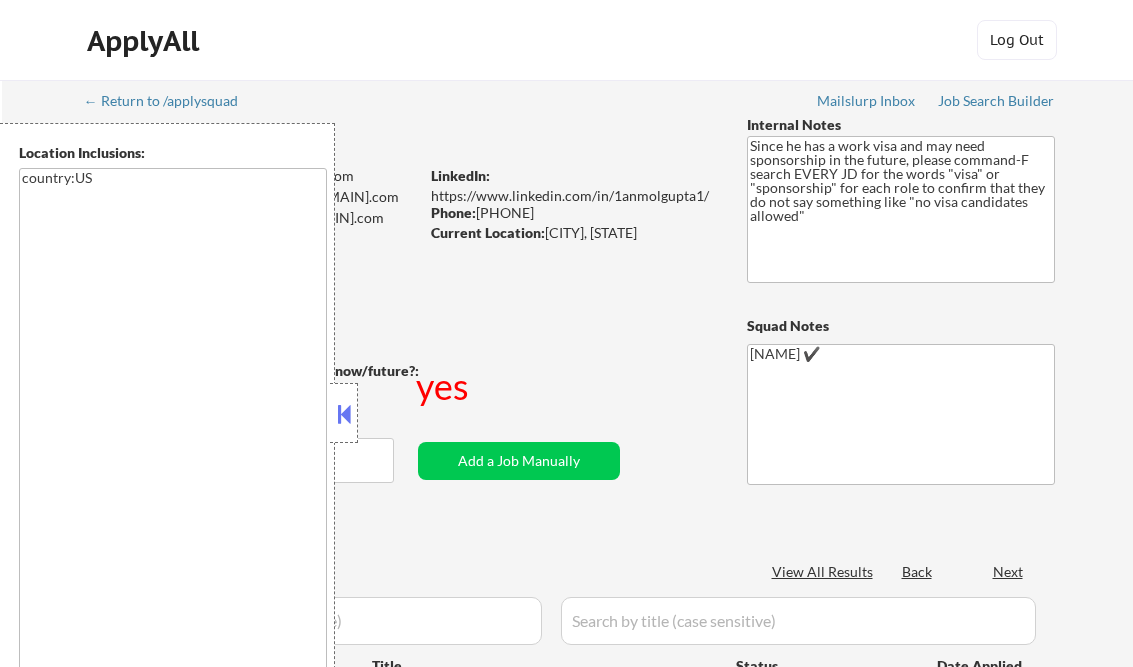scroll, scrollTop: 0, scrollLeft: 0, axis: both 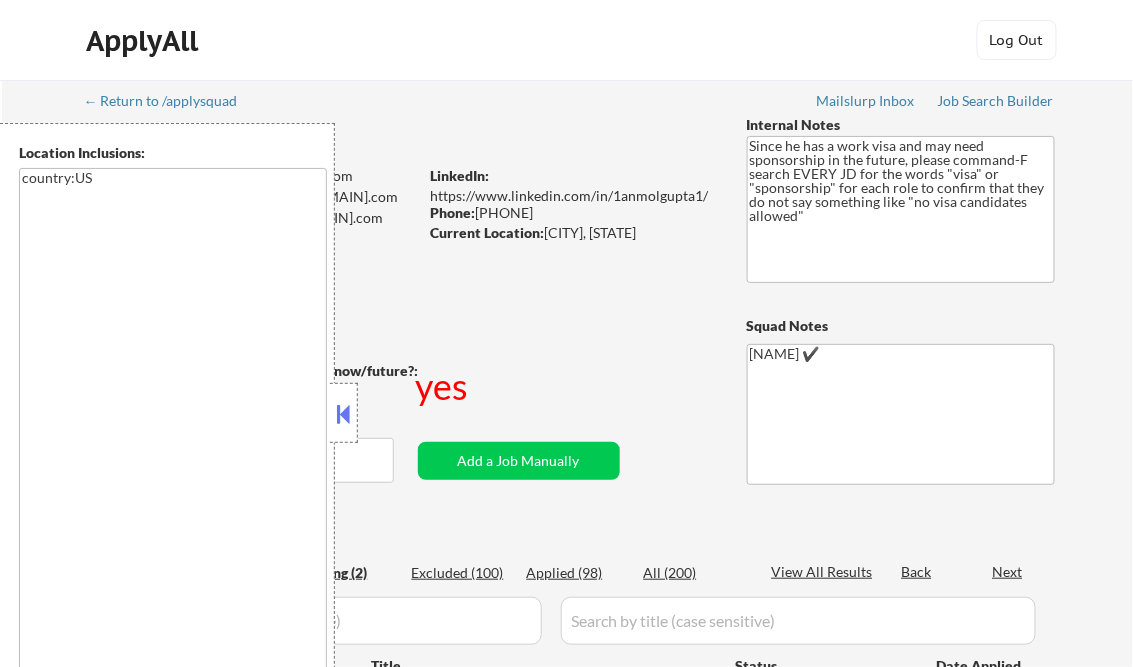 select on ""pending"" 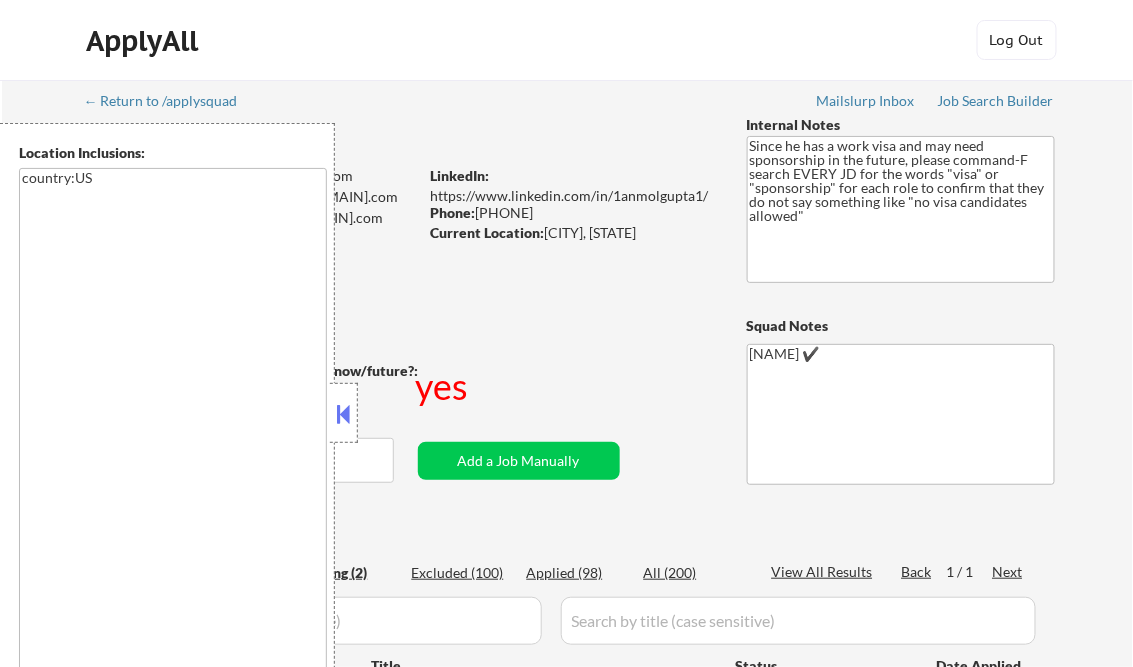click at bounding box center (344, 414) 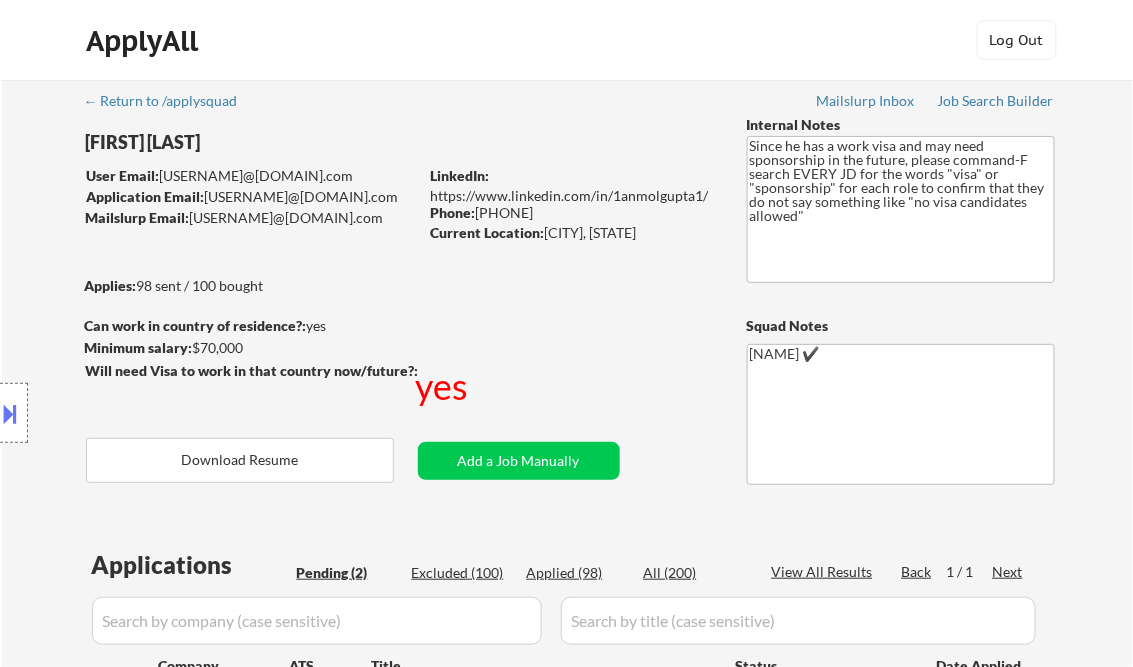click on "Internal Notes" at bounding box center [901, 125] 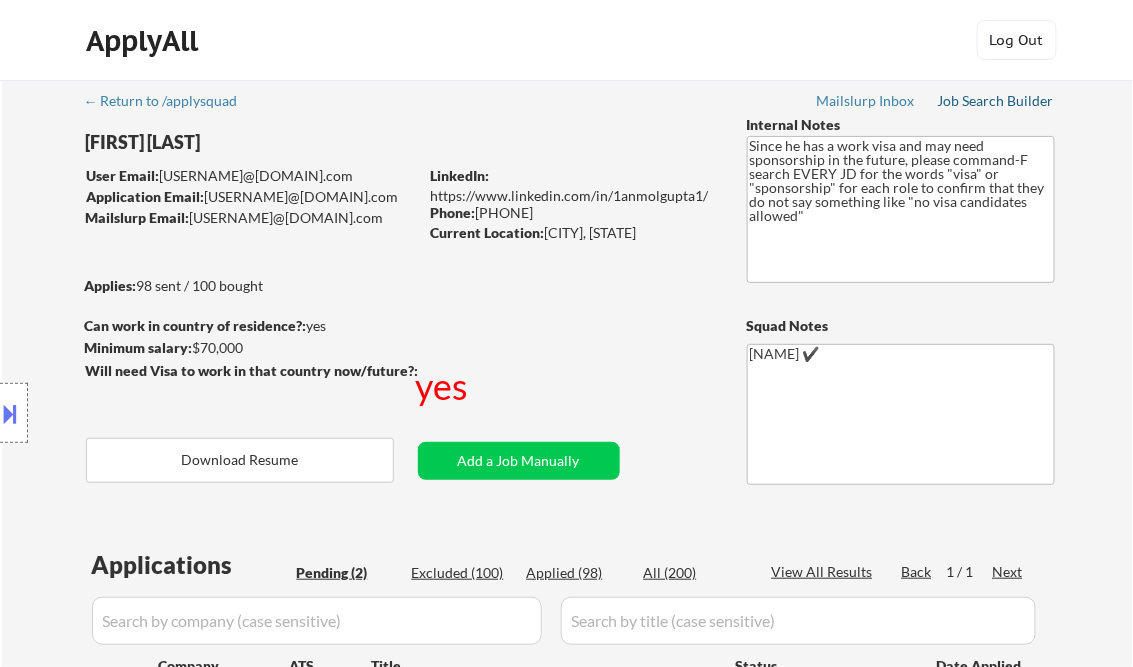 click on "Job Search Builder" at bounding box center (996, 101) 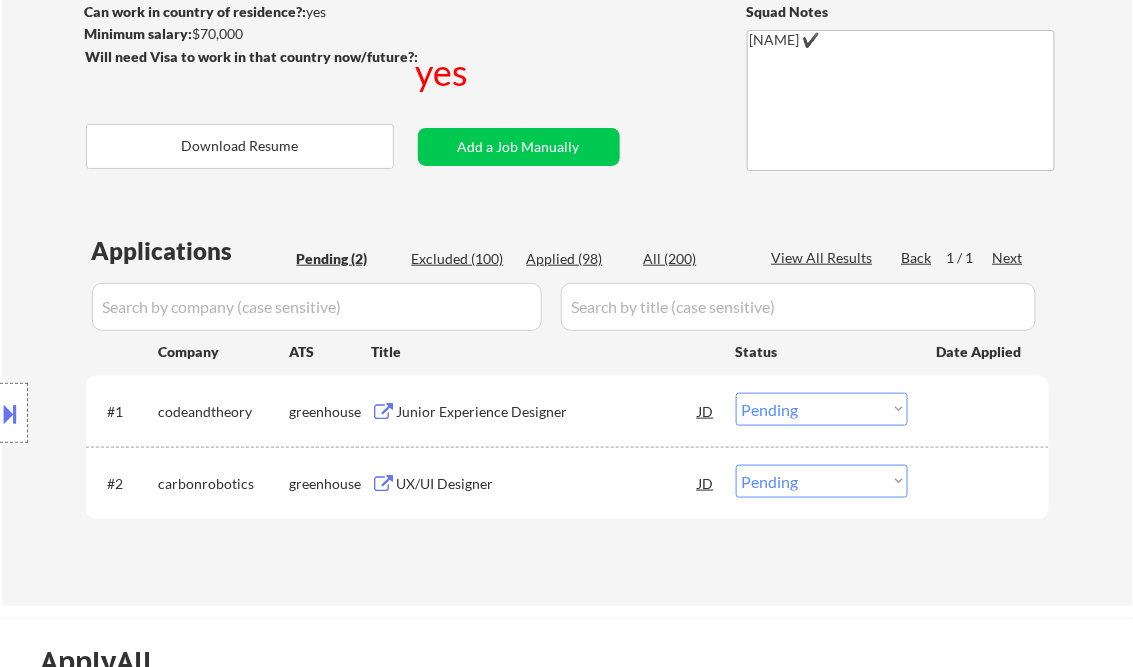 scroll, scrollTop: 320, scrollLeft: 0, axis: vertical 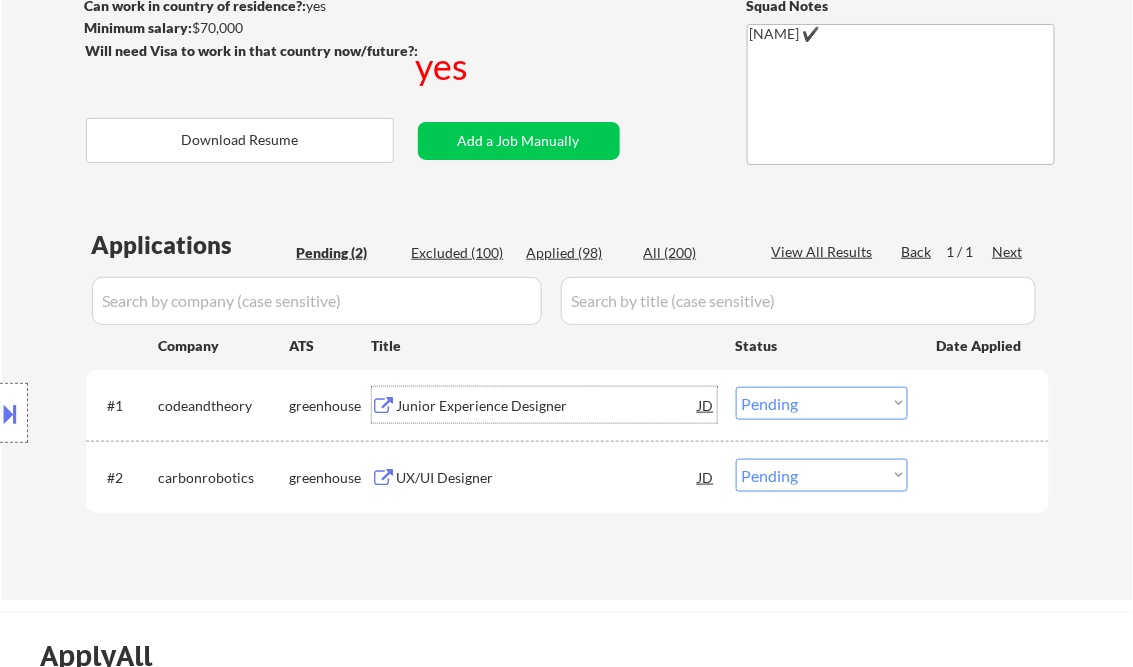 click on "Junior Experience Designer" at bounding box center [548, 406] 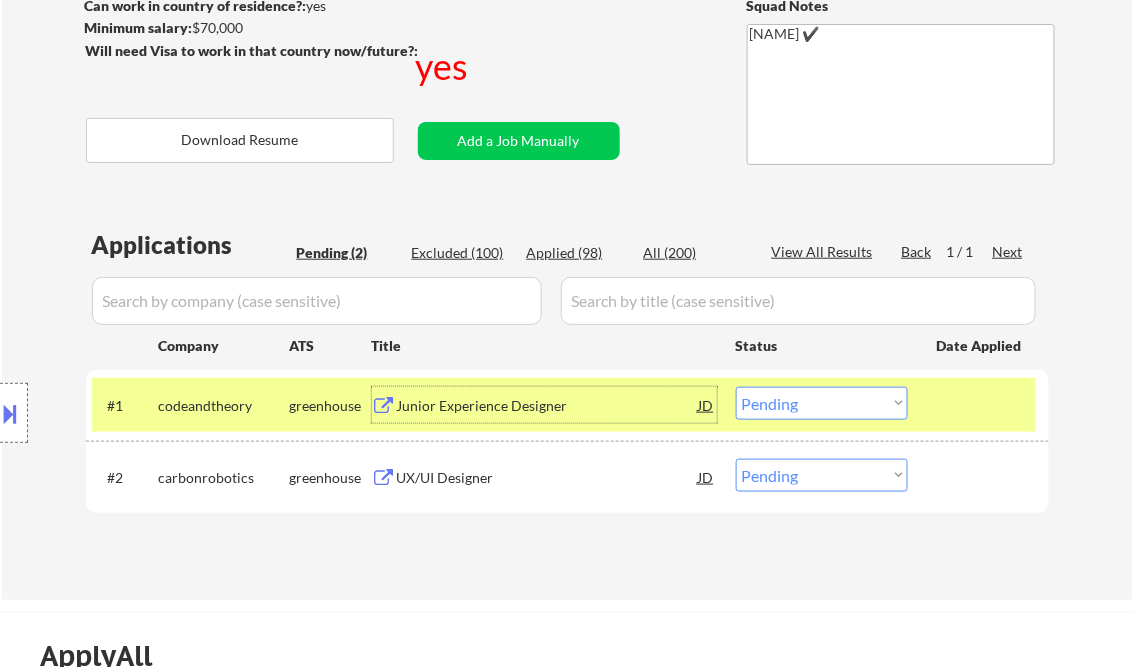 click on "Choose an option... Pending Applied Excluded (Questions) Excluded (Expired) Excluded (Location) Excluded (Bad Match) Excluded (Blocklist) Excluded (Salary) Excluded (Other)" at bounding box center [822, 403] 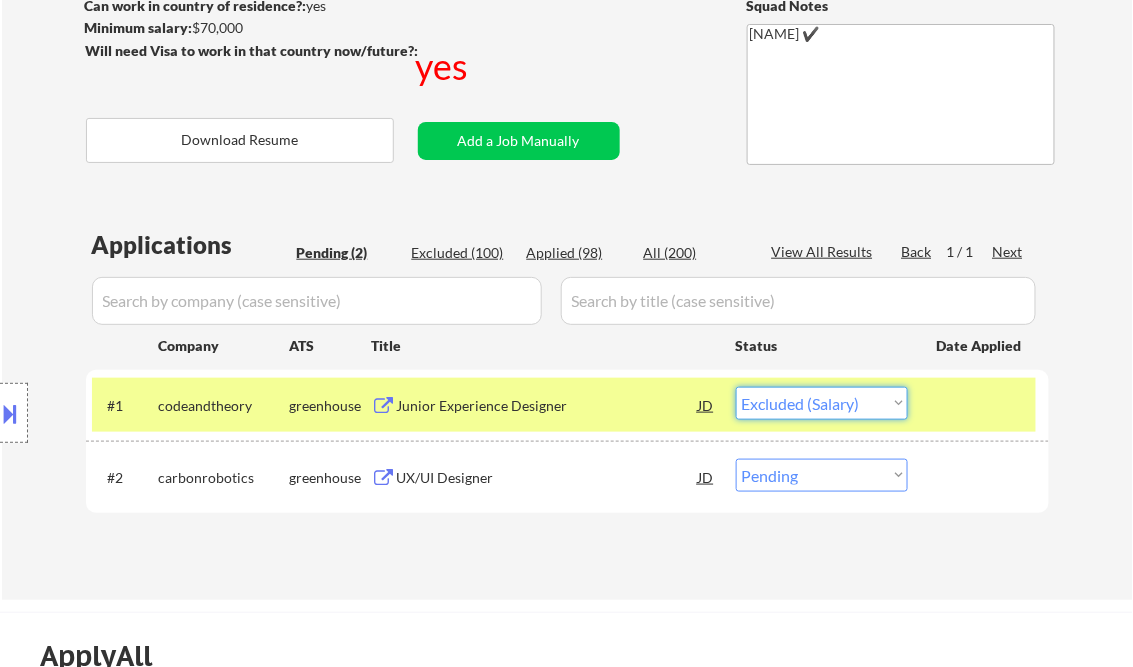 click on "Choose an option... Pending Applied Excluded (Questions) Excluded (Expired) Excluded (Location) Excluded (Bad Match) Excluded (Blocklist) Excluded (Salary) Excluded (Other)" at bounding box center [822, 403] 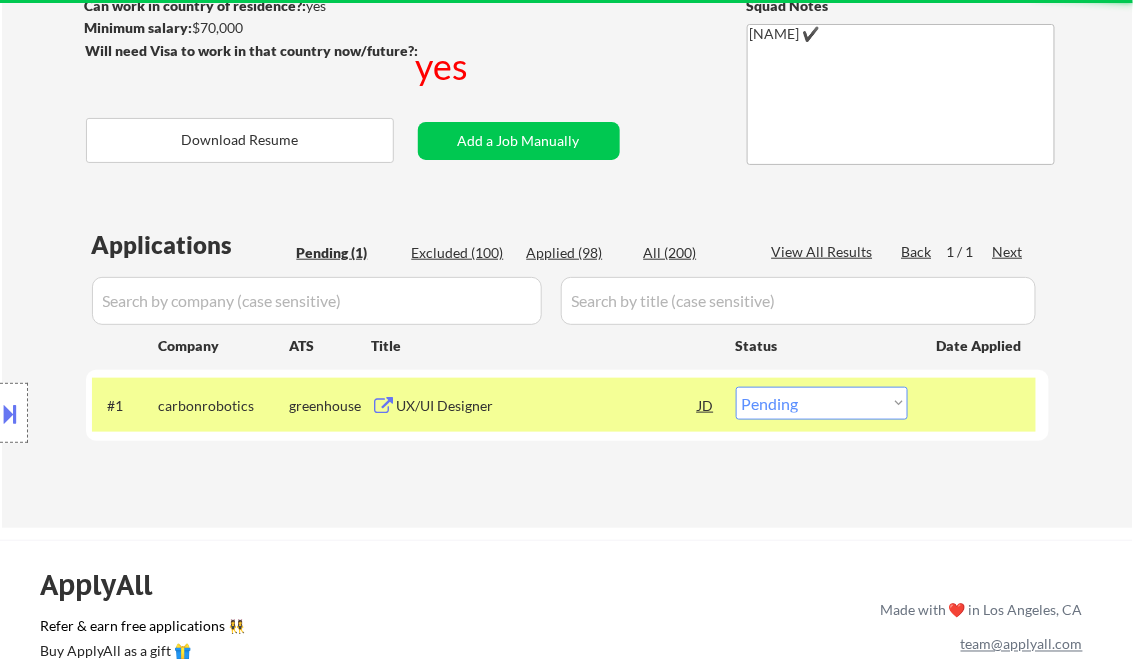 click on "UX/UI Designer" at bounding box center (548, 406) 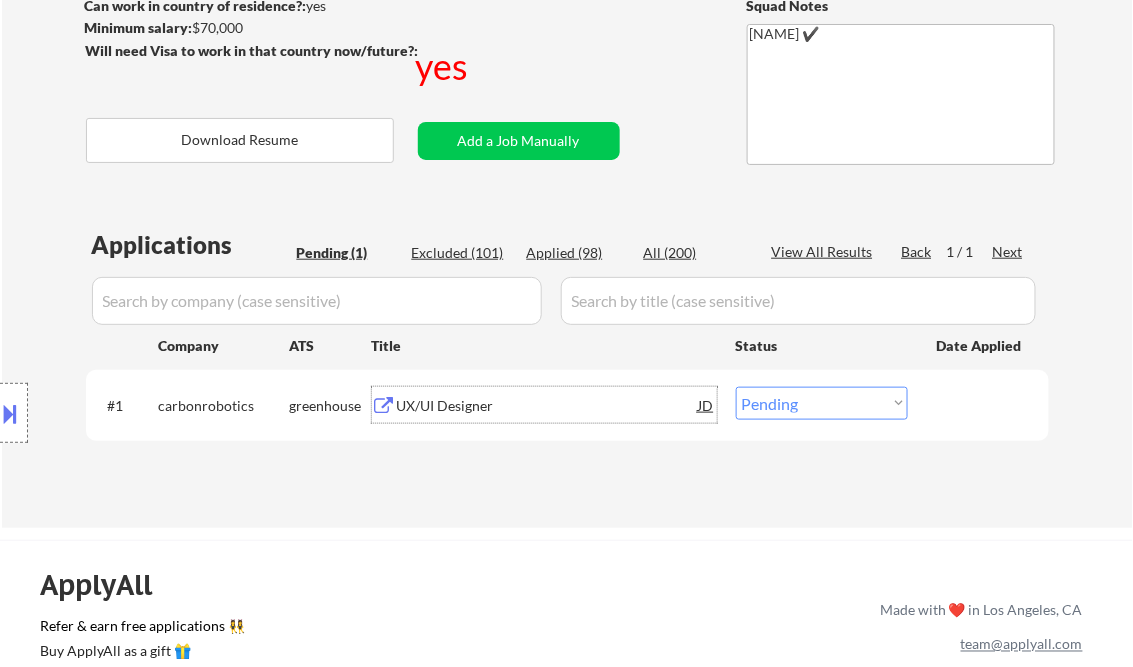 click on "Choose an option... Pending Applied Excluded (Questions) Excluded (Expired) Excluded (Location) Excluded (Bad Match) Excluded (Blocklist) Excluded (Salary) Excluded (Other)" at bounding box center [822, 403] 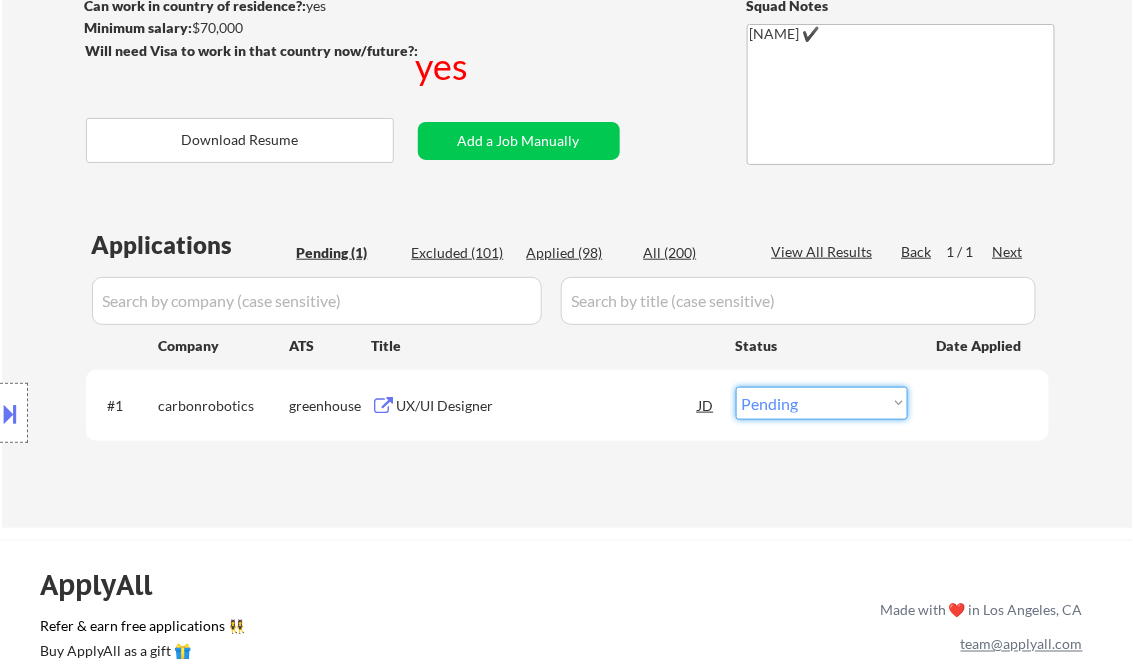 select on ""applied"" 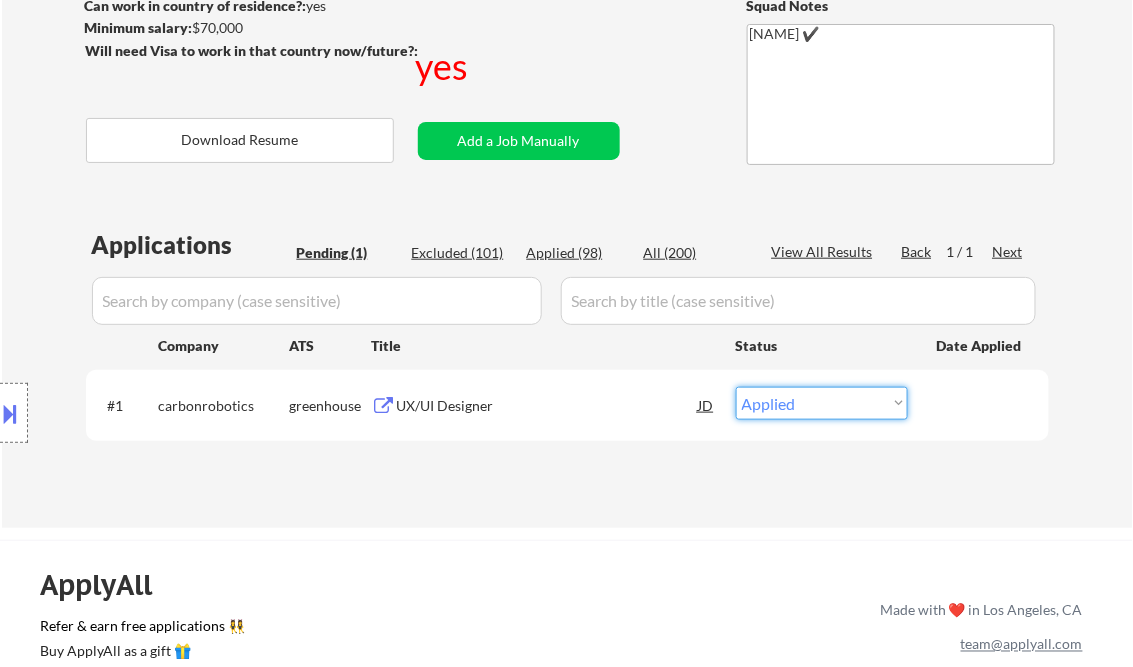 click on "Choose an option... Pending Applied Excluded (Questions) Excluded (Expired) Excluded (Location) Excluded (Bad Match) Excluded (Blocklist) Excluded (Salary) Excluded (Other)" at bounding box center (822, 403) 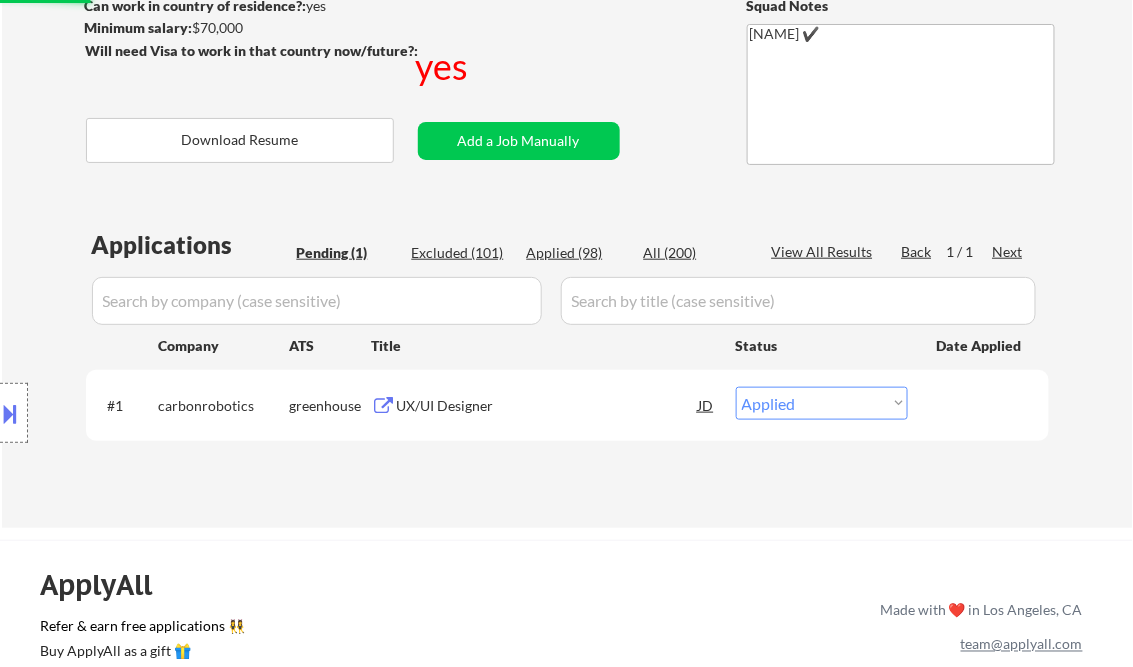 click on "Applications Pending (1) Excluded (101) Applied (98) All (200) View All Results Back 1 / 1
Next Company ATS Title Status Date Applied #1 carbonrobotics greenhouse UX/UI Designer JD Choose an option... Pending Applied Excluded (Questions) Excluded (Expired) Excluded (Location) Excluded (Bad Match) Excluded (Blocklist) Excluded (Salary) Excluded (Other) success #2 carbonrobotics greenhouse UX/UI Designer JD Choose an option... Pending Applied Excluded (Questions) Excluded (Expired) Excluded (Location) Excluded (Bad Match) Excluded (Blocklist) Excluded (Salary) Excluded (Other)" at bounding box center (567, 359) 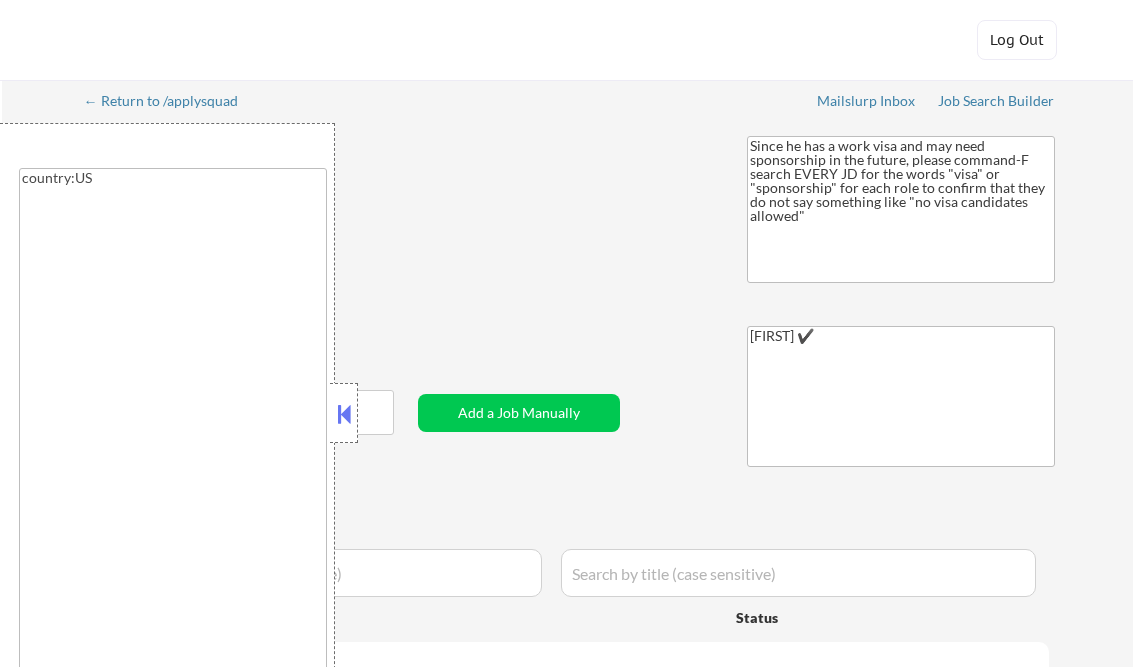 type on "country:US" 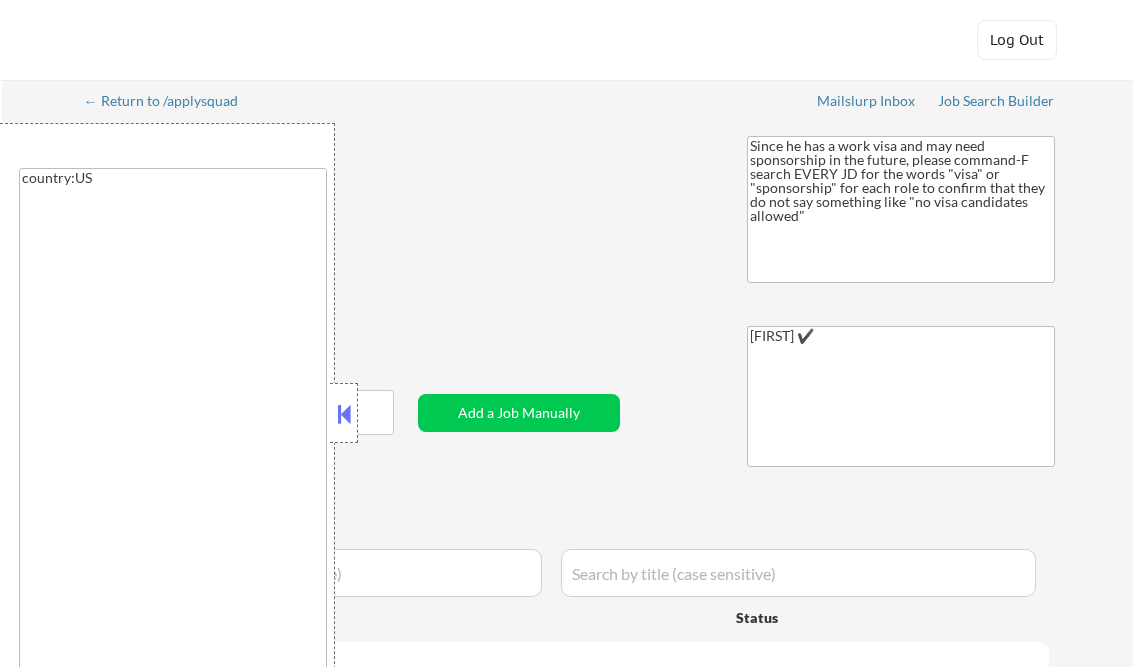 select on ""applied"" 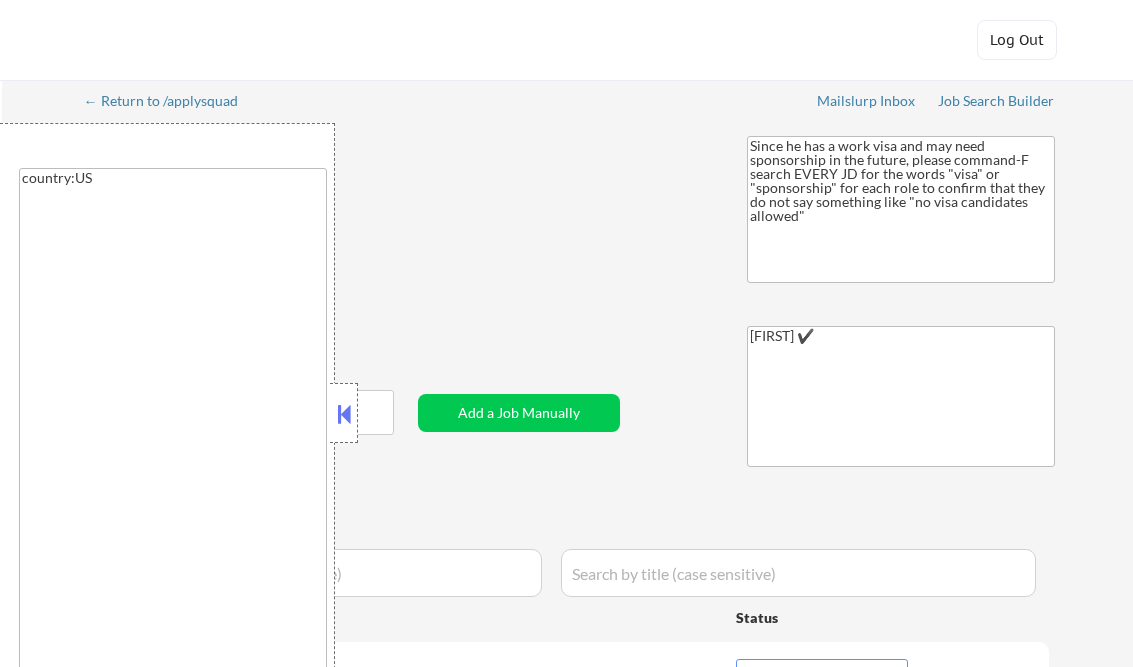 scroll, scrollTop: 0, scrollLeft: 0, axis: both 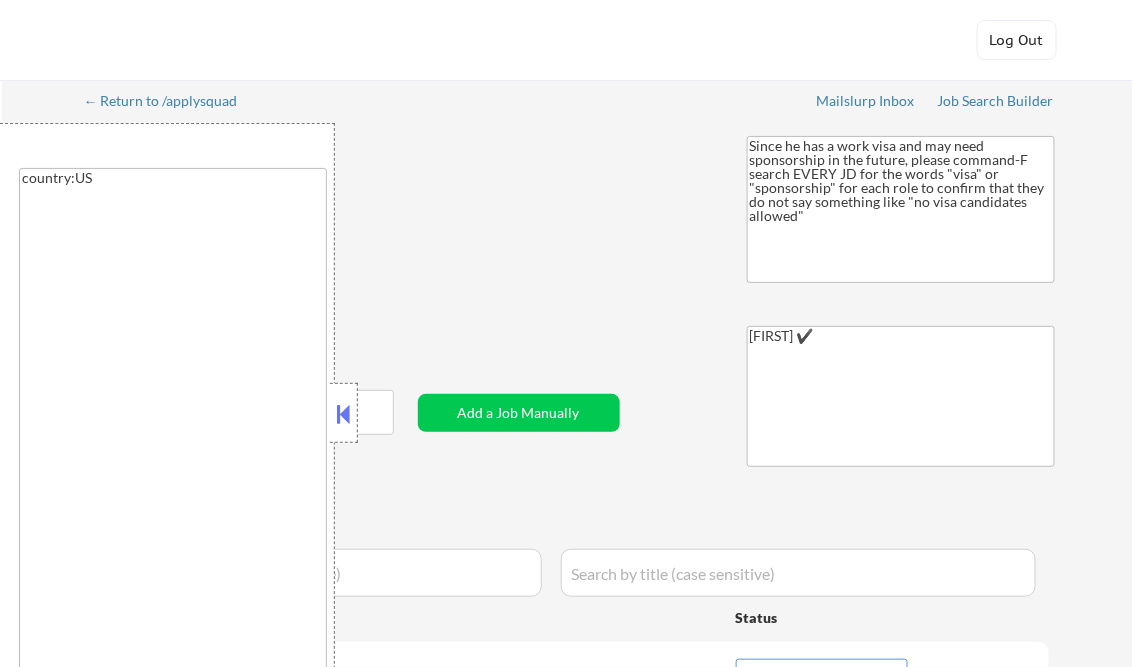 select on ""pending"" 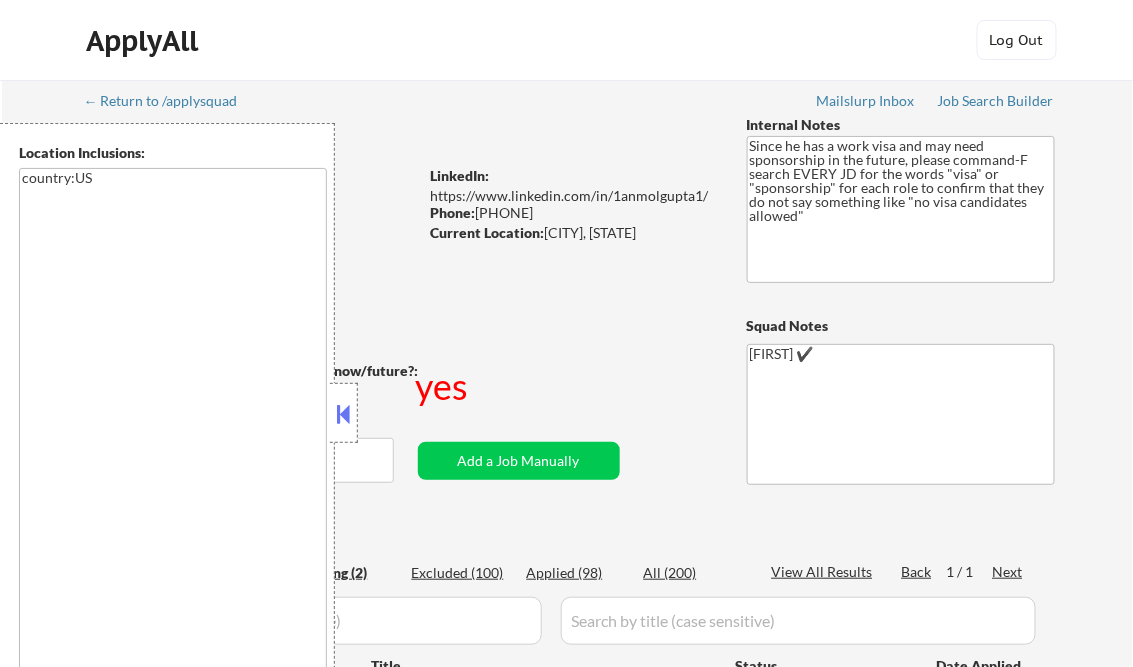 click at bounding box center (344, 414) 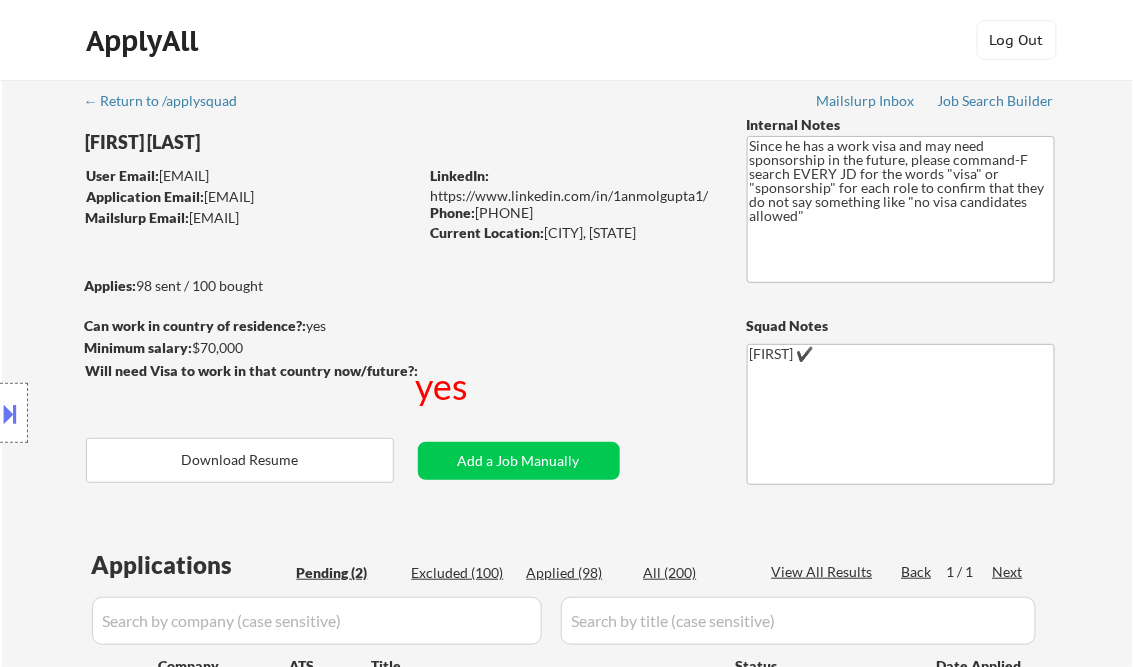click at bounding box center (11, 413) 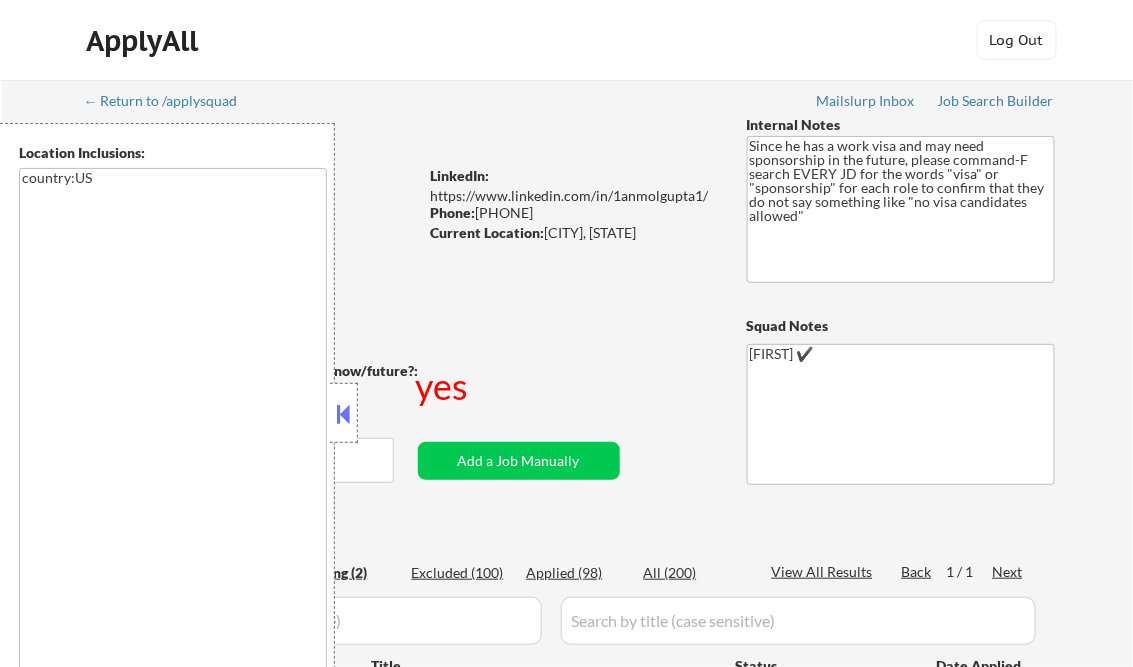 click at bounding box center (344, 414) 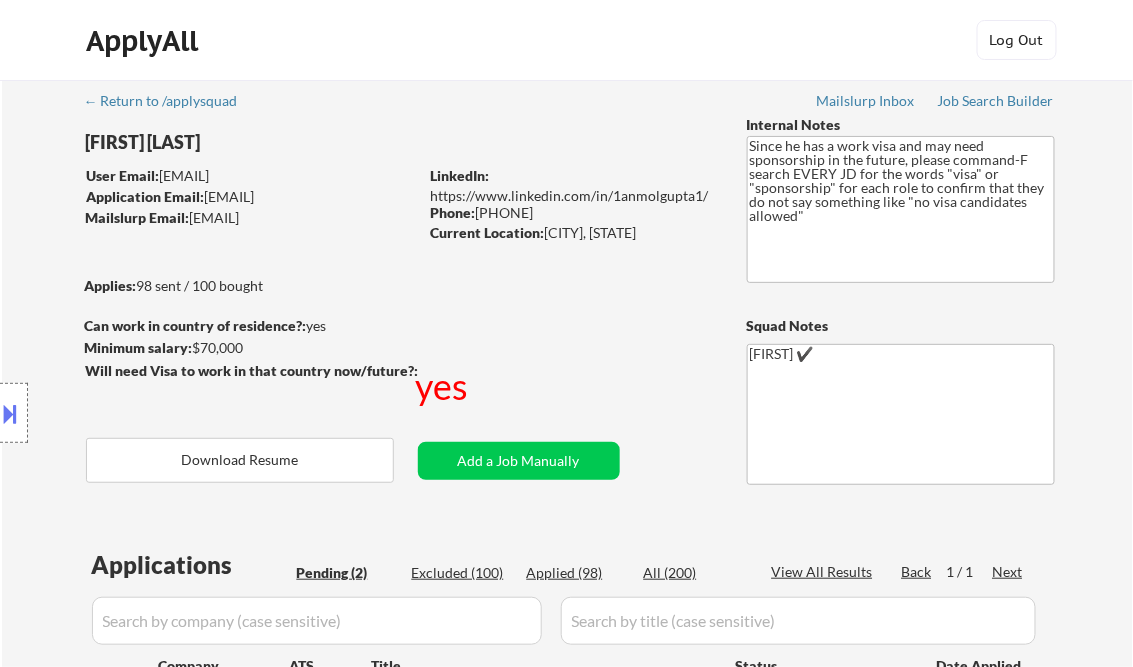 click on "Applied (98)" at bounding box center [577, 573] 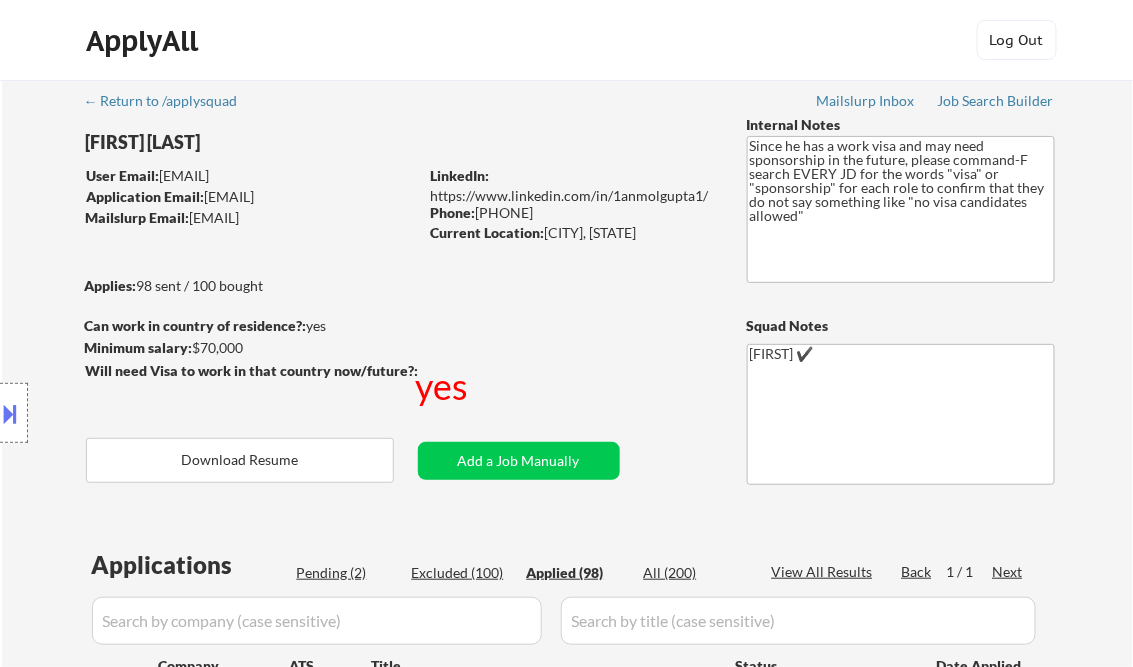 select on ""applied"" 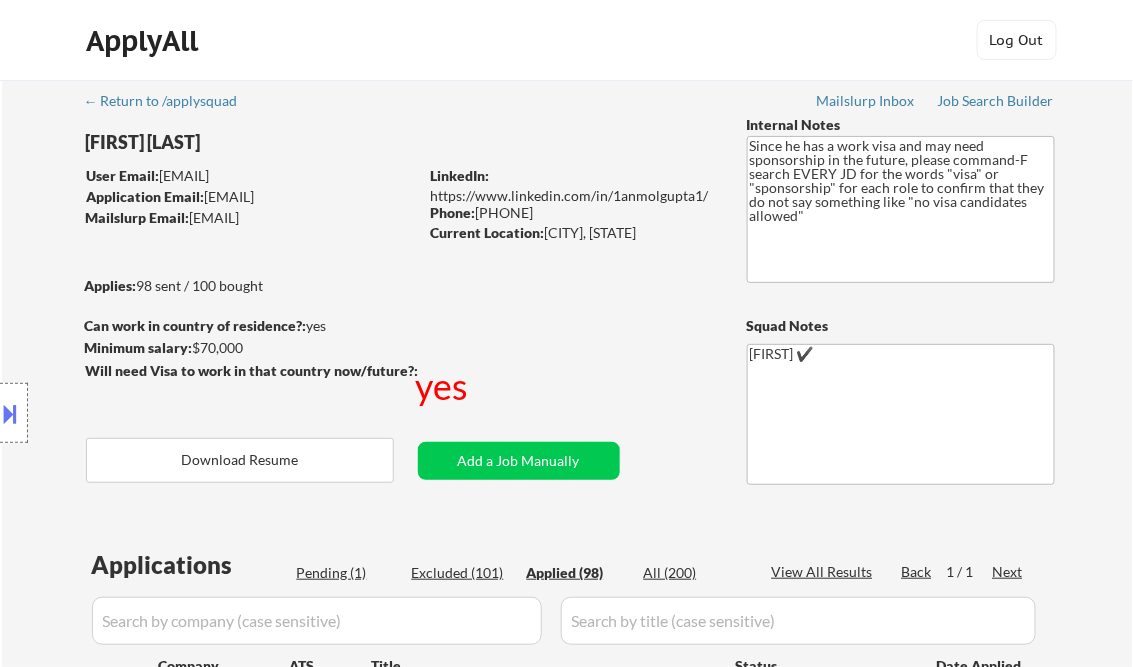 select on ""applied"" 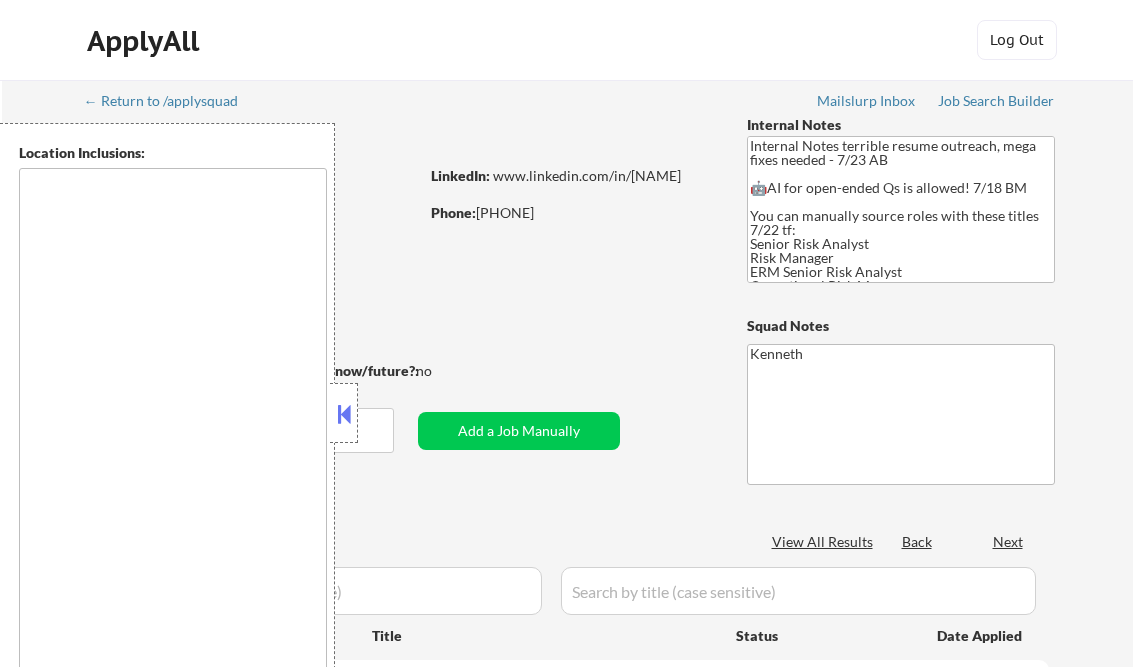 scroll, scrollTop: 0, scrollLeft: 0, axis: both 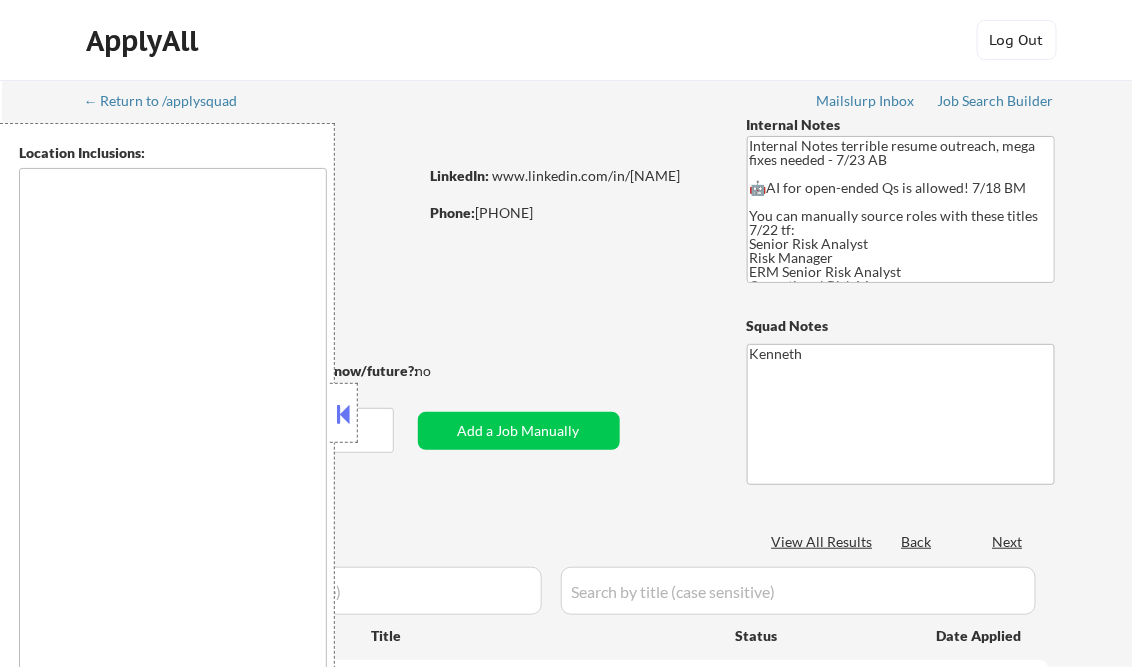 type 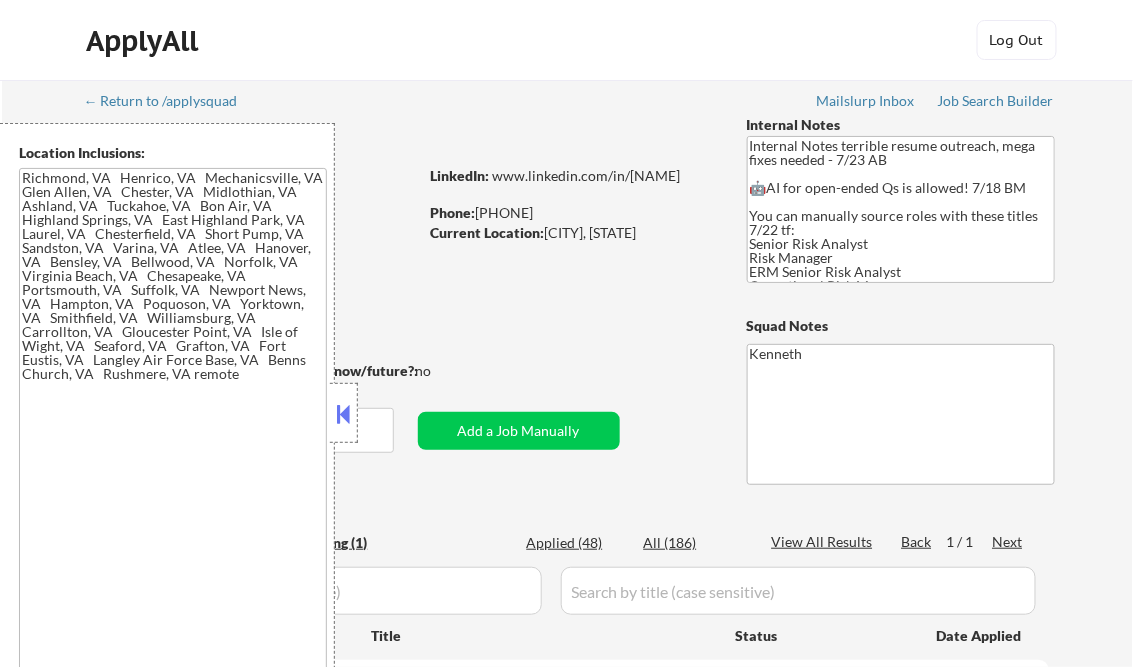 click at bounding box center [344, 414] 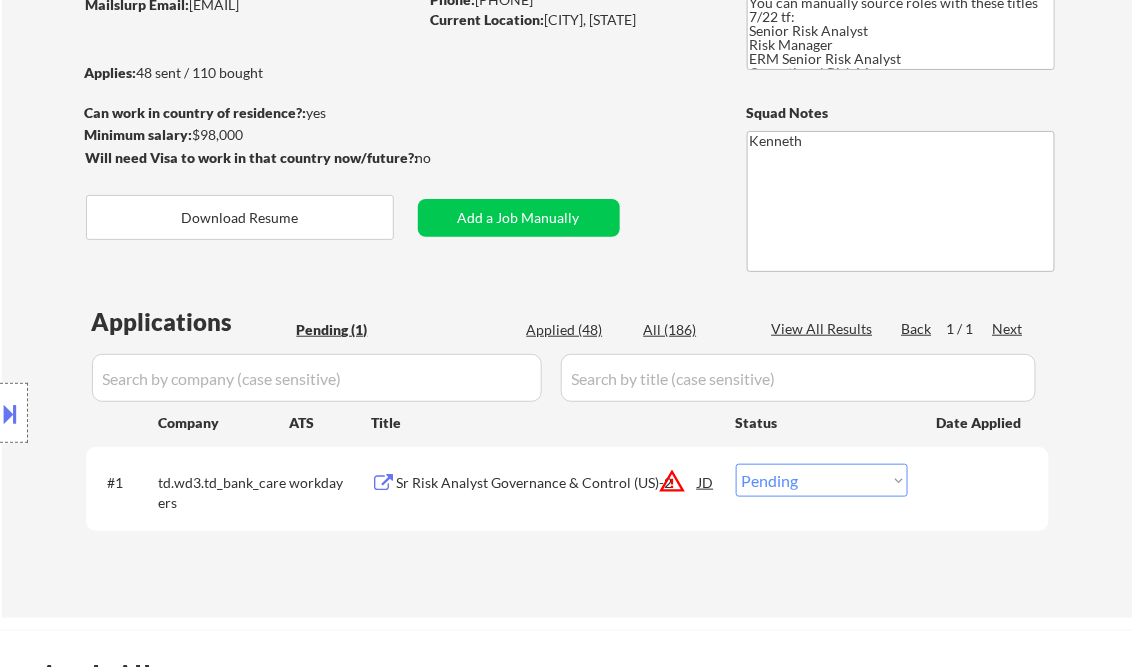 scroll, scrollTop: 240, scrollLeft: 0, axis: vertical 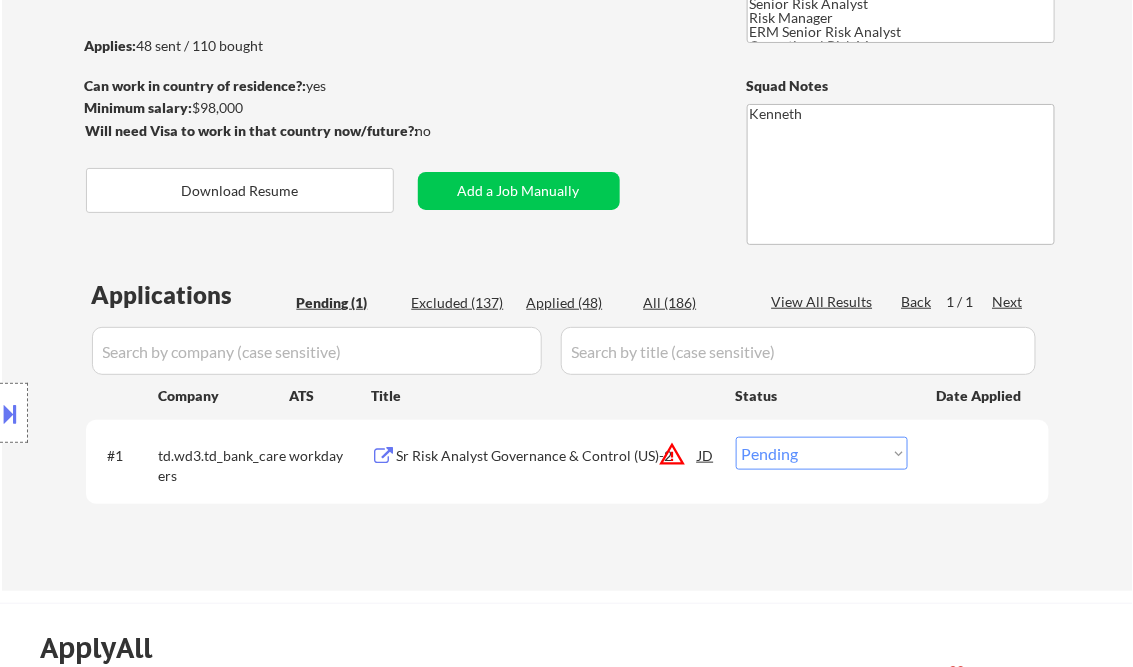 click on "Sr Risk Analyst Governance & Control (US)-2" at bounding box center [548, 456] 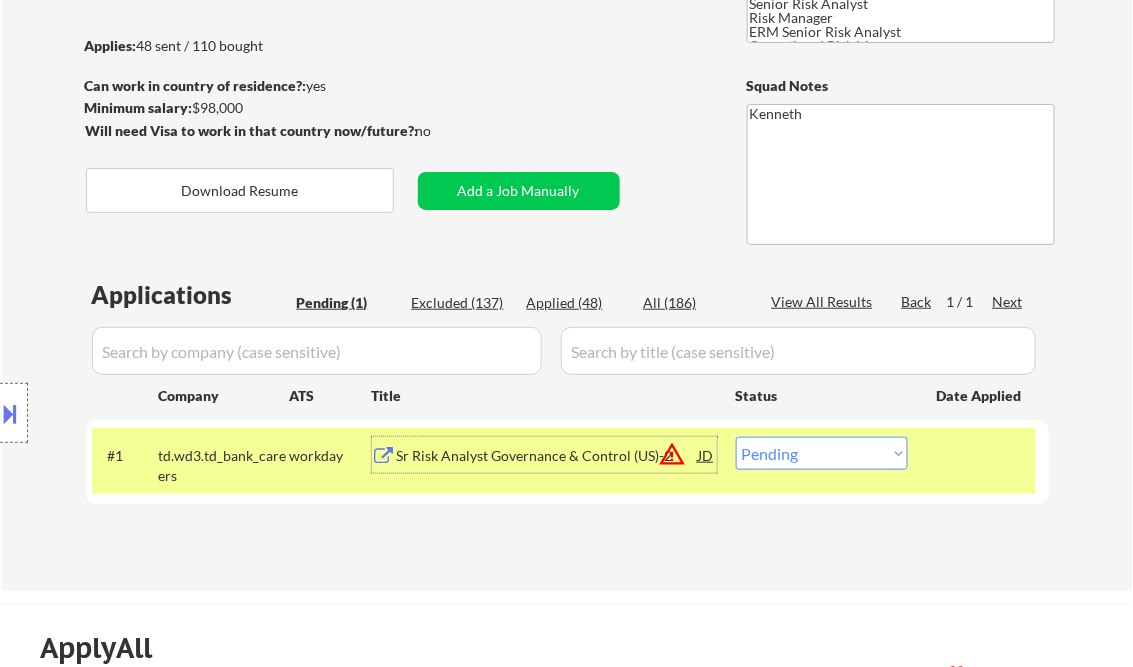 click on "warning_amber" at bounding box center (673, 454) 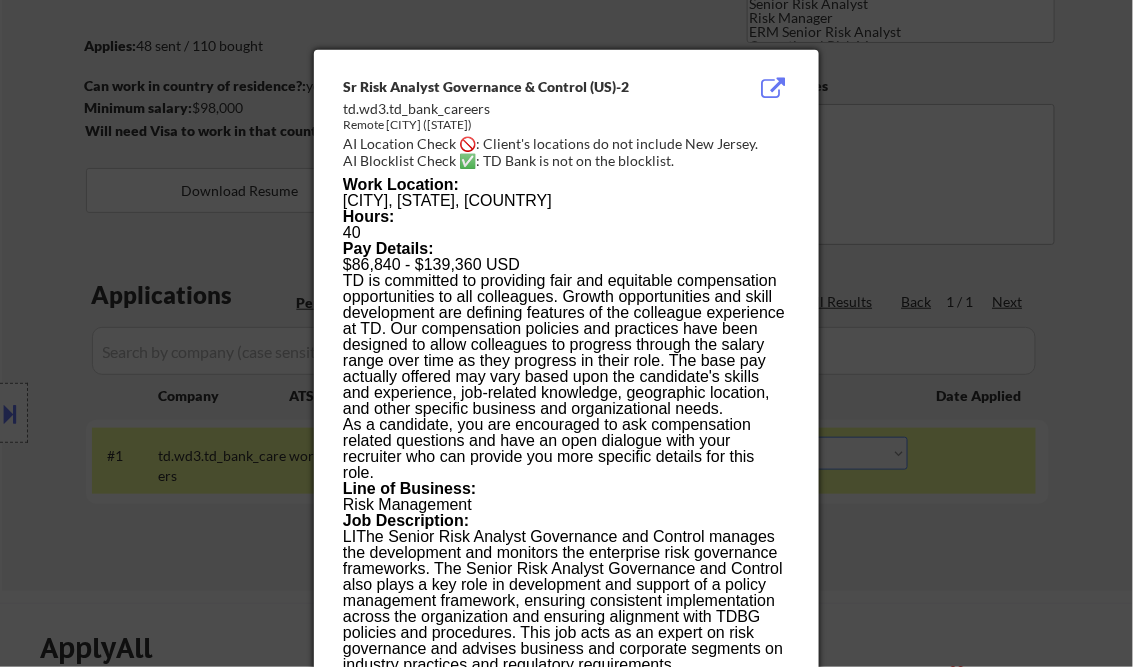 click at bounding box center (566, 333) 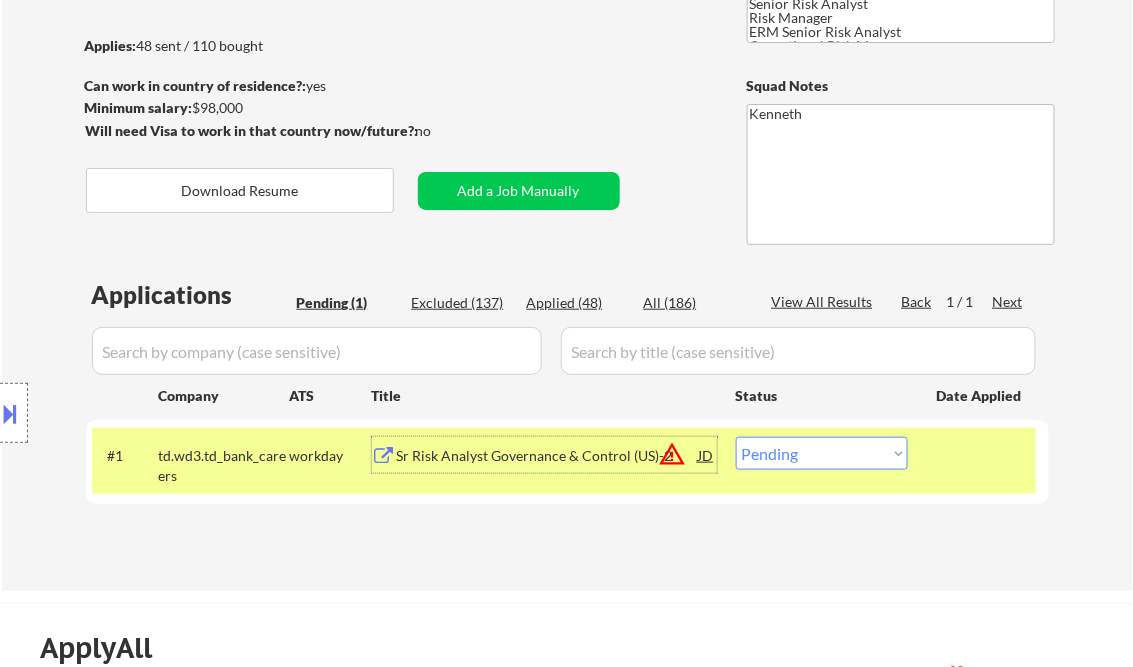 click on "Sr Risk Analyst Governance & Control (US)-2" at bounding box center (548, 456) 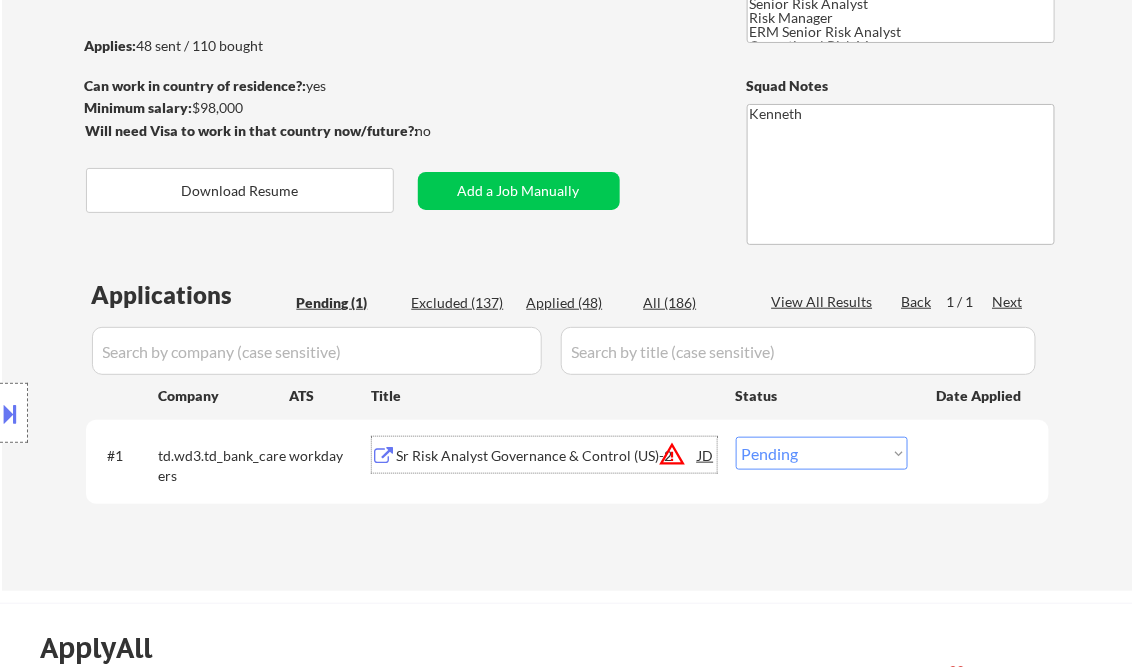 click on "Choose an option... Pending Applied Excluded (Questions) Excluded (Expired) Excluded (Location) Excluded (Bad Match) Excluded (Blocklist) Excluded (Salary) Excluded (Other)" at bounding box center [822, 453] 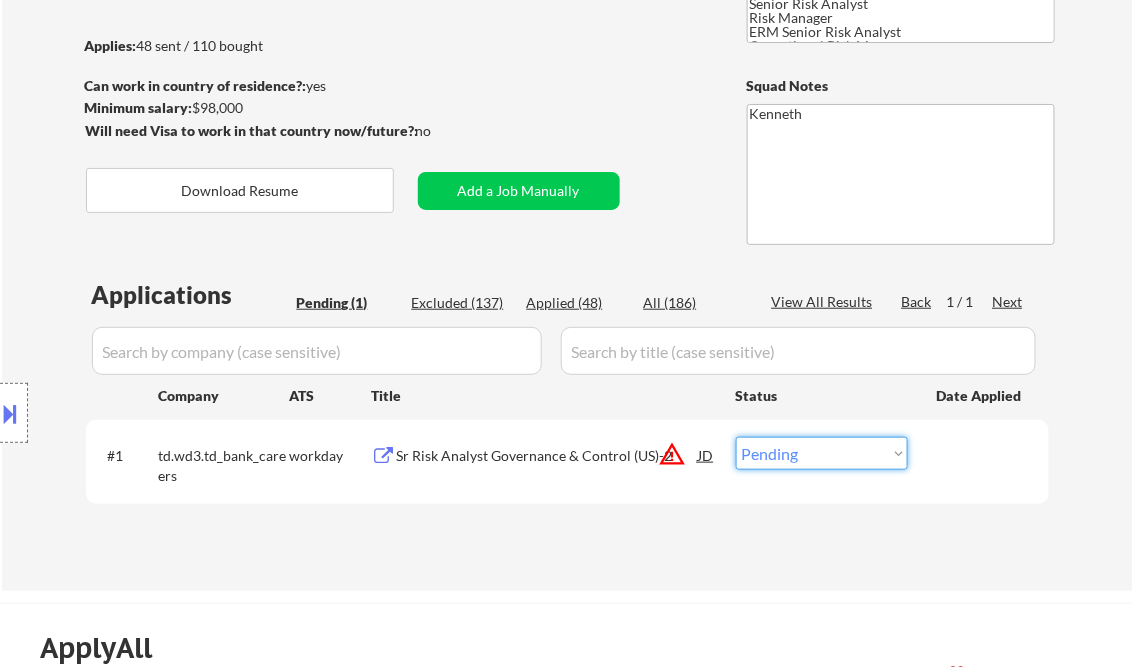 select on ""applied"" 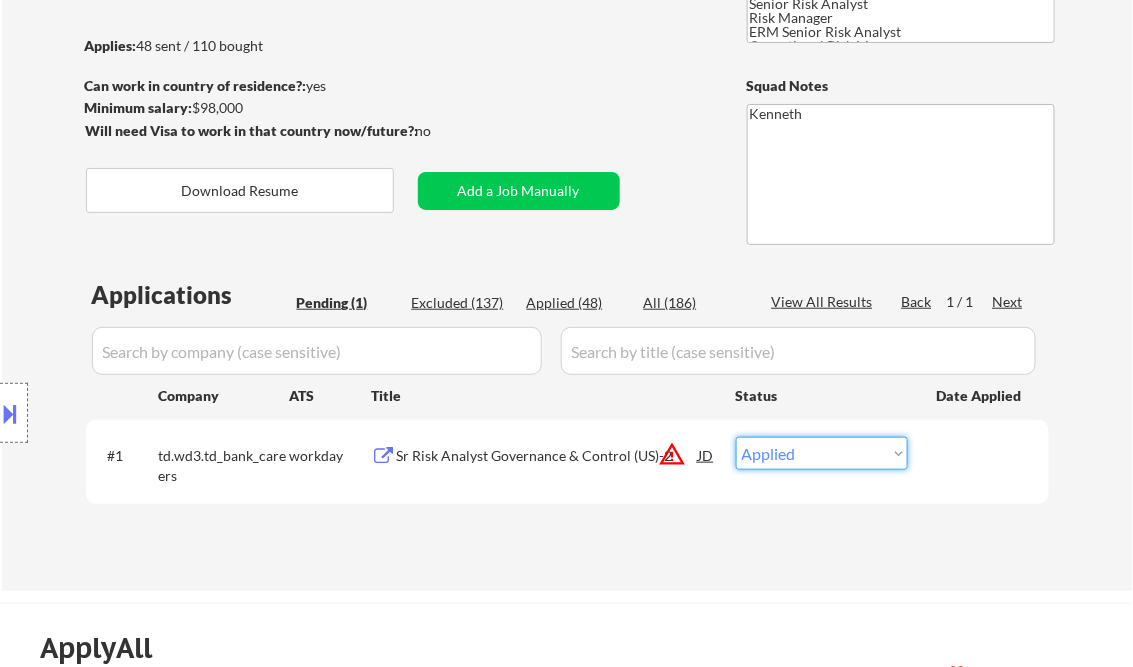 click on "Choose an option... Pending Applied Excluded (Questions) Excluded (Expired) Excluded (Location) Excluded (Bad Match) Excluded (Blocklist) Excluded (Salary) Excluded (Other)" at bounding box center (822, 453) 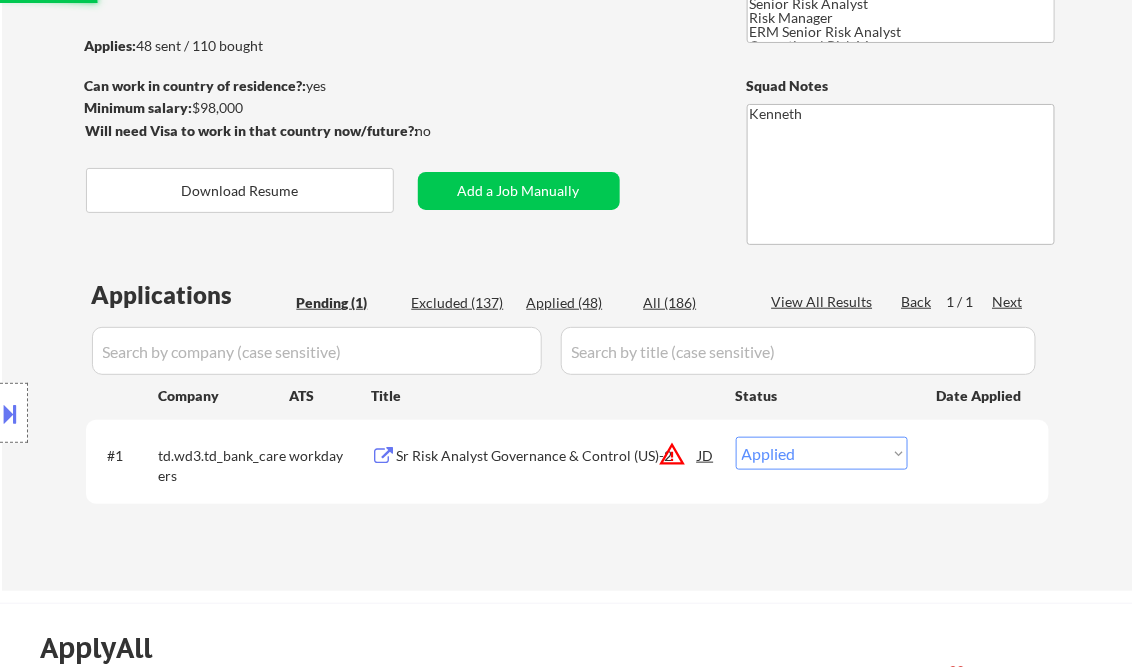 click on "← Return to /applysquad Mailslurp Inbox Job Search Builder [FIRST] [LAST] User Email: [EMAIL] Application Email: [EMAIL] Mailslurp Email: [EMAIL] LinkedIn: www.linkedin.com/in/[NAME]
Phone: [PHONE] Current Location: [CITY], [STATE] Applies: 48 sent / 110 bought Internal Notes terrible resume outreach, mega fixes needed - 7/23 AB
🤖AI for open-ended Qs is allowed! 7/18 BM
You can manually source roles with these titles 7/22 tf:
Senior Risk Analyst
Risk Manager
ERM Senior Risk Analyst
Operational Risk Manager
Ask about add'l locations and AI - BM 7/14
Open to working *hybrid* jobs in VA locations. Must be 4 days or less in office. BM 4/9
10+ for late 3/21 AB;
quick resume fix + slow pacing outreach 3/21 AB ;
Squad outreach about uni + linkedin - 3/24 Can work in country of residence?: yes Squad Notes Minimum salary: $98,000 Will need Visa to work in that country now/future?: no Download Resume [LAST NAME]" at bounding box center [568, 207] 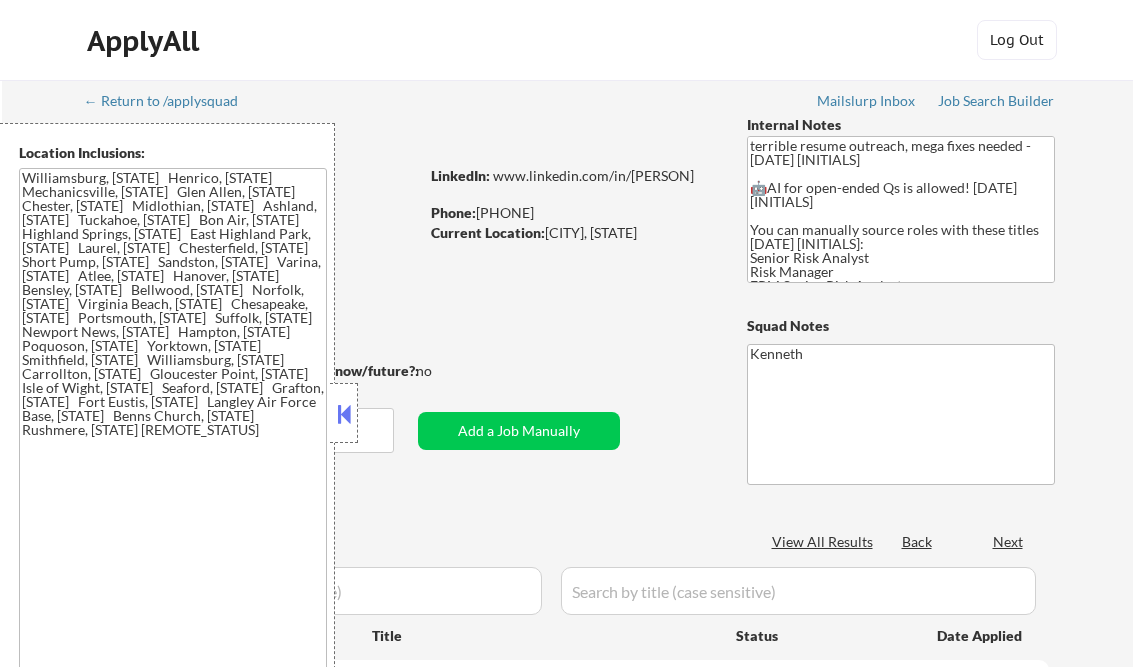 scroll, scrollTop: 240, scrollLeft: 0, axis: vertical 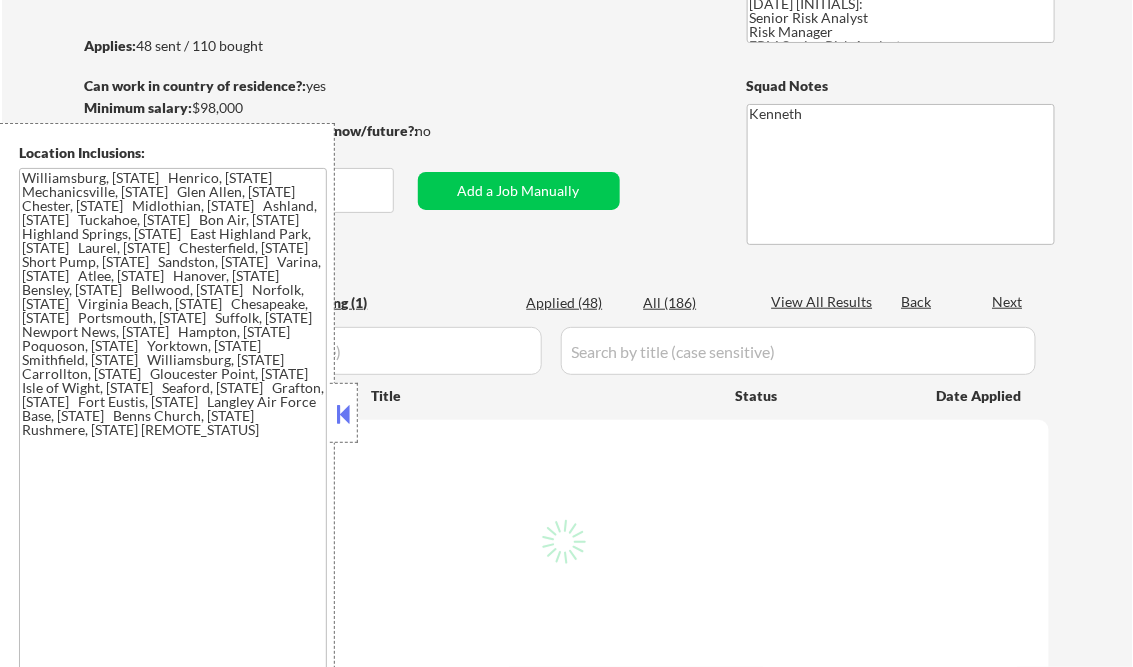 select on ""pending"" 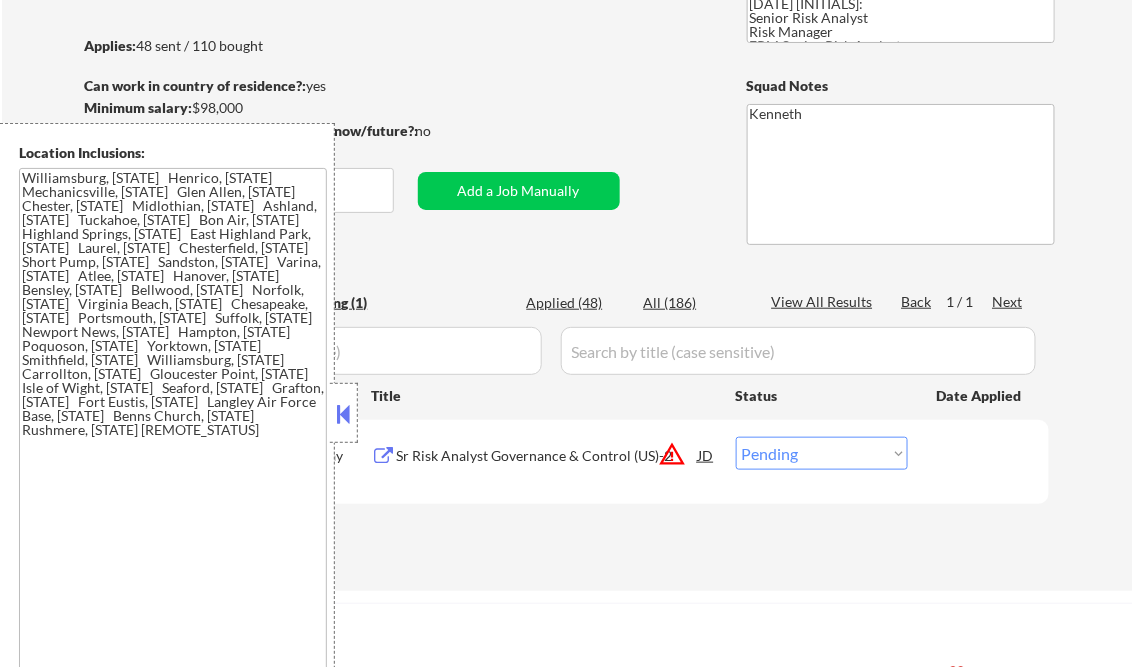 click at bounding box center (344, 414) 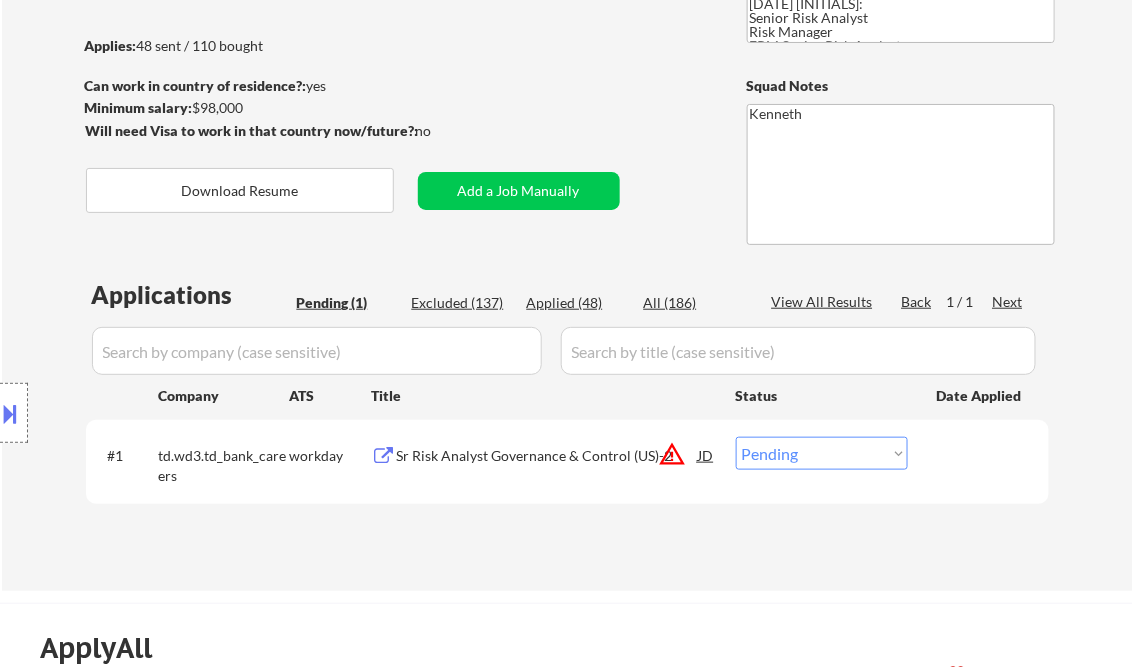 click on "Applied (48)" at bounding box center [577, 303] 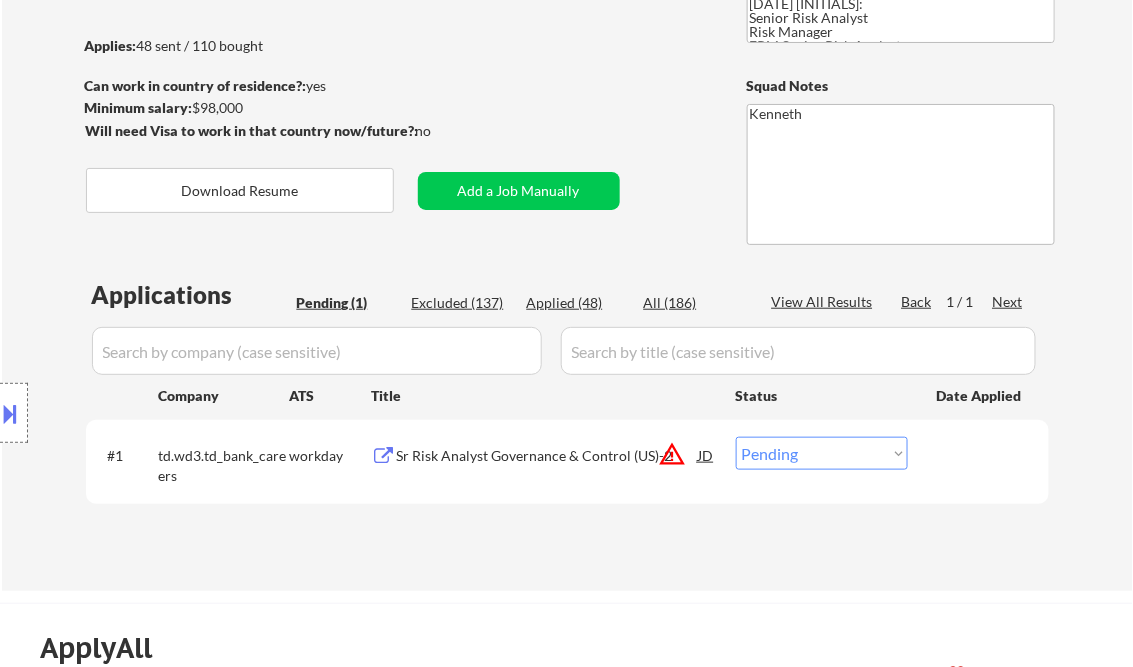 select on ""applied"" 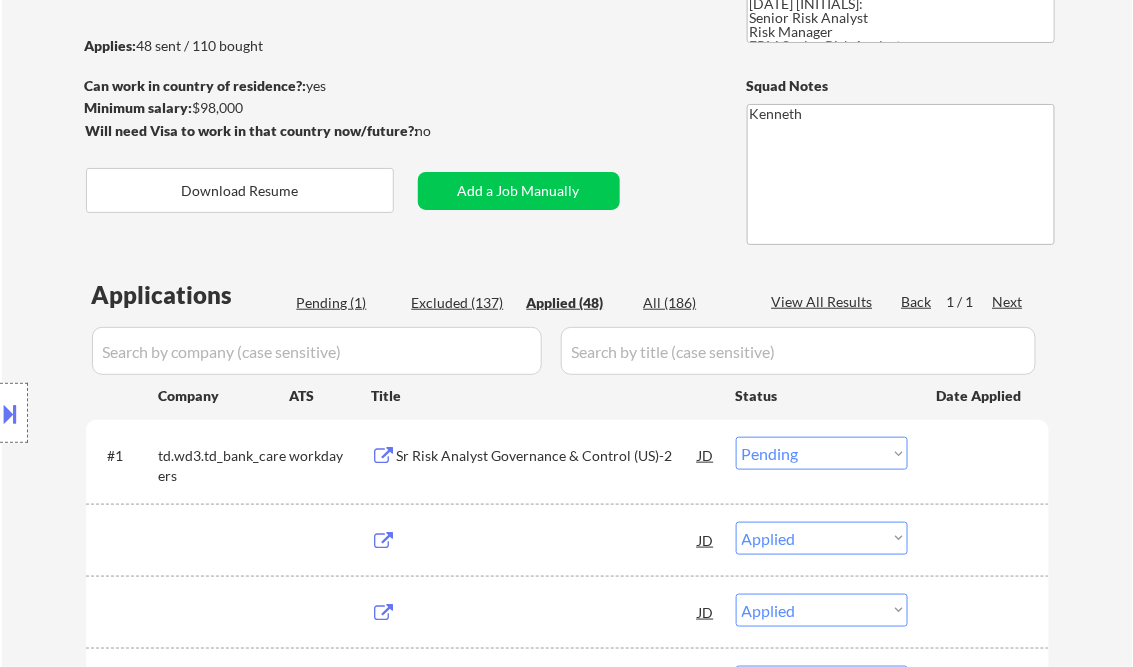 select on ""applied"" 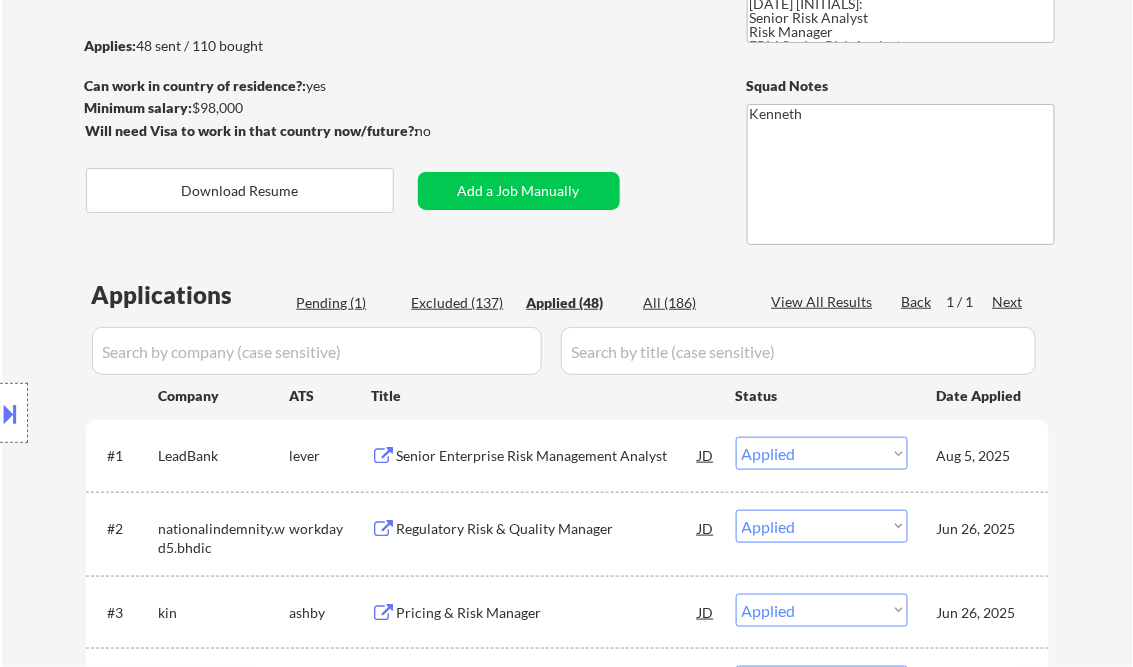 select on ""applied"" 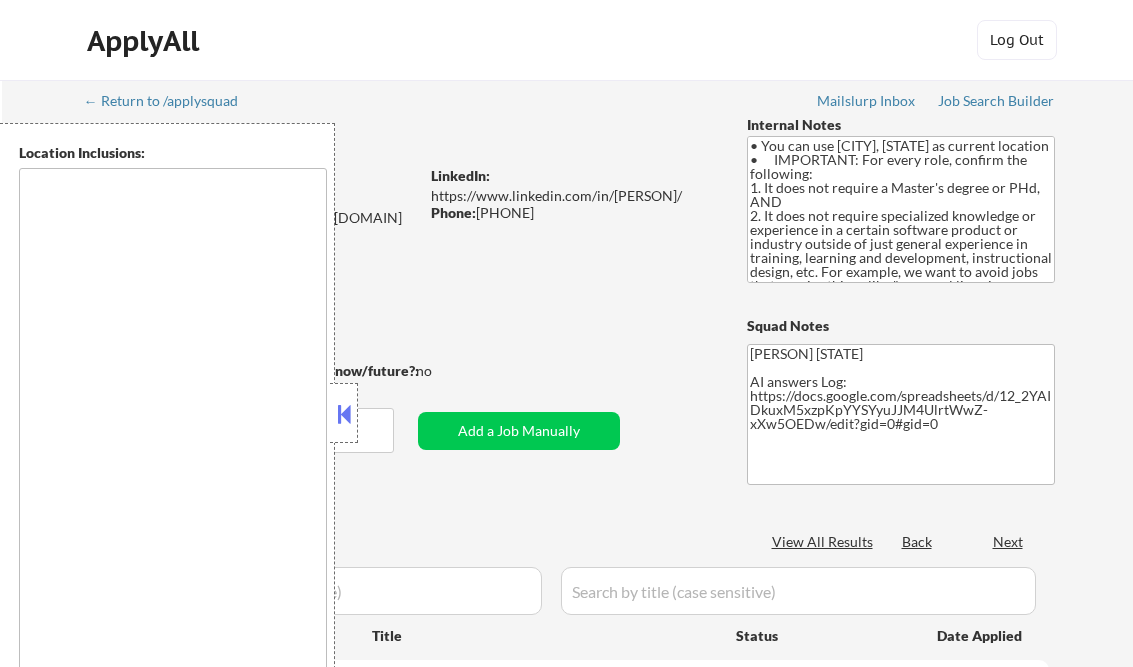 type on "[CITY], [STATE]	[CITY], [STATE]	[CITY], [STATE]	[CITY], [STATE]	[CITY], [STATE]	[CITY], [STATE]	[CITY], [STATE]	[CITY], [STATE]	[CITY], [STATE]	[CITY], [STATE]	[CITY], [STATE]	[CITY], [STATE]	[CITY], [STATE]	[CITY], [STATE]	[CITY], [STATE]	[CITY], [STATE]	[CITY], [STATE]	[CITY], [STATE]	[CITY], [STATE]	remote" 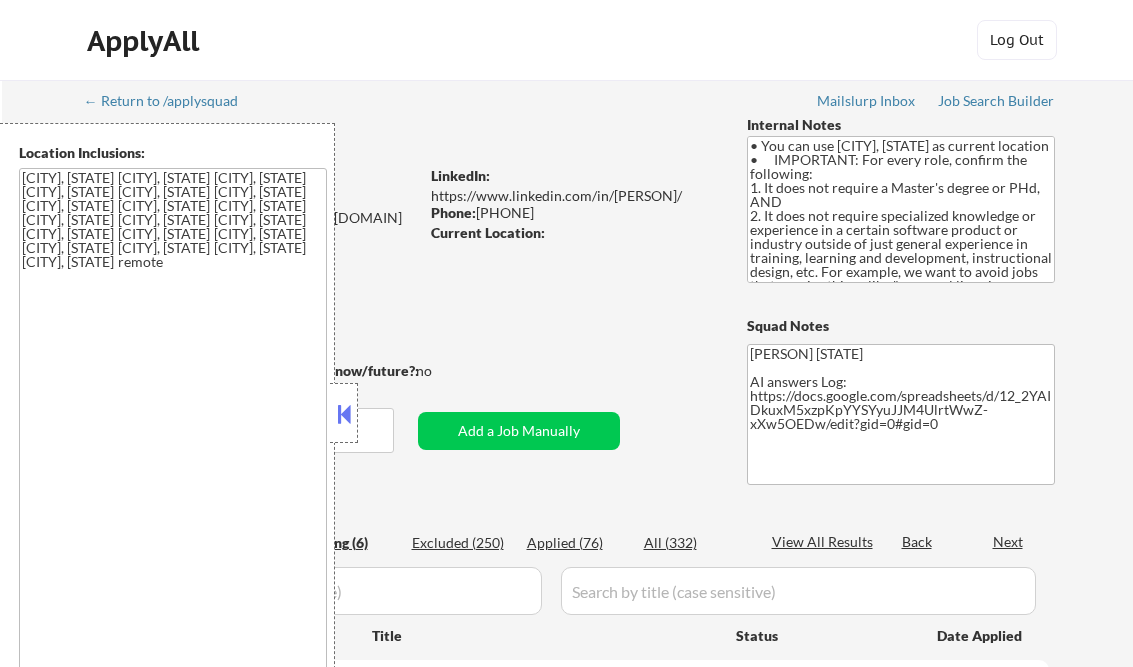 select on ""pending"" 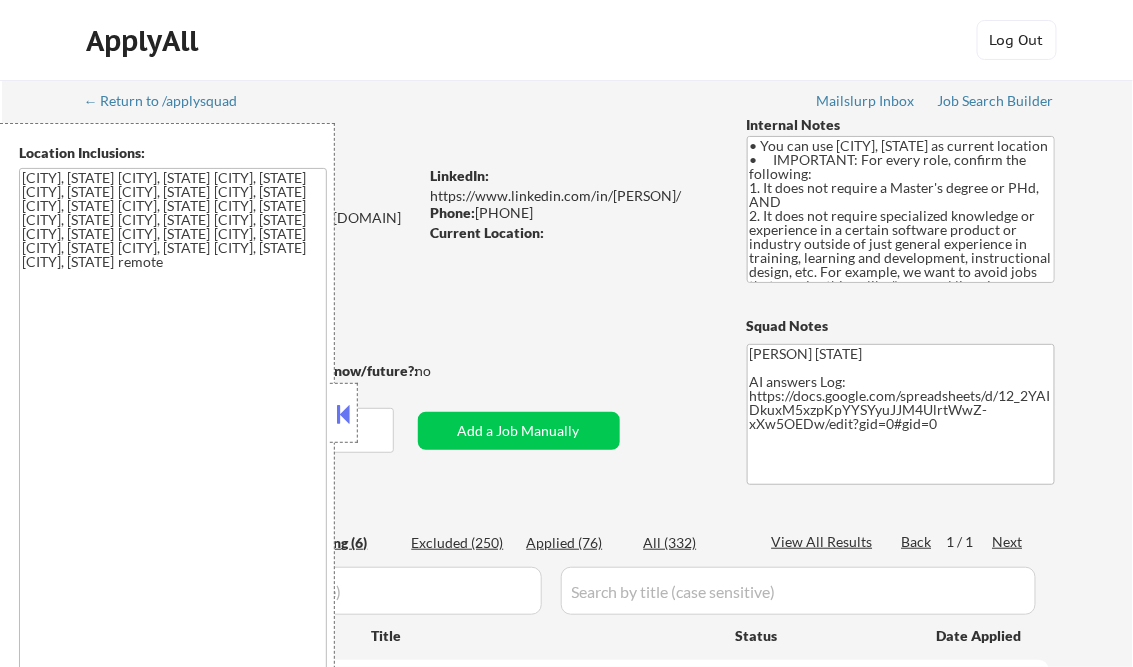 click at bounding box center [344, 414] 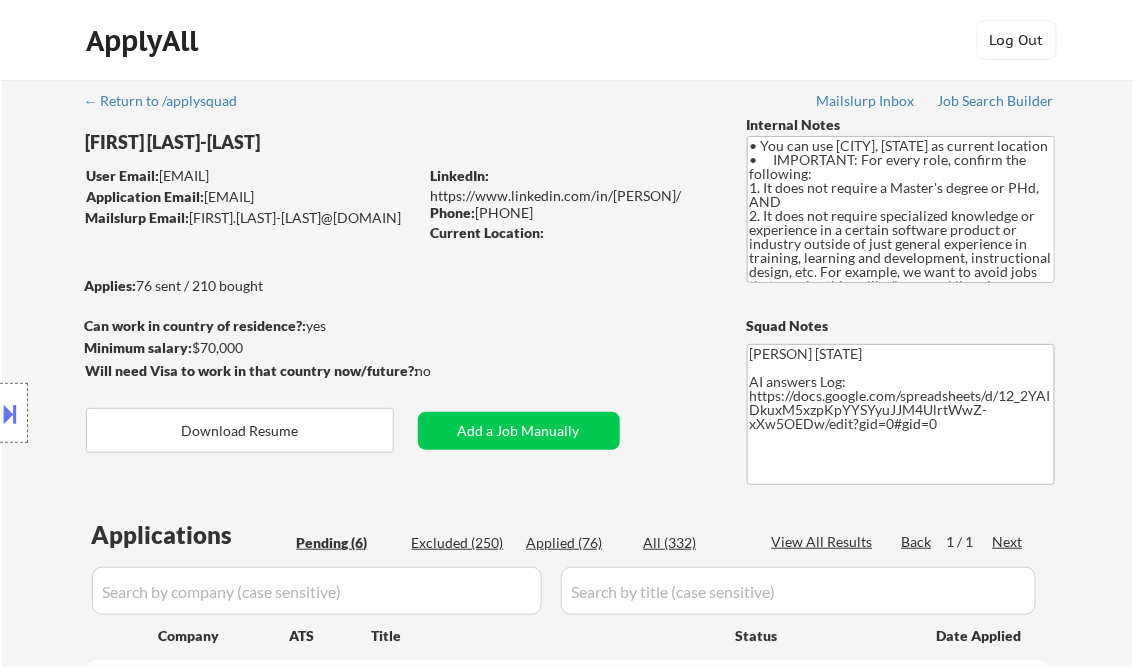 drag, startPoint x: 968, startPoint y: 99, endPoint x: 987, endPoint y: 64, distance: 39.824615 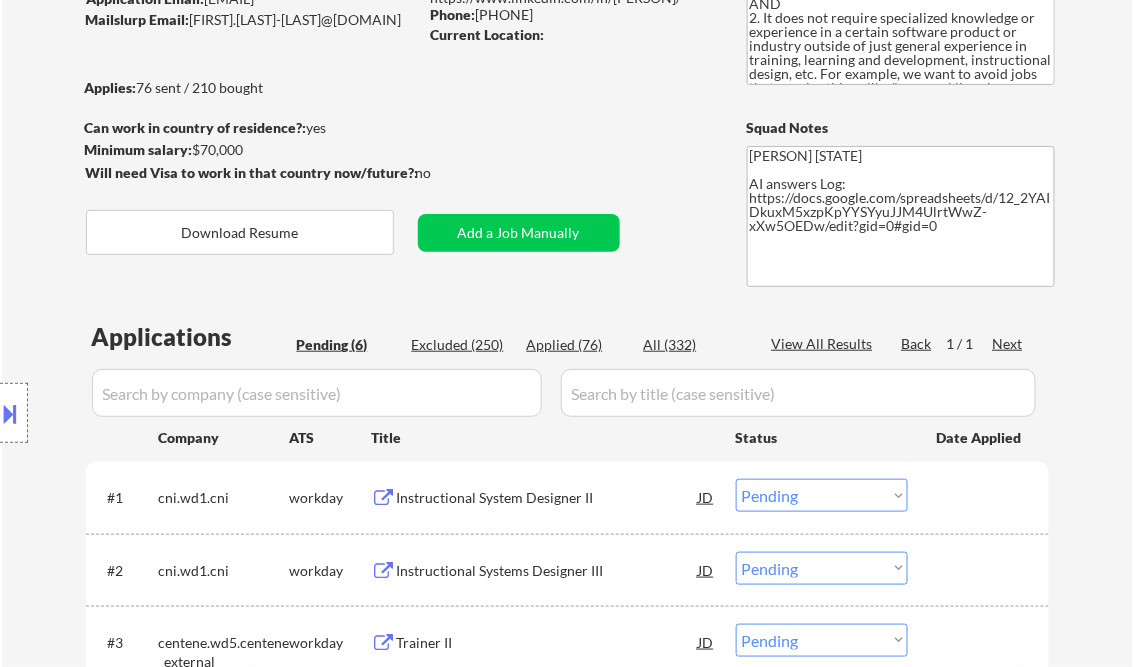 scroll, scrollTop: 240, scrollLeft: 0, axis: vertical 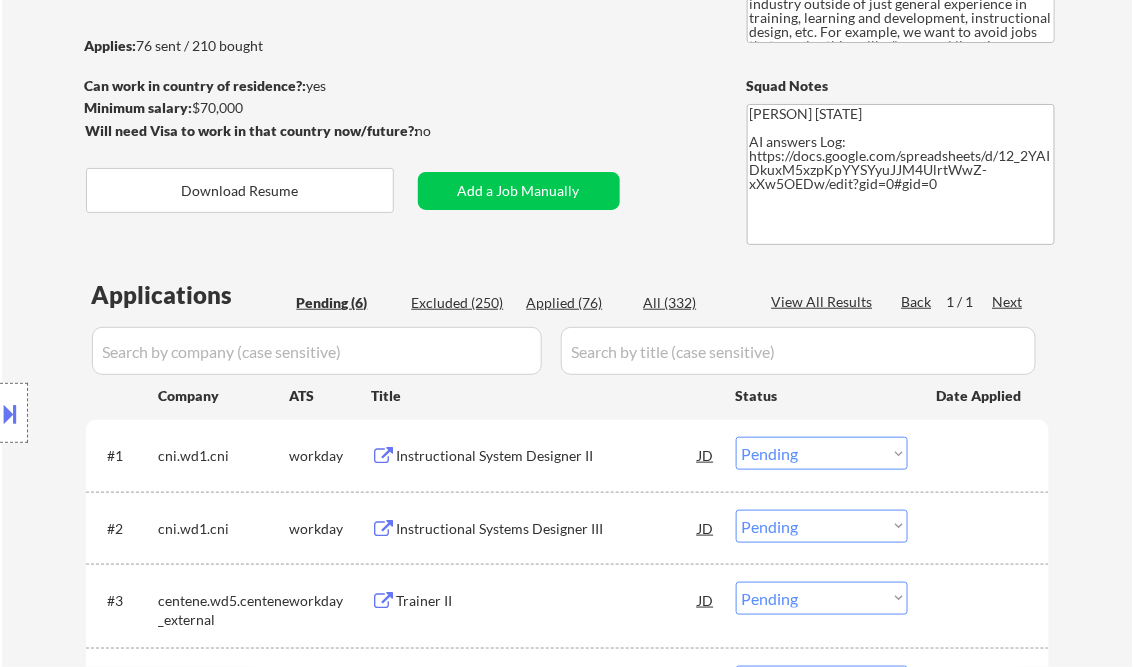 click on "Instructional System Designer II" at bounding box center (548, 456) 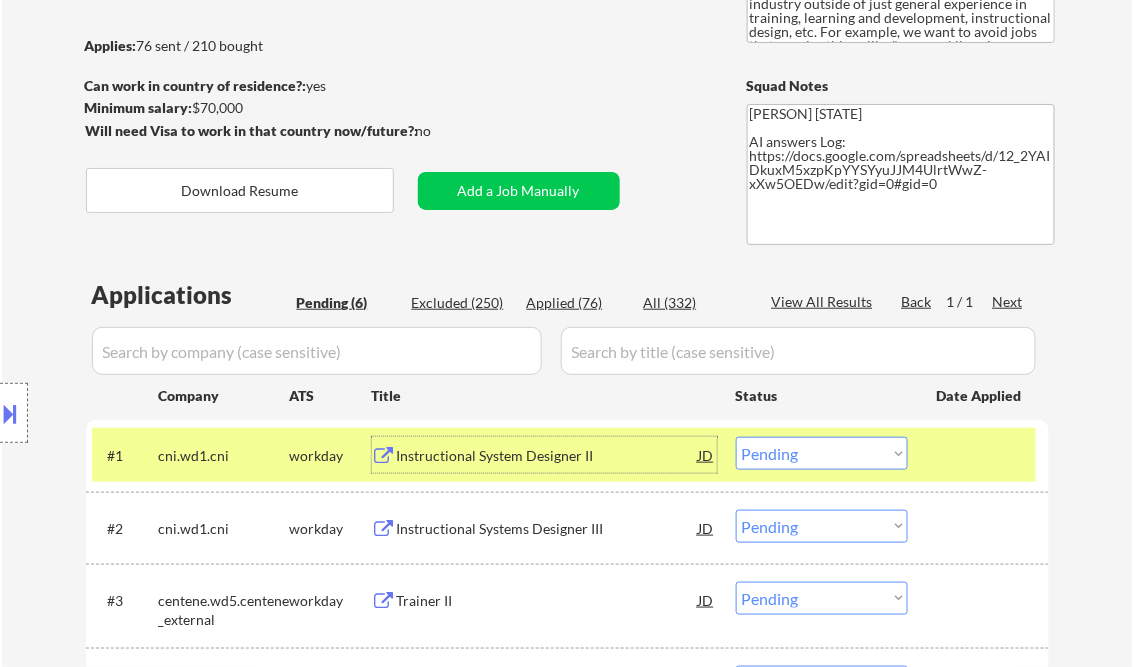 click on "Choose an option... Pending Applied Excluded (Questions) Excluded (Expired) Excluded (Location) Excluded (Bad Match) Excluded (Blocklist) Excluded (Salary) Excluded (Other)" at bounding box center [822, 453] 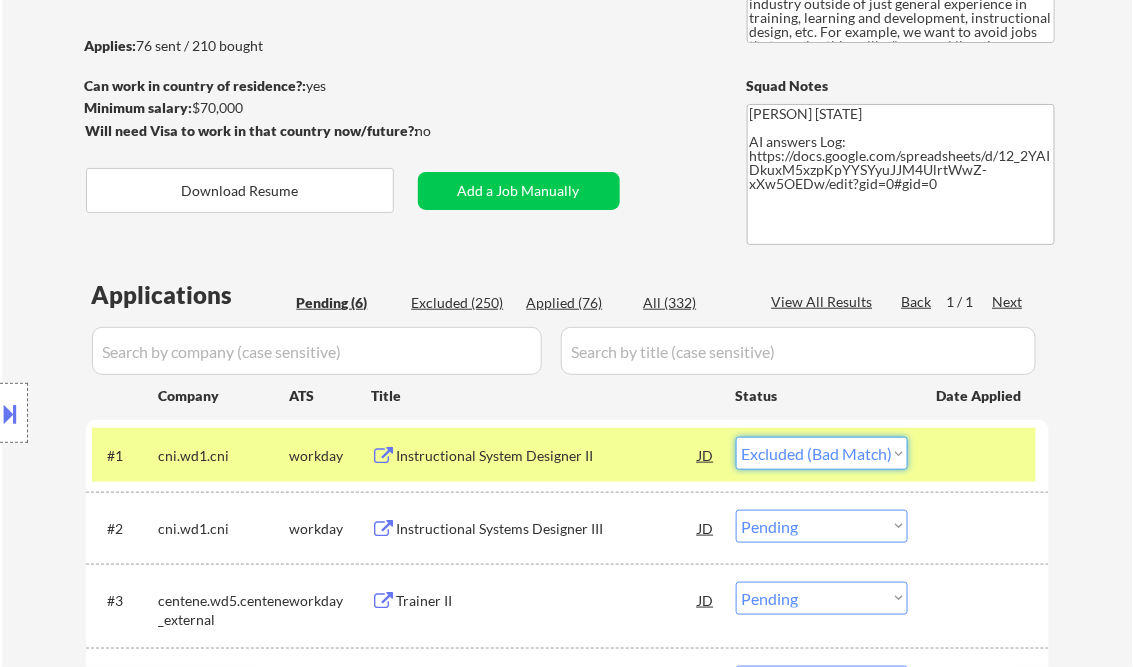 click on "Choose an option... Pending Applied Excluded (Questions) Excluded (Expired) Excluded (Location) Excluded (Bad Match) Excluded (Blocklist) Excluded (Salary) Excluded (Other)" at bounding box center (822, 453) 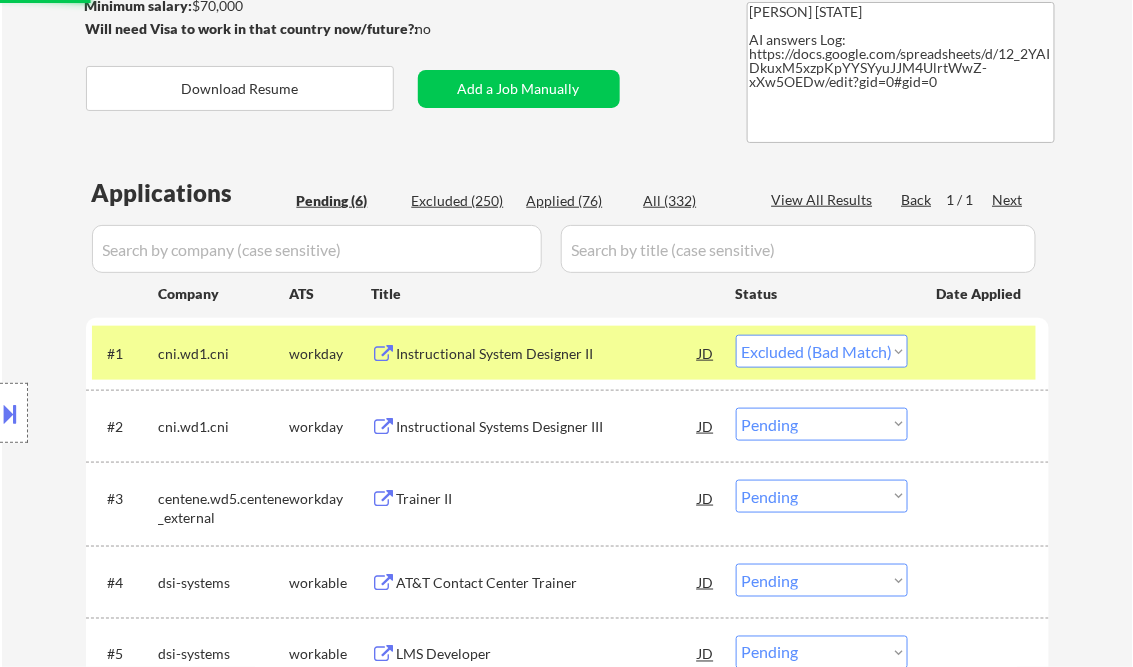 scroll, scrollTop: 400, scrollLeft: 0, axis: vertical 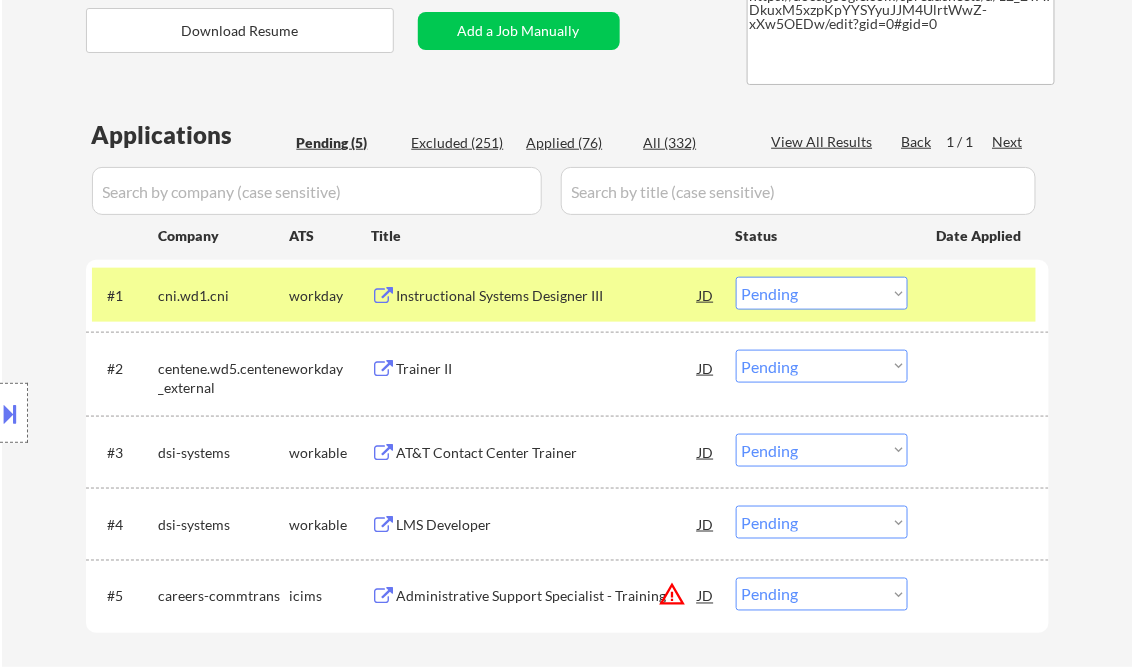 click on "Instructional Systems Designer III" at bounding box center [548, 296] 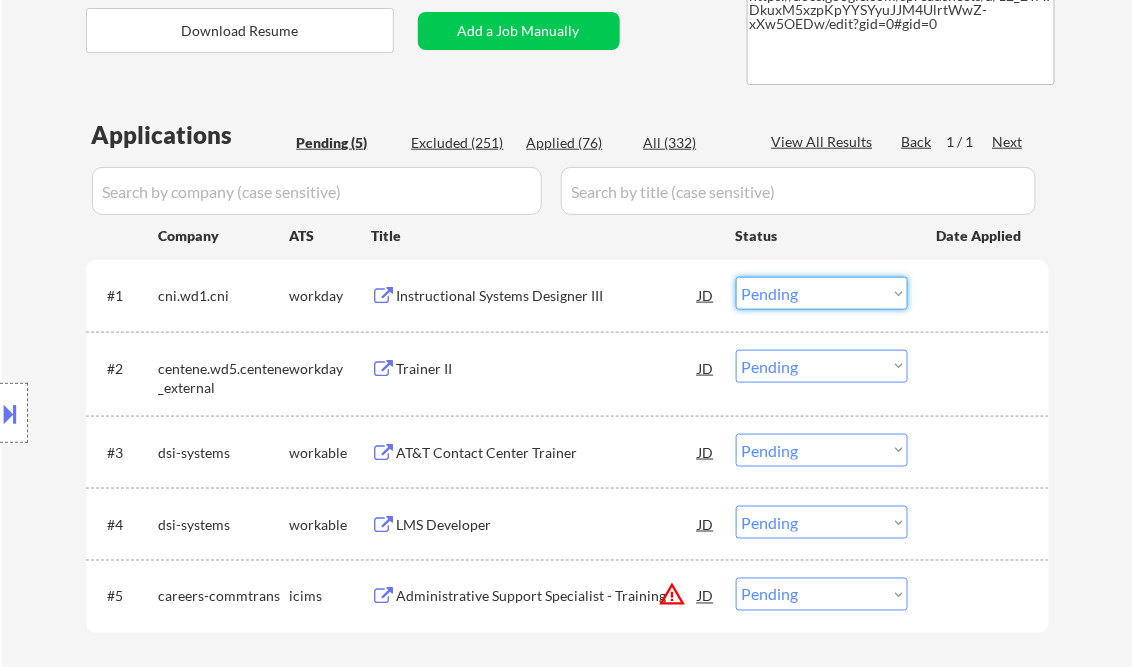click on "Choose an option... Pending Applied Excluded (Questions) Excluded (Expired) Excluded (Location) Excluded (Bad Match) Excluded (Blocklist) Excluded (Salary) Excluded (Other)" at bounding box center [822, 293] 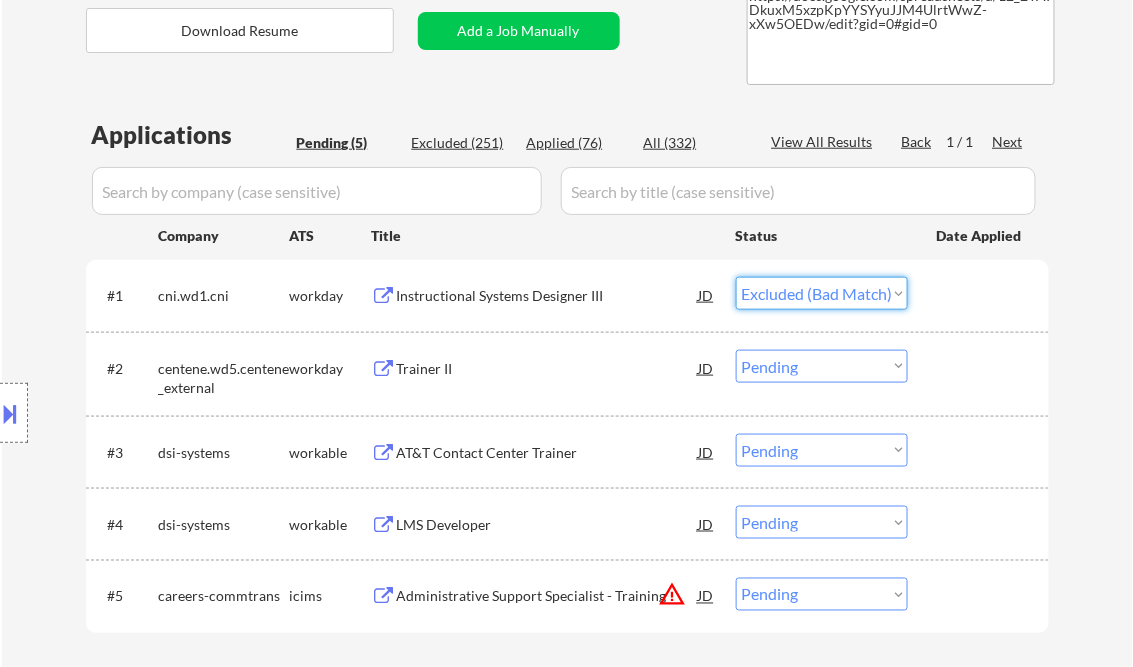 click on "Choose an option... Pending Applied Excluded (Questions) Excluded (Expired) Excluded (Location) Excluded (Bad Match) Excluded (Blocklist) Excluded (Salary) Excluded (Other)" at bounding box center (822, 293) 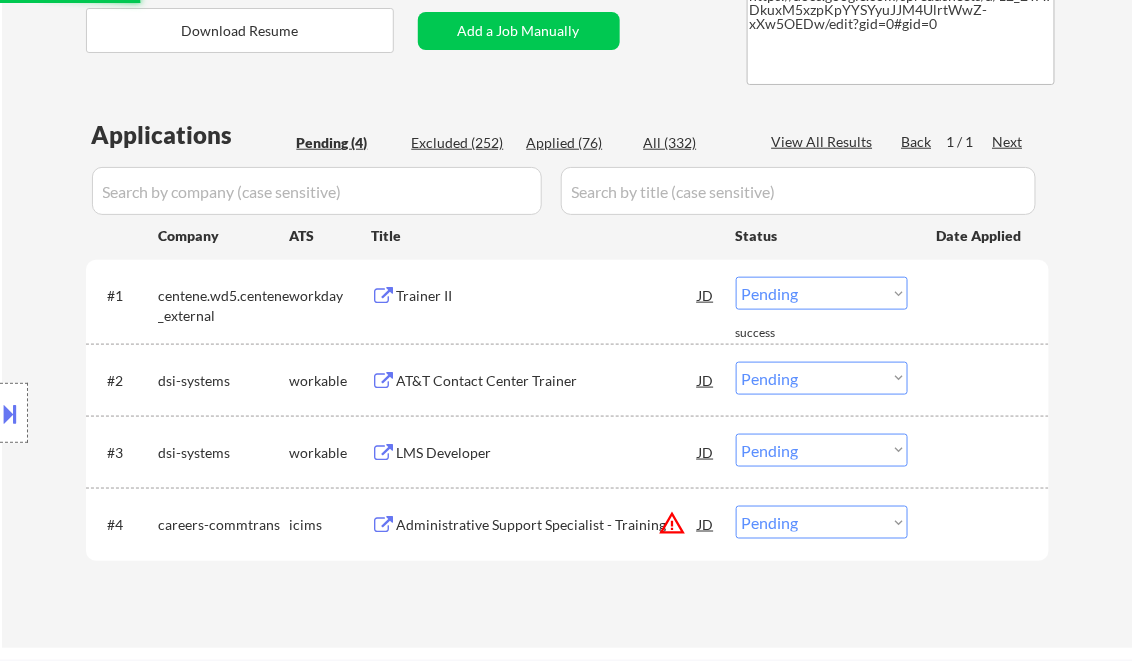 click on "Trainer II" at bounding box center [548, 296] 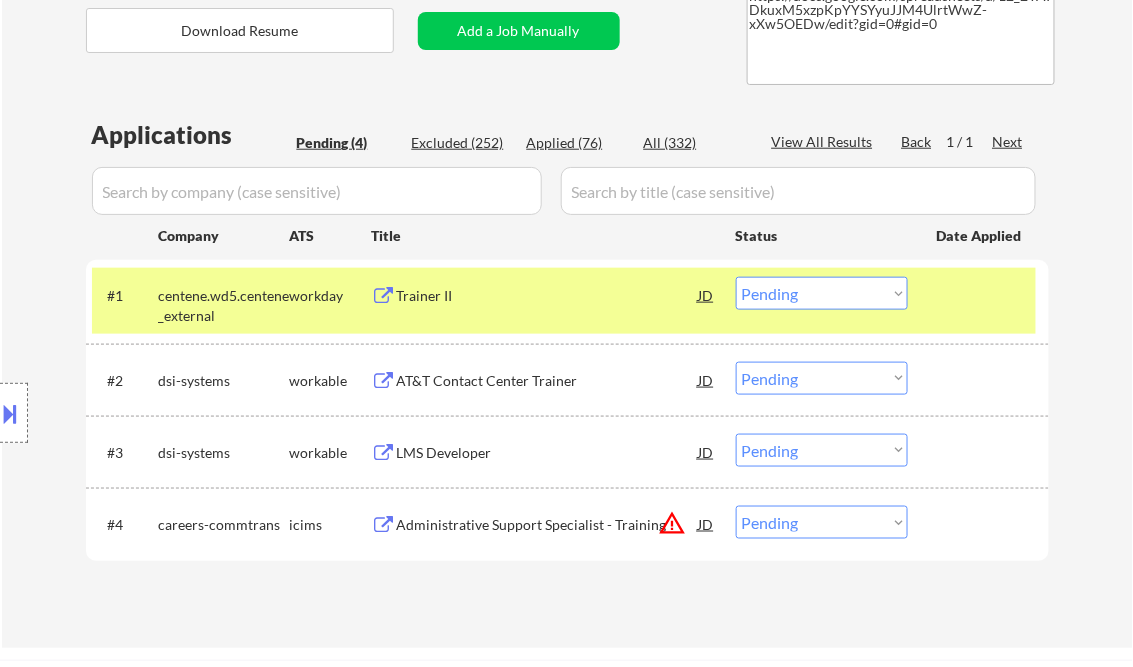 click at bounding box center (11, 413) 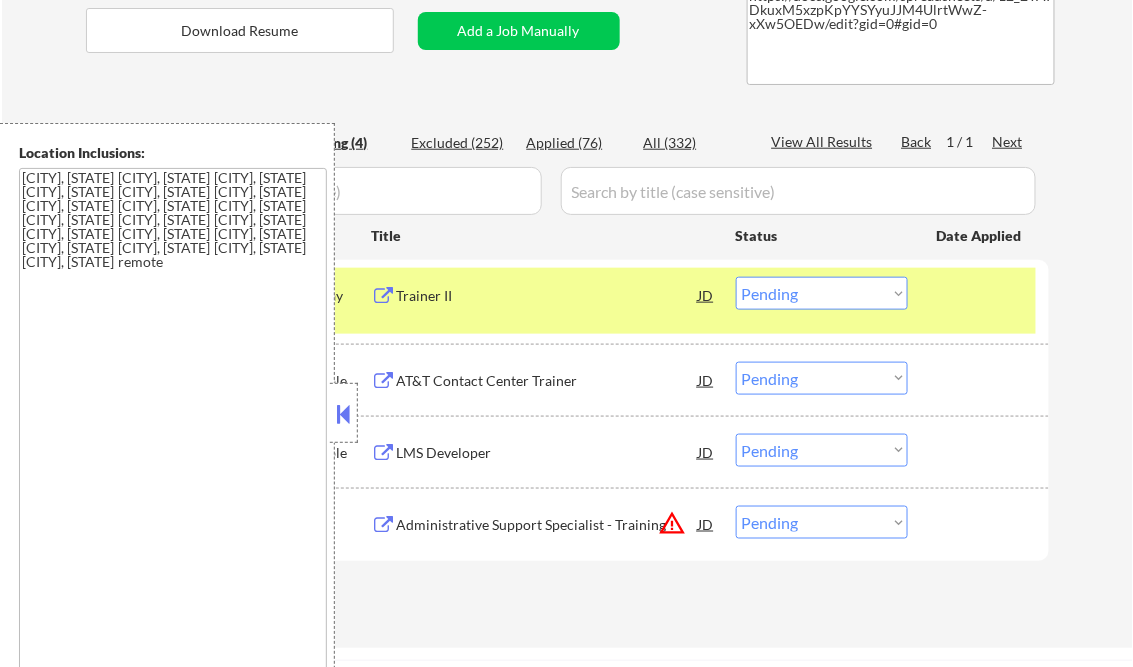 click at bounding box center (344, 414) 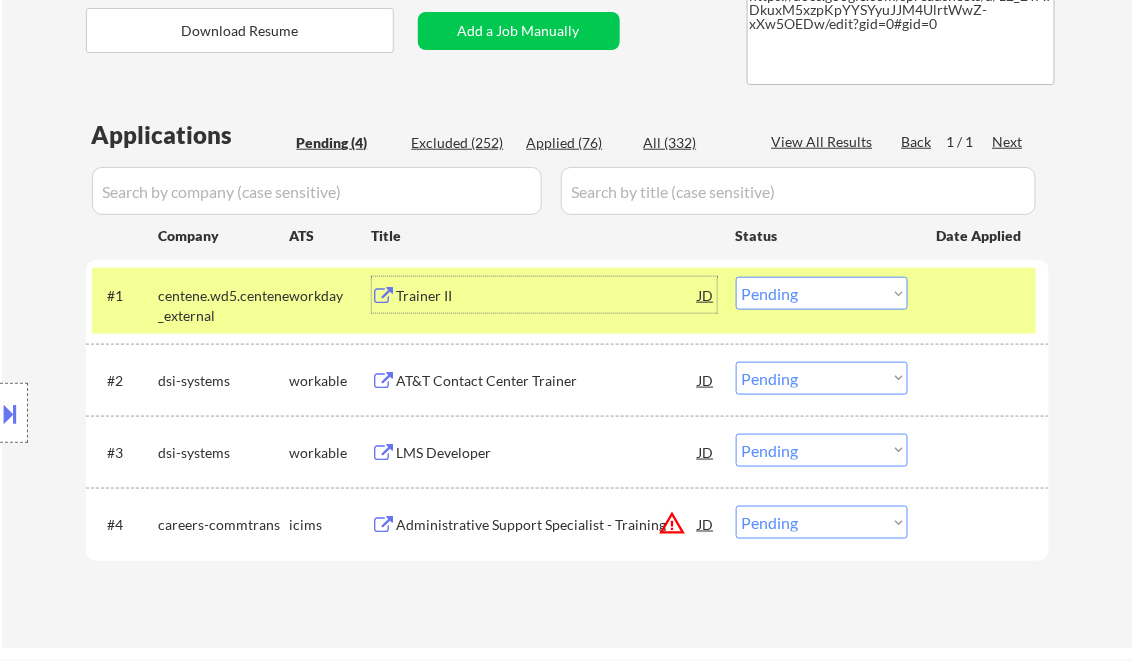 click on "Trainer II" at bounding box center [548, 296] 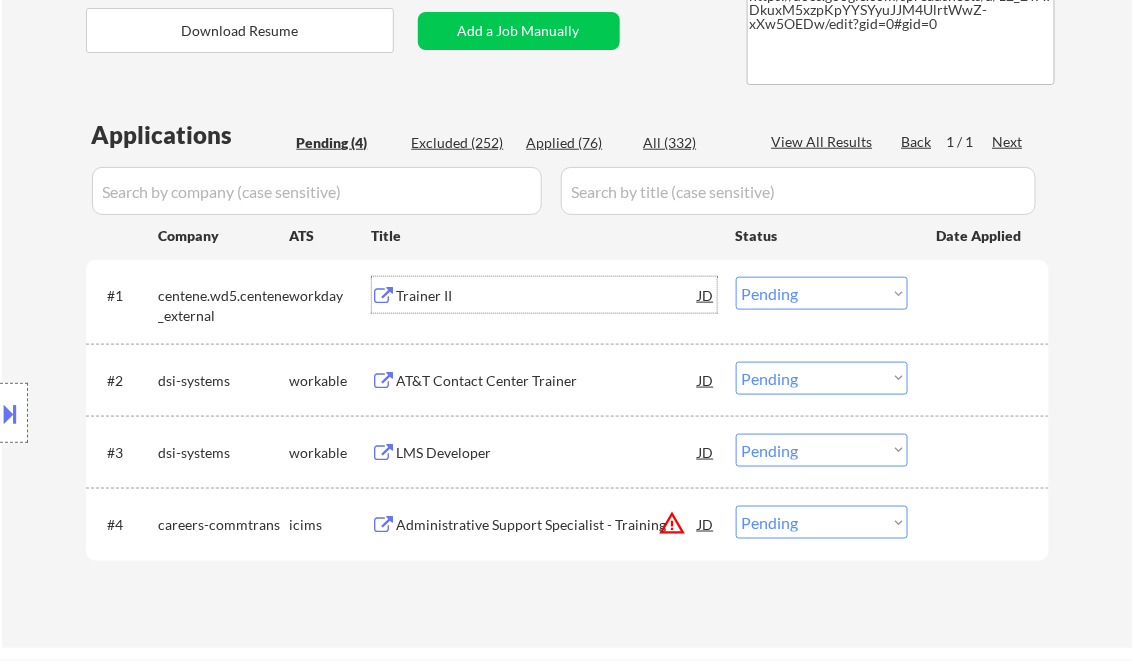 drag, startPoint x: 777, startPoint y: 295, endPoint x: 805, endPoint y: 311, distance: 32.24903 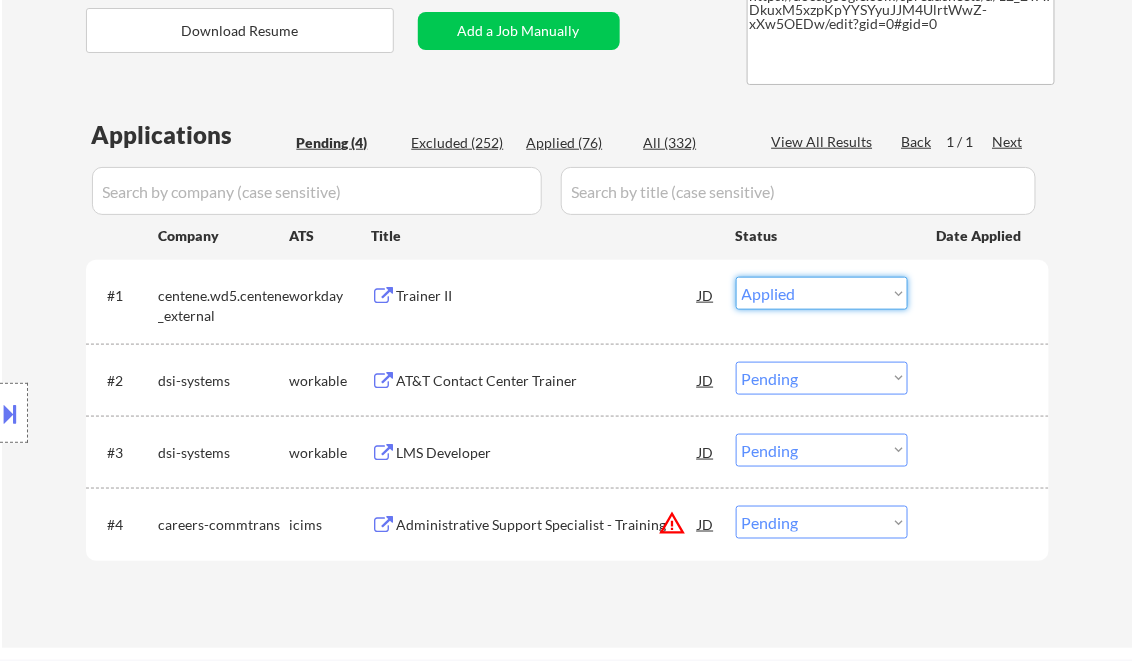 click on "Choose an option... Pending Applied Excluded (Questions) Excluded (Expired) Excluded (Location) Excluded (Bad Match) Excluded (Blocklist) Excluded (Salary) Excluded (Other)" at bounding box center (822, 293) 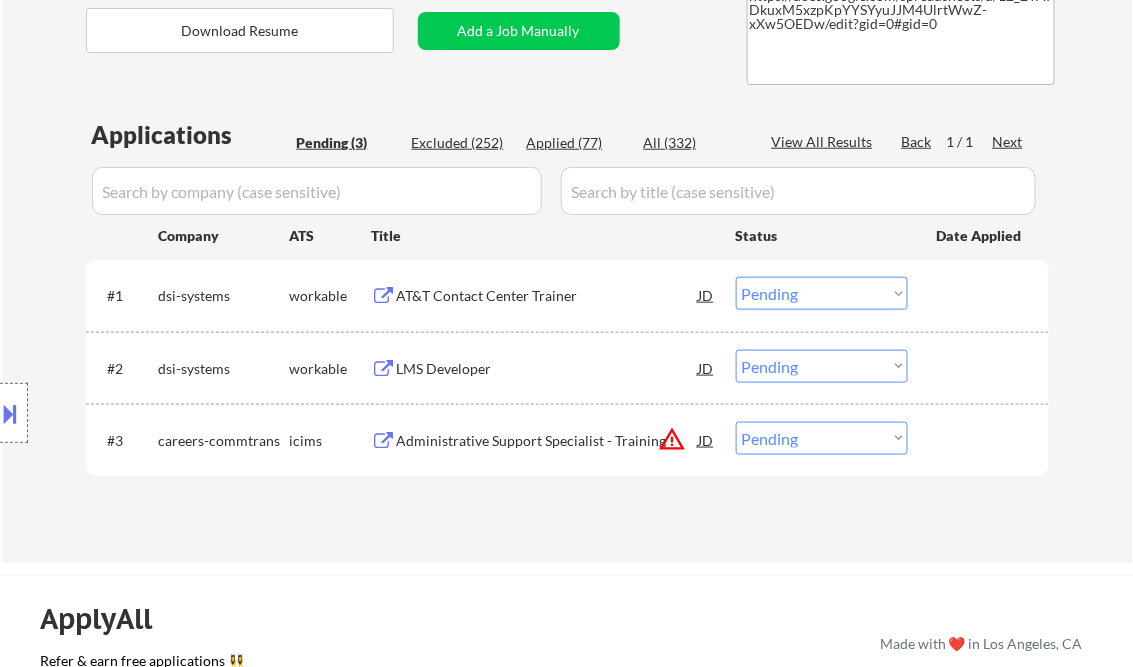 click on "AT&T Contact Center Trainer" at bounding box center [548, 296] 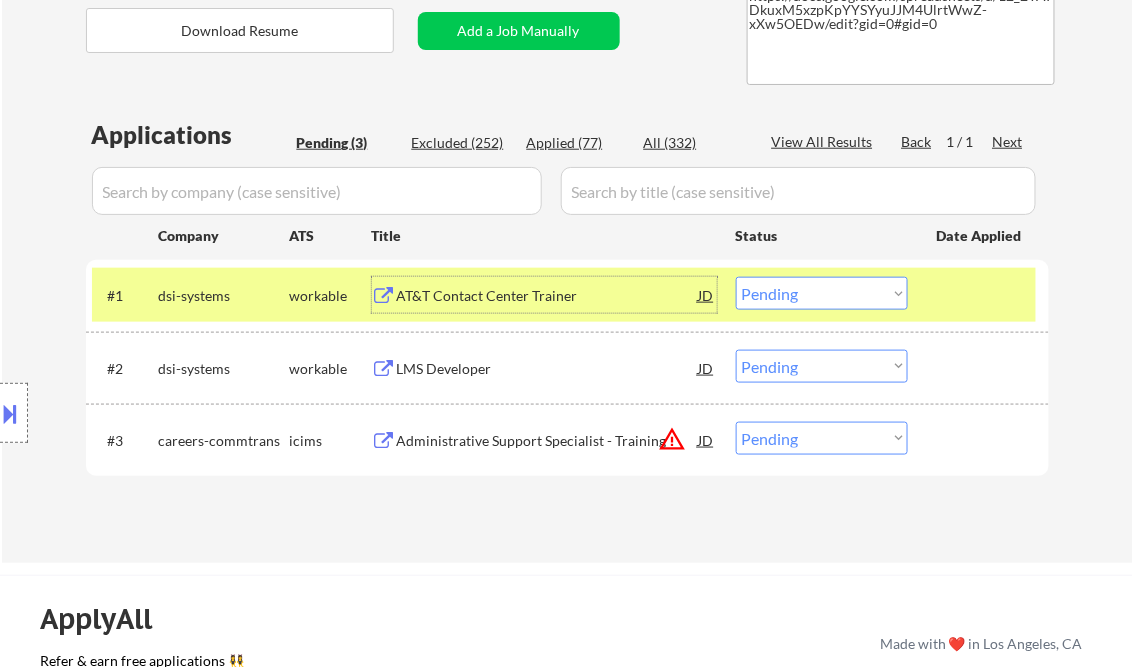 click on "Choose an option... Pending Applied Excluded (Questions) Excluded (Expired) Excluded (Location) Excluded (Bad Match) Excluded (Blocklist) Excluded (Salary) Excluded (Other)" at bounding box center (822, 293) 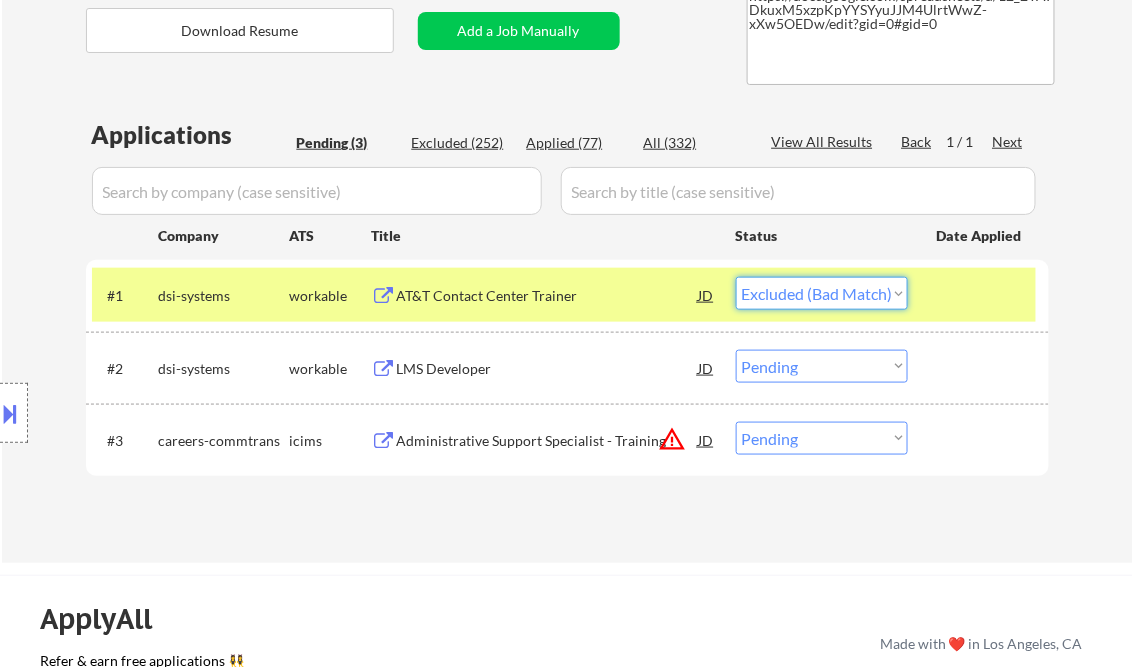 click on "Choose an option... Pending Applied Excluded (Questions) Excluded (Expired) Excluded (Location) Excluded (Bad Match) Excluded (Blocklist) Excluded (Salary) Excluded (Other)" at bounding box center (822, 293) 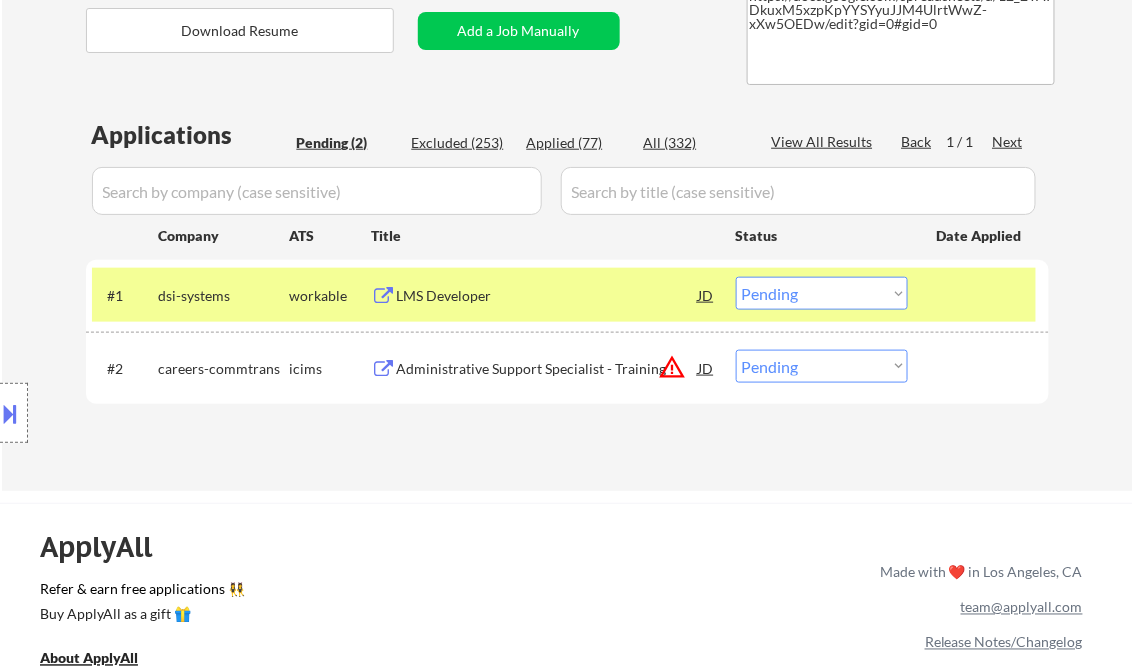 click on "LMS Developer" at bounding box center [548, 296] 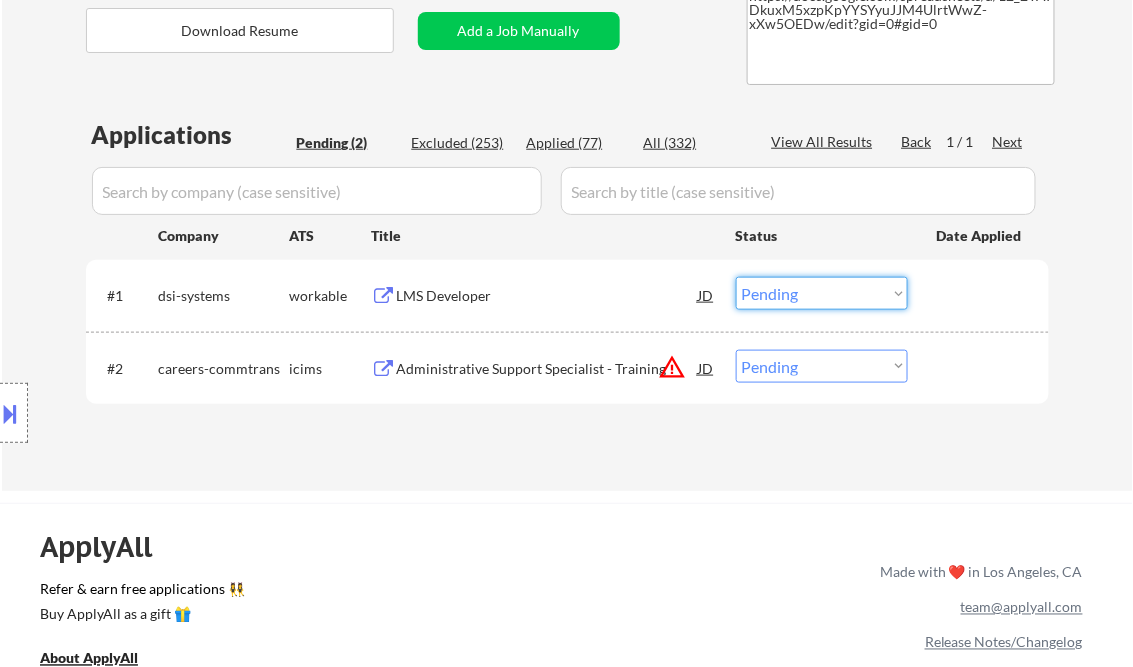 click on "Choose an option... Pending Applied Excluded (Questions) Excluded (Expired) Excluded (Location) Excluded (Bad Match) Excluded (Blocklist) Excluded (Salary) Excluded (Other)" at bounding box center (822, 293) 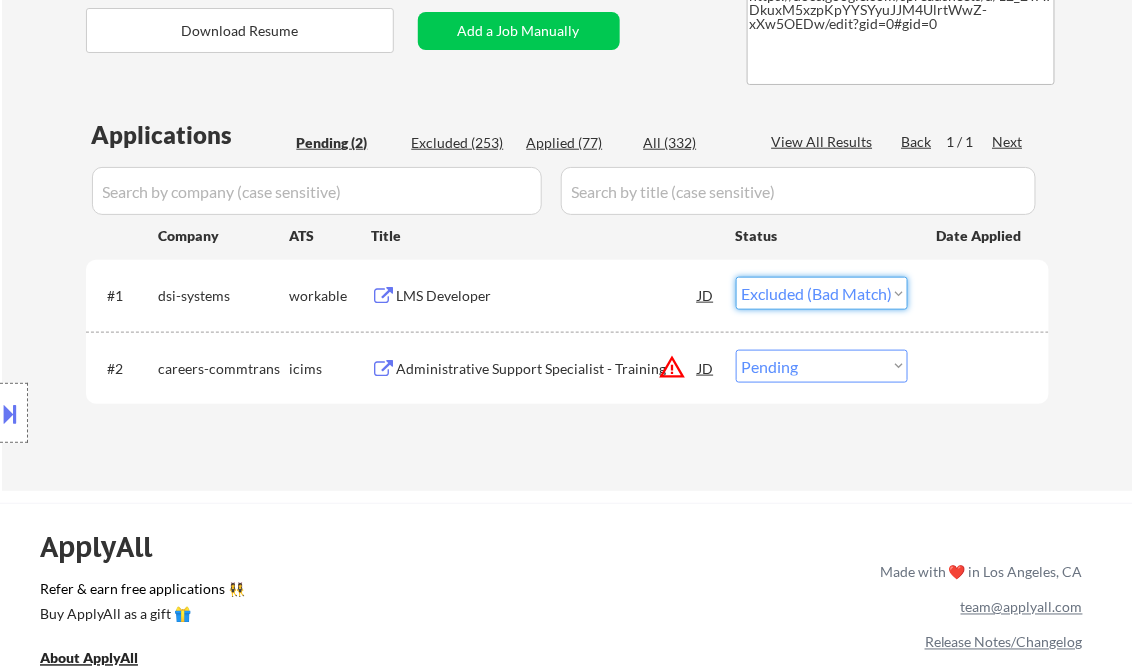 click on "Choose an option... Pending Applied Excluded (Questions) Excluded (Expired) Excluded (Location) Excluded (Bad Match) Excluded (Blocklist) Excluded (Salary) Excluded (Other)" at bounding box center [822, 293] 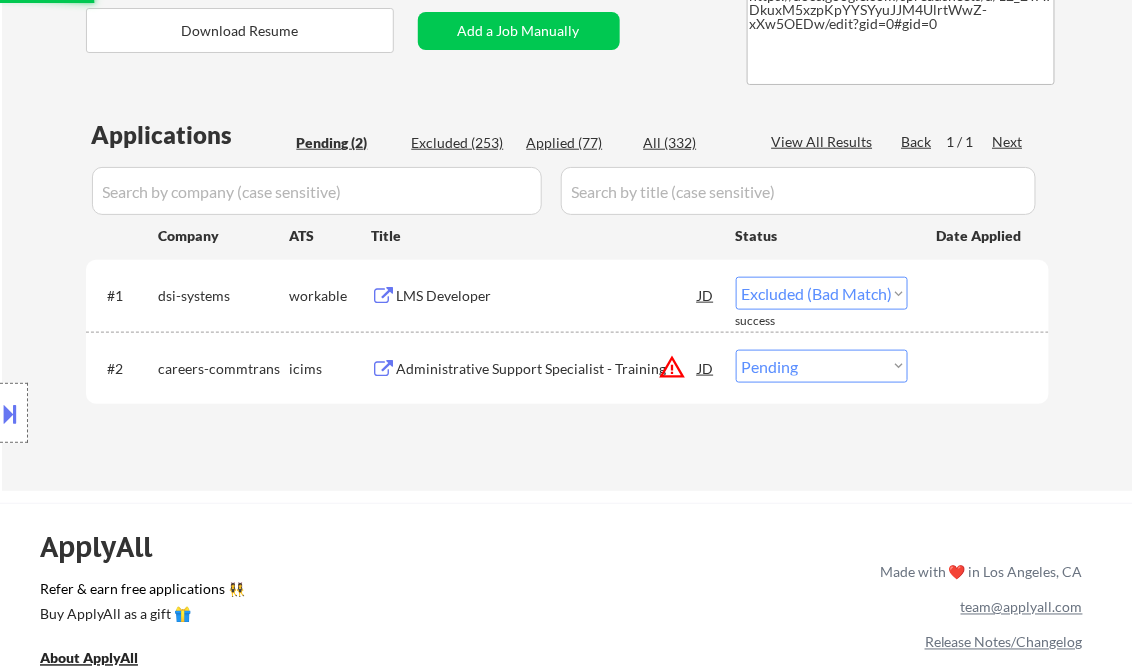 click on "Administrative Support Specialist - Training" at bounding box center [548, 369] 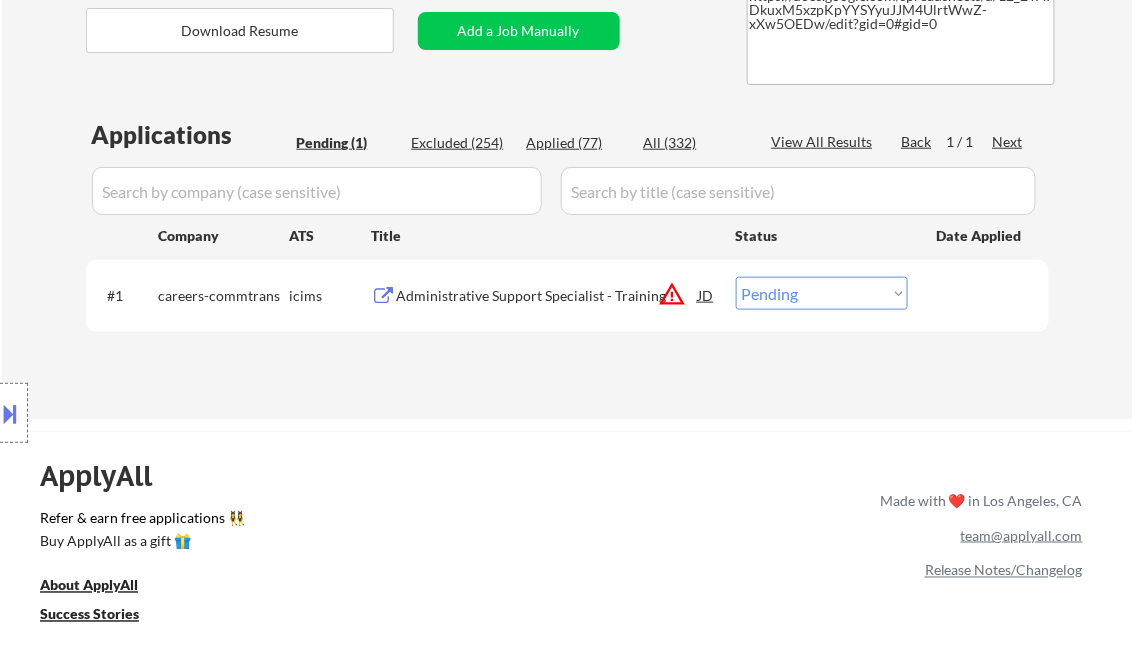 click on "Choose an option... Pending Applied Excluded (Questions) Excluded (Expired) Excluded (Location) Excluded (Bad Match) Excluded (Blocklist) Excluded (Salary) Excluded (Other)" at bounding box center (822, 293) 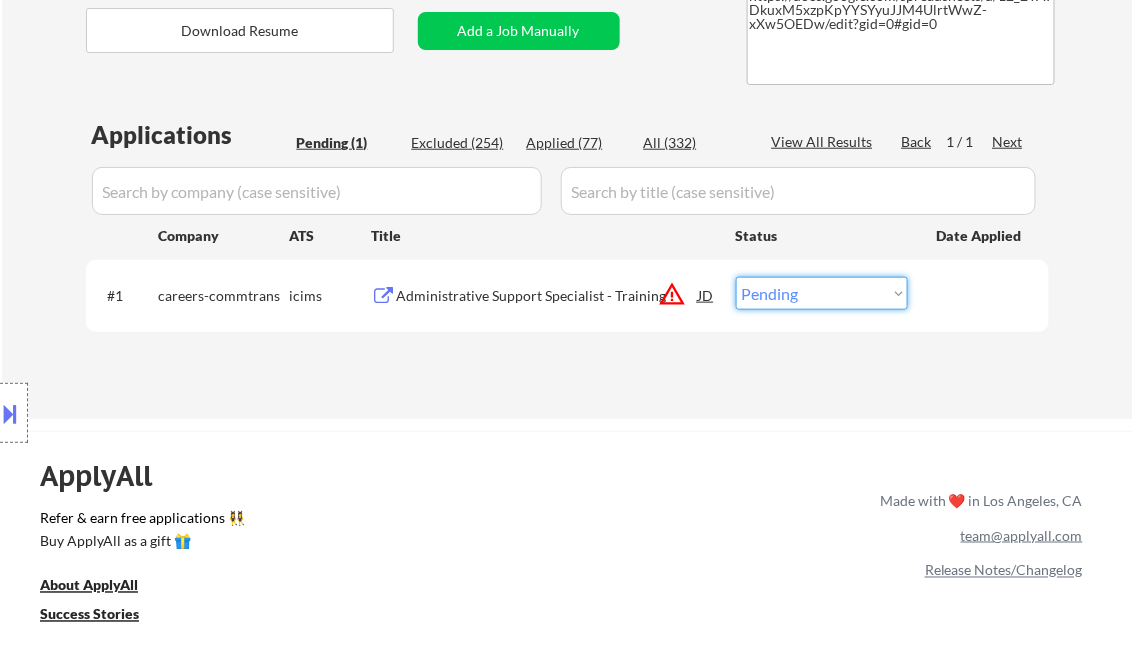 select on ""excluded__location_"" 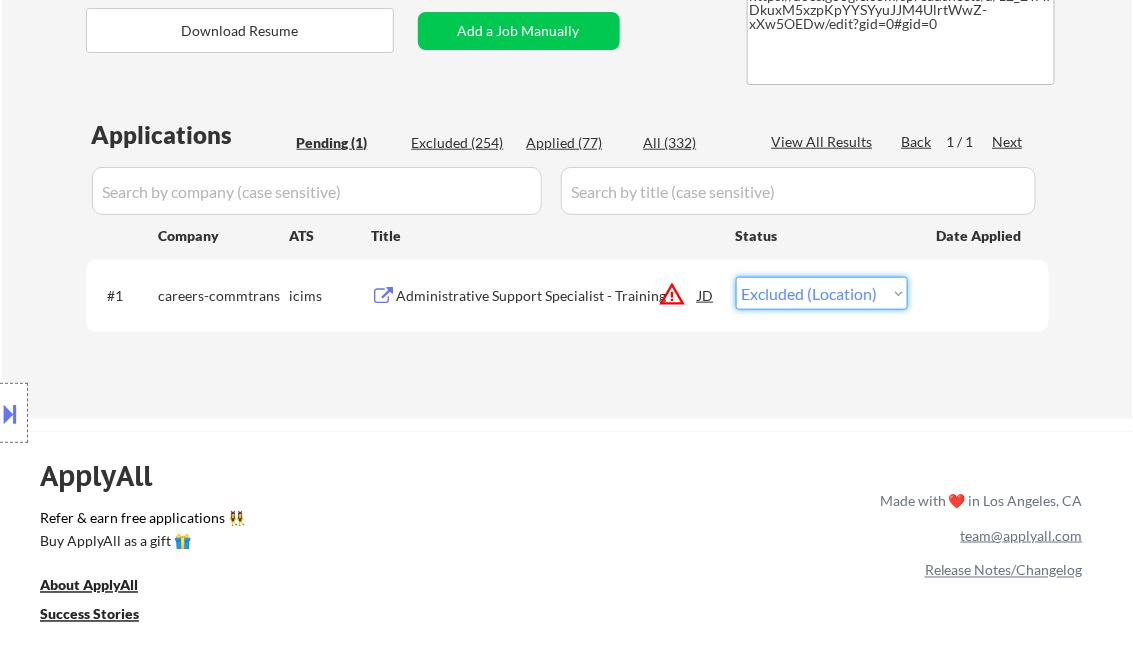 click on "Choose an option... Pending Applied Excluded (Questions) Excluded (Expired) Excluded (Location) Excluded (Bad Match) Excluded (Blocklist) Excluded (Salary) Excluded (Other)" at bounding box center (822, 293) 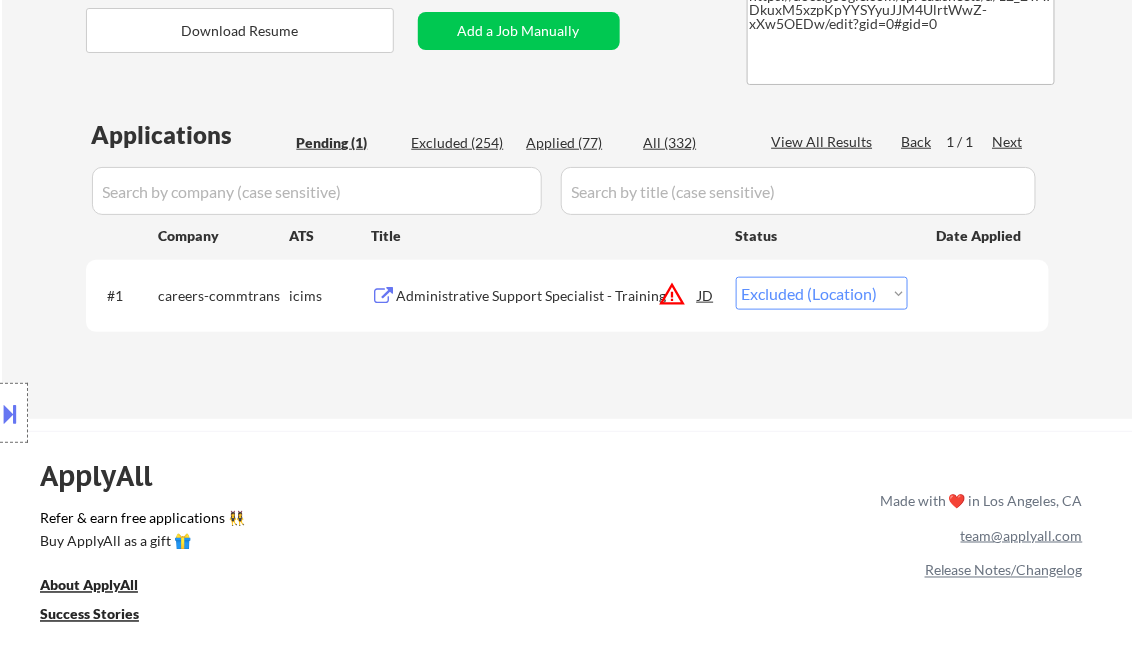 click on "← Return to /applysquad Mailslurp Inbox Job Search Builder [FIRST] [LAST]-[LAST] User Email:	[EMAIL] Application Email:	[EMAIL] Mailslurp Email:	[FIRST].[LAST]-[LAST]@[DOMAIN] LinkedIn:	https://www.linkedin.com/in/[PERSON]/
Phone:	[PHONE] Current Location:	Applies:	76 sent / 210 bought Internal Notes Can work in country of residence?:	yes Squad Notes Minimum salary:	$70,000 Will need Visa to work in that country now/future?:	no Download Resume Add a Job Manually [PERSON] [STATE]
AI answers Log: https://docs.google.com/spreadsheets/d/12_2YAIDkuxM5xzpKpYYSYyuJJM4UlrtWwZ-xXw5OEDw/edit?gid=0#gid=0 Applications Pending (1) Excluded (254) Applied (77) All (332) View All Results Back 1 / 1
Next Company ATS Title Status Date Applied #1 careers-commtrans icims Administrative Support Specialist - Training JD warning_amber Choose an option... Pending Applied Excluded (Questions) Excluded (Expired) Excluded (Location) Excluded (Bad Match) Excluded (Blocklist) success" at bounding box center (567, 49) 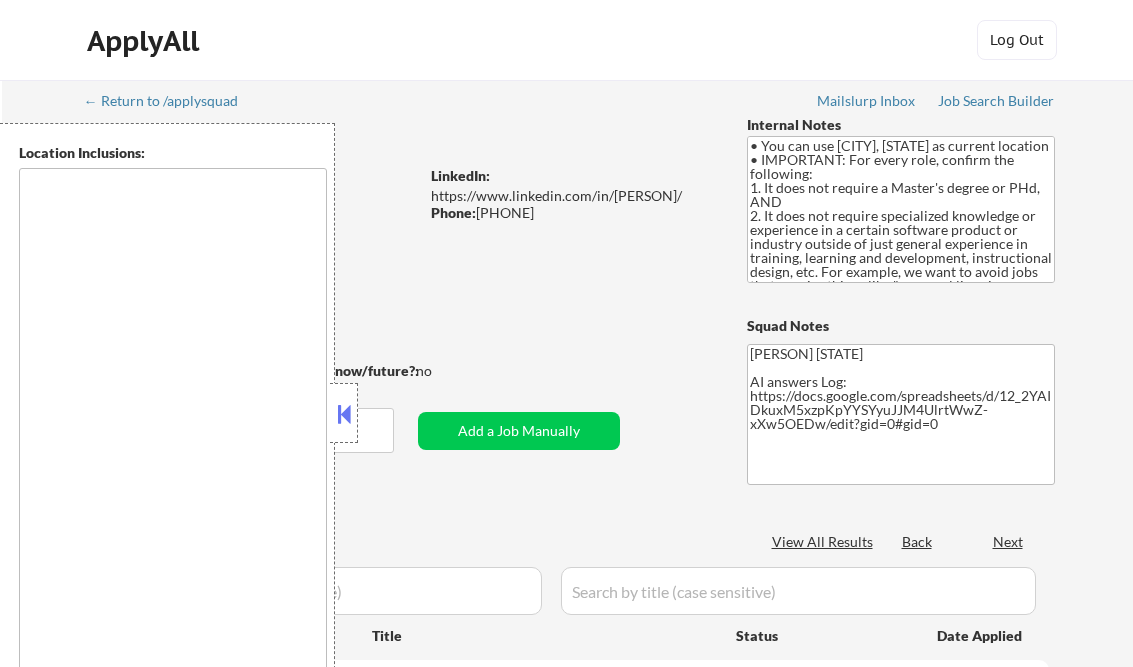 scroll, scrollTop: 0, scrollLeft: 0, axis: both 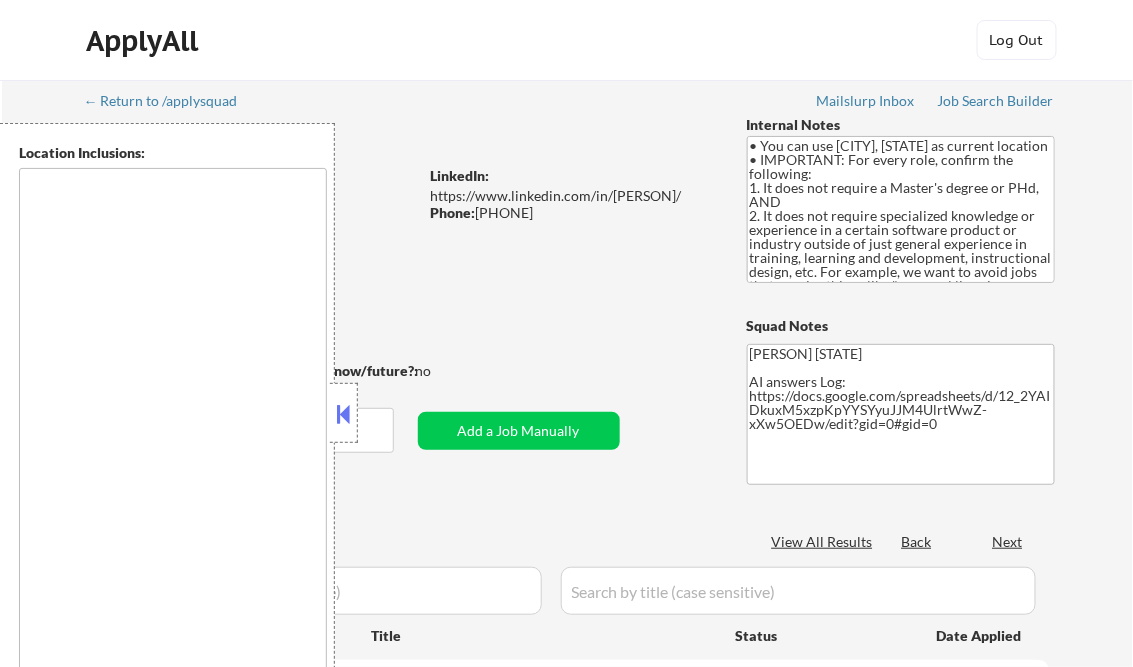 type on "[CITY], [STATE]   [CITY], [STATE]   [CITY], [STATE]   [CITY], [STATE]   [CITY], [STATE]   [CITY], [STATE]   [CITY], [STATE]   [CITY], [STATE]   [CITY], [STATE]   [CITY], [STATE]   [CITY], [STATE]   [CITY], [STATE]   [CITY], [STATE]   [CITY], [STATE]   [CITY], [STATE]   [CITY], [STATE]   [CITY], [STATE]   [CITY], [STATE]   [CITY], [STATE]   [CITY], [STATE] remote" 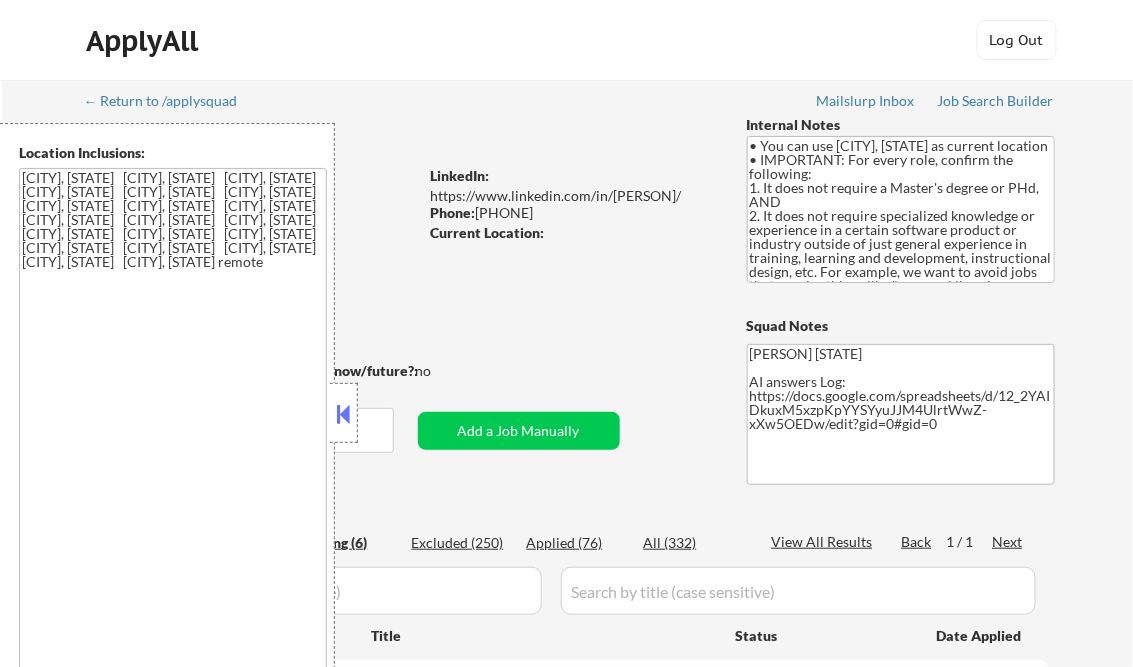 select on ""pending"" 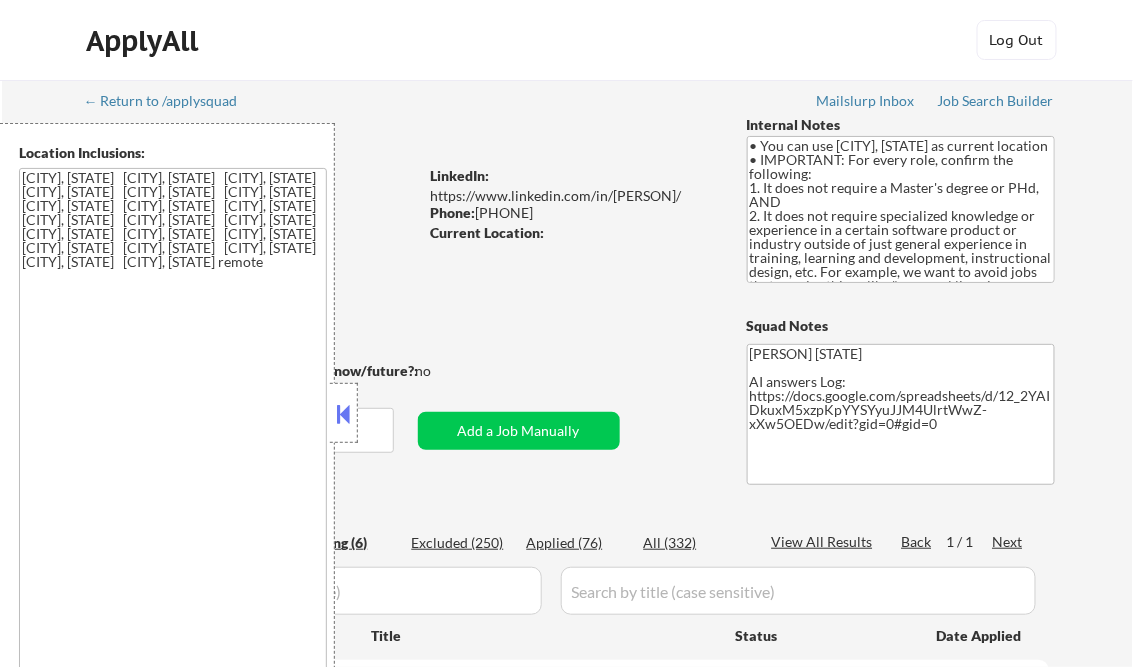 select on ""pending"" 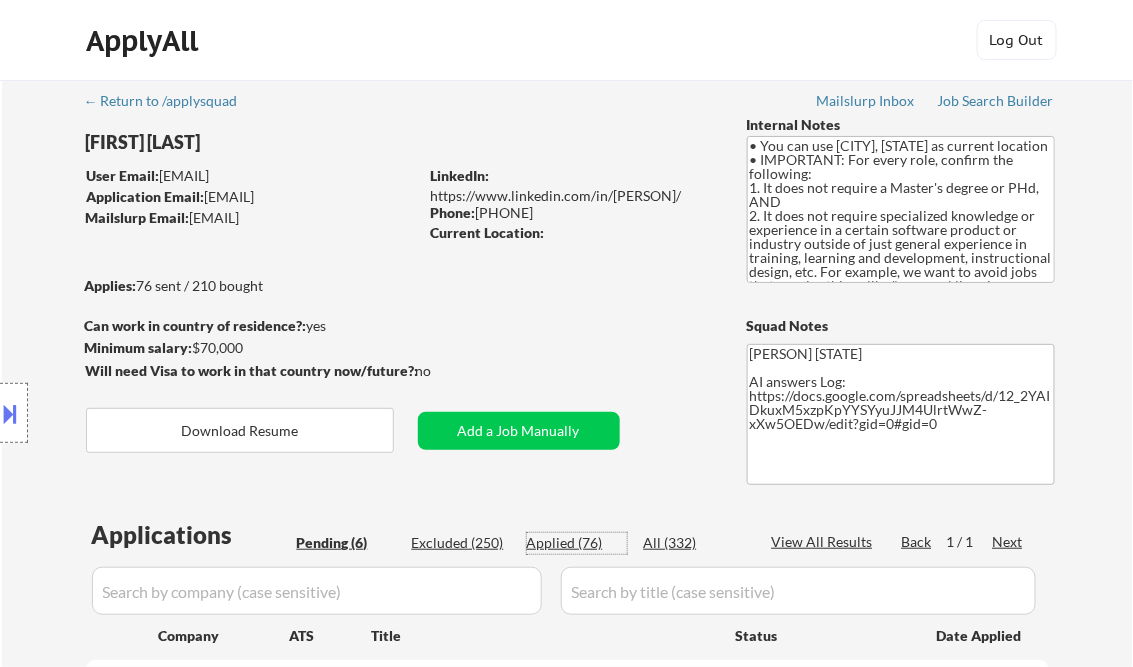 click on "Applied (76)" at bounding box center [577, 543] 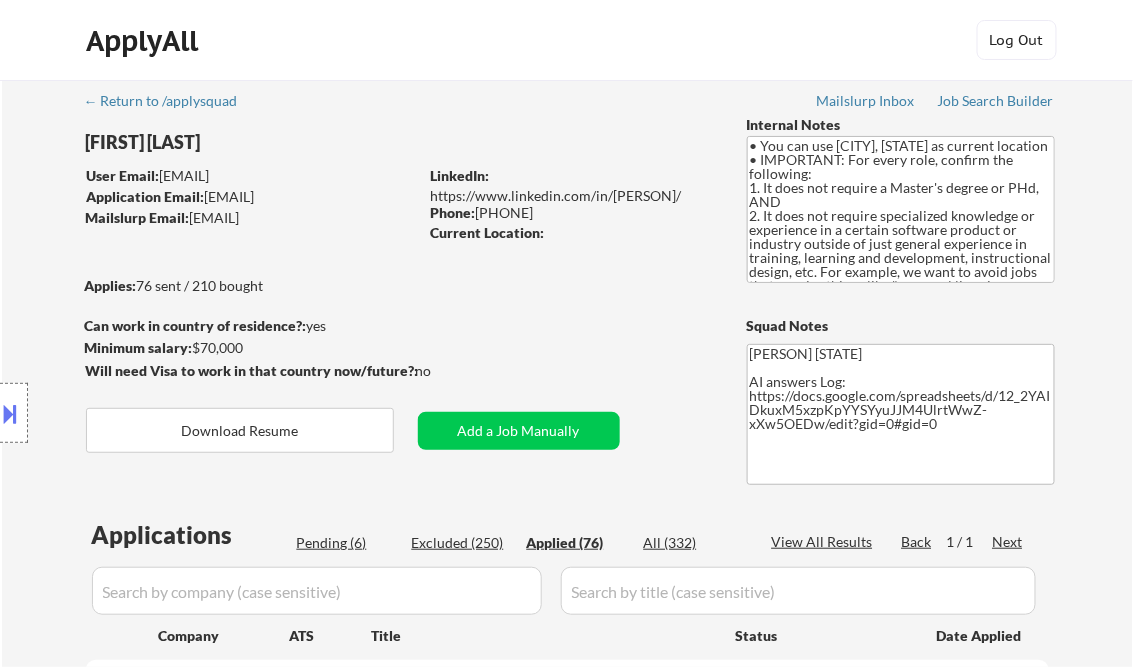 select on ""applied"" 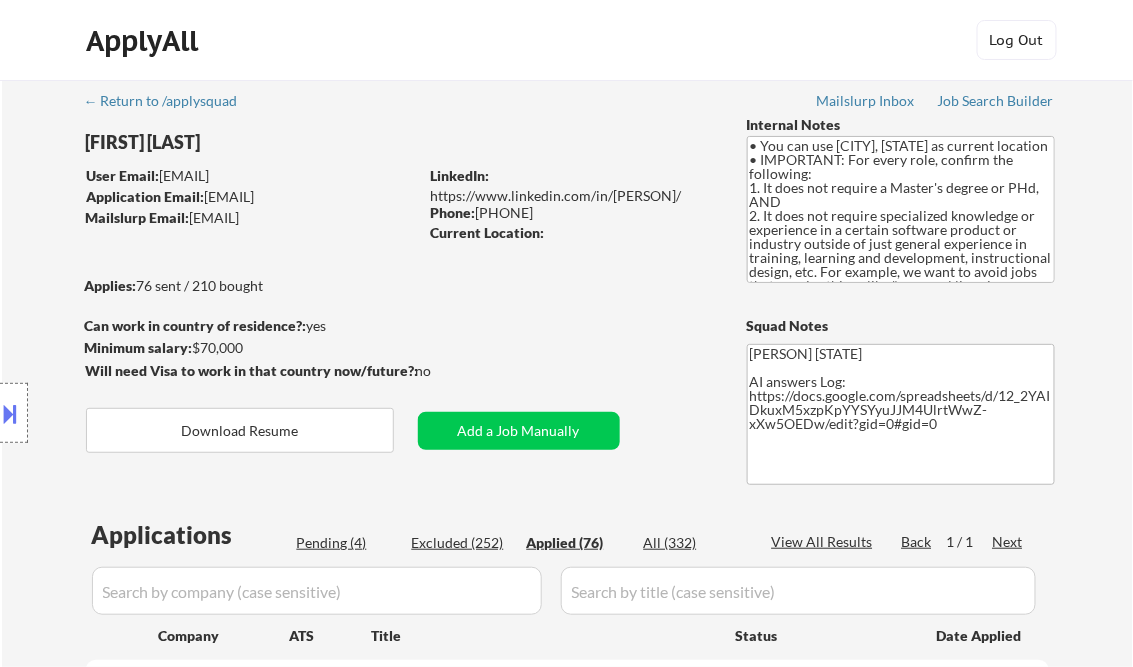 select on ""applied"" 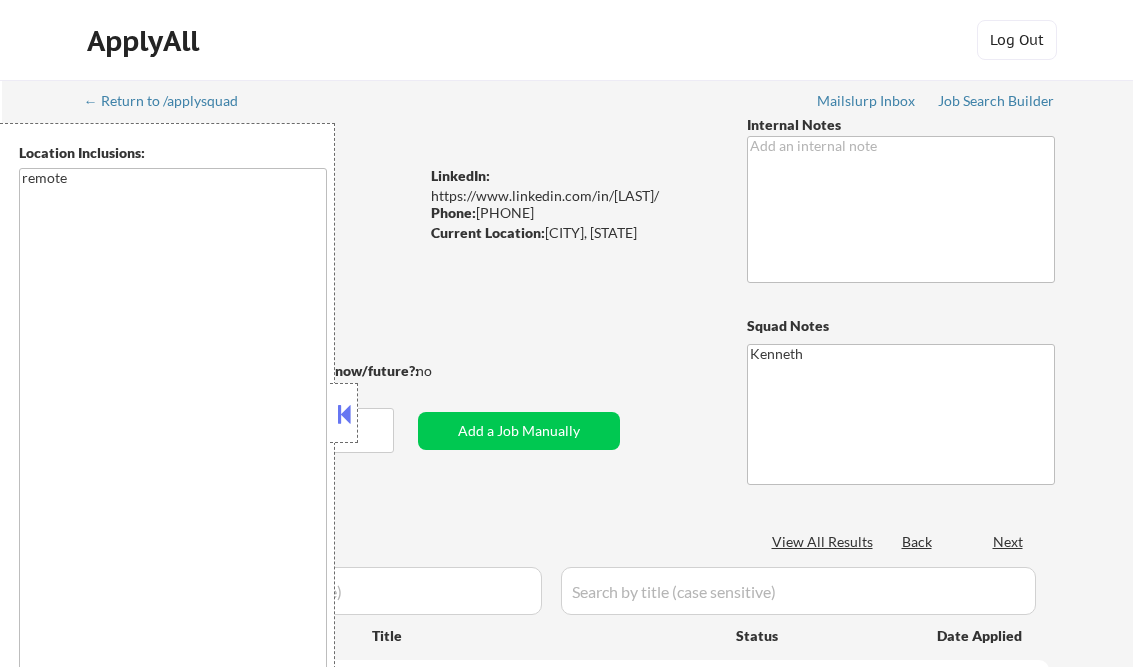 scroll, scrollTop: 0, scrollLeft: 0, axis: both 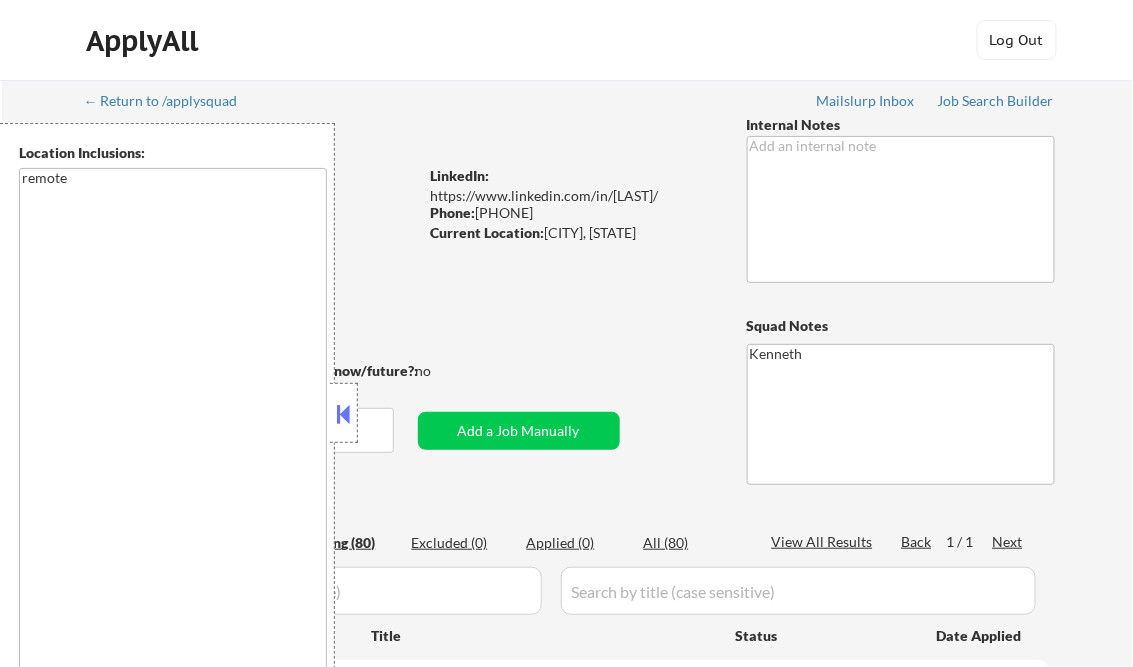 click at bounding box center [344, 414] 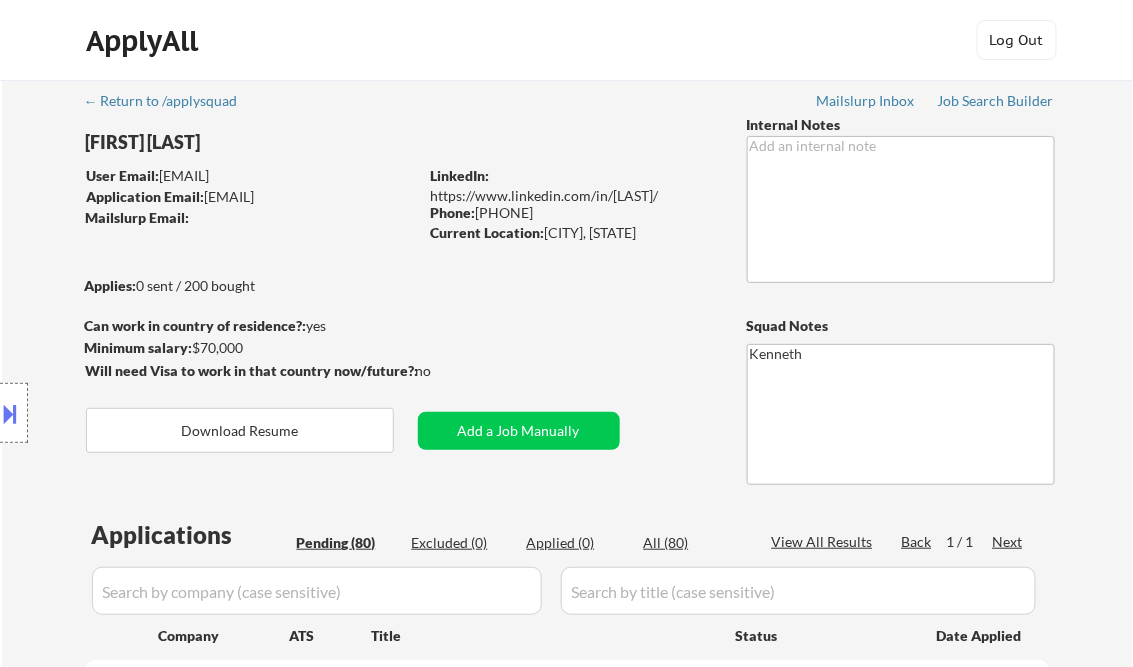 click on "Job Search Builder" at bounding box center [996, 101] 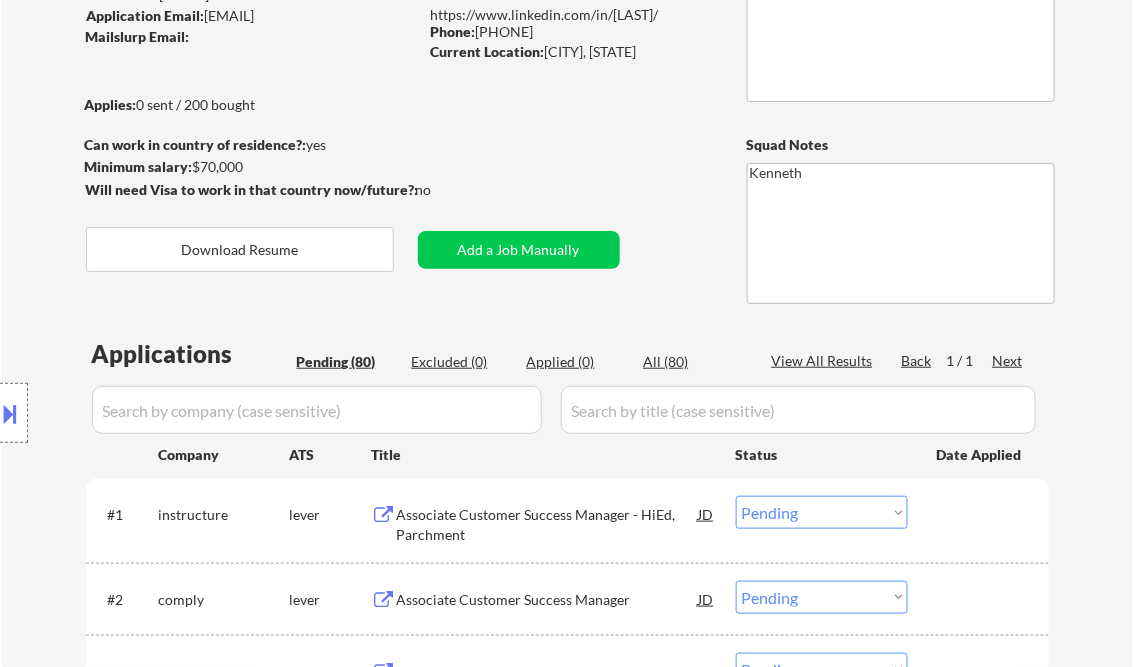 scroll, scrollTop: 240, scrollLeft: 0, axis: vertical 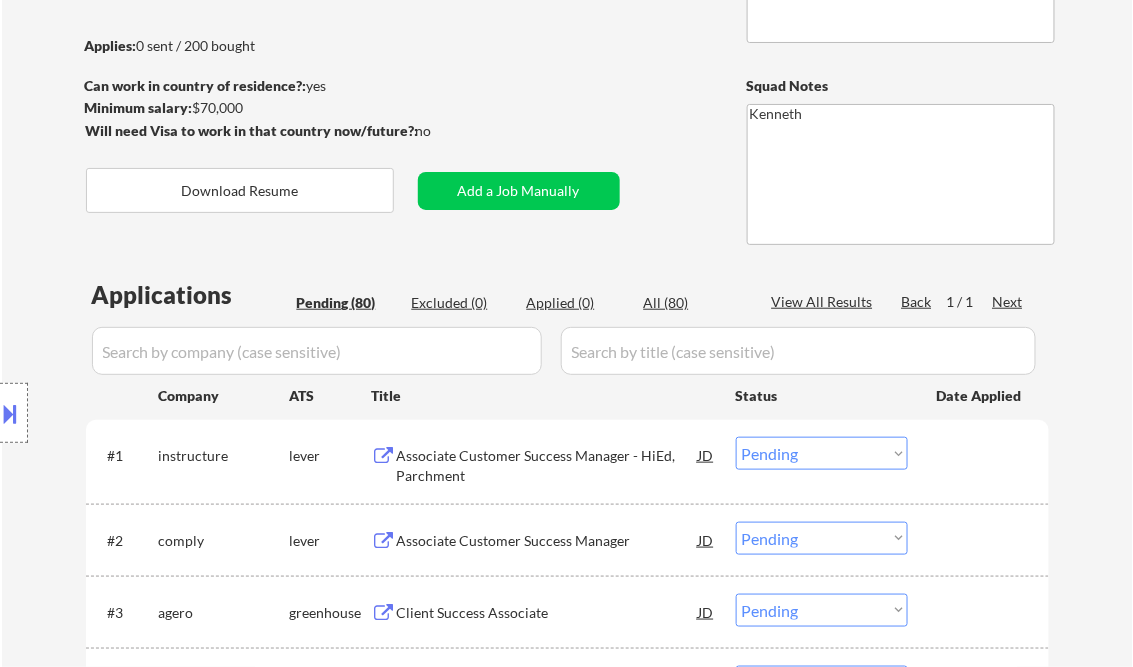 click at bounding box center [11, 413] 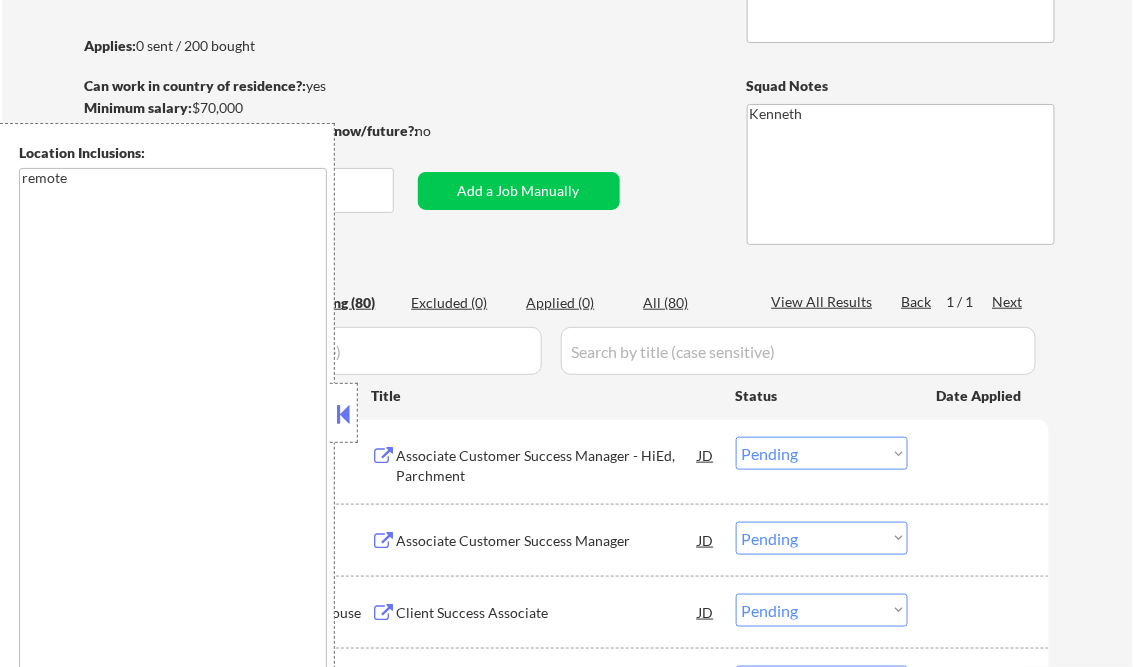click at bounding box center (344, 414) 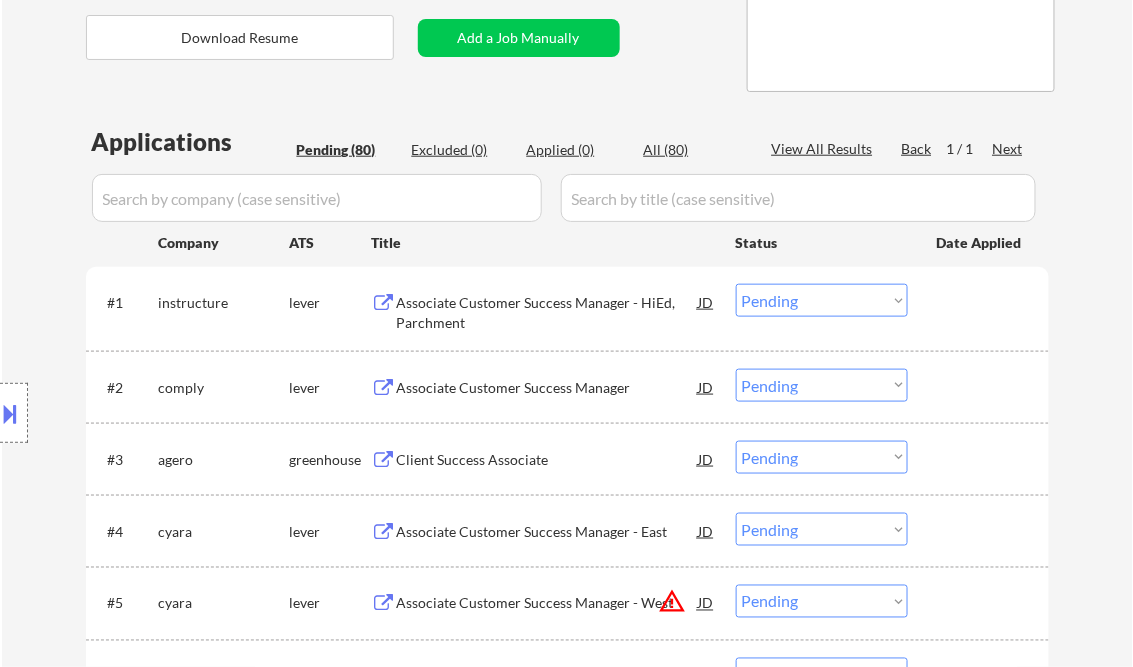 scroll, scrollTop: 480, scrollLeft: 0, axis: vertical 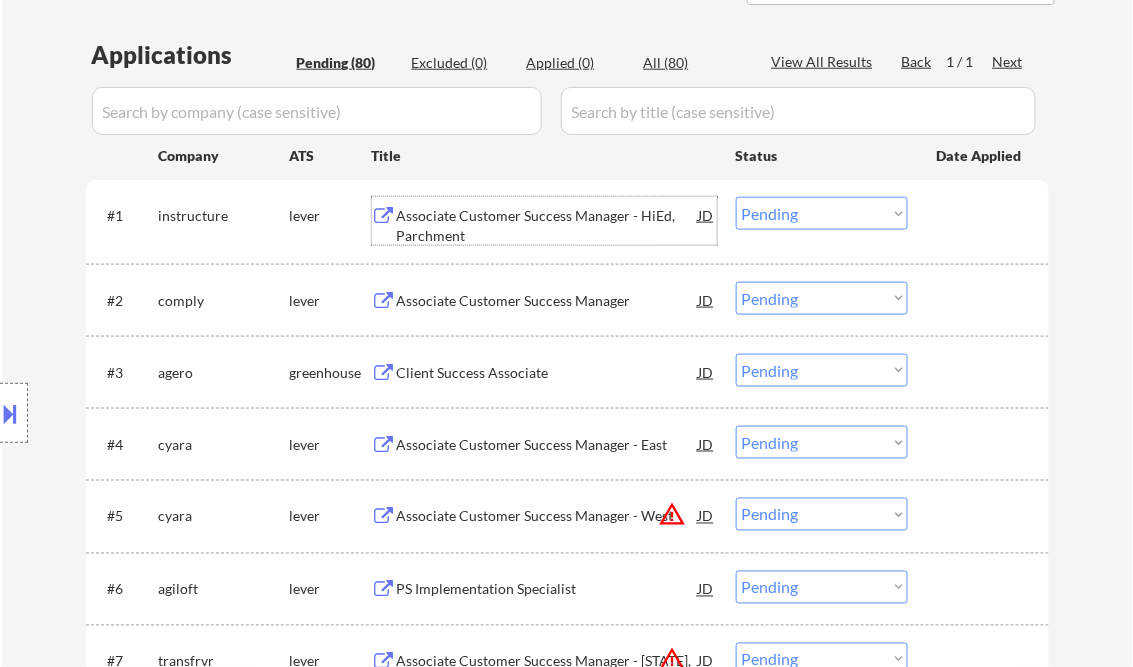 click on "Associate Customer Success Manager - HiEd, Parchment" at bounding box center [548, 225] 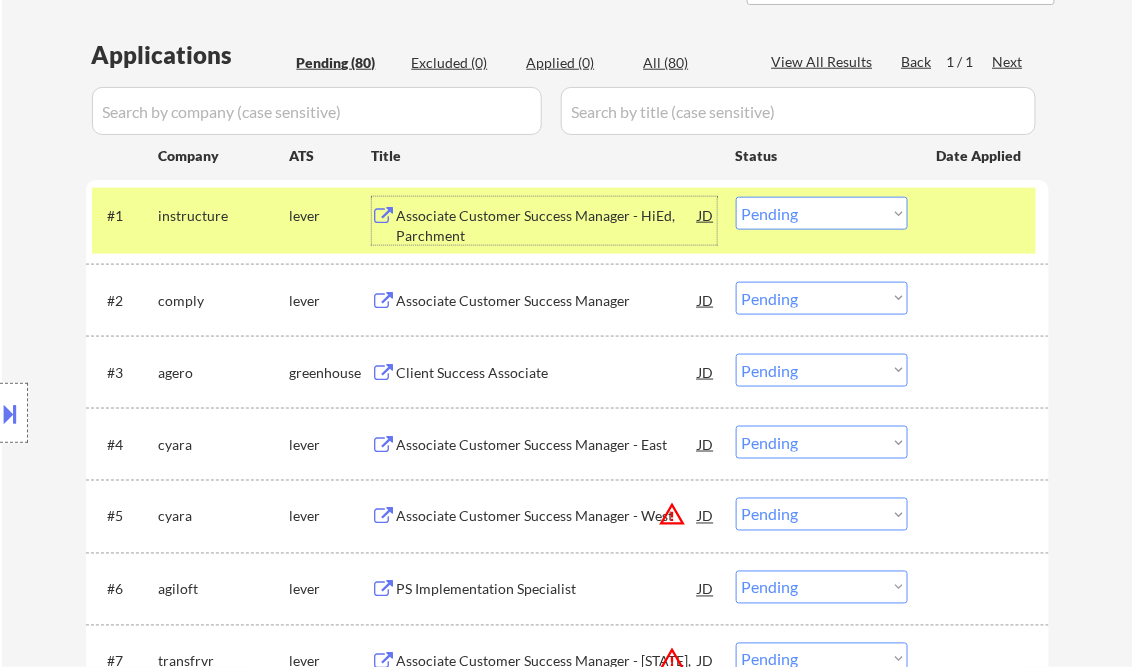 click on "Choose an option... Pending Applied Excluded (Questions) Excluded (Expired) Excluded (Location) Excluded (Bad Match) Excluded (Blocklist) Excluded (Salary) Excluded (Other)" at bounding box center [822, 213] 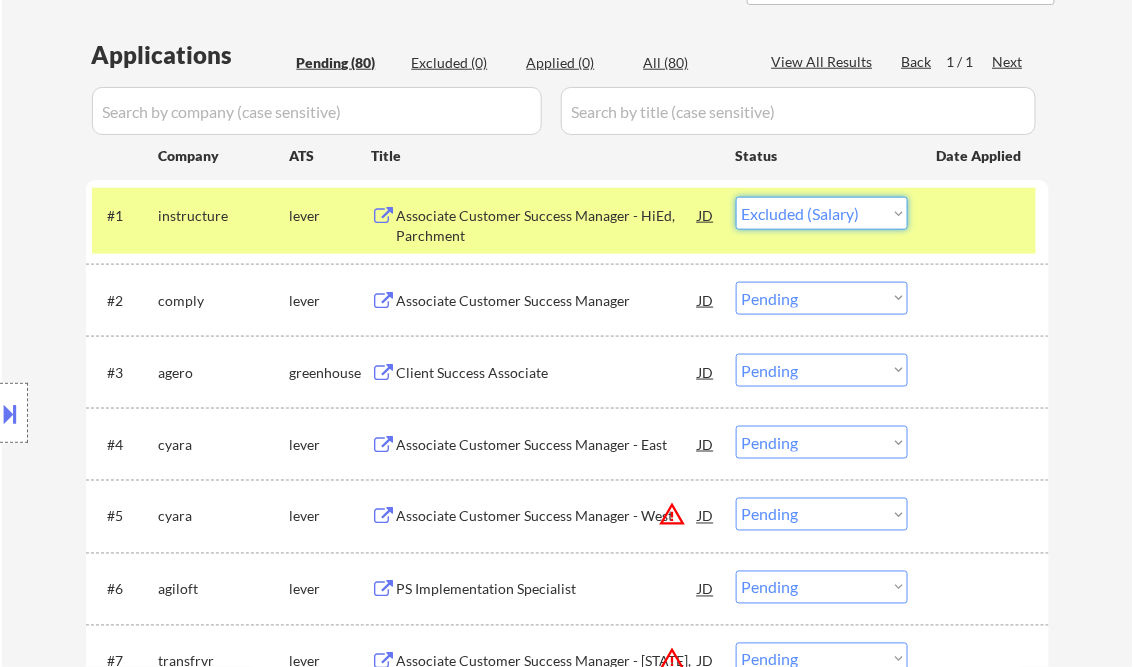 click on "Choose an option... Pending Applied Excluded (Questions) Excluded (Expired) Excluded (Location) Excluded (Bad Match) Excluded (Blocklist) Excluded (Salary) Excluded (Other)" at bounding box center [822, 213] 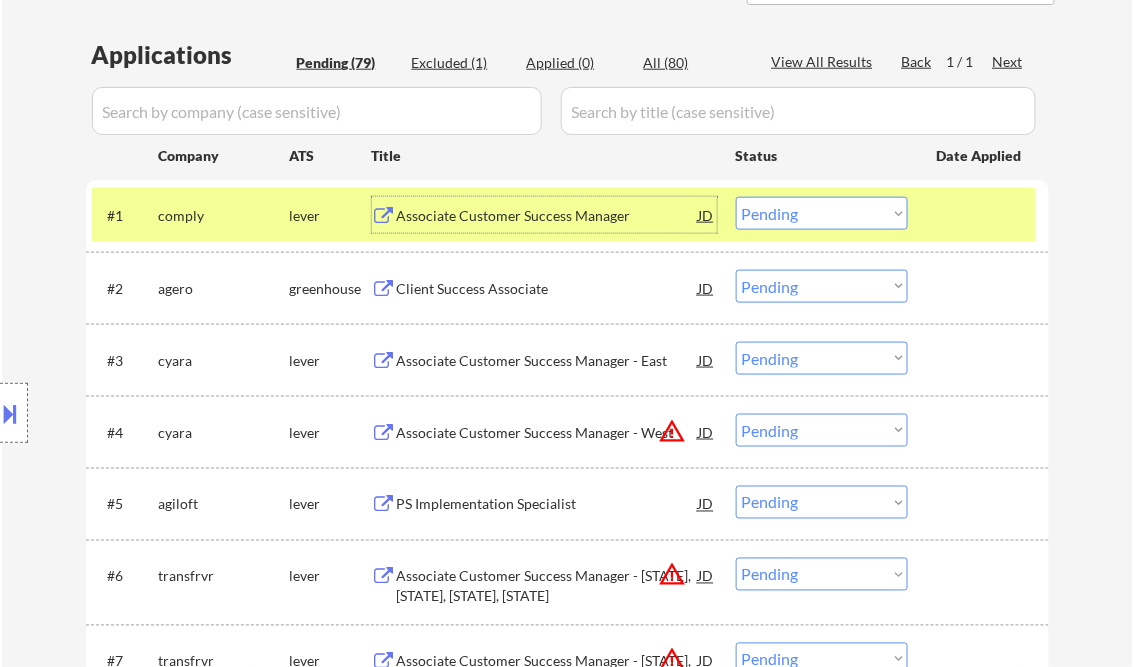 click on "Associate Customer Success Manager" at bounding box center [548, 216] 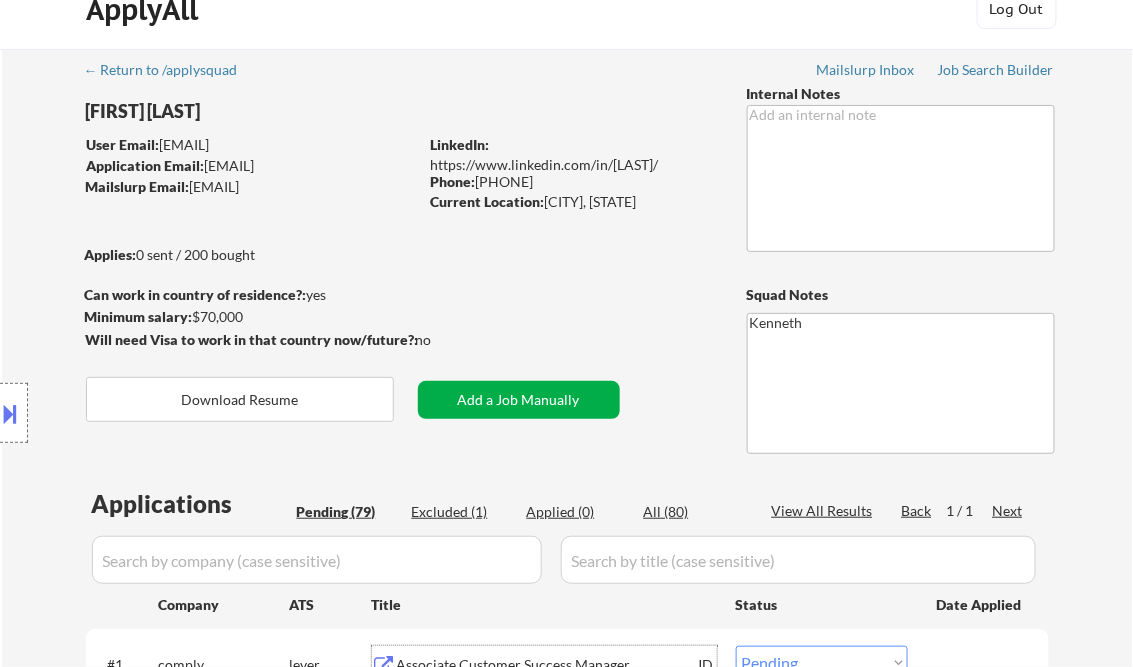 scroll, scrollTop: 0, scrollLeft: 0, axis: both 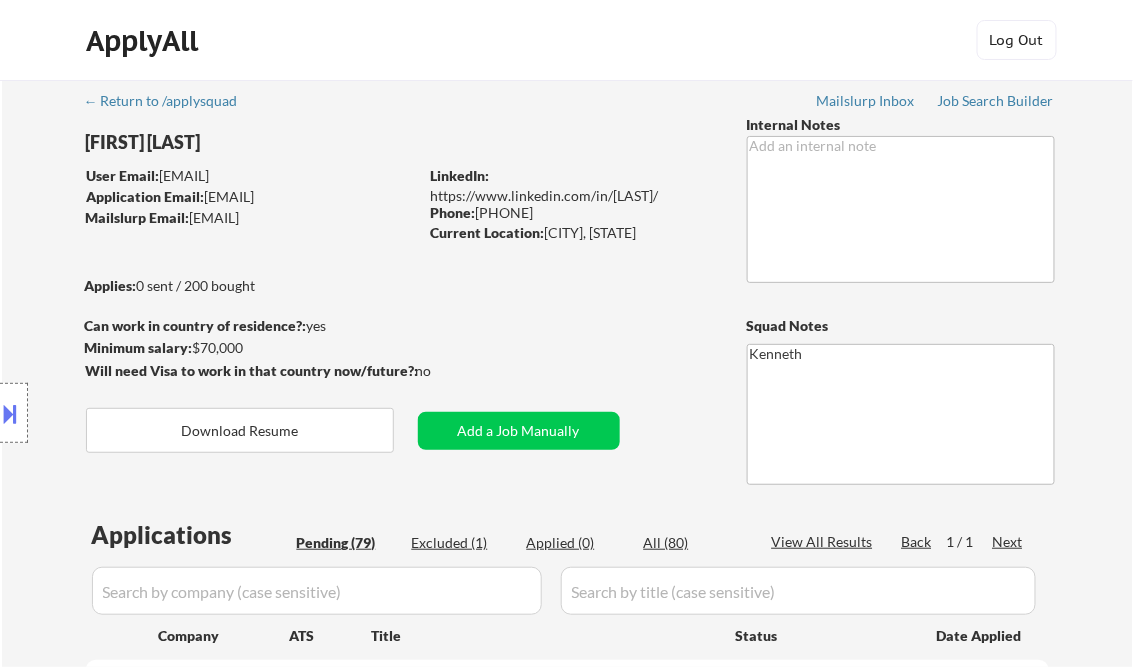 drag, startPoint x: 482, startPoint y: 211, endPoint x: 557, endPoint y: 212, distance: 75.00667 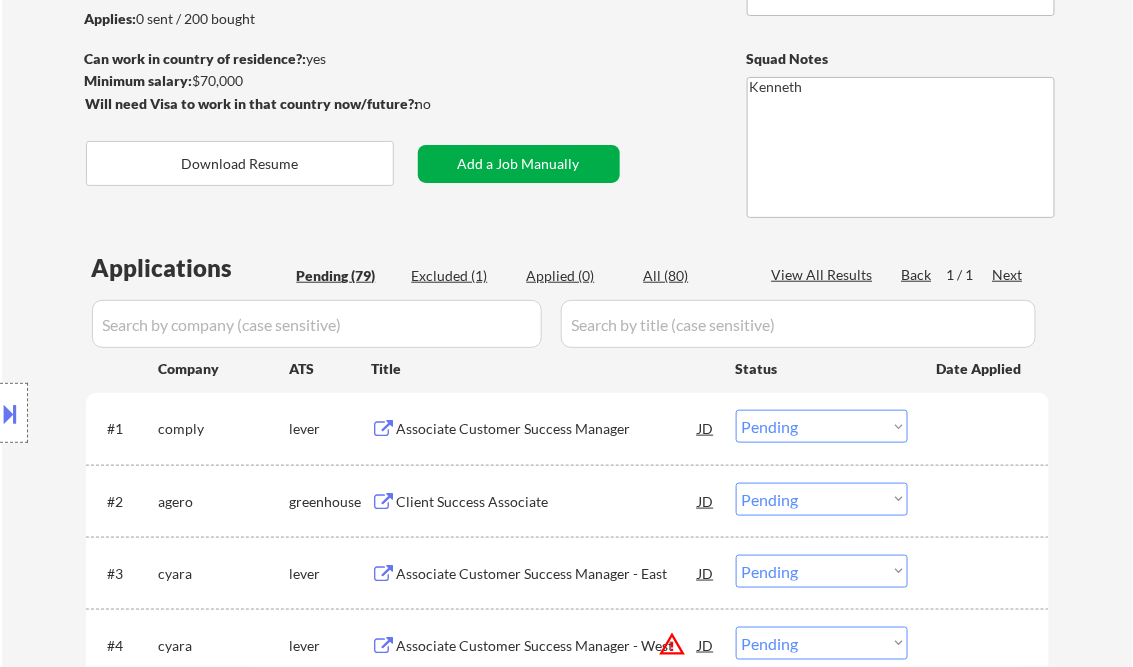 scroll, scrollTop: 320, scrollLeft: 0, axis: vertical 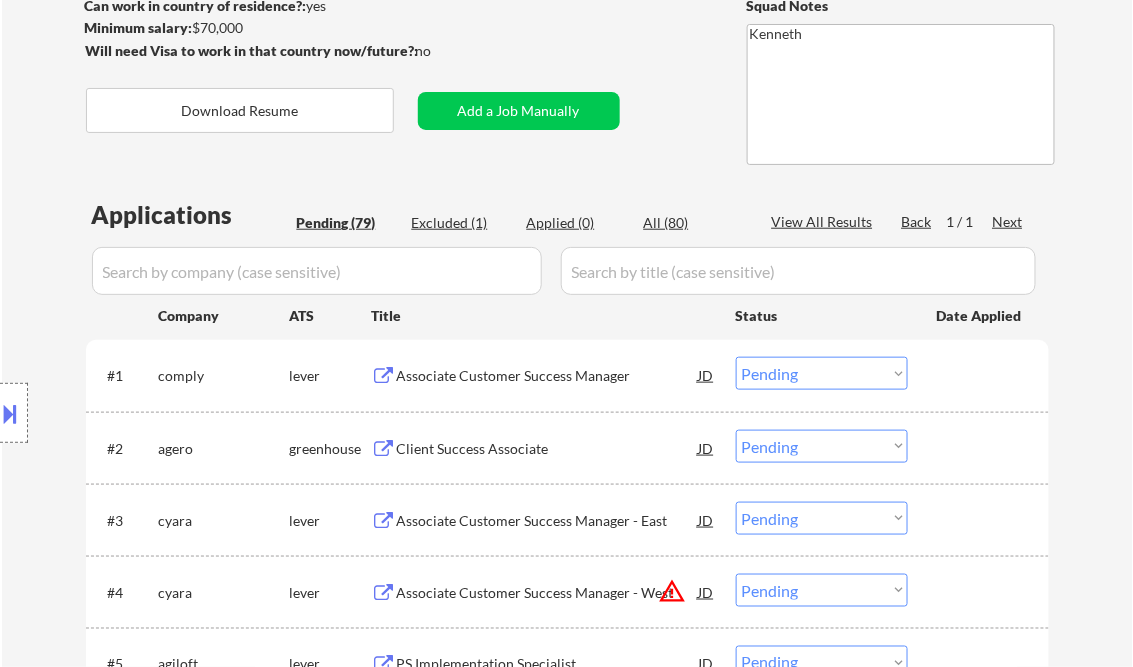 click on "Associate Customer Success Manager" at bounding box center [548, 376] 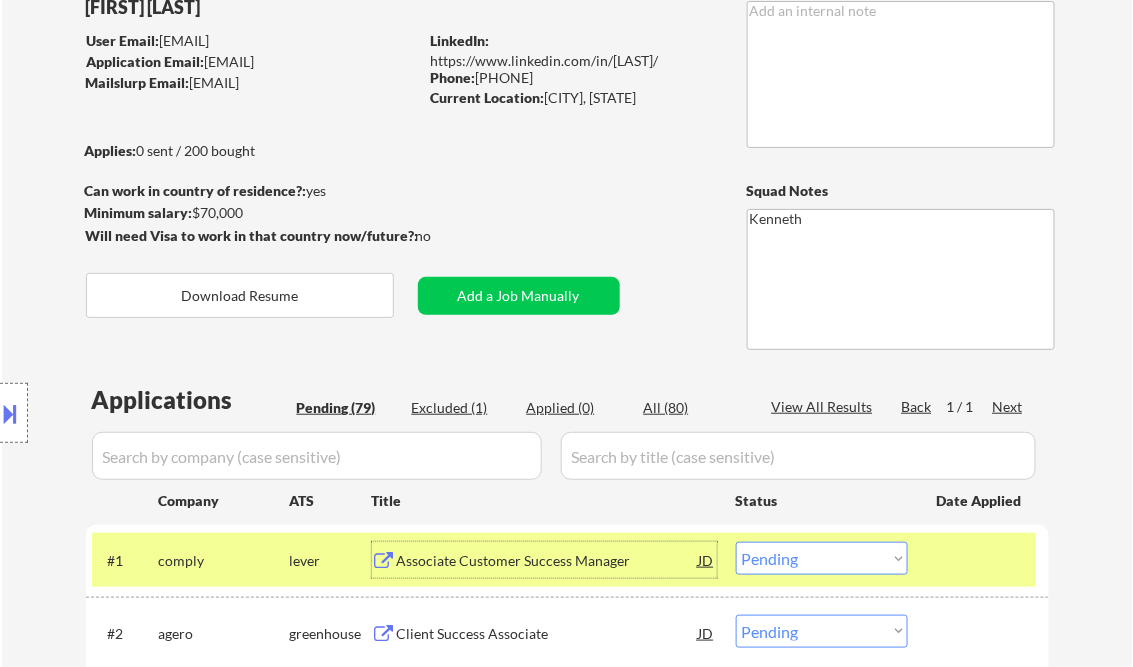 scroll, scrollTop: 80, scrollLeft: 0, axis: vertical 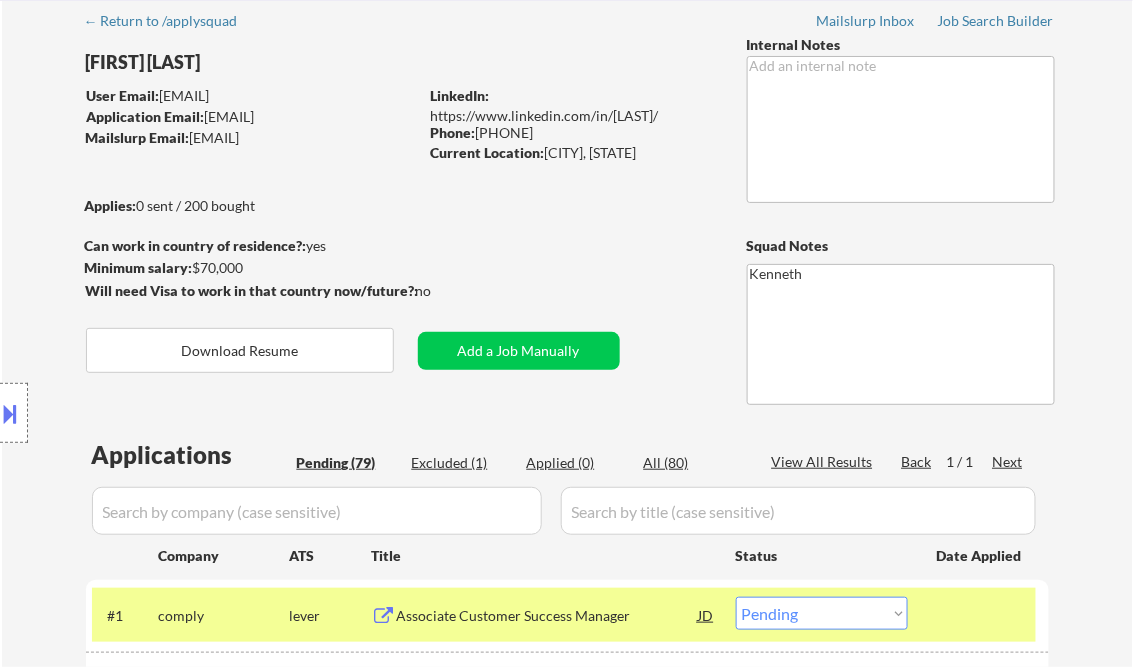 drag, startPoint x: 480, startPoint y: 132, endPoint x: 562, endPoint y: 135, distance: 82.05486 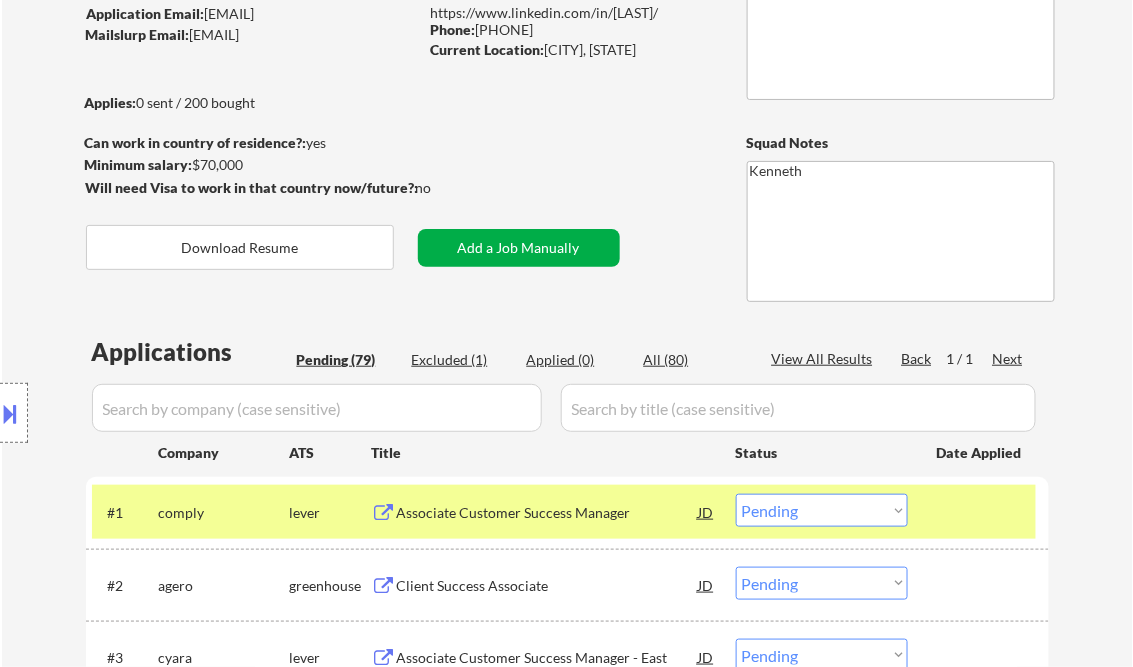 scroll, scrollTop: 400, scrollLeft: 0, axis: vertical 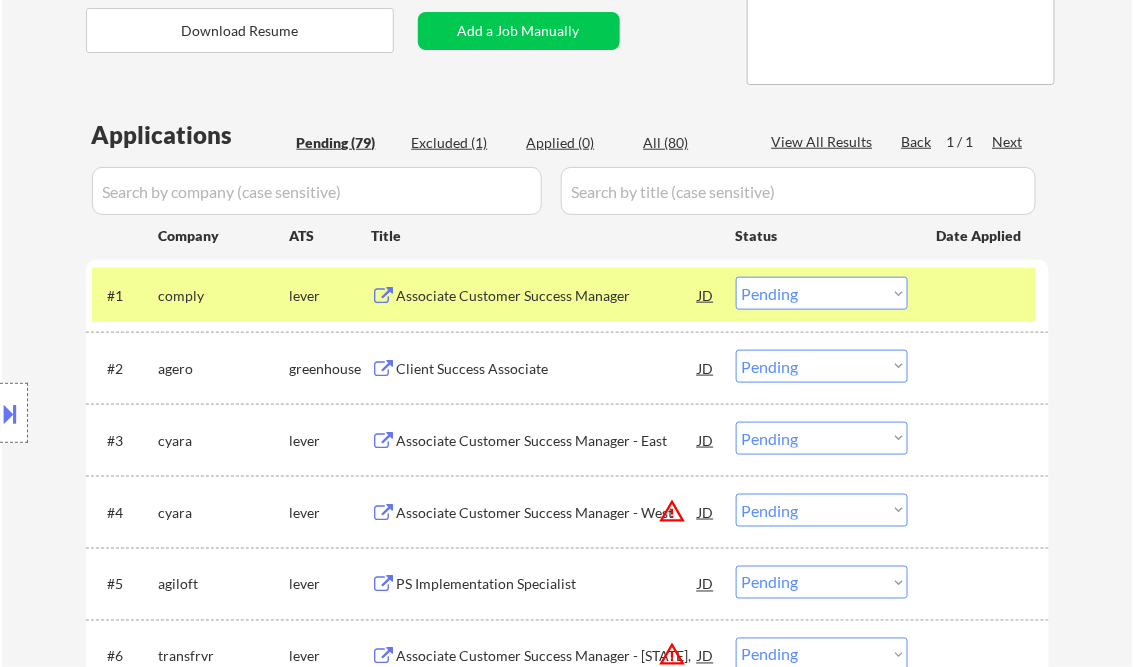click on "Choose an option... Pending Applied Excluded (Questions) Excluded (Expired) Excluded (Location) Excluded (Bad Match) Excluded (Blocklist) Excluded (Salary) Excluded (Other)" at bounding box center [822, 293] 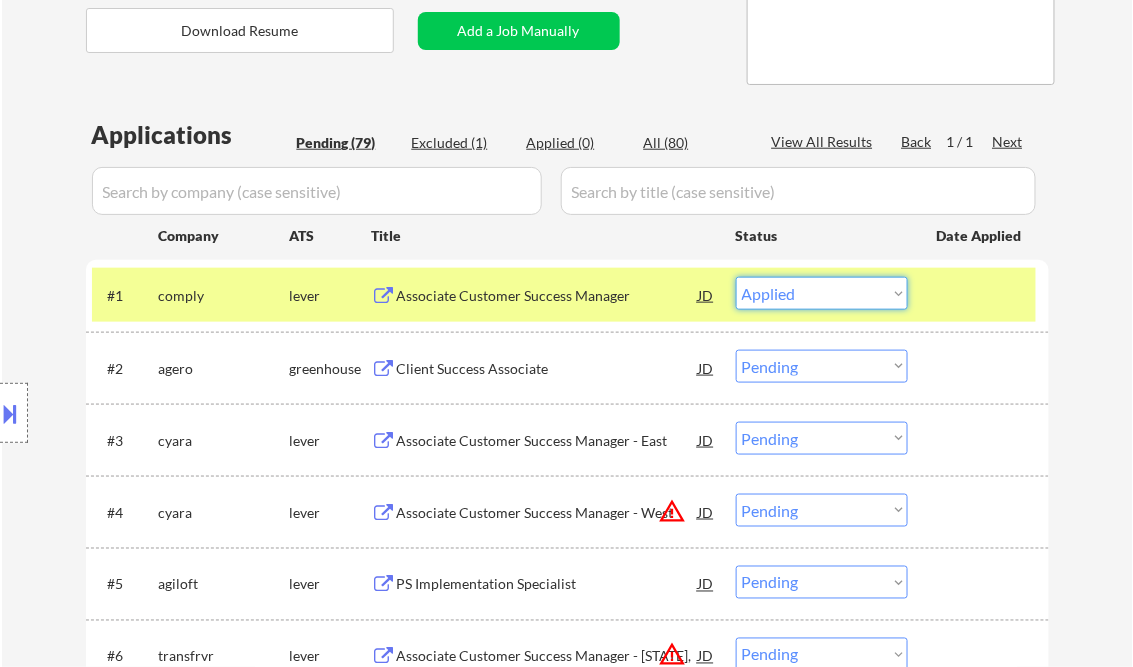 click on "Choose an option... Pending Applied Excluded (Questions) Excluded (Expired) Excluded (Location) Excluded (Bad Match) Excluded (Blocklist) Excluded (Salary) Excluded (Other)" at bounding box center [822, 293] 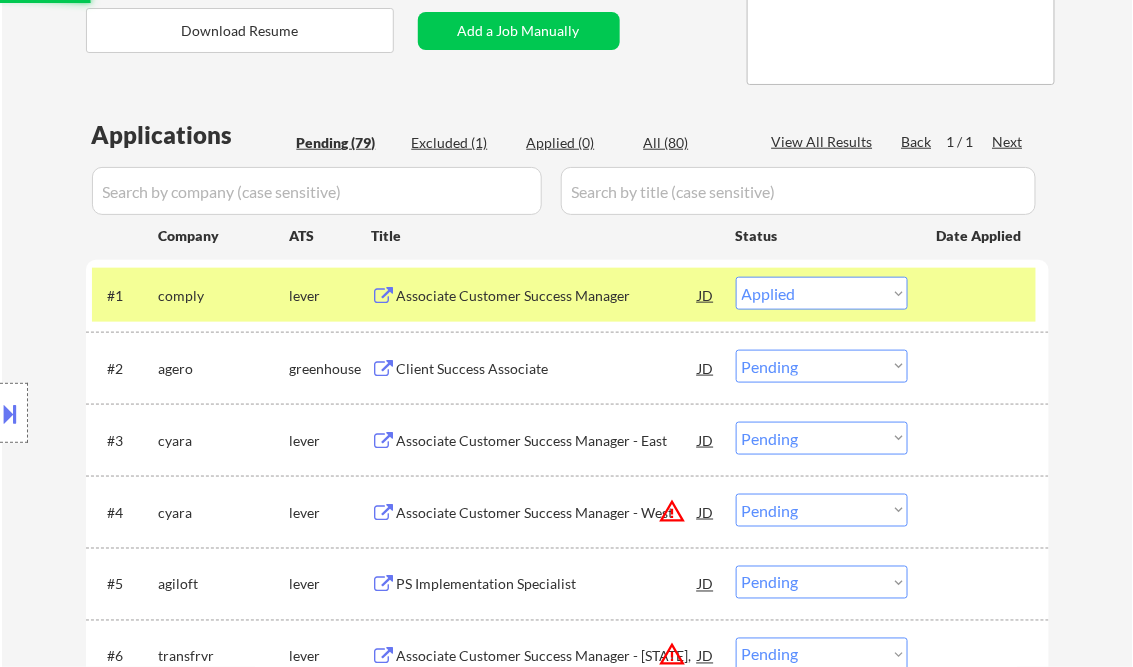 click on "Client Success Associate" at bounding box center [548, 369] 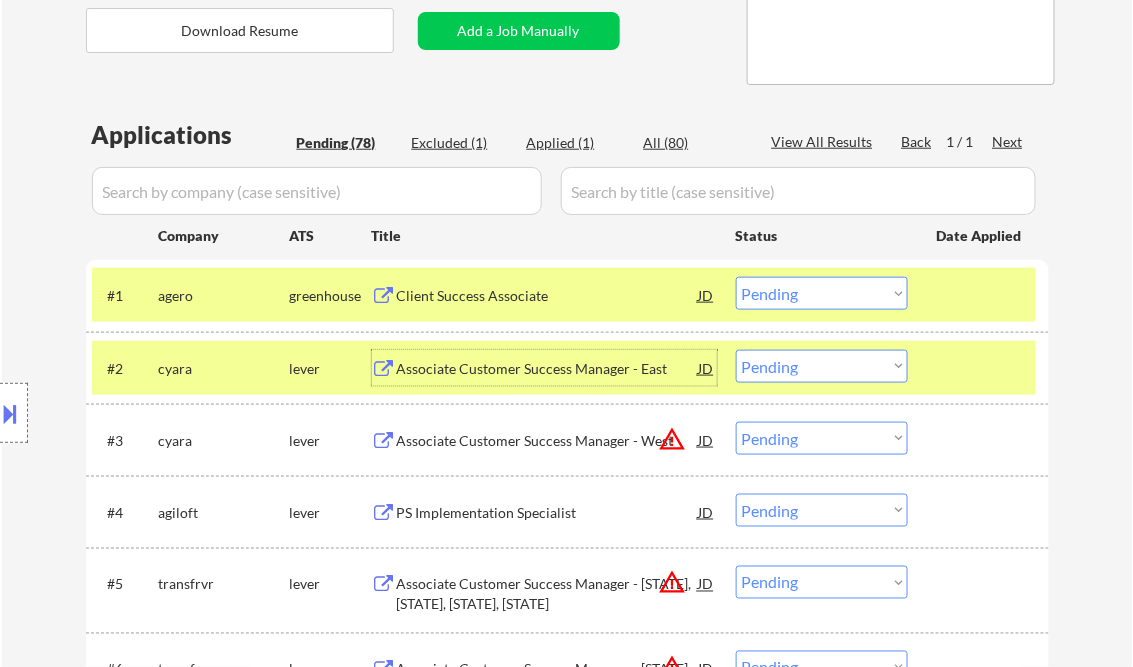 drag, startPoint x: 834, startPoint y: 294, endPoint x: 845, endPoint y: 306, distance: 16.27882 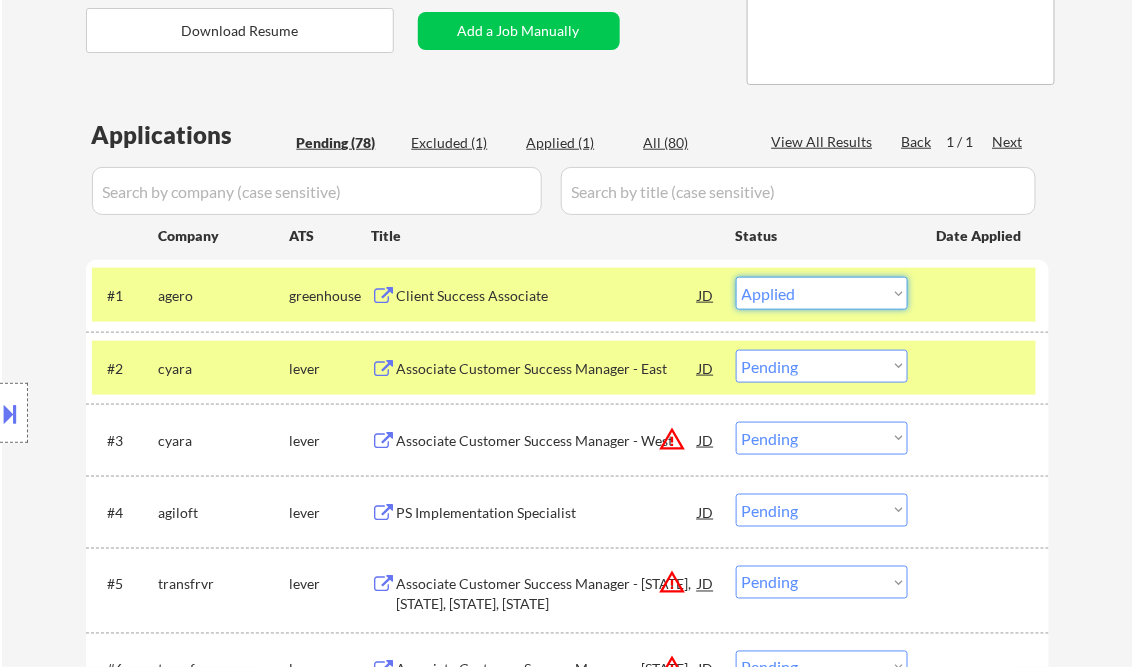 click on "Choose an option... Pending Applied Excluded (Questions) Excluded (Expired) Excluded (Location) Excluded (Bad Match) Excluded (Blocklist) Excluded (Salary) Excluded (Other)" at bounding box center [822, 293] 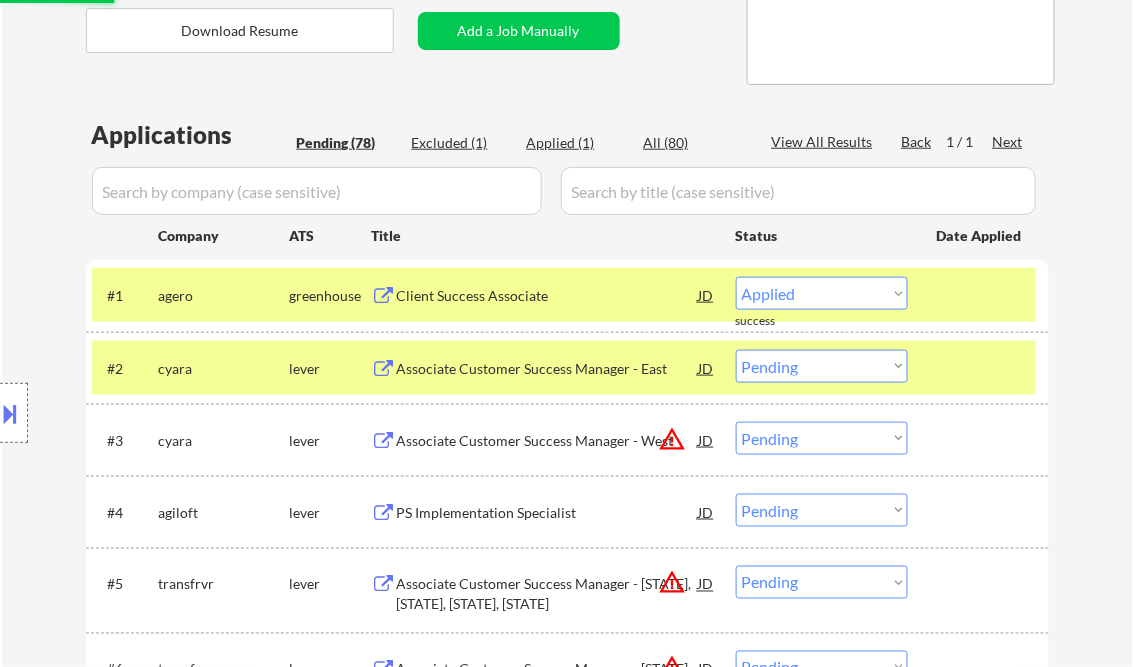 select on ""pending"" 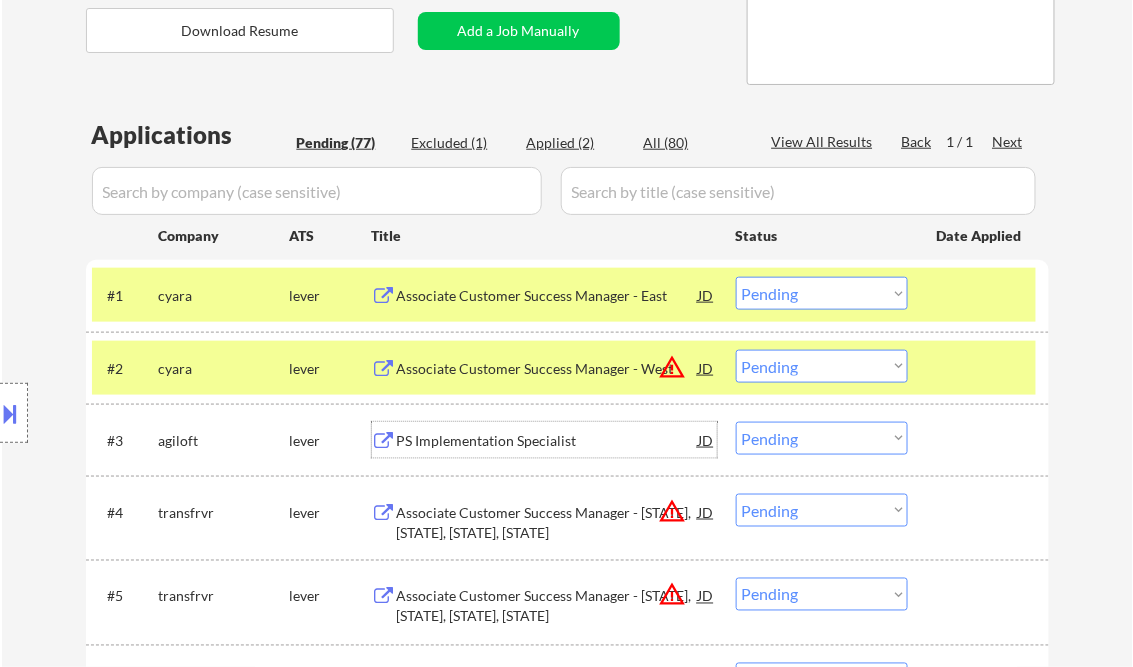 click on "PS Implementation Specialist" at bounding box center [548, 441] 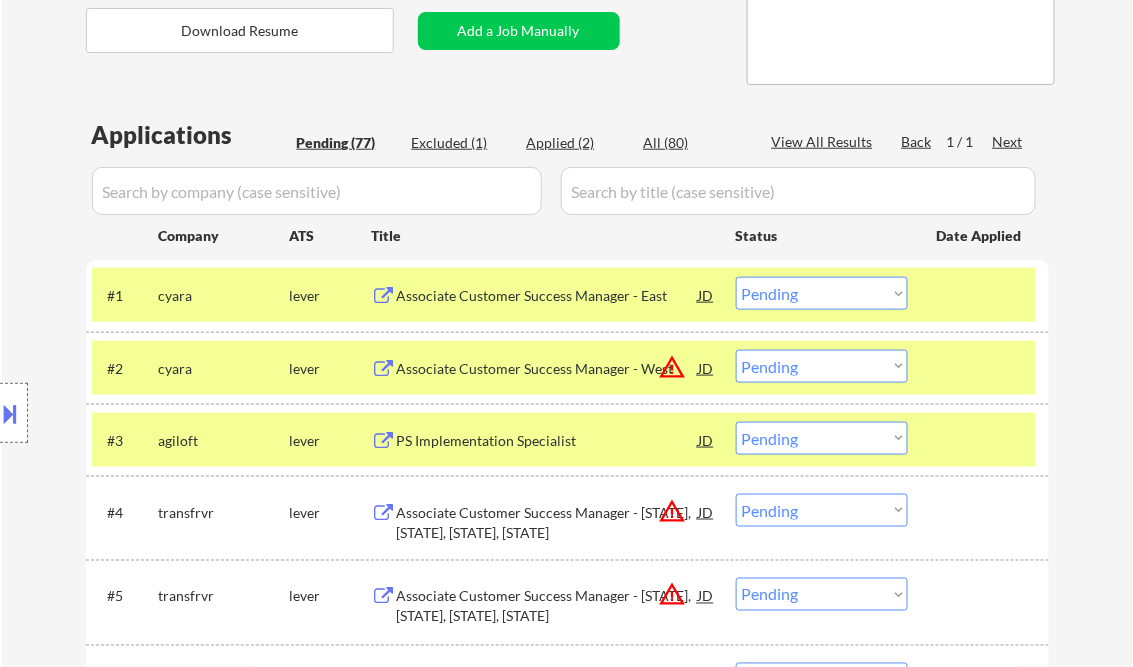 drag, startPoint x: 781, startPoint y: 443, endPoint x: 793, endPoint y: 442, distance: 12.0415945 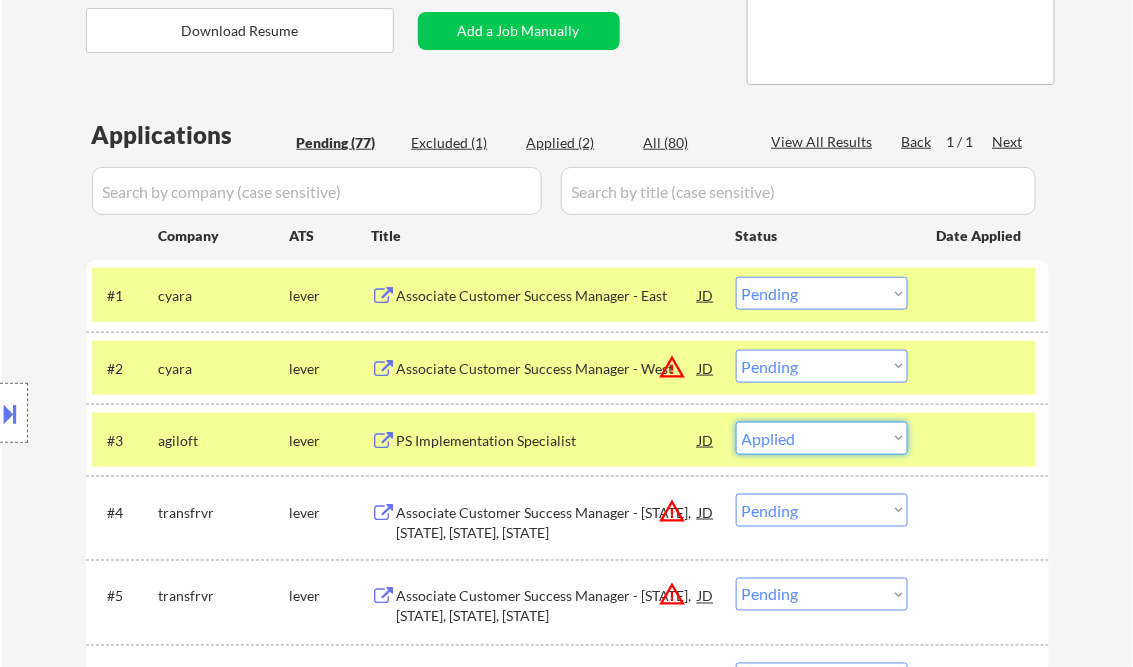 click on "Choose an option... Pending Applied Excluded (Questions) Excluded (Expired) Excluded (Location) Excluded (Bad Match) Excluded (Blocklist) Excluded (Salary) Excluded (Other)" at bounding box center [822, 438] 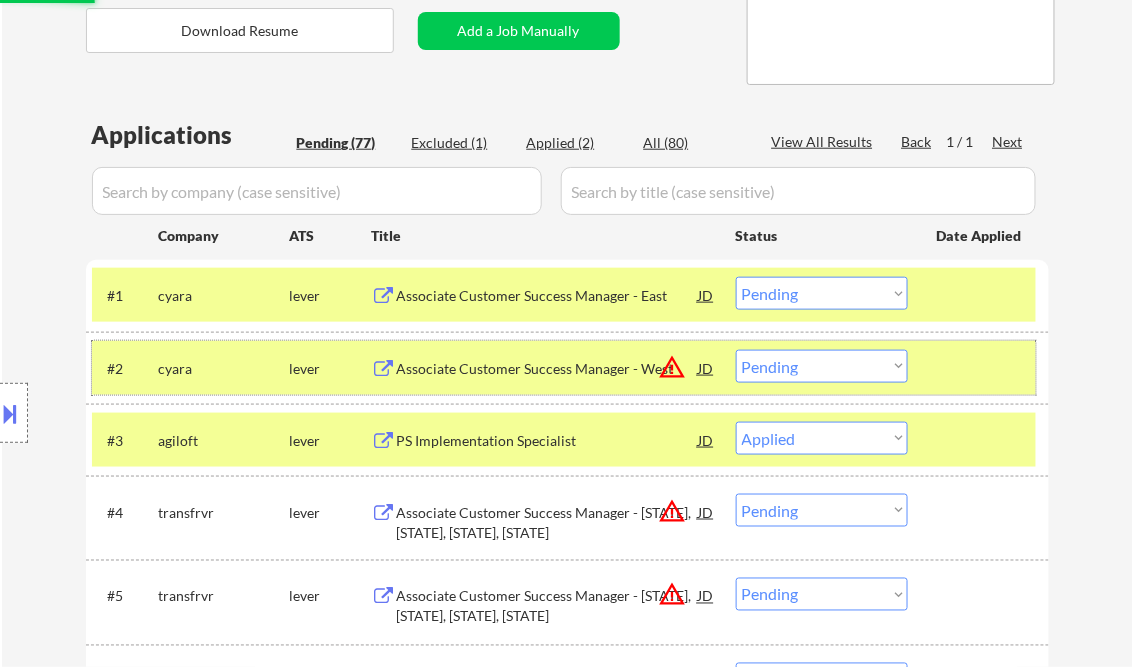 click at bounding box center [981, 368] 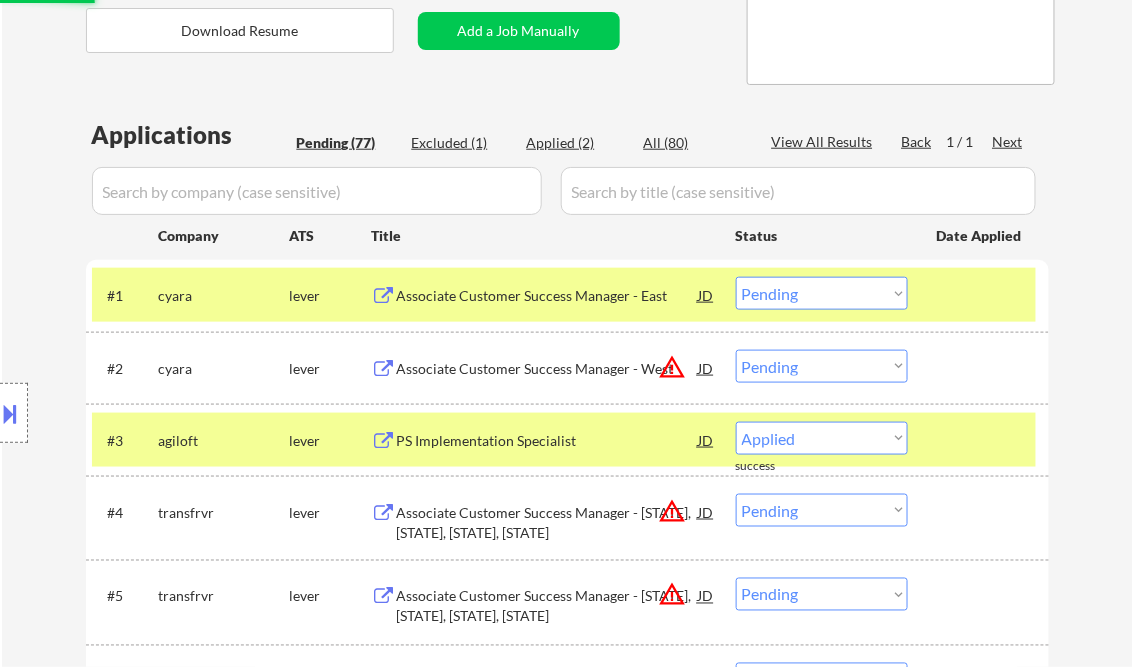 click at bounding box center (981, 295) 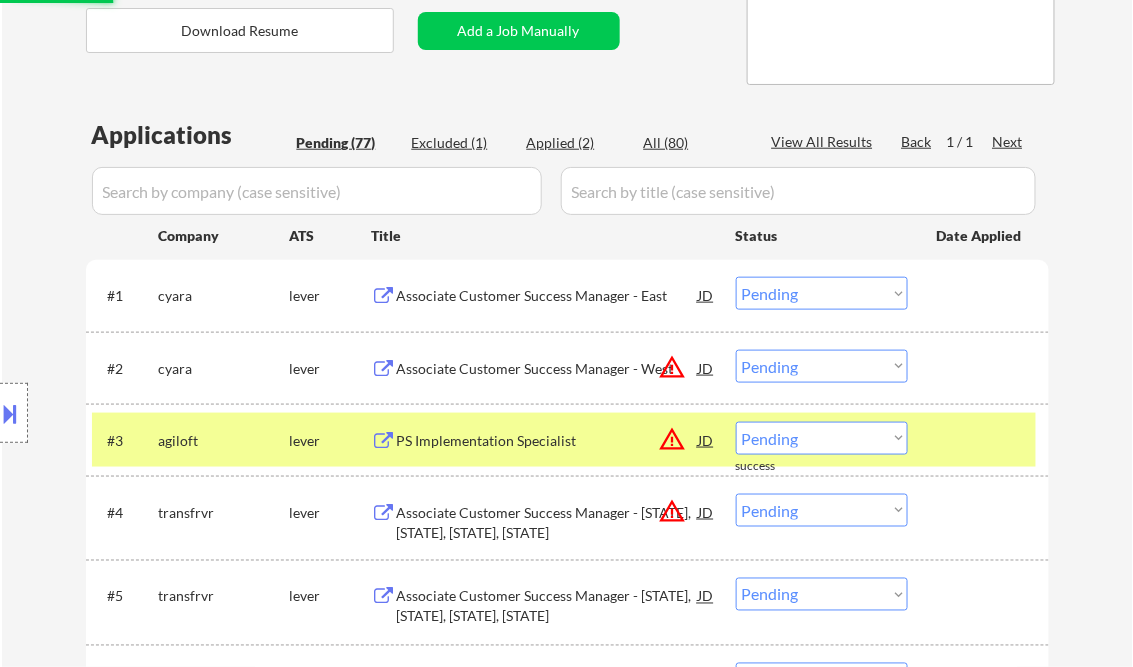 click at bounding box center (981, 440) 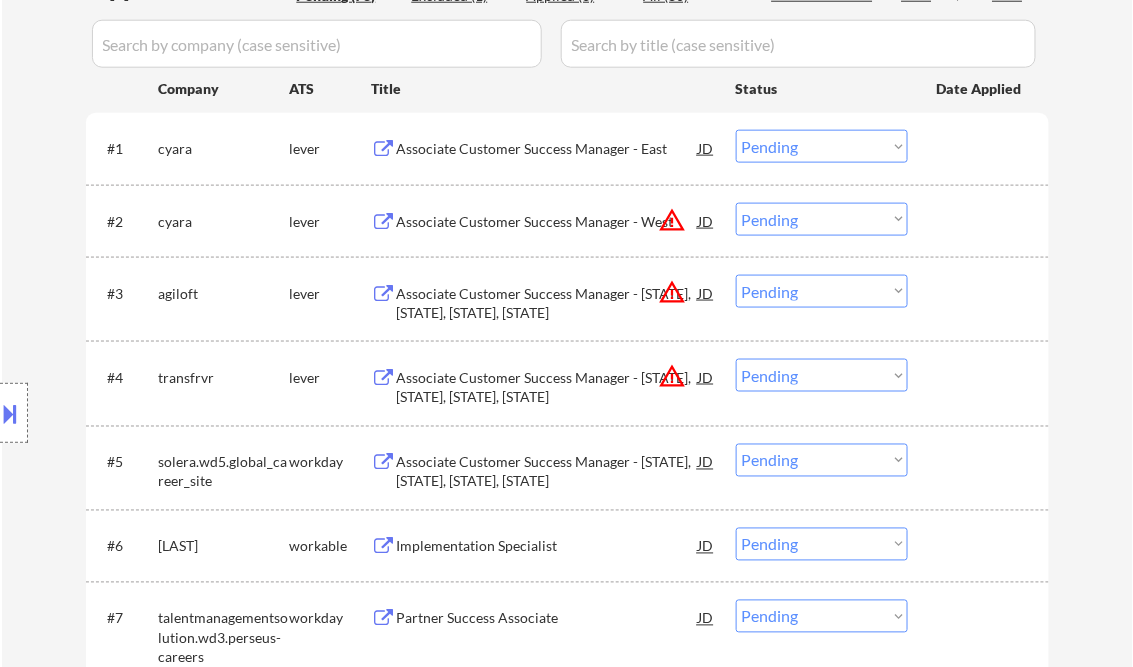 scroll, scrollTop: 560, scrollLeft: 0, axis: vertical 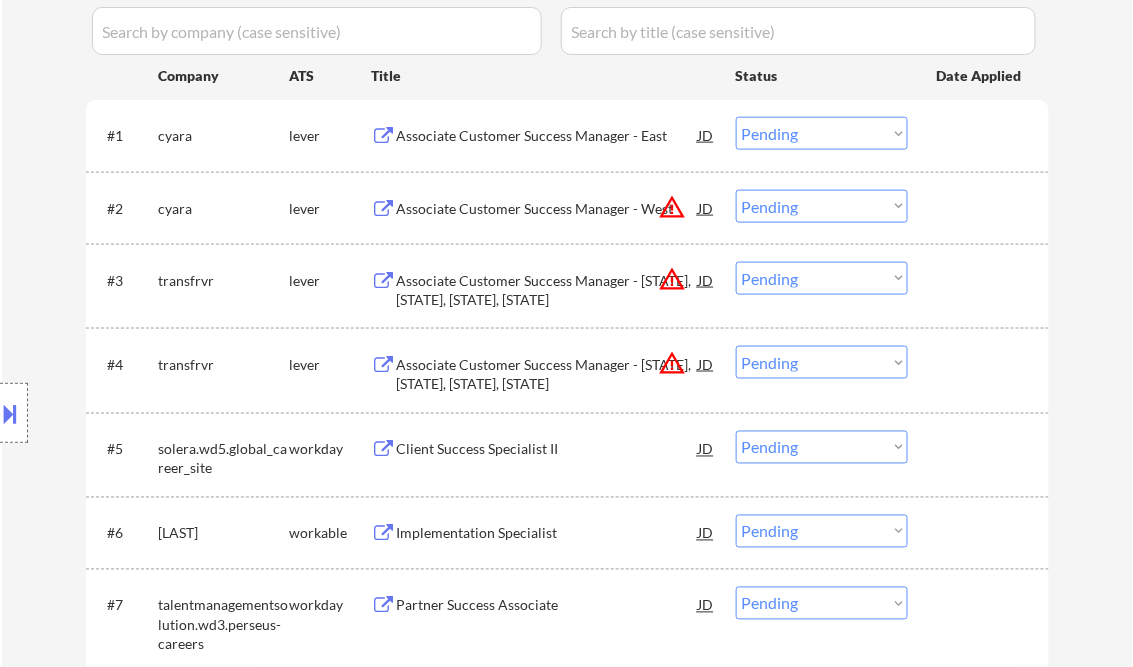 drag, startPoint x: 828, startPoint y: 274, endPoint x: 862, endPoint y: 295, distance: 39.962482 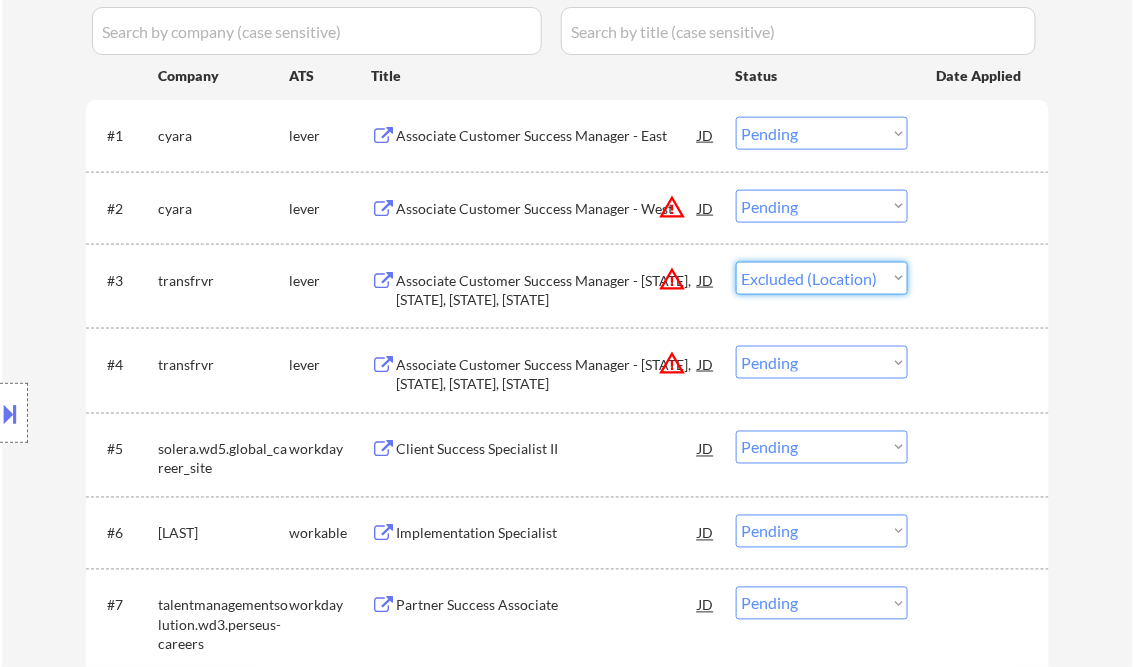 click on "Choose an option... Pending Applied Excluded (Questions) Excluded (Expired) Excluded (Location) Excluded (Bad Match) Excluded (Blocklist) Excluded (Salary) Excluded (Other)" at bounding box center (822, 278) 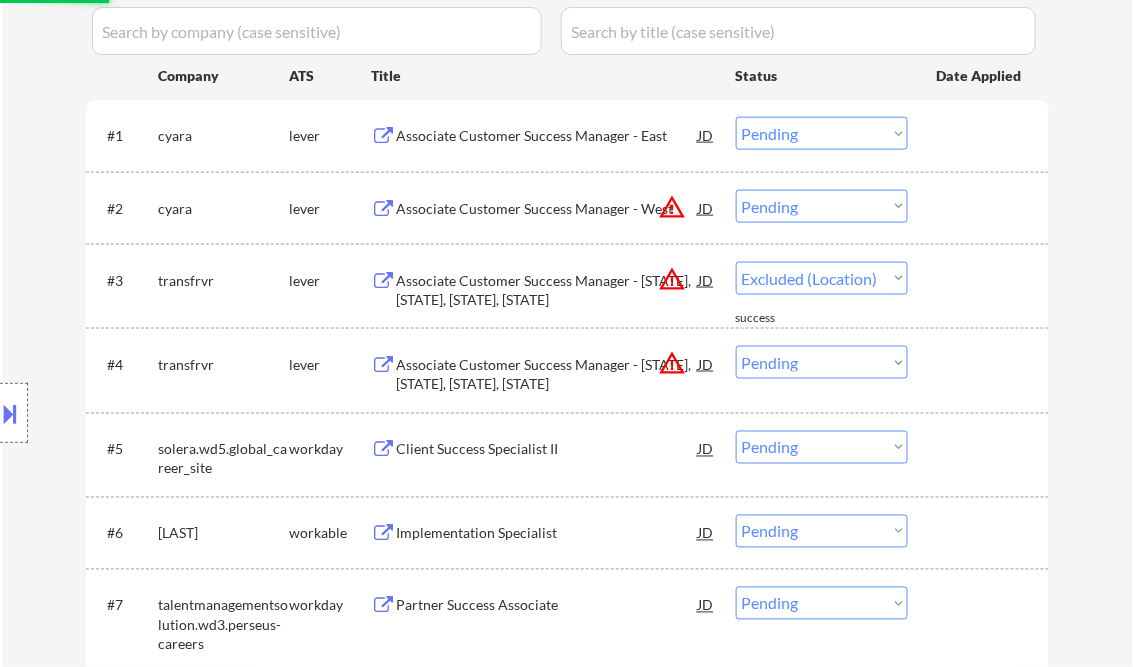 select on ""pending"" 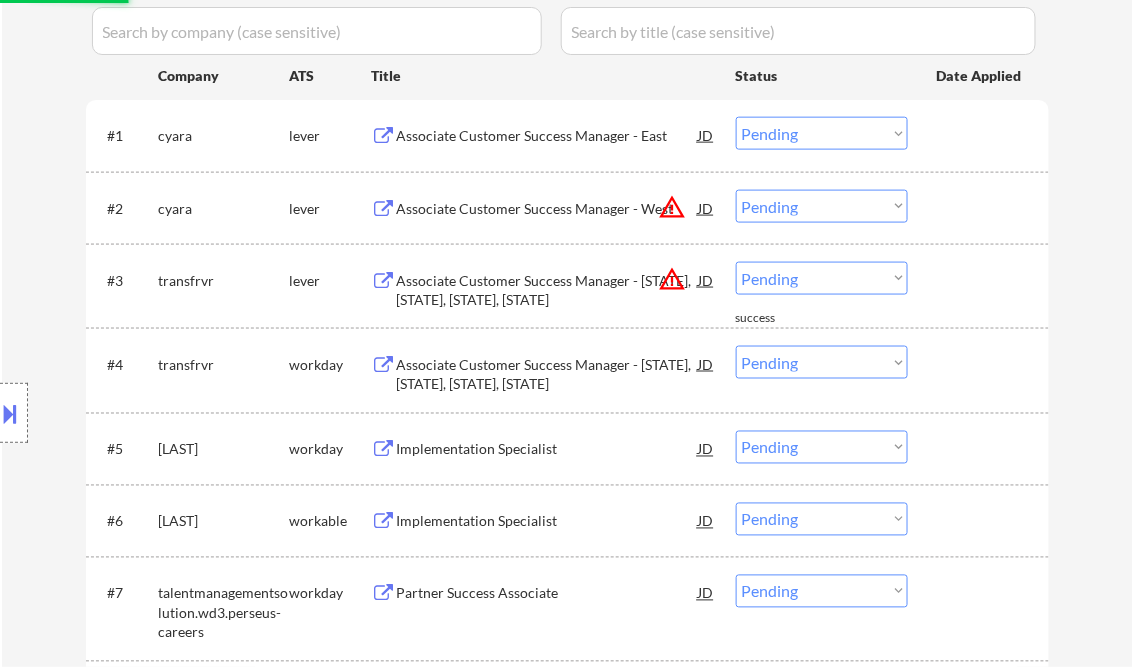 click on "Choose an option... Pending Applied Excluded (Questions) Excluded (Expired) Excluded (Location) Excluded (Bad Match) Excluded (Blocklist) Excluded (Salary) Excluded (Other)" at bounding box center [822, 206] 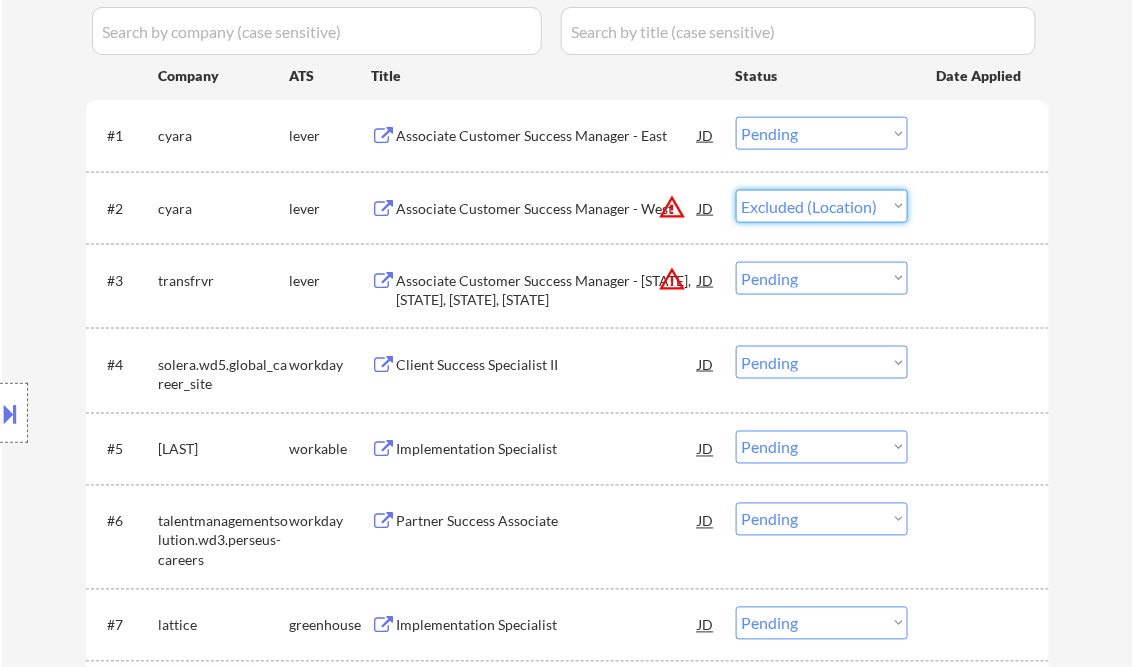 click on "Choose an option... Pending Applied Excluded (Questions) Excluded (Expired) Excluded (Location) Excluded (Bad Match) Excluded (Blocklist) Excluded (Salary) Excluded (Other)" at bounding box center [822, 206] 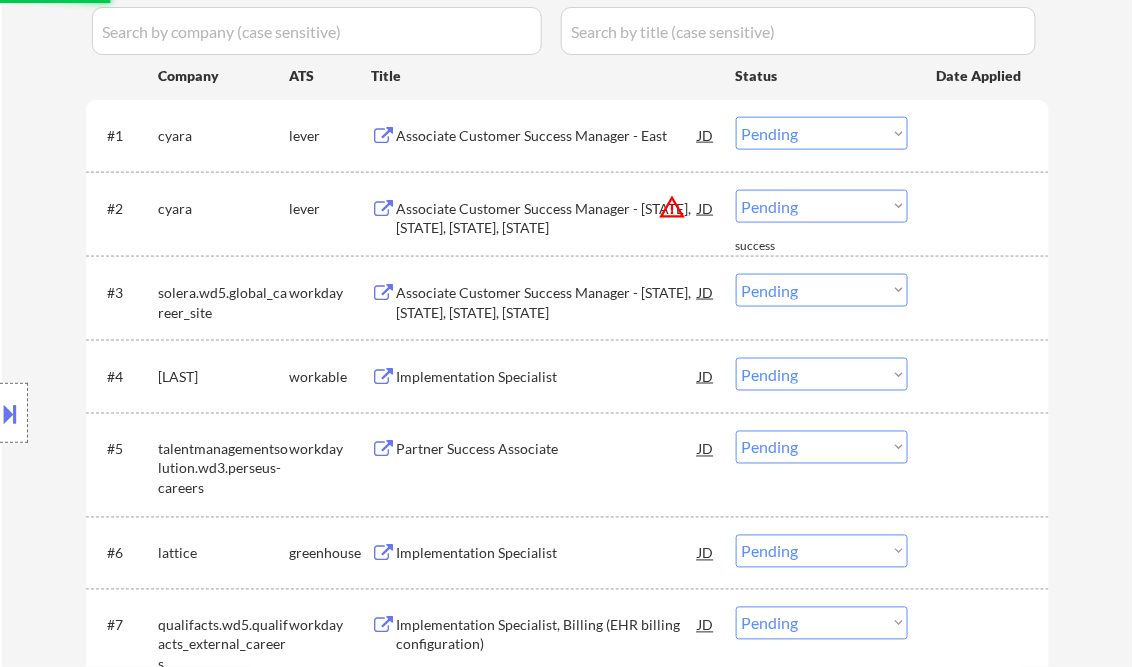 drag, startPoint x: 771, startPoint y: 205, endPoint x: 802, endPoint y: 223, distance: 35.846897 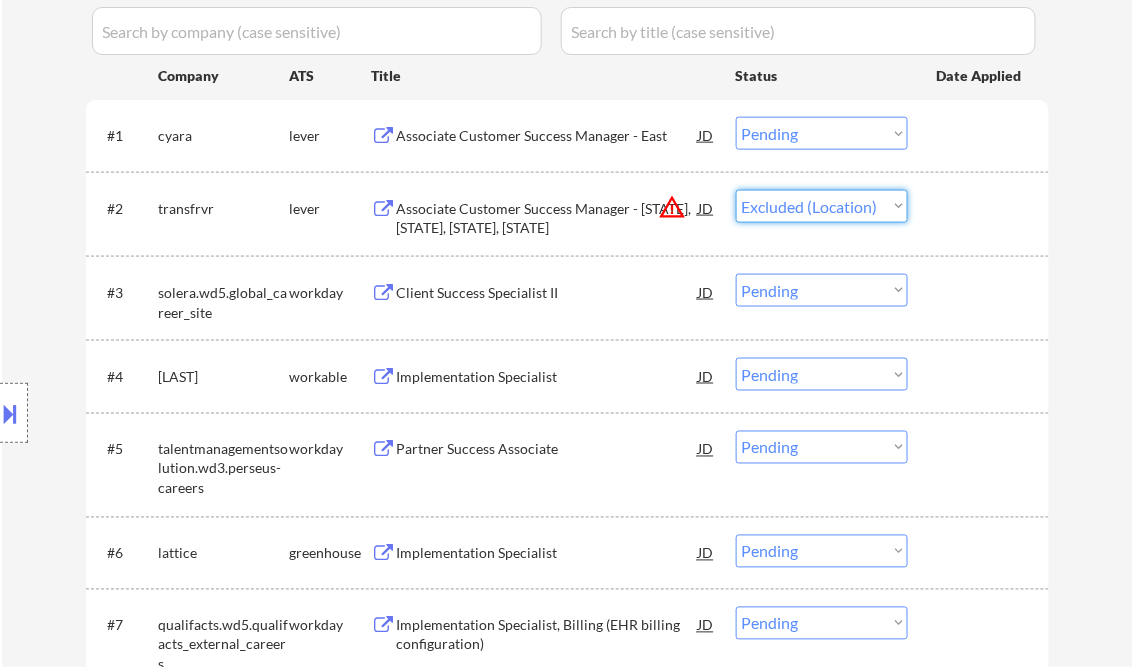 click on "Choose an option... Pending Applied Excluded (Questions) Excluded (Expired) Excluded (Location) Excluded (Bad Match) Excluded (Blocklist) Excluded (Salary) Excluded (Other)" at bounding box center [822, 206] 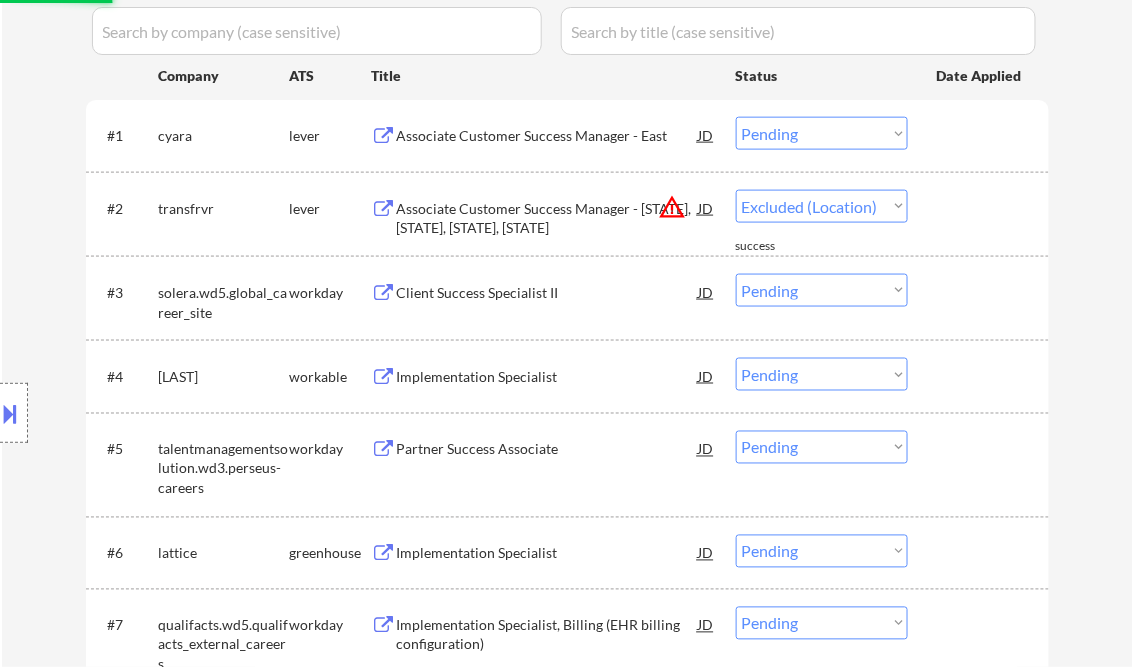 select on ""pending"" 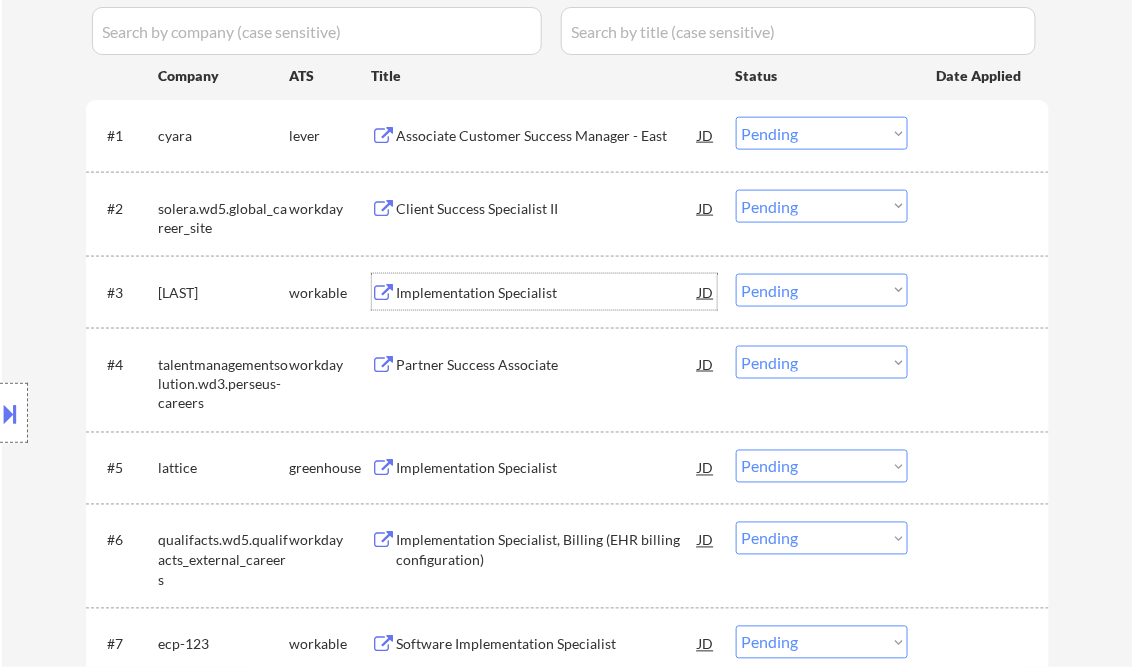 click on "Implementation Specialist" at bounding box center [548, 293] 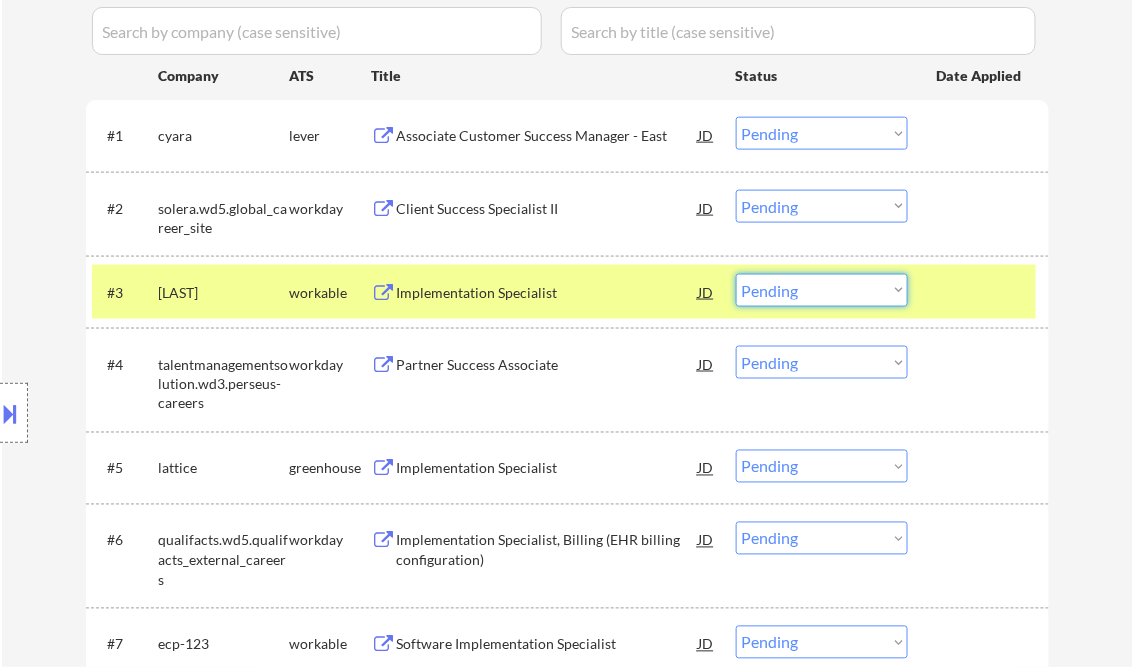drag, startPoint x: 822, startPoint y: 291, endPoint x: 836, endPoint y: 308, distance: 22.022715 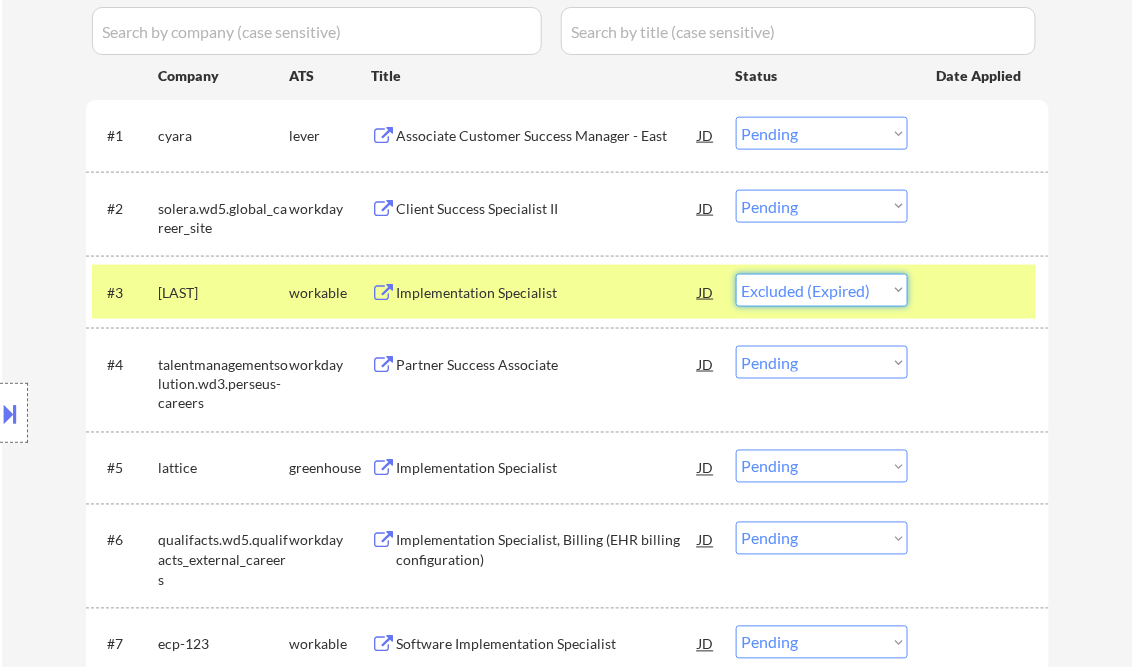 click on "Choose an option... Pending Applied Excluded (Questions) Excluded (Expired) Excluded (Location) Excluded (Bad Match) Excluded (Blocklist) Excluded (Salary) Excluded (Other)" at bounding box center [822, 290] 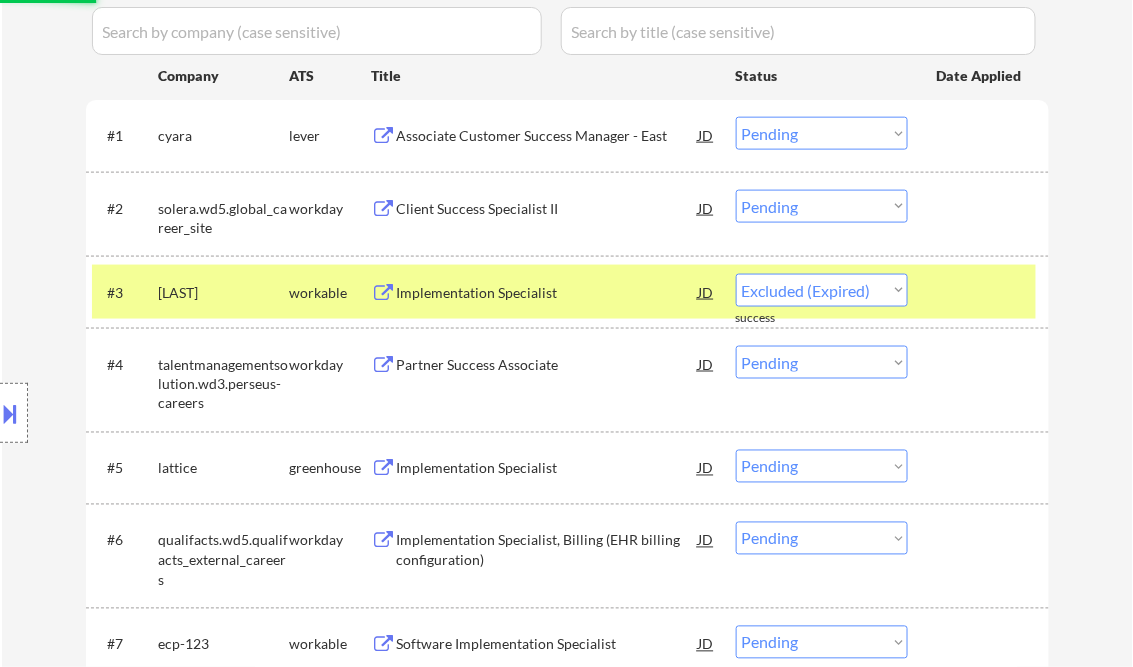 scroll, scrollTop: 640, scrollLeft: 0, axis: vertical 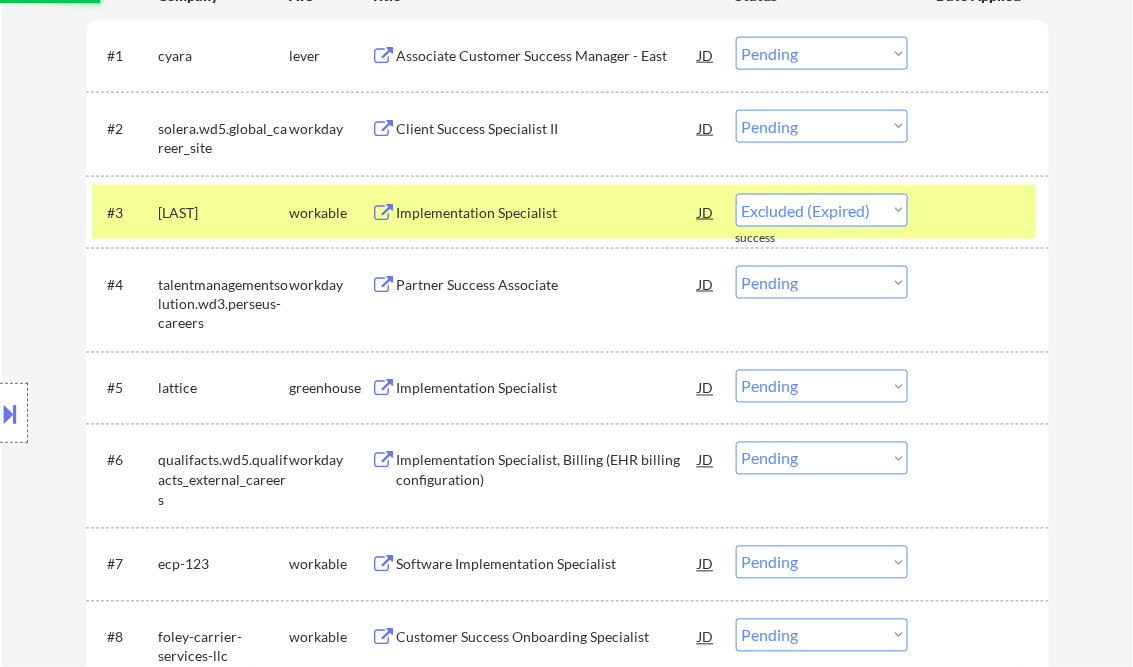 select on ""pending"" 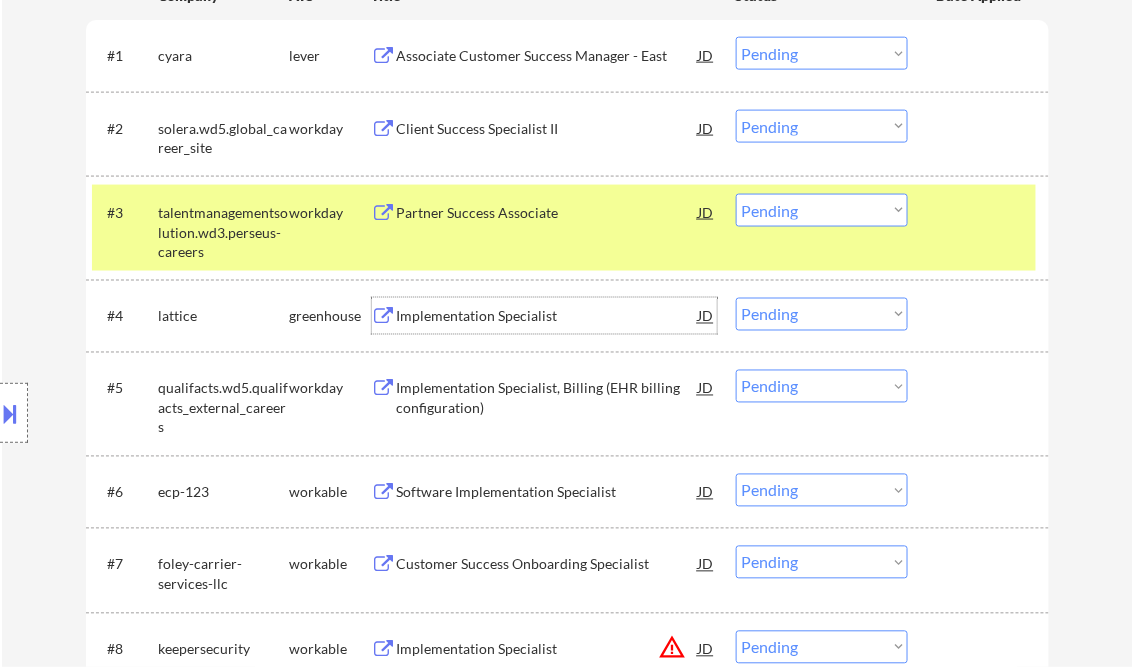 click on "Implementation Specialist" at bounding box center (548, 317) 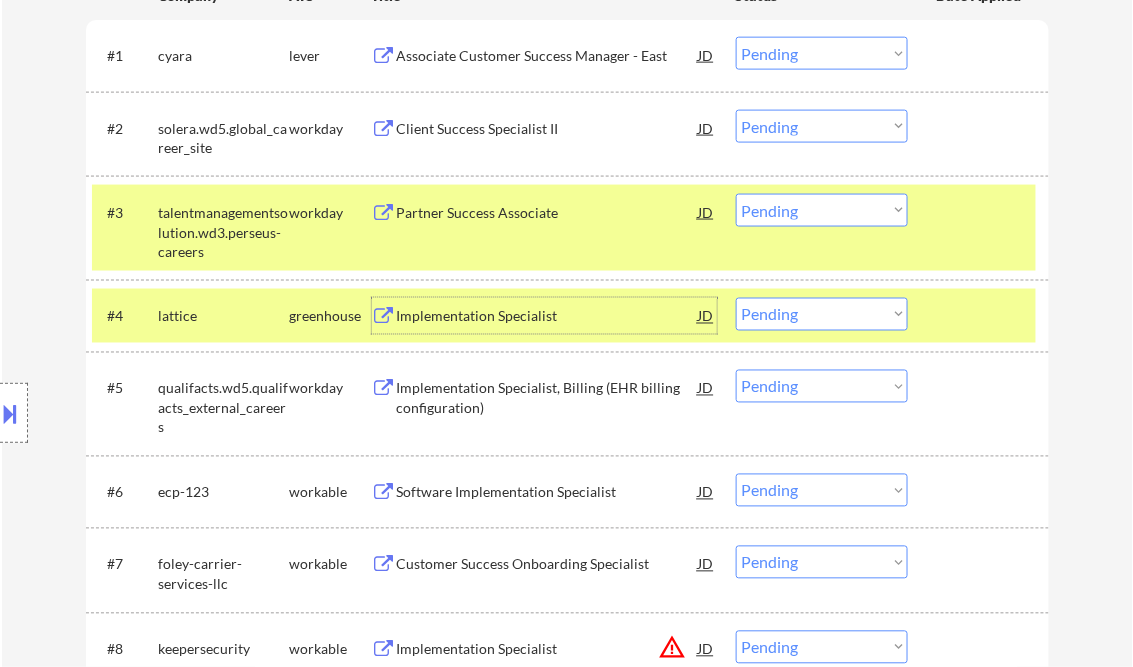 click on "#3 talentmanagementsolution.wd3.perseus-careers workday Partner Success Associate JD warning_amber Choose an option... Pending Applied Excluded (Questions) Excluded (Expired) Excluded (Location) Excluded (Bad Match) Excluded (Blocklist) Excluded (Salary) Excluded (Other)" at bounding box center [564, 228] 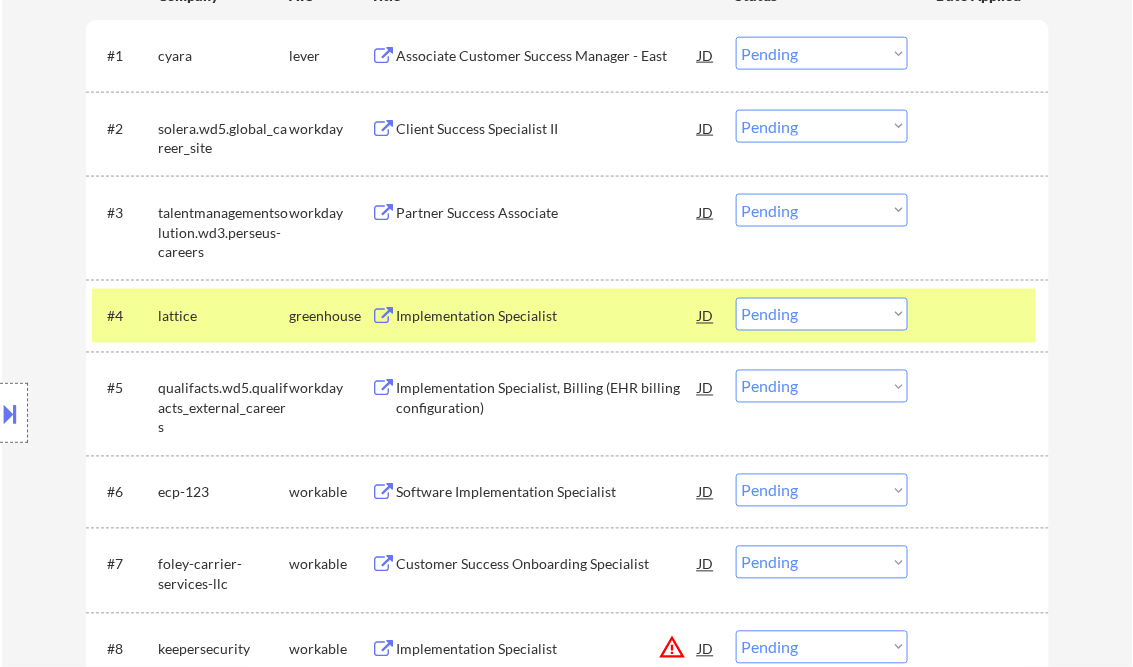 click at bounding box center [981, 316] 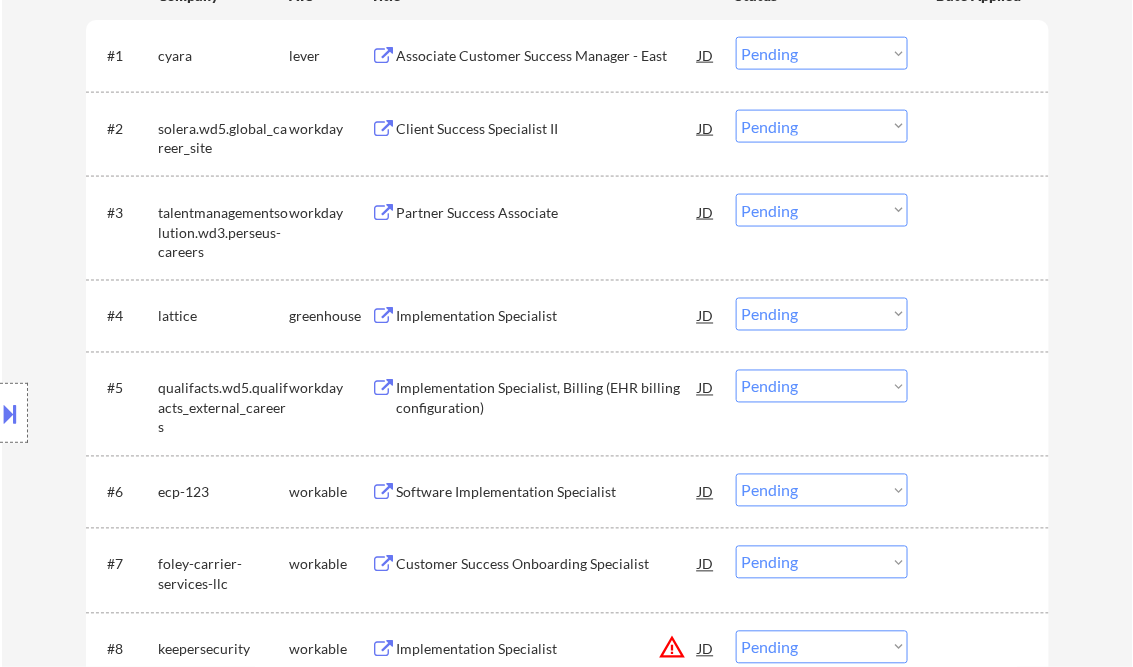 scroll, scrollTop: 720, scrollLeft: 0, axis: vertical 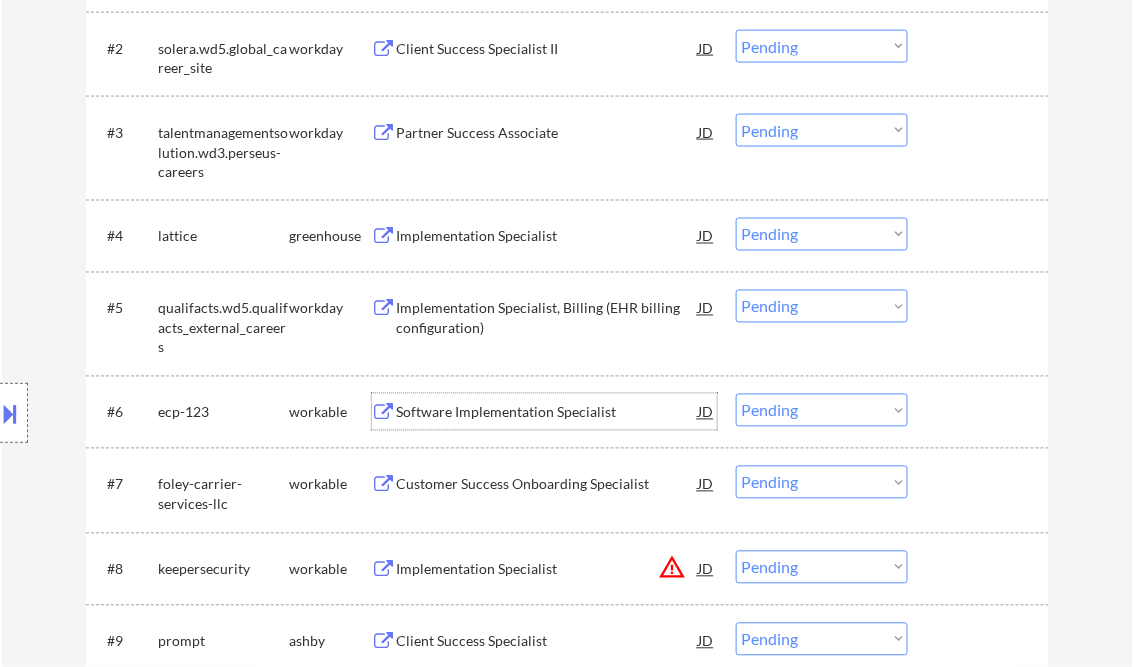 click on "Software Implementation Specialist" at bounding box center (548, 413) 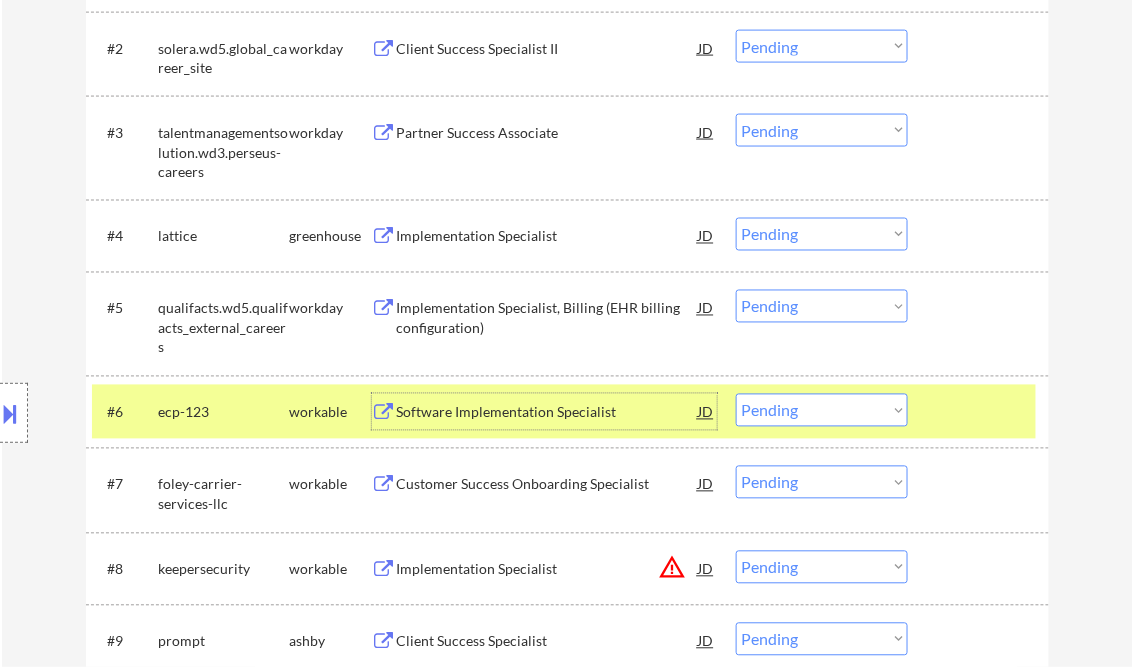 click at bounding box center [14, 413] 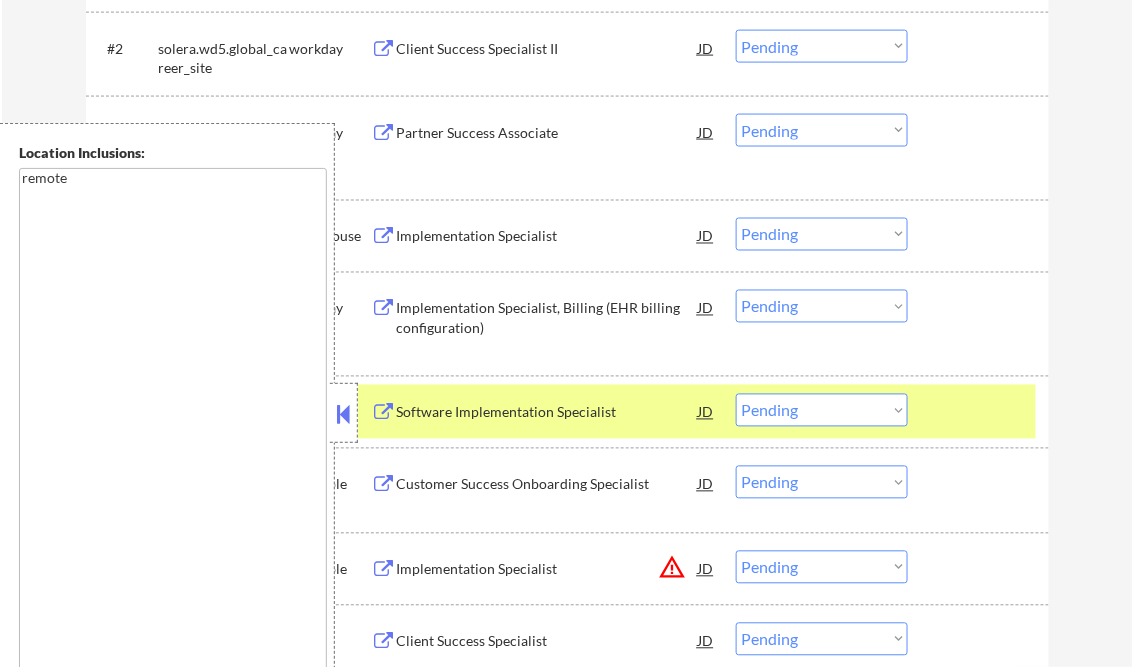 click at bounding box center (344, 414) 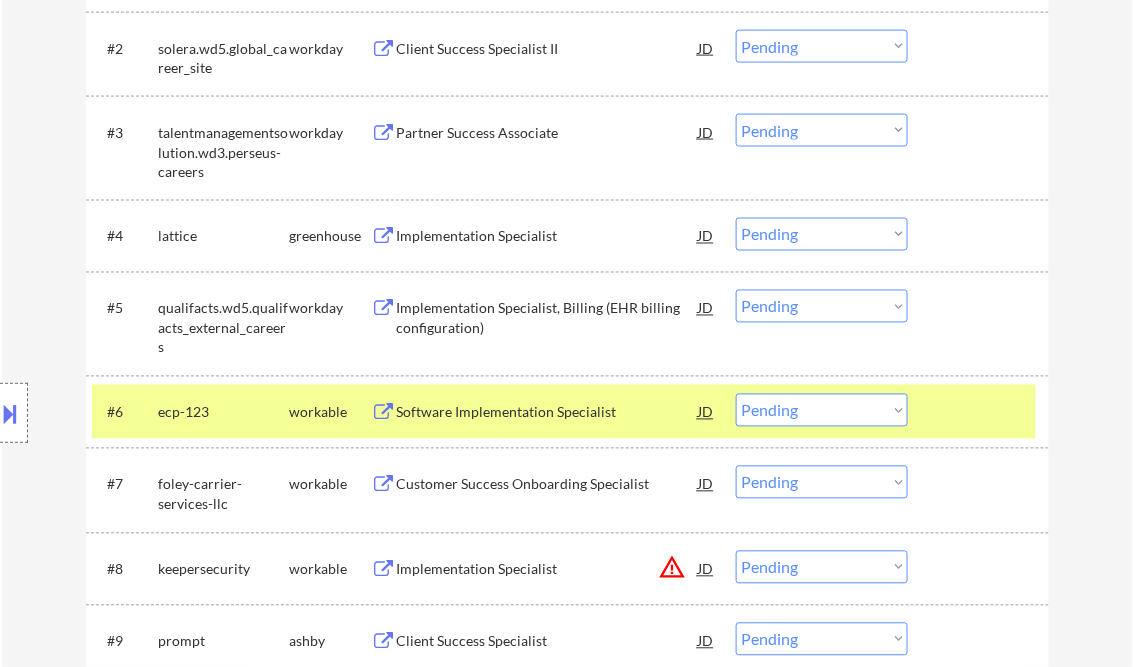 scroll, scrollTop: 880, scrollLeft: 0, axis: vertical 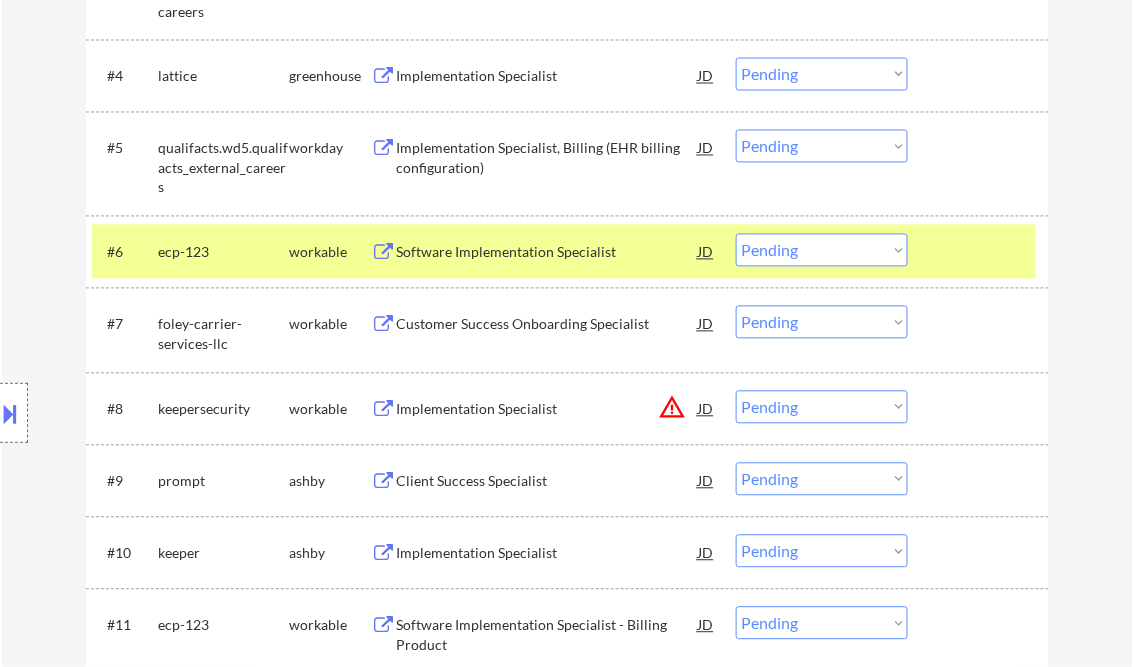 click on "Choose an option... Pending Applied Excluded (Questions) Excluded (Expired) Excluded (Location) Excluded (Bad Match) Excluded (Blocklist) Excluded (Salary) Excluded (Other)" at bounding box center [822, 250] 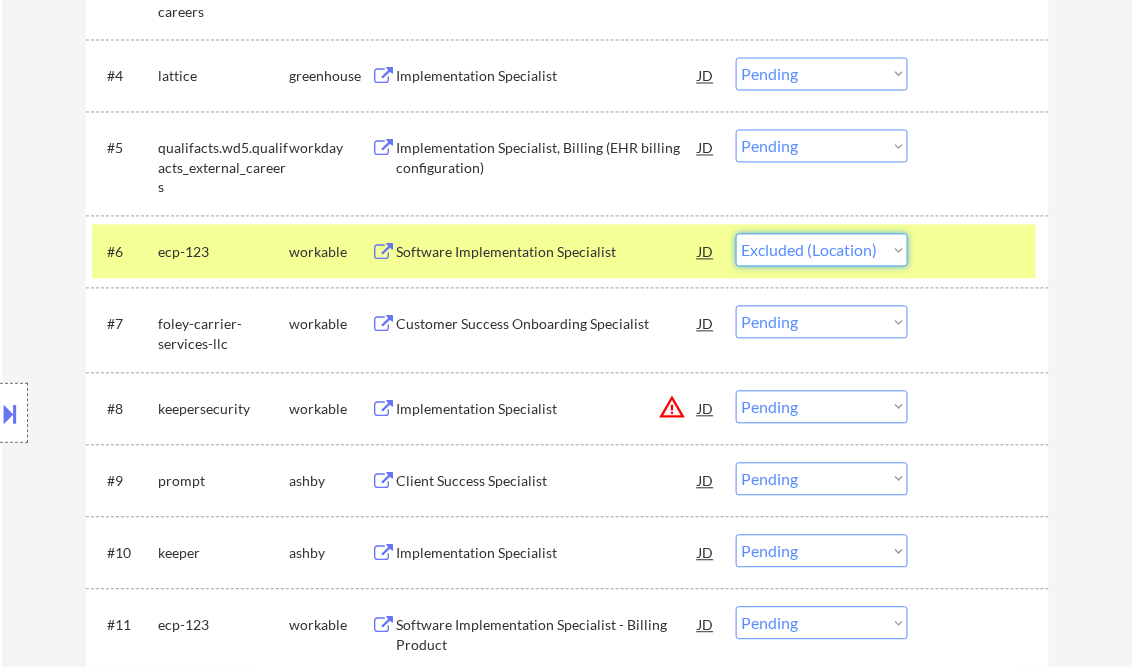 click on "Choose an option... Pending Applied Excluded (Questions) Excluded (Expired) Excluded (Location) Excluded (Bad Match) Excluded (Blocklist) Excluded (Salary) Excluded (Other)" at bounding box center [822, 250] 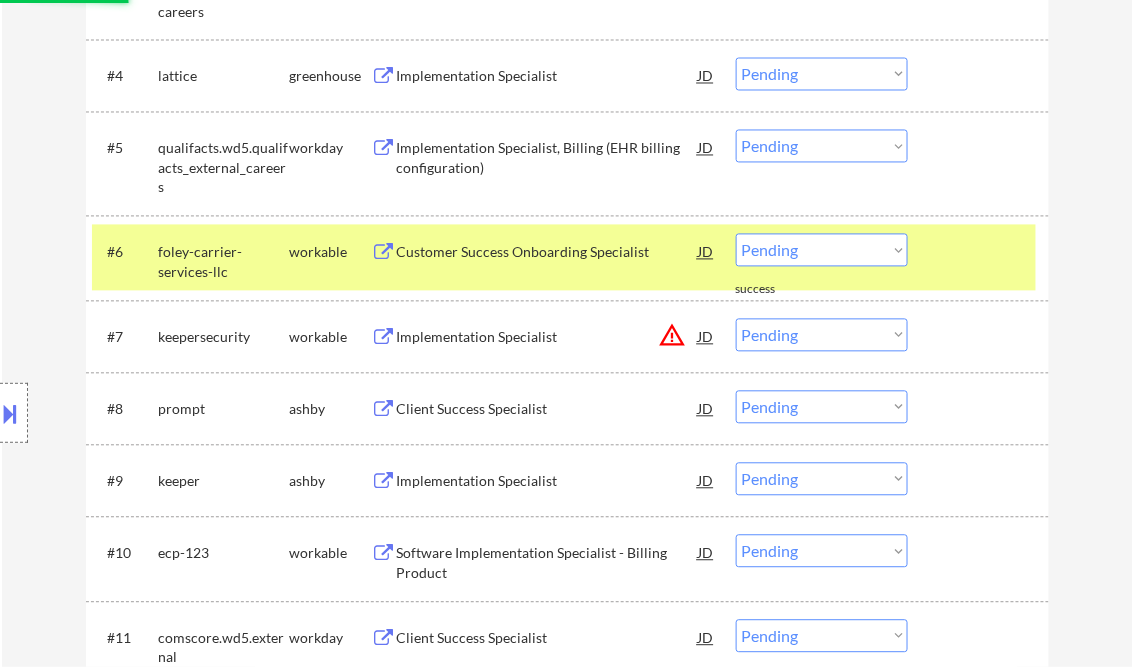 click on "Customer Success Onboarding Specialist" at bounding box center [548, 253] 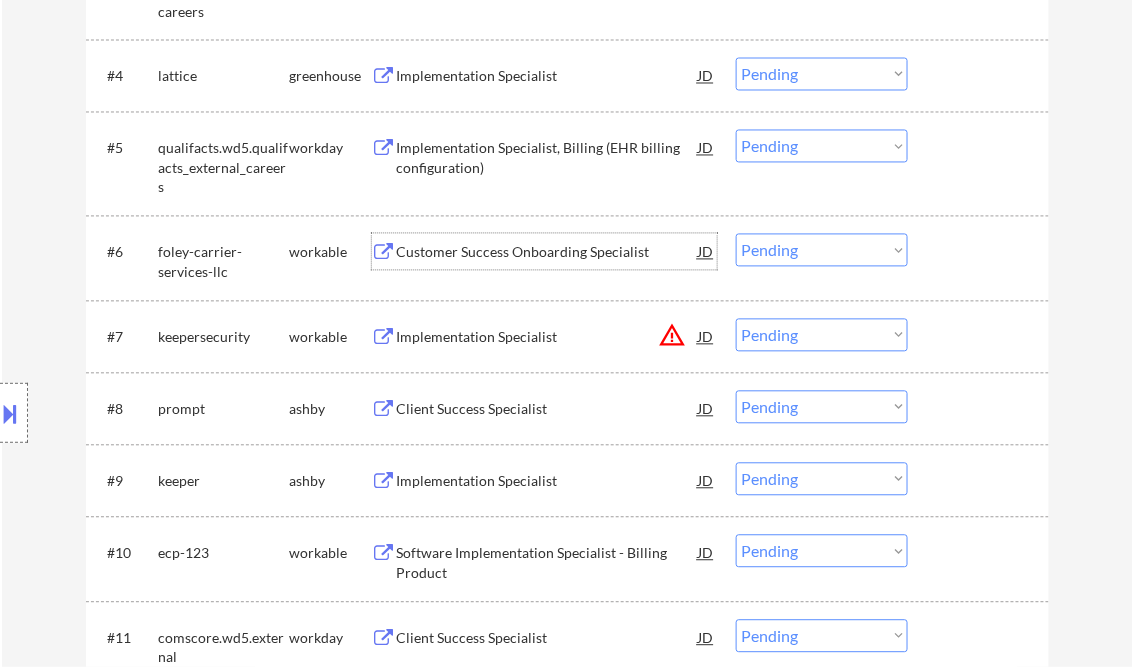 click on "Choose an option... Pending Applied Excluded (Questions) Excluded (Expired) Excluded (Location) Excluded (Bad Match) Excluded (Blocklist) Excluded (Salary) Excluded (Other)" at bounding box center [822, 250] 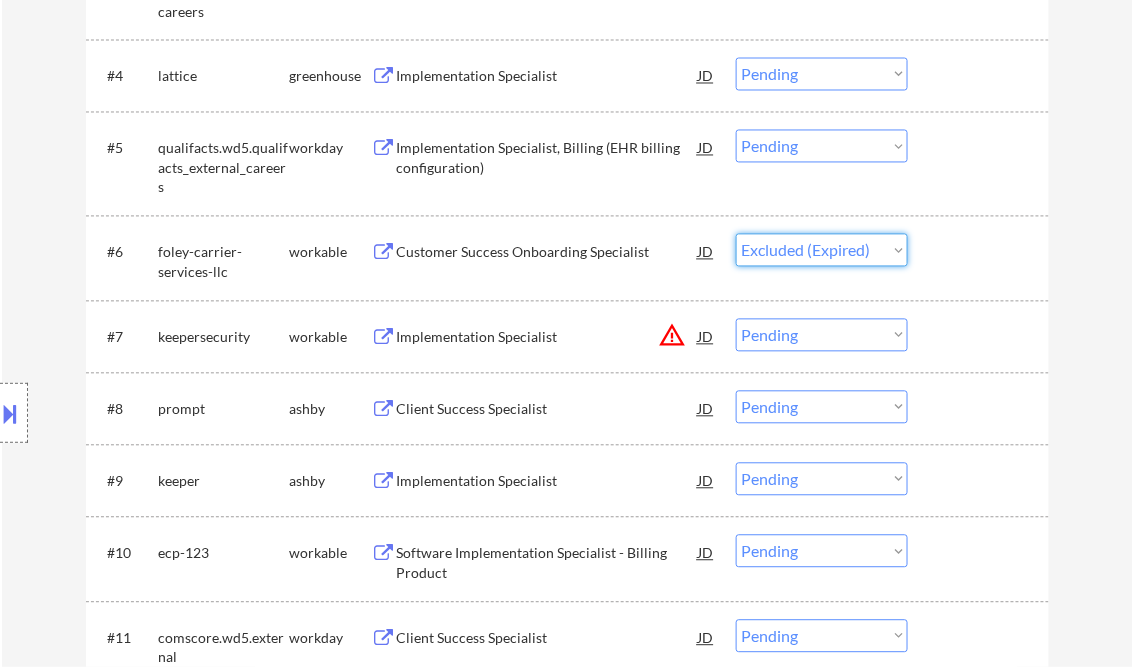 click on "Choose an option... Pending Applied Excluded (Questions) Excluded (Expired) Excluded (Location) Excluded (Bad Match) Excluded (Blocklist) Excluded (Salary) Excluded (Other)" at bounding box center (822, 250) 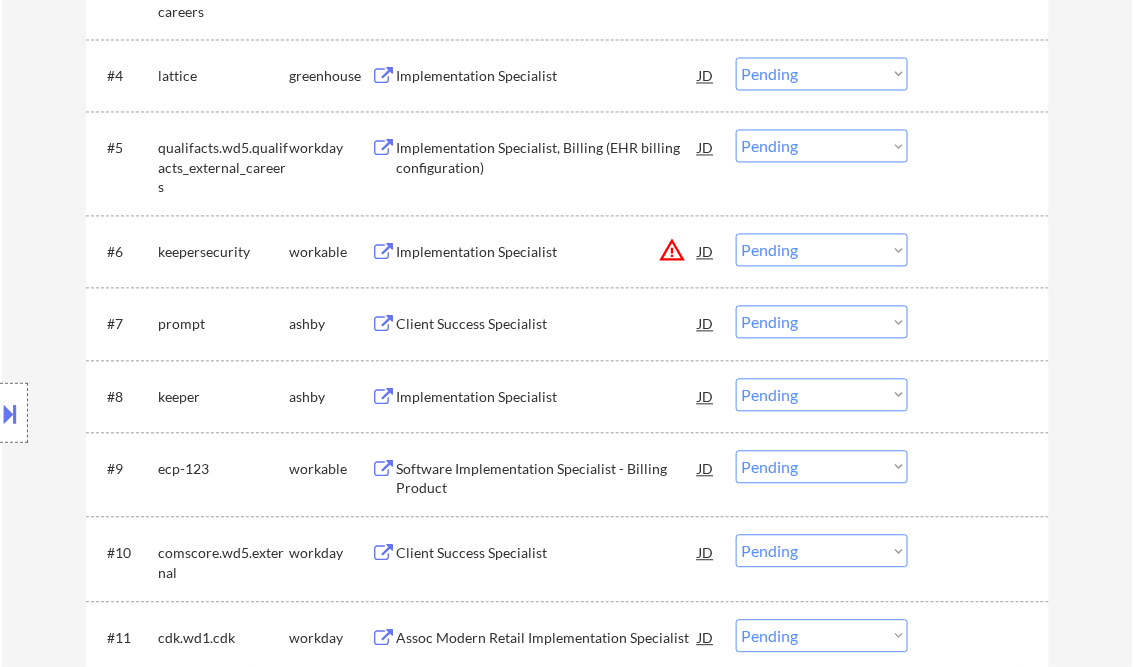 click on "Implementation Specialist" at bounding box center [548, 253] 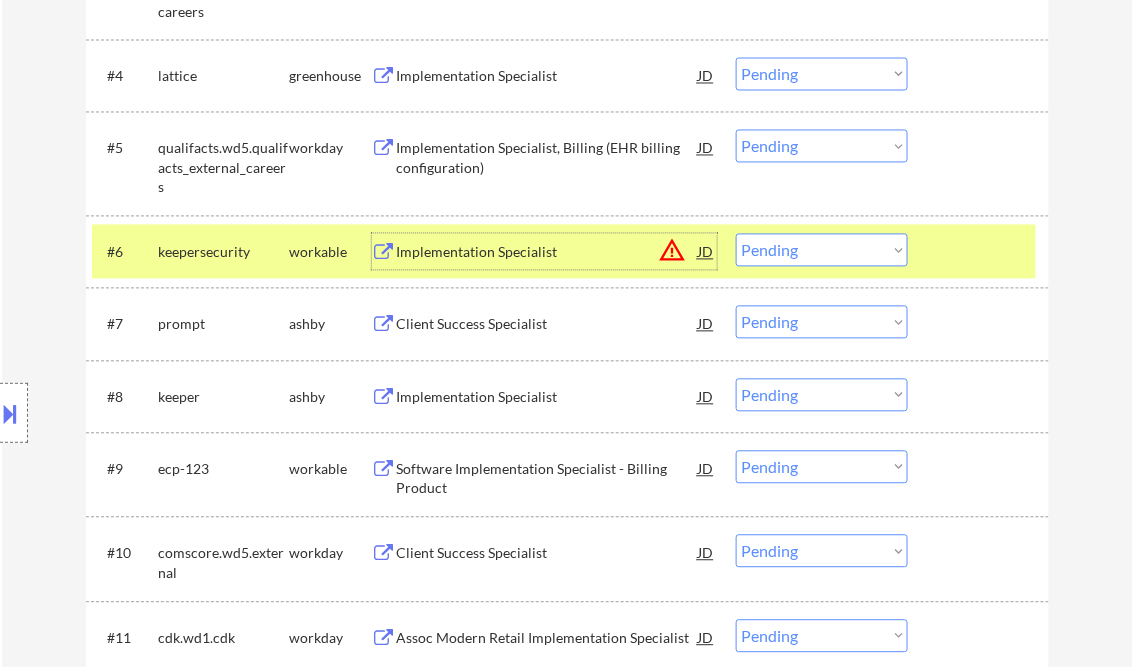 click on "Choose an option... Pending Applied Excluded (Questions) Excluded (Expired) Excluded (Location) Excluded (Bad Match) Excluded (Blocklist) Excluded (Salary) Excluded (Other)" at bounding box center (822, 250) 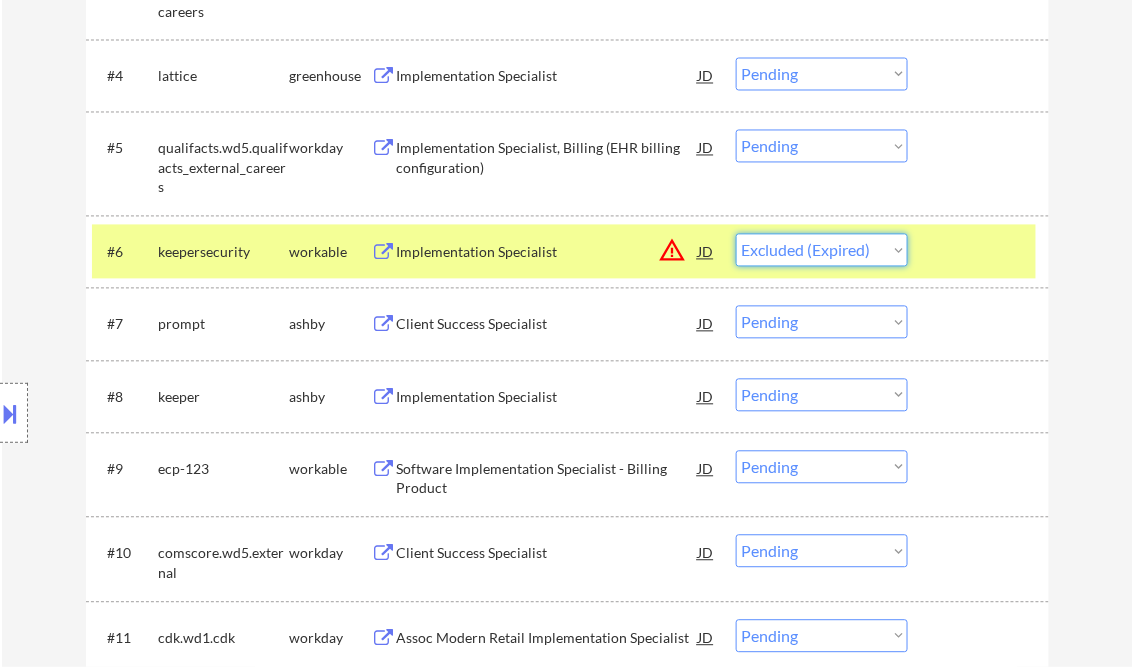 click on "Choose an option... Pending Applied Excluded (Questions) Excluded (Expired) Excluded (Location) Excluded (Bad Match) Excluded (Blocklist) Excluded (Salary) Excluded (Other)" at bounding box center [822, 250] 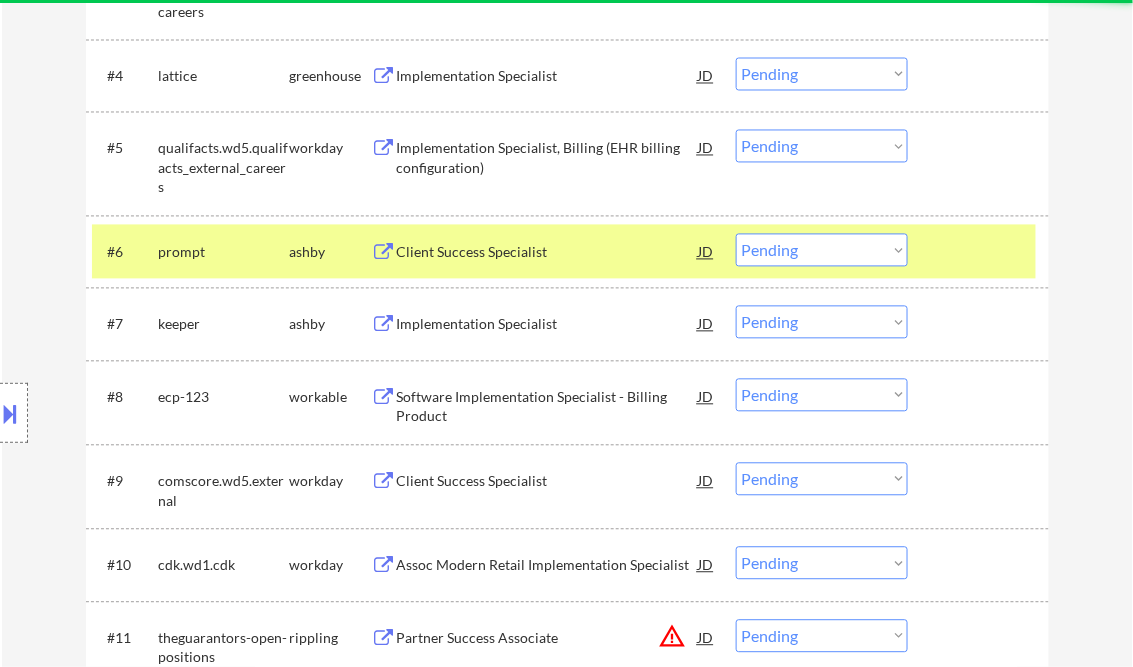 click on "Client Success Specialist" at bounding box center [548, 253] 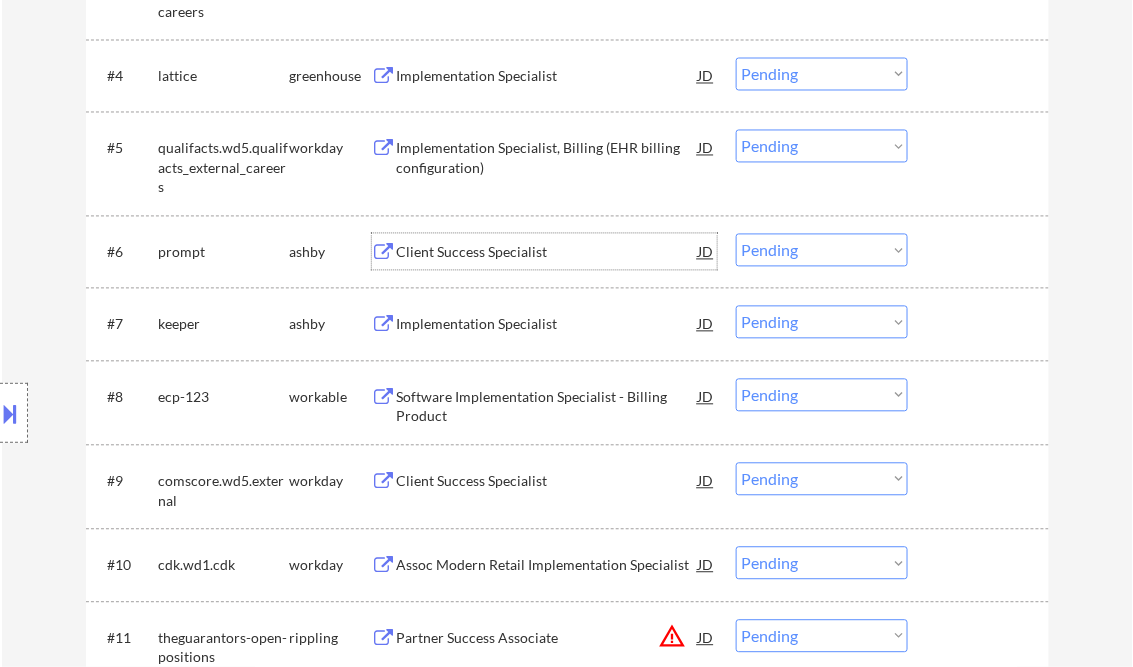 click on "Choose an option... Pending Applied Excluded (Questions) Excluded (Expired) Excluded (Location) Excluded (Bad Match) Excluded (Blocklist) Excluded (Salary) Excluded (Other)" at bounding box center [822, 250] 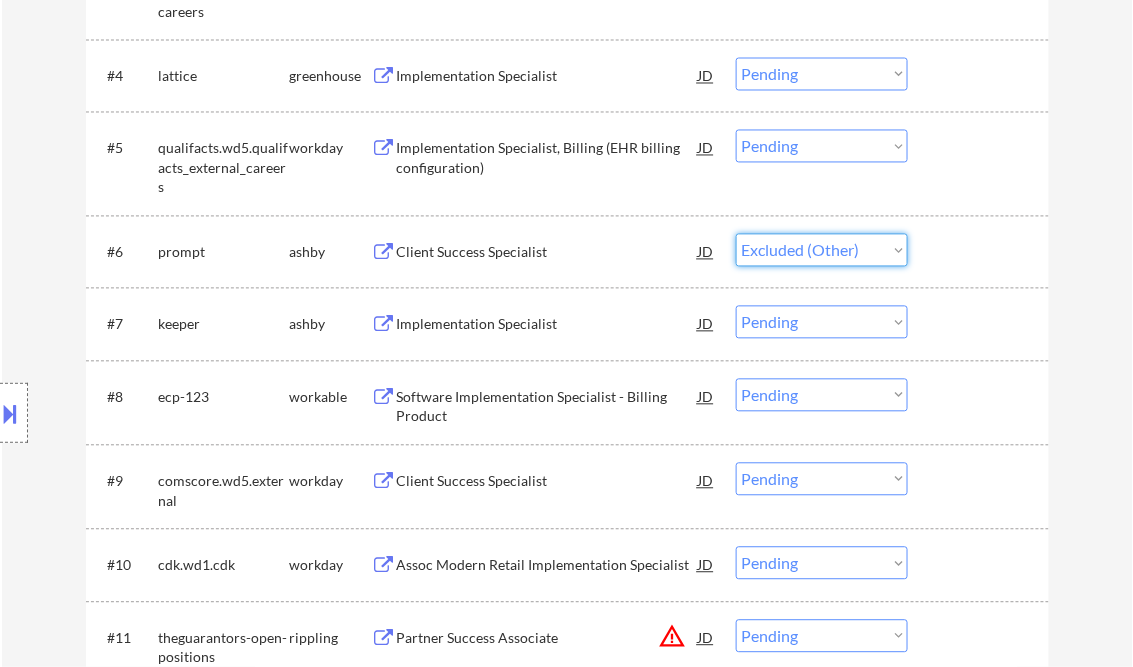 click on "Choose an option... Pending Applied Excluded (Questions) Excluded (Expired) Excluded (Location) Excluded (Bad Match) Excluded (Blocklist) Excluded (Salary) Excluded (Other)" at bounding box center (822, 250) 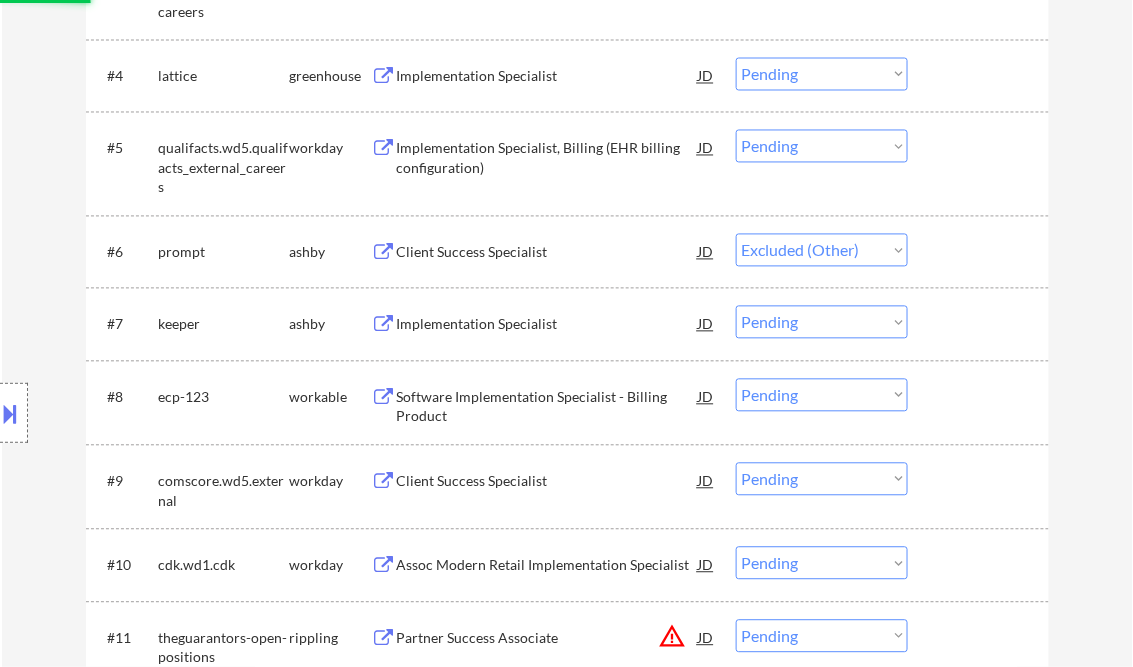click on "Implementation Specialist" at bounding box center [548, 325] 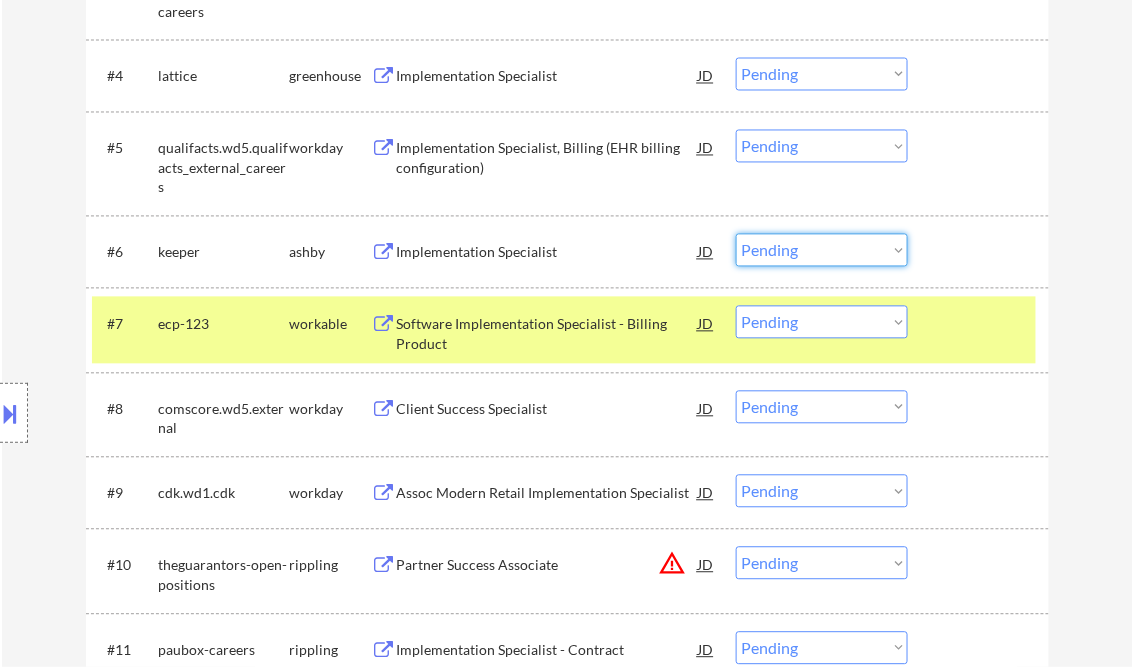 click on "Choose an option... Pending Applied Excluded (Questions) Excluded (Expired) Excluded (Location) Excluded (Bad Match) Excluded (Blocklist) Excluded (Salary) Excluded (Other)" at bounding box center (822, 250) 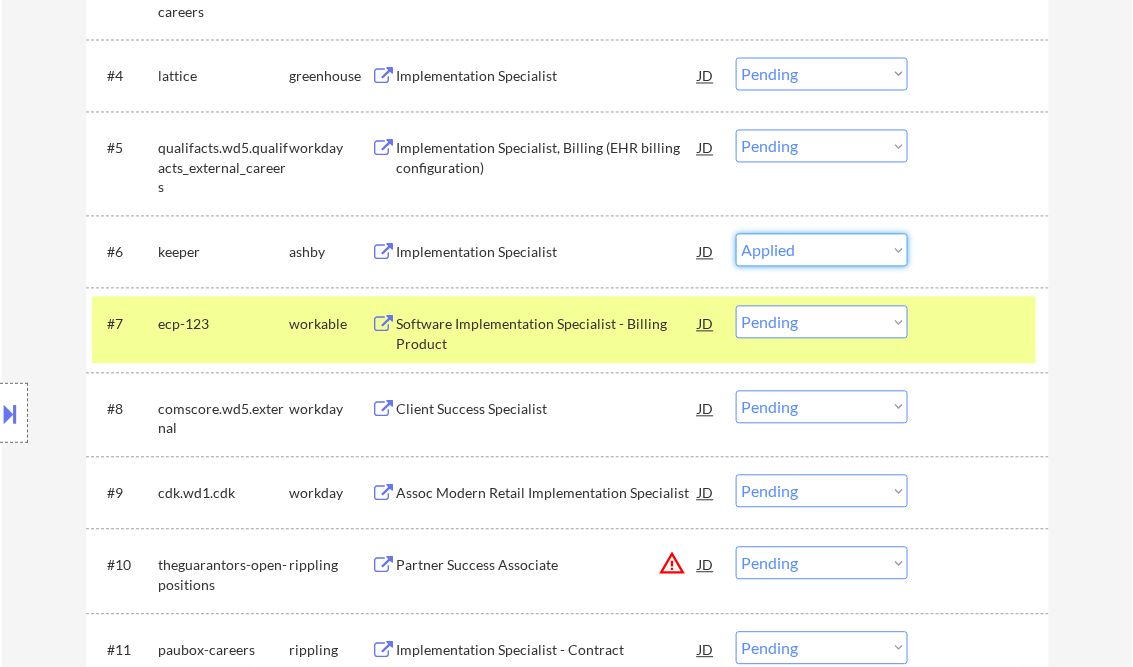 click on "Choose an option... Pending Applied Excluded (Questions) Excluded (Expired) Excluded (Location) Excluded (Bad Match) Excluded (Blocklist) Excluded (Salary) Excluded (Other)" at bounding box center (822, 250) 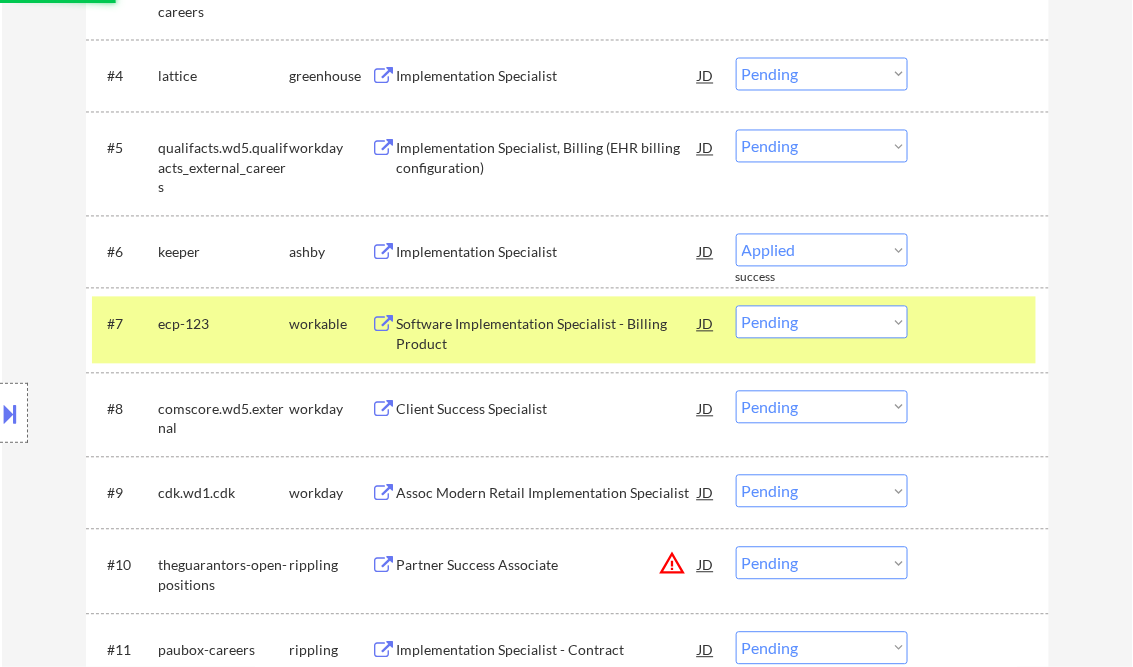 select on ""pending"" 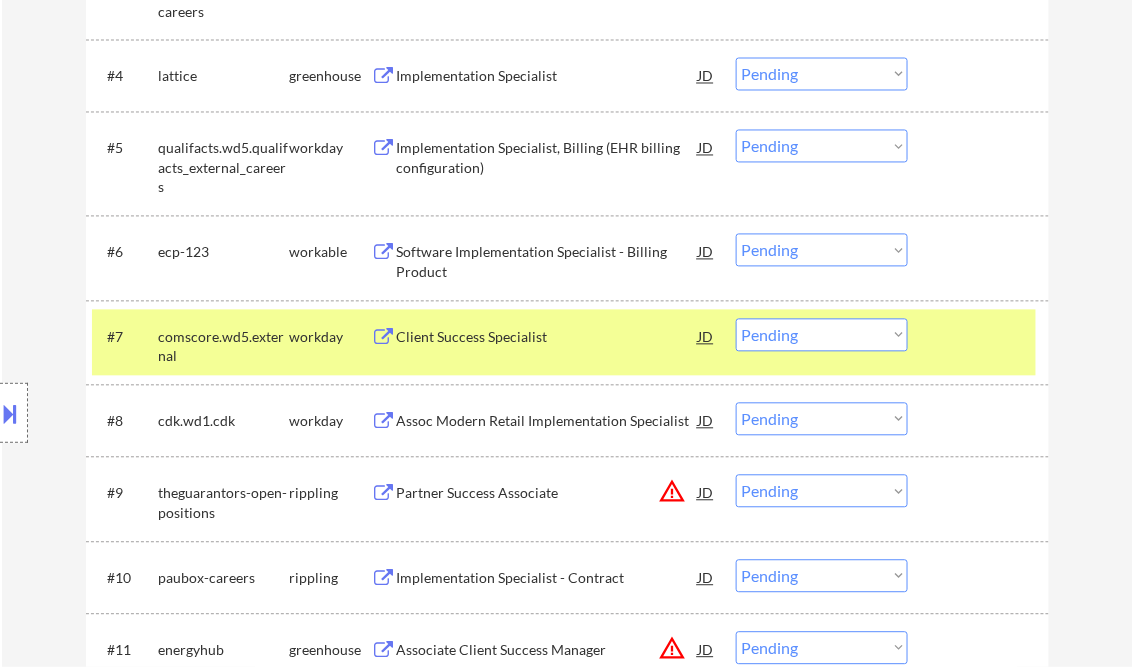 scroll, scrollTop: 1040, scrollLeft: 0, axis: vertical 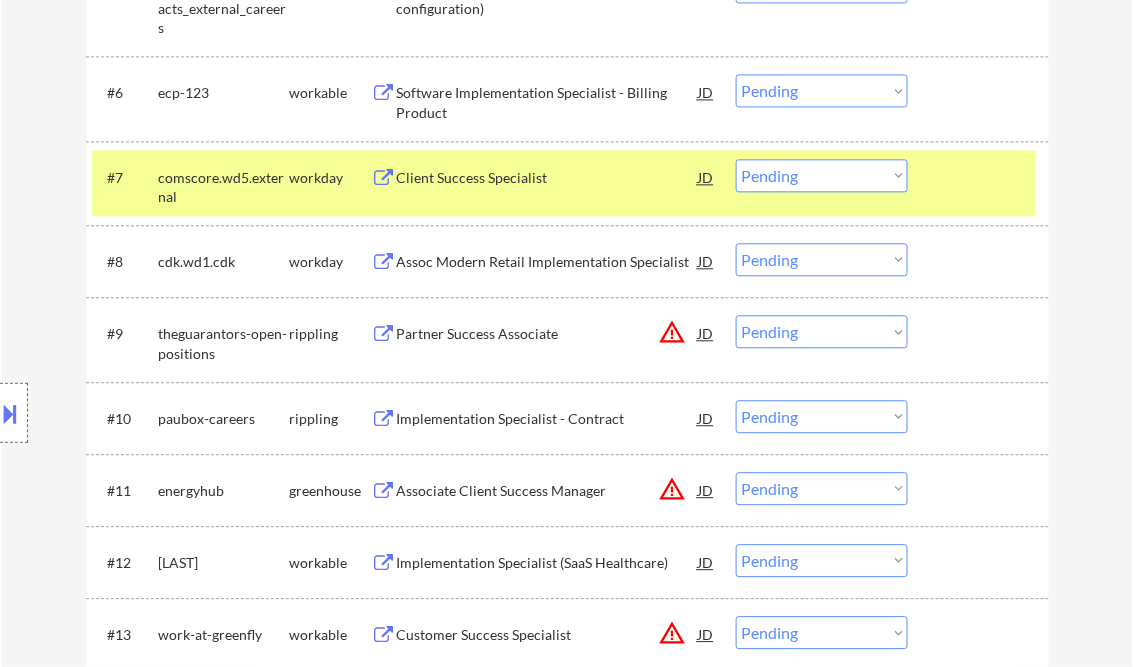 click on "Implementation Specialist - Contract" at bounding box center (548, 419) 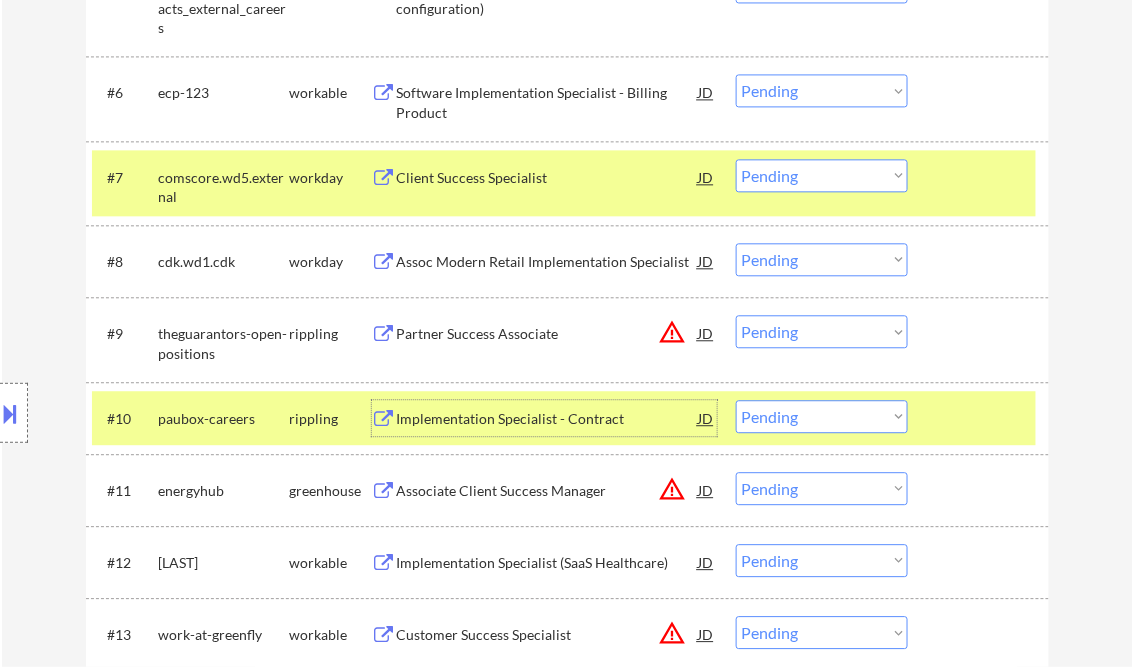 click on "Choose an option... Pending Applied Excluded (Questions) Excluded (Expired) Excluded (Location) Excluded (Bad Match) Excluded (Blocklist) Excluded (Salary) Excluded (Other)" at bounding box center [822, 416] 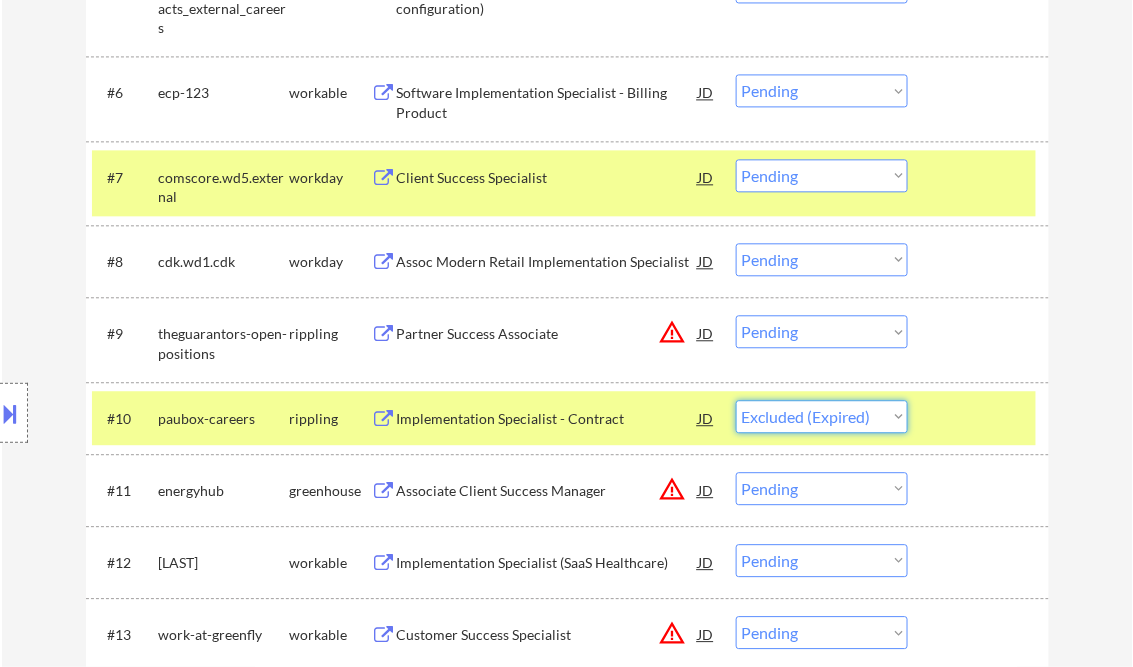 click on "Choose an option... Pending Applied Excluded (Questions) Excluded (Expired) Excluded (Location) Excluded (Bad Match) Excluded (Blocklist) Excluded (Salary) Excluded (Other)" at bounding box center (822, 416) 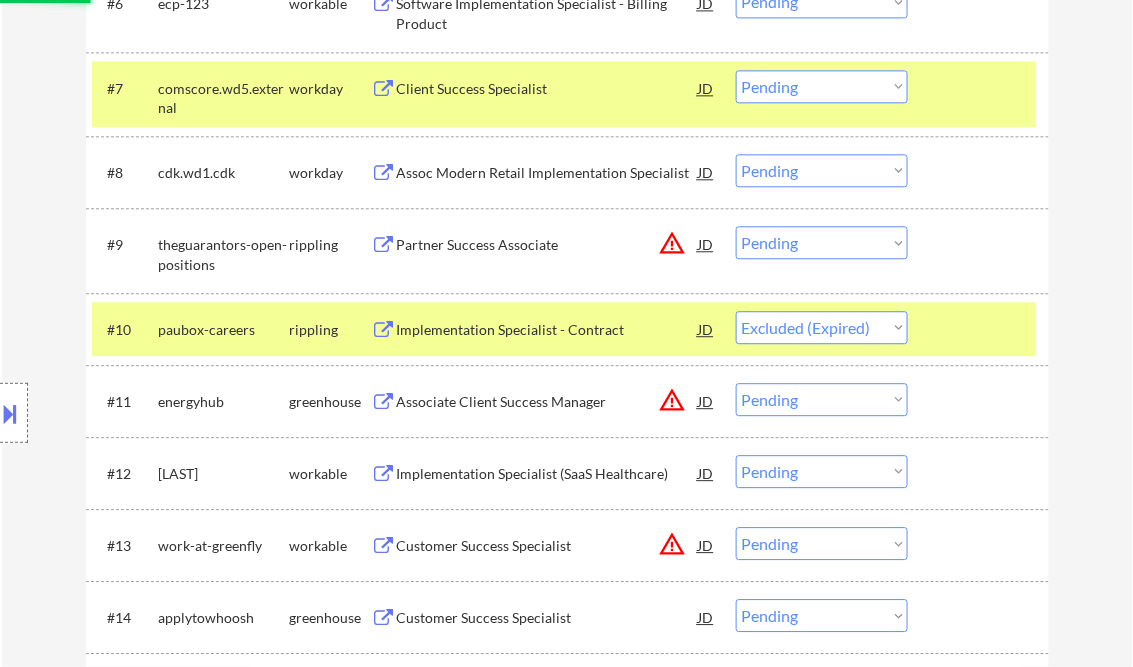 scroll, scrollTop: 1200, scrollLeft: 0, axis: vertical 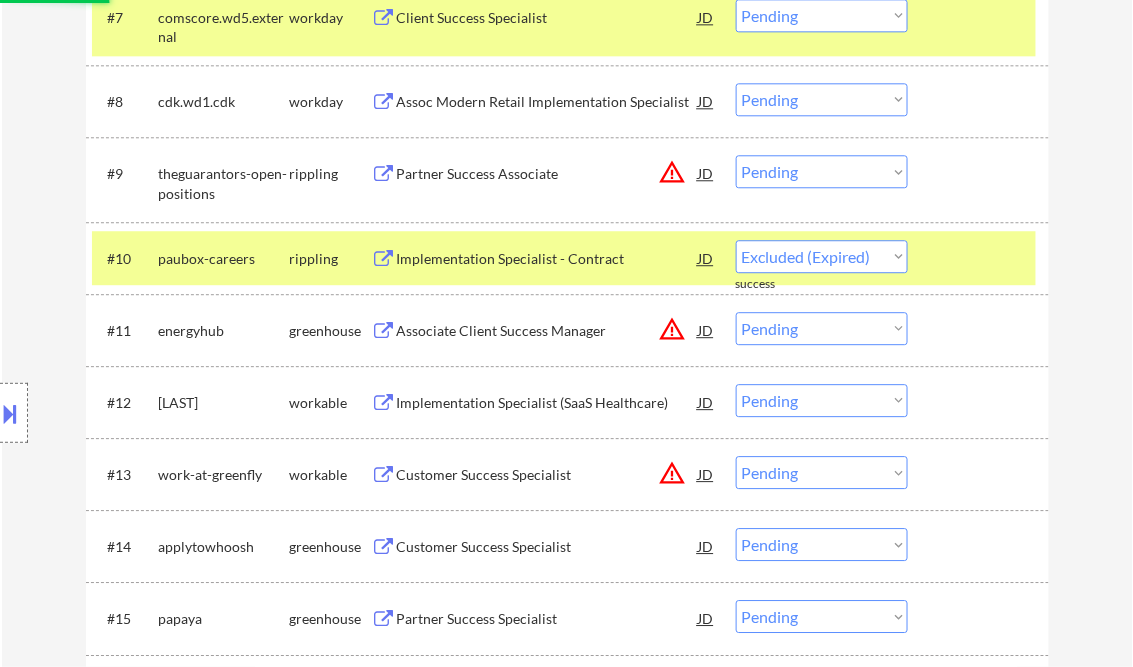 select on ""pending"" 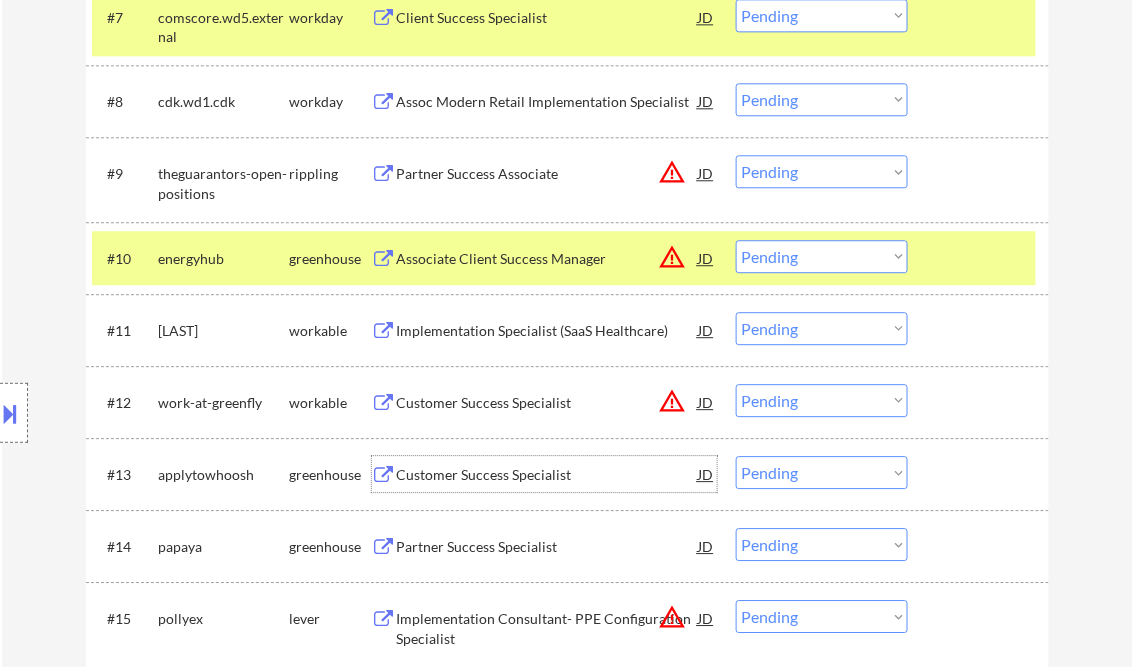 click on "Customer Success Specialist" at bounding box center [548, 475] 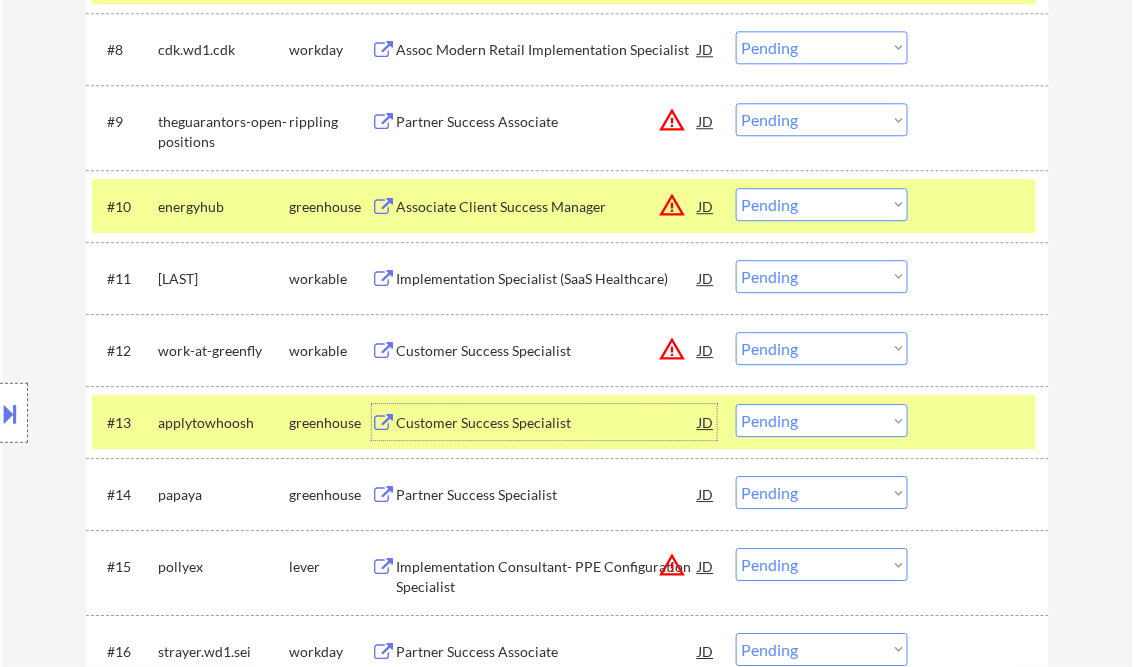 scroll, scrollTop: 1280, scrollLeft: 0, axis: vertical 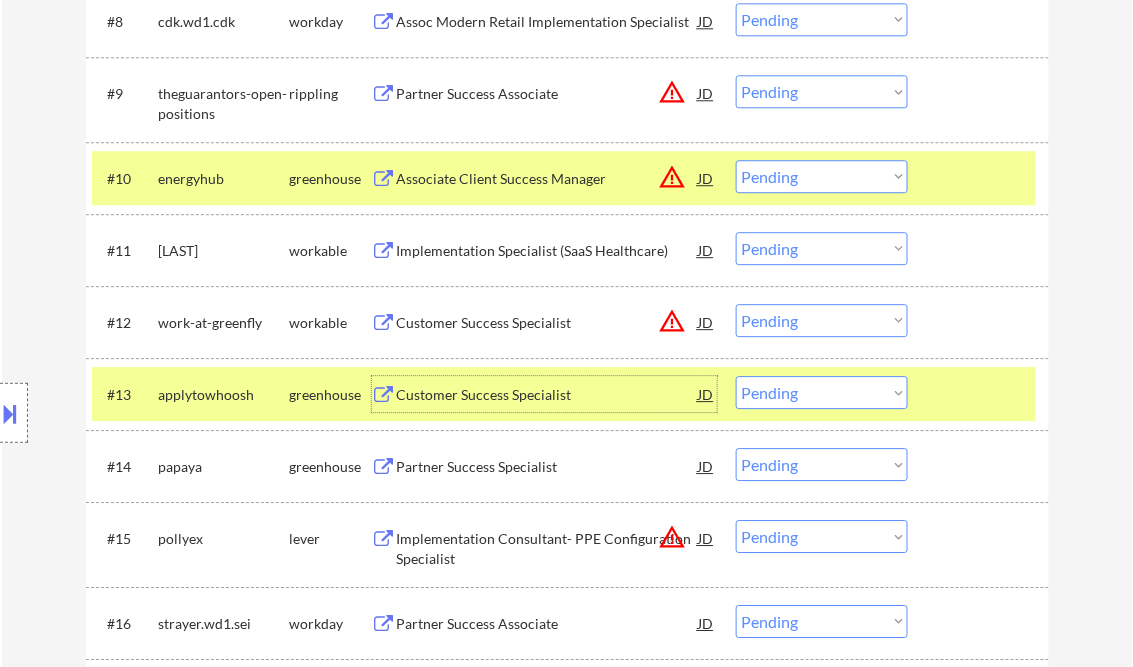 click on "Partner Success Specialist" at bounding box center [548, 467] 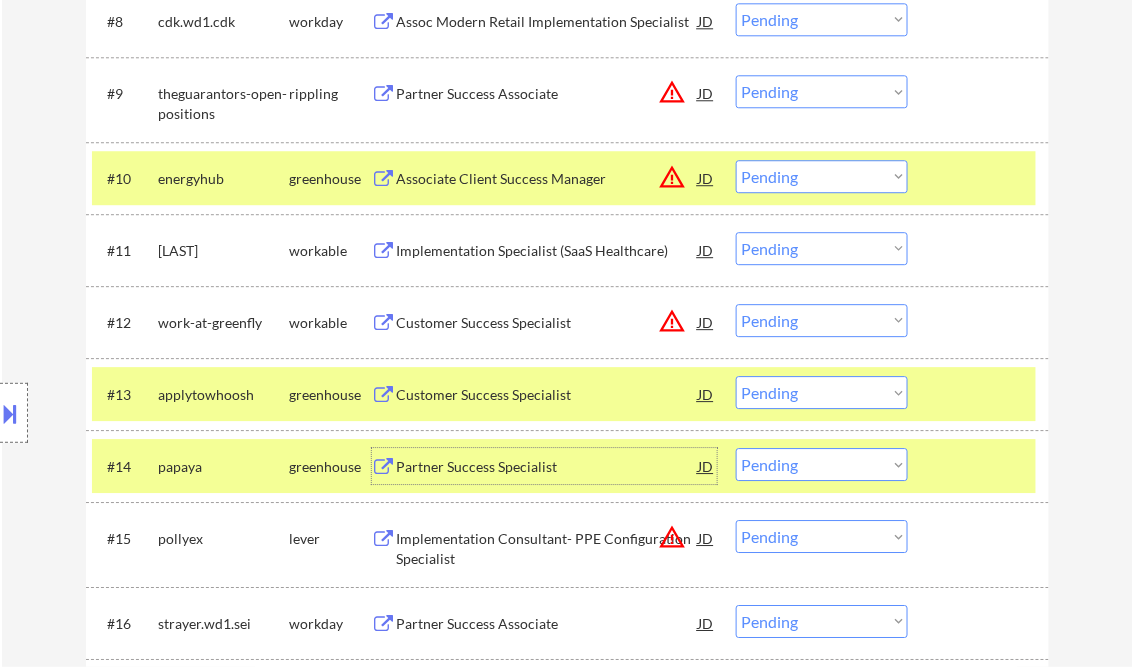 click at bounding box center (981, 394) 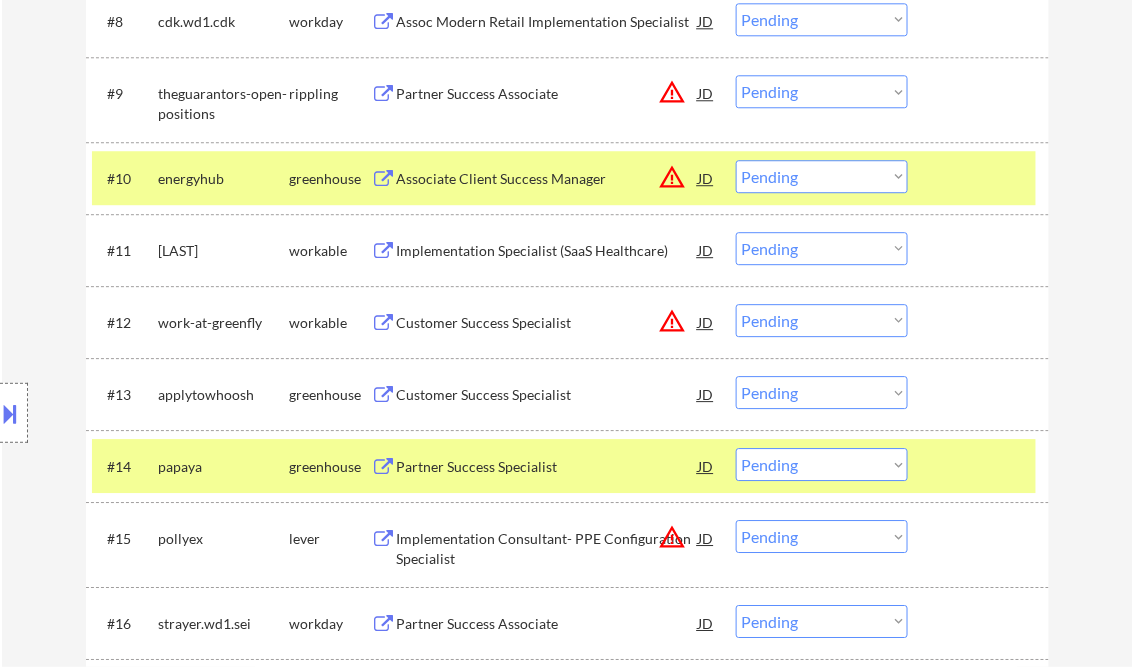 click at bounding box center (981, 178) 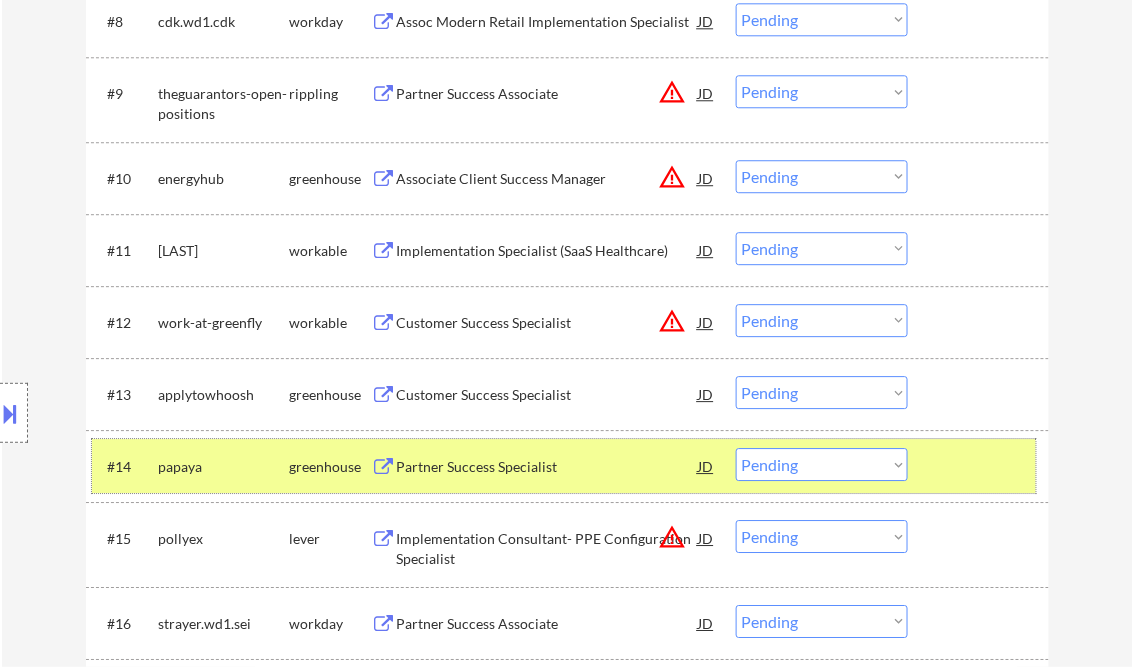 click at bounding box center [981, 466] 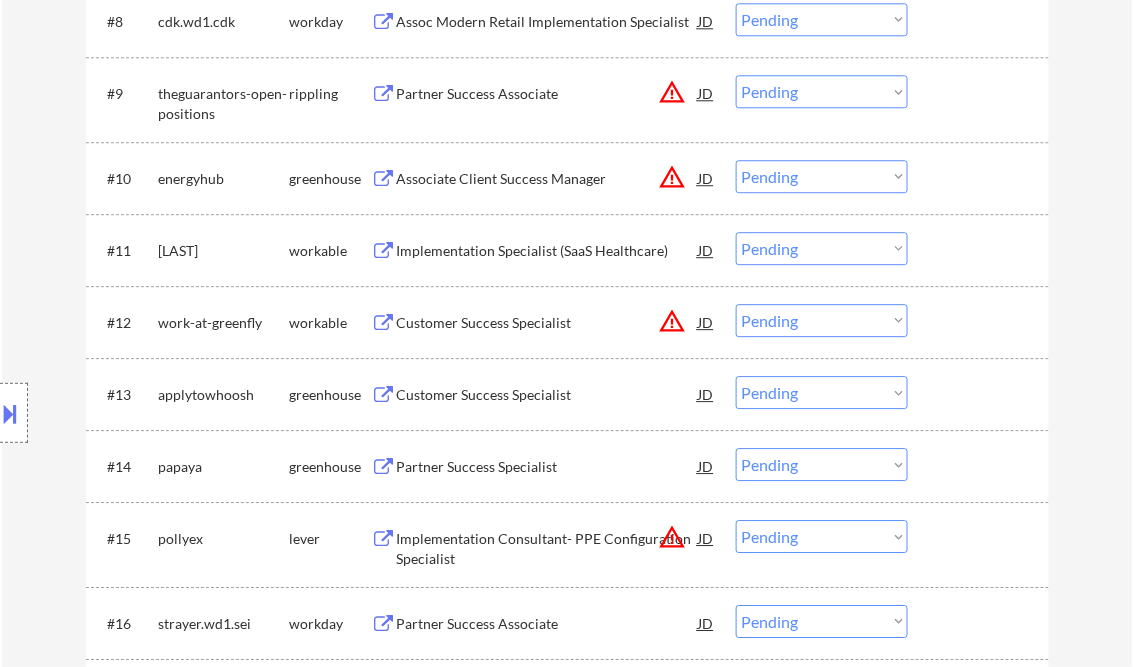 click on "Choose an option... Pending Applied Excluded (Questions) Excluded (Expired) Excluded (Location) Excluded (Bad Match) Excluded (Blocklist) Excluded (Salary) Excluded (Other)" at bounding box center (822, 464) 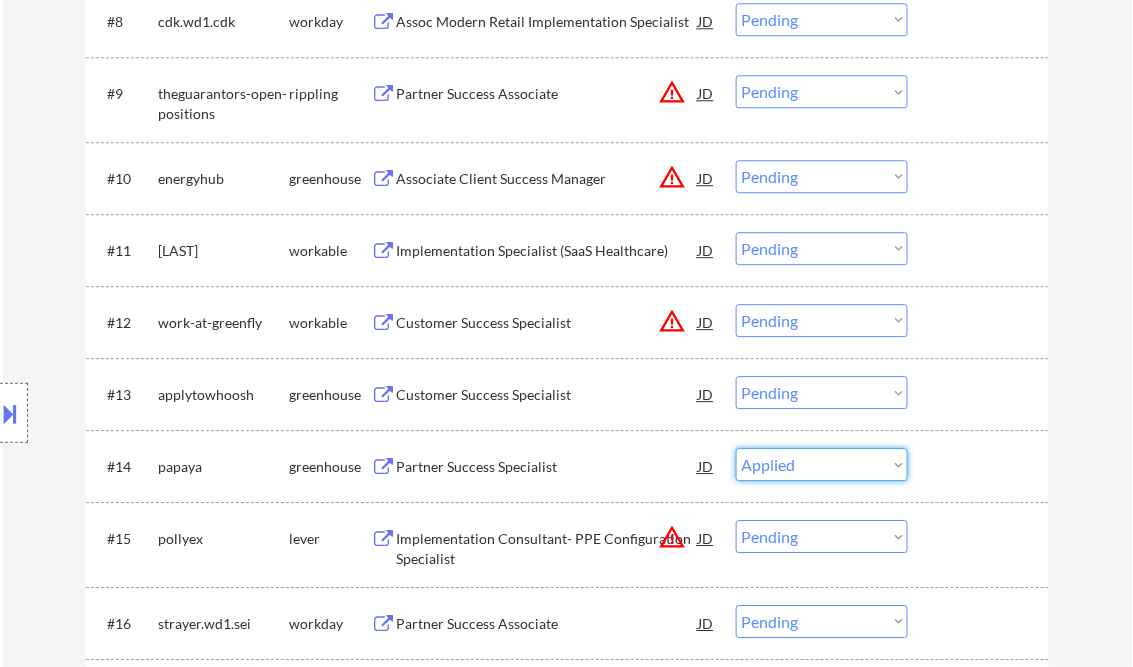 click on "Choose an option... Pending Applied Excluded (Questions) Excluded (Expired) Excluded (Location) Excluded (Bad Match) Excluded (Blocklist) Excluded (Salary) Excluded (Other)" at bounding box center (822, 464) 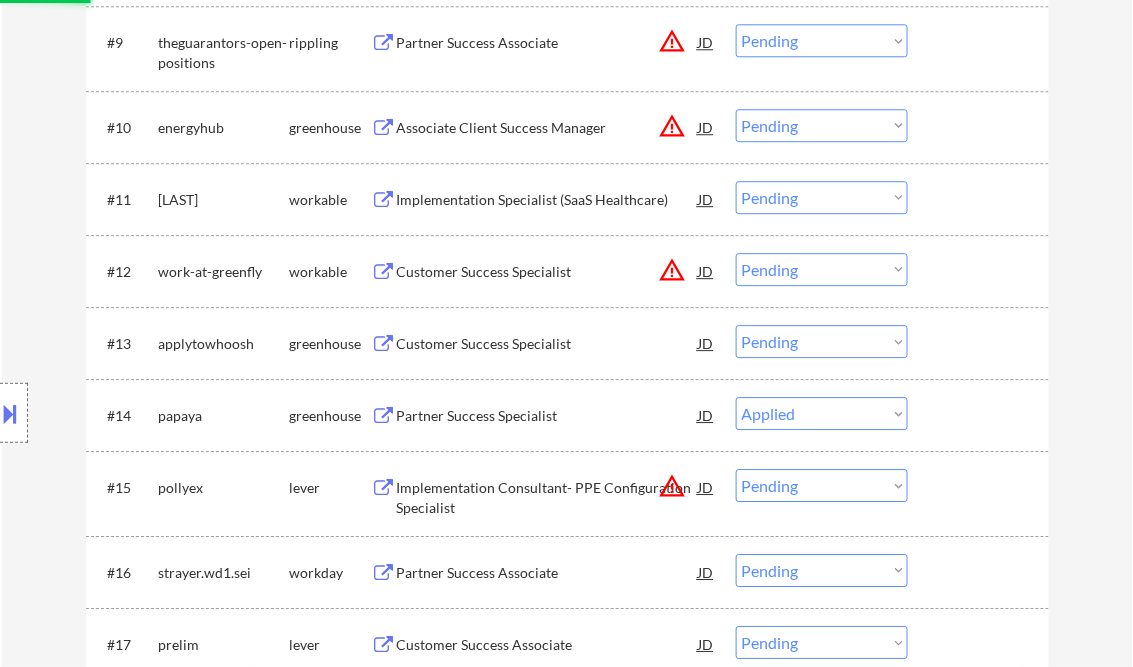 scroll, scrollTop: 1360, scrollLeft: 0, axis: vertical 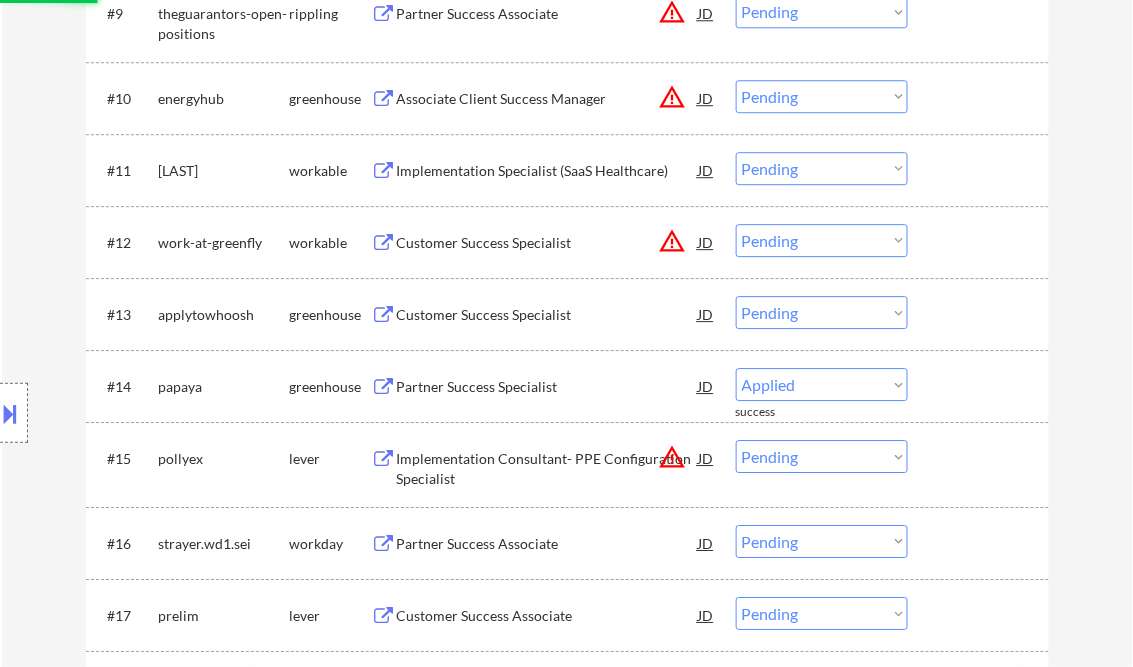 select on ""pending"" 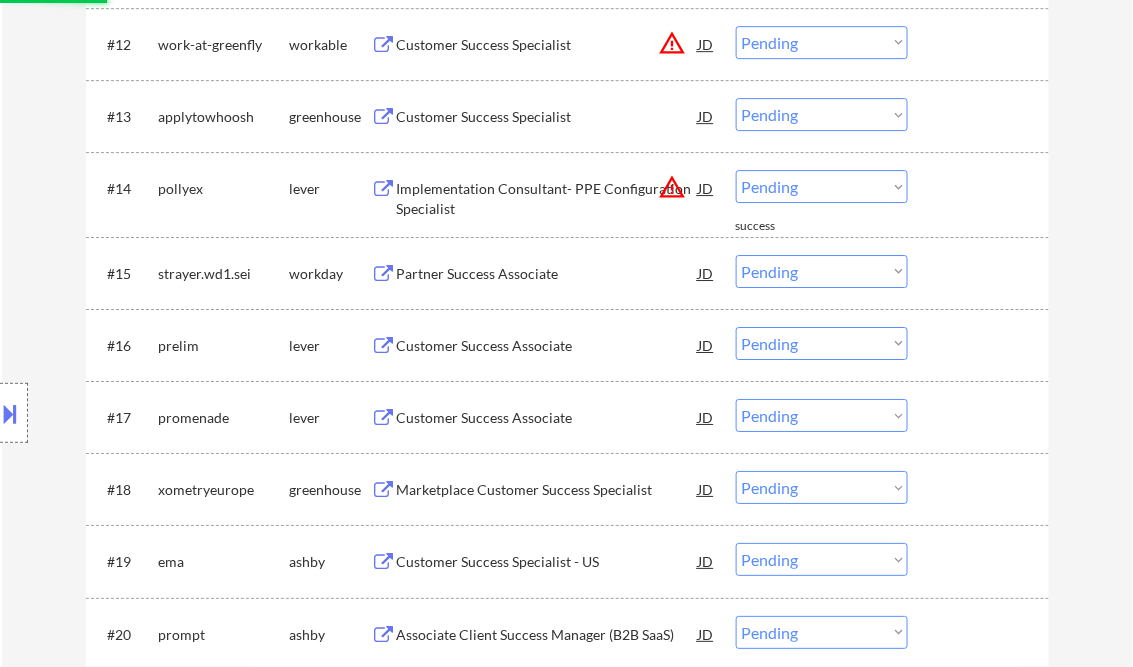scroll, scrollTop: 1600, scrollLeft: 0, axis: vertical 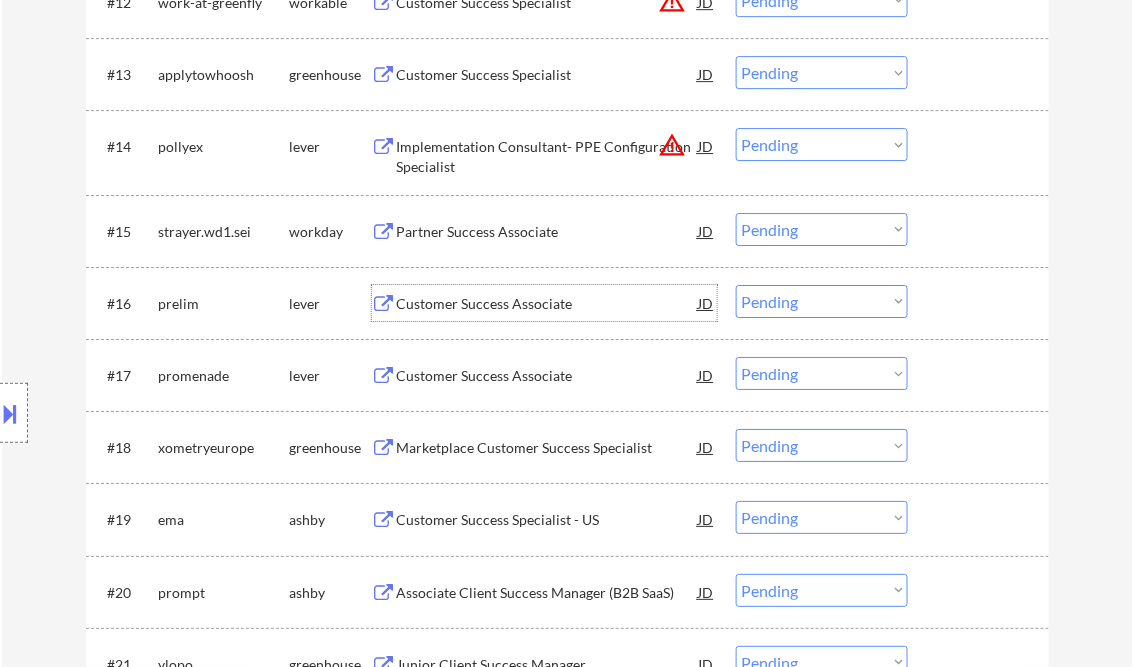 click on "Customer Success Associate" at bounding box center (548, 304) 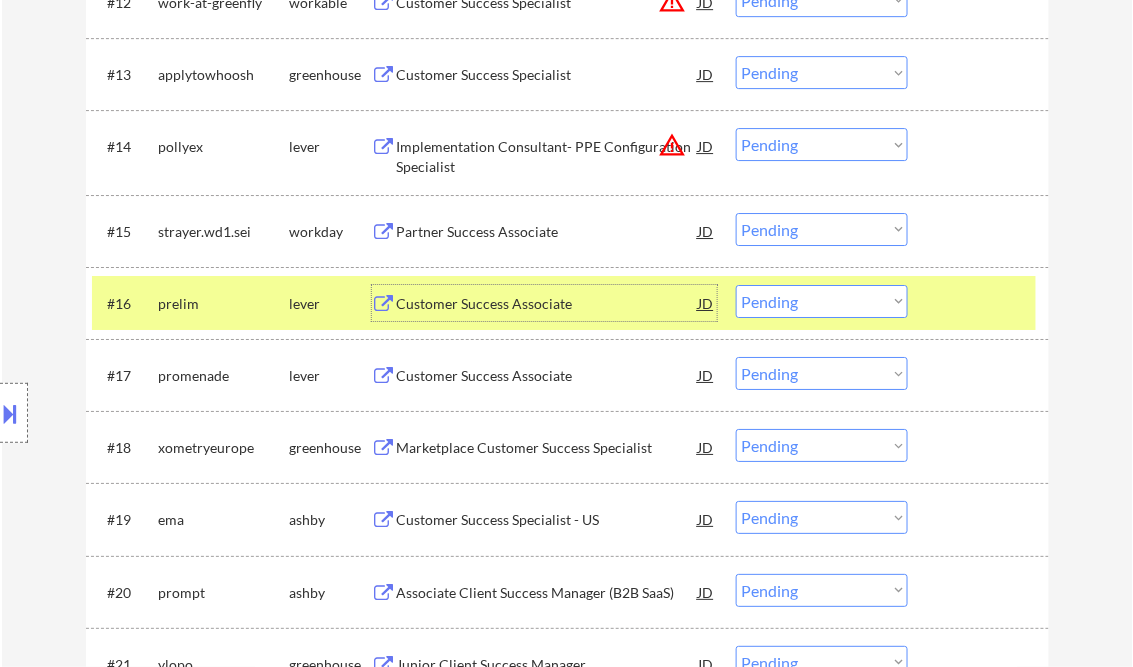 click on "Customer Success Associate" at bounding box center [548, 304] 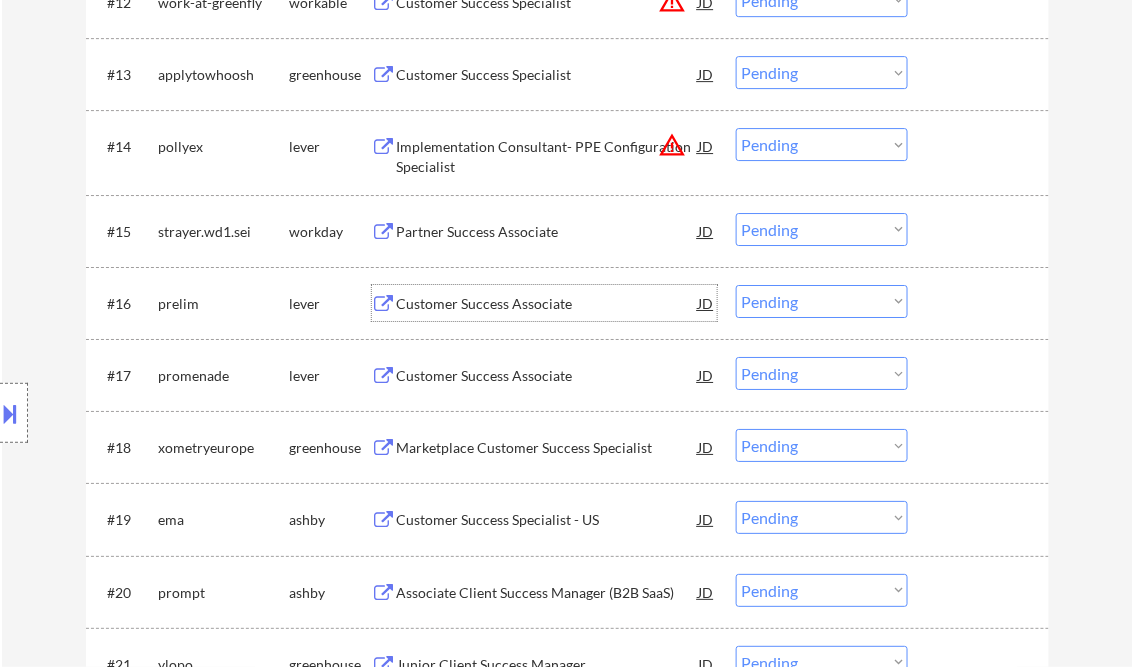 click on "Customer Success Associate" at bounding box center (548, 376) 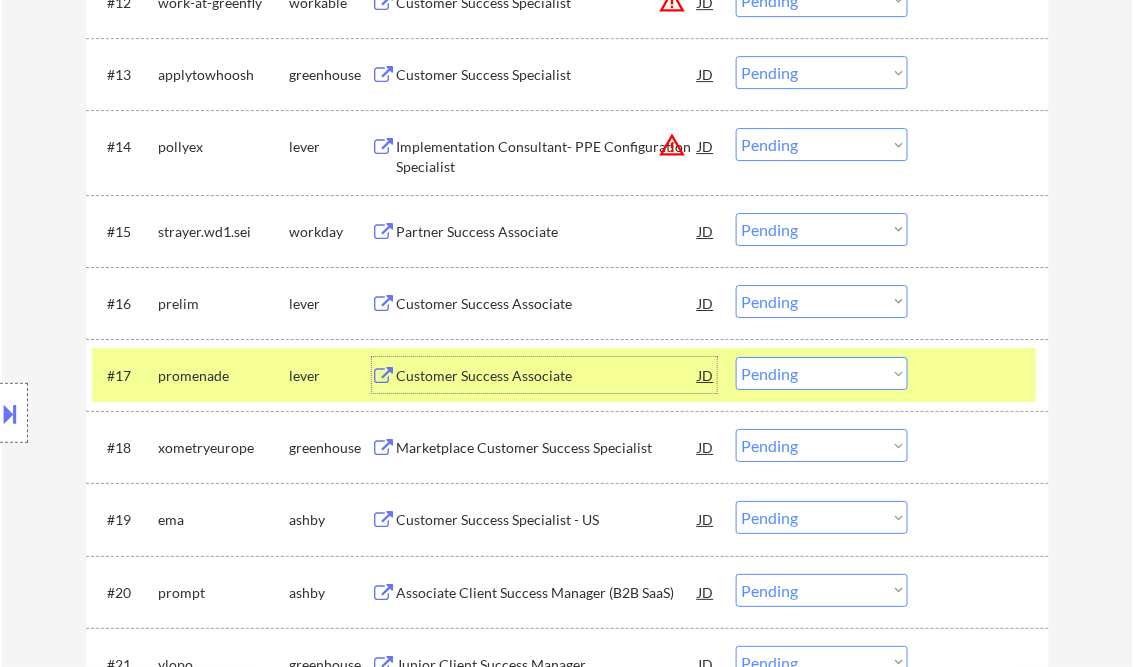 drag, startPoint x: 840, startPoint y: 365, endPoint x: 842, endPoint y: 377, distance: 12.165525 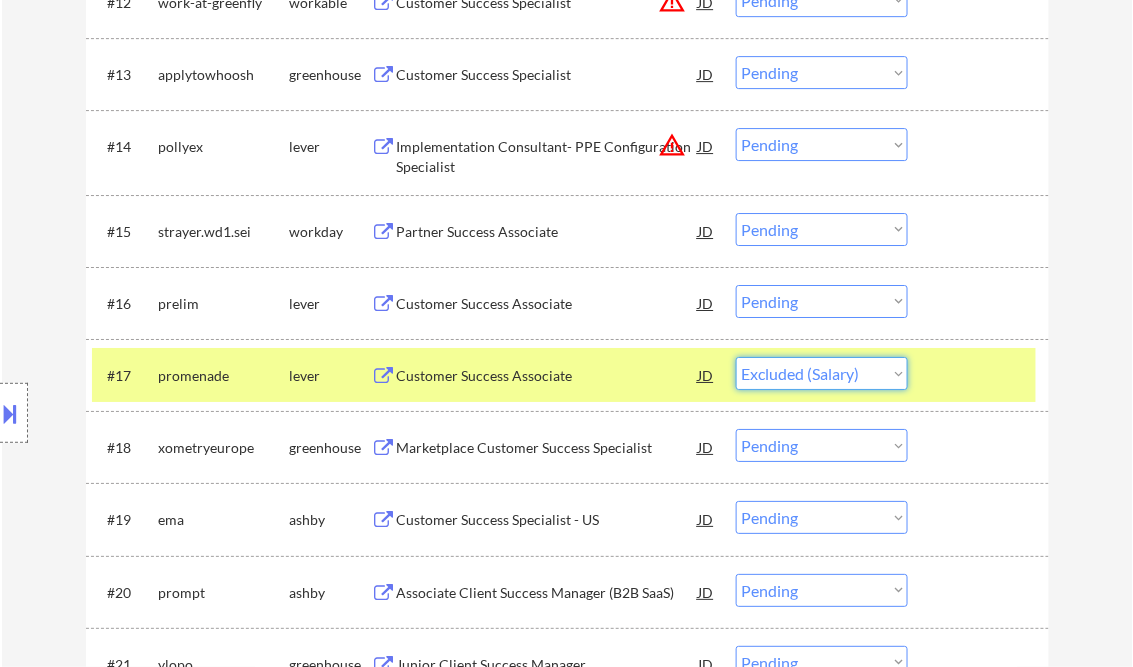 click on "Choose an option... Pending Applied Excluded (Questions) Excluded (Expired) Excluded (Location) Excluded (Bad Match) Excluded (Blocklist) Excluded (Salary) Excluded (Other)" at bounding box center (822, 373) 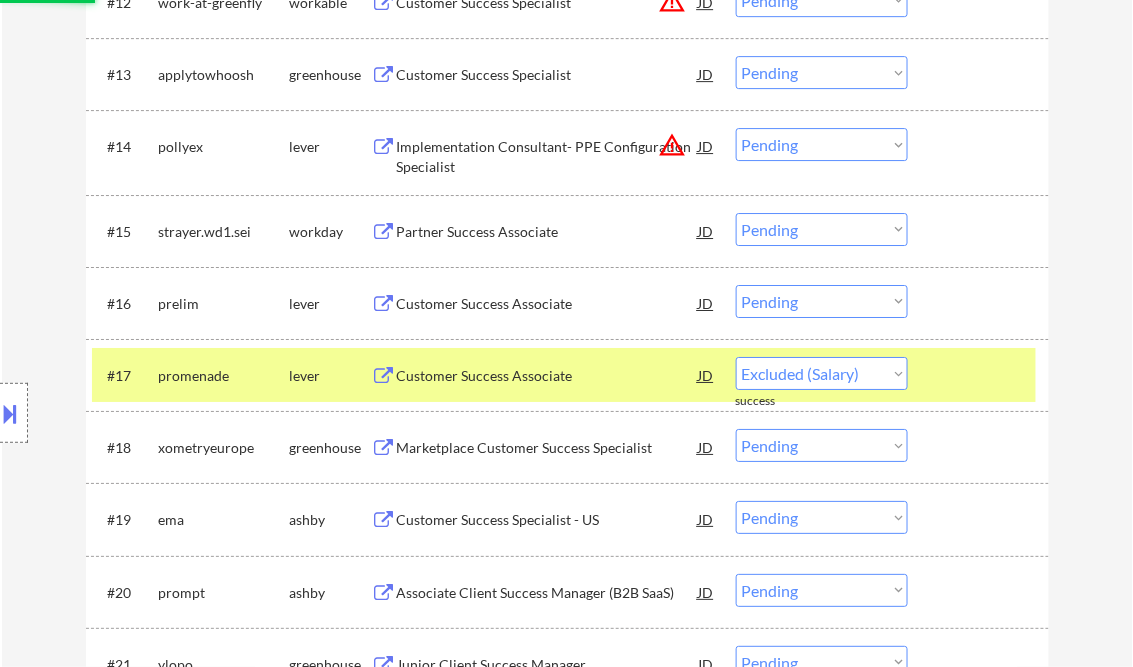 select on ""pending"" 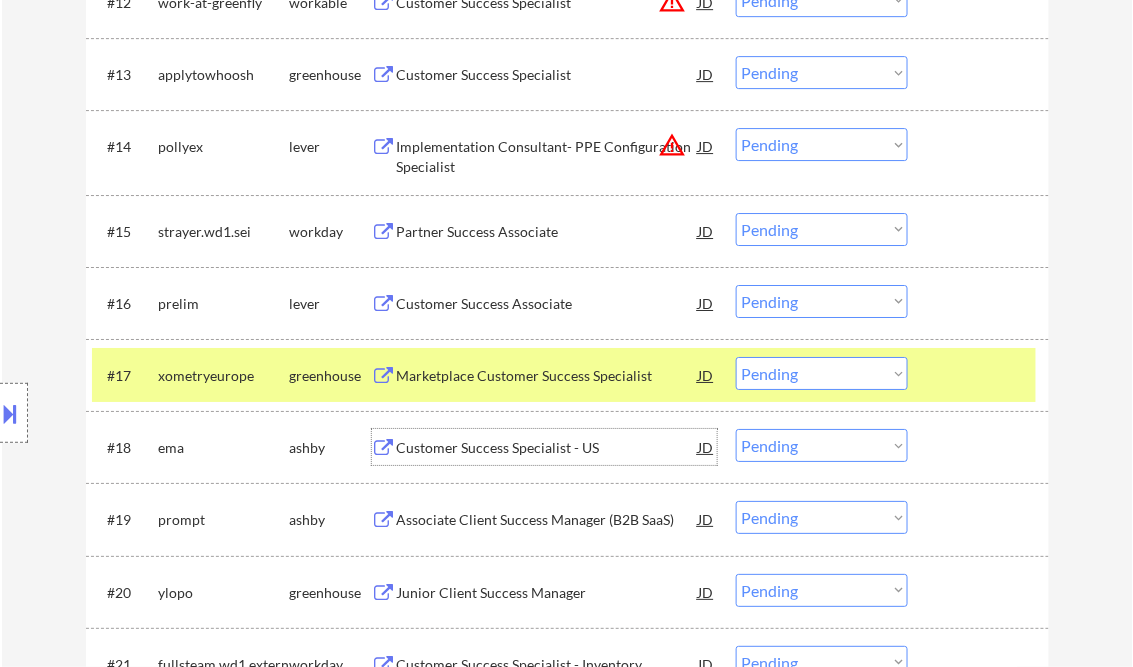 click on "Customer Success Specialist - US" at bounding box center [548, 448] 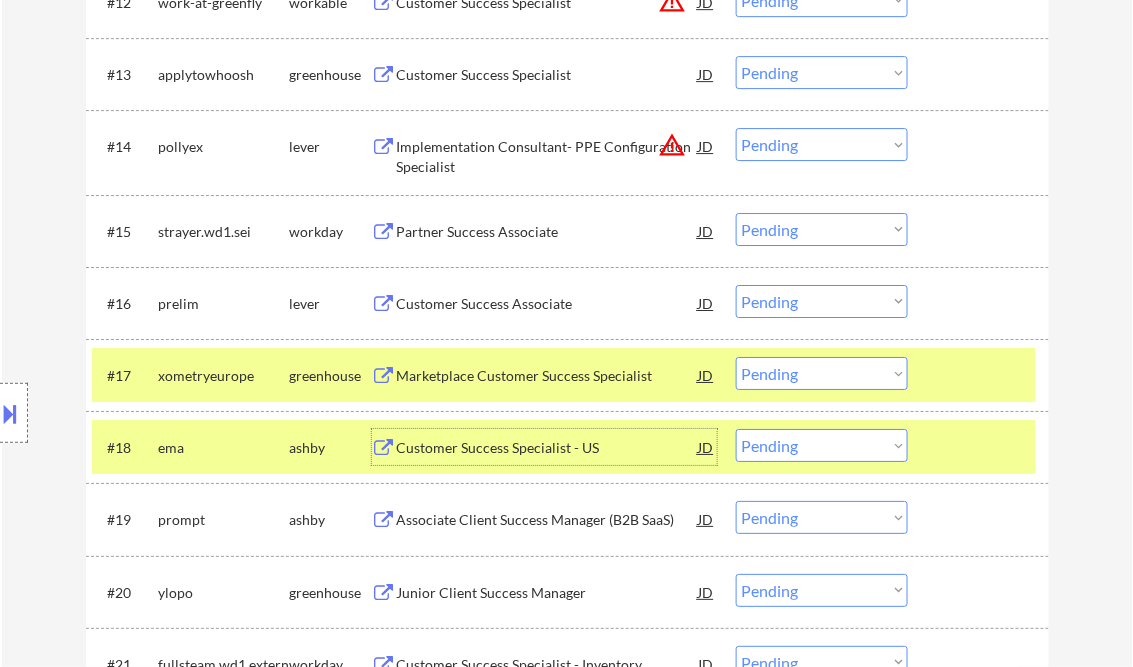 click on "Choose an option... Pending Applied Excluded (Questions) Excluded (Expired) Excluded (Location) Excluded (Bad Match) Excluded (Blocklist) Excluded (Salary) Excluded (Other)" at bounding box center [822, 445] 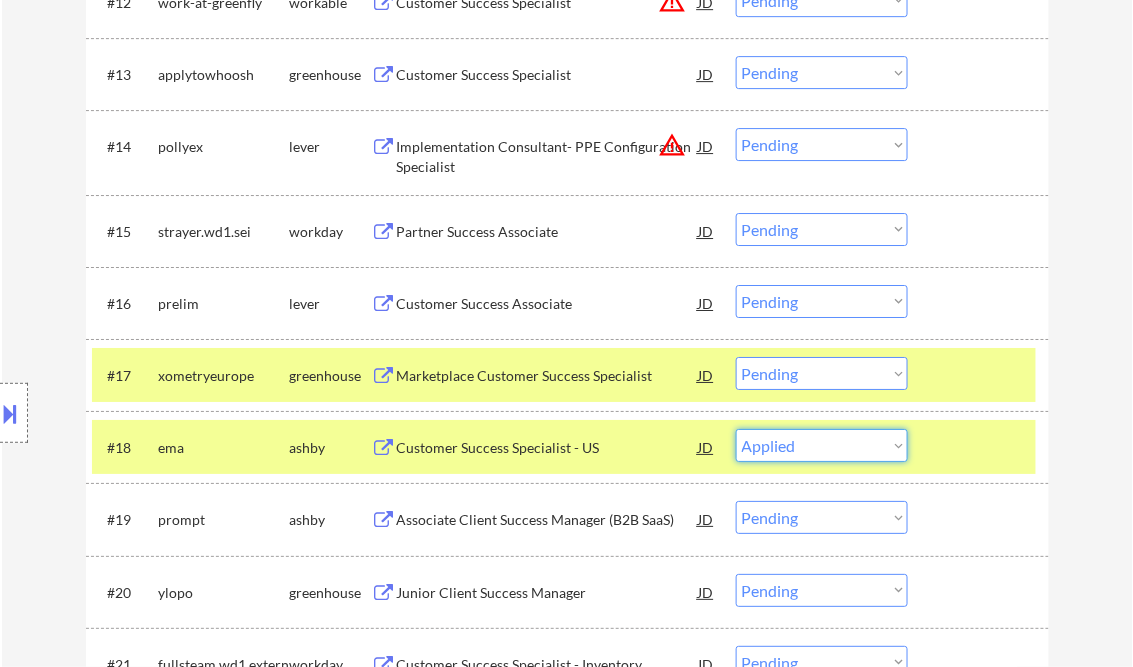 click on "Choose an option... Pending Applied Excluded (Questions) Excluded (Expired) Excluded (Location) Excluded (Bad Match) Excluded (Blocklist) Excluded (Salary) Excluded (Other)" at bounding box center [822, 445] 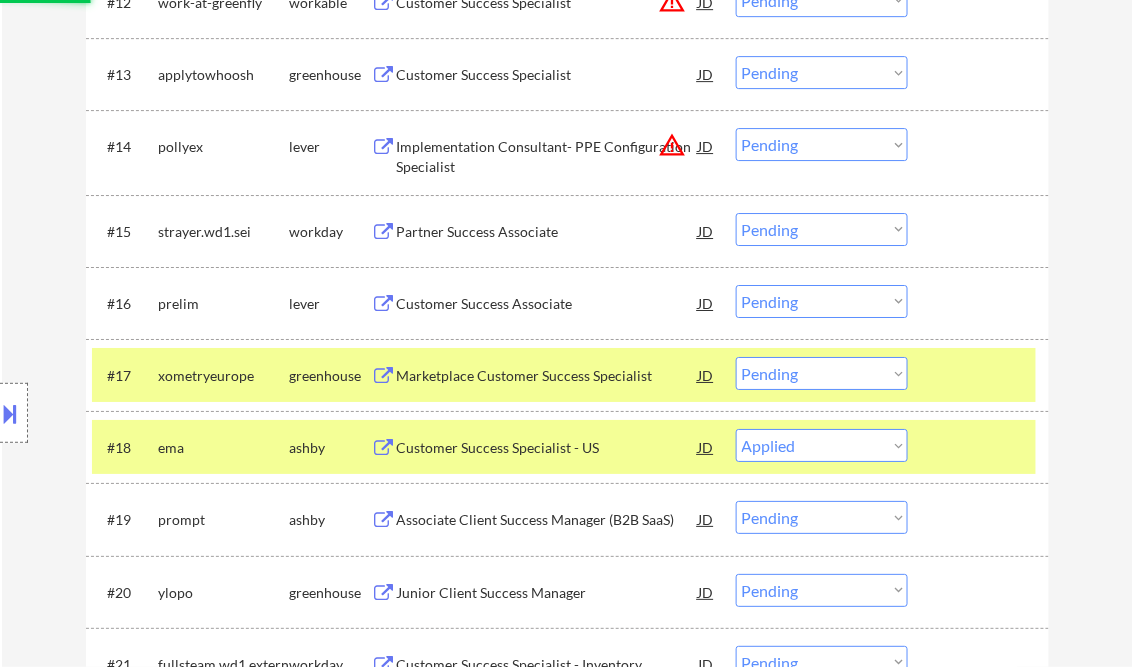 click on "#15 strayer.wd1.sei workday Partner Success Associate JD warning_amber Choose an option... Pending Applied Excluded (Questions) Excluded (Expired) Excluded (Location) Excluded (Bad Match) Excluded (Blocklist) Excluded (Salary) Excluded (Other)" at bounding box center (567, 231) 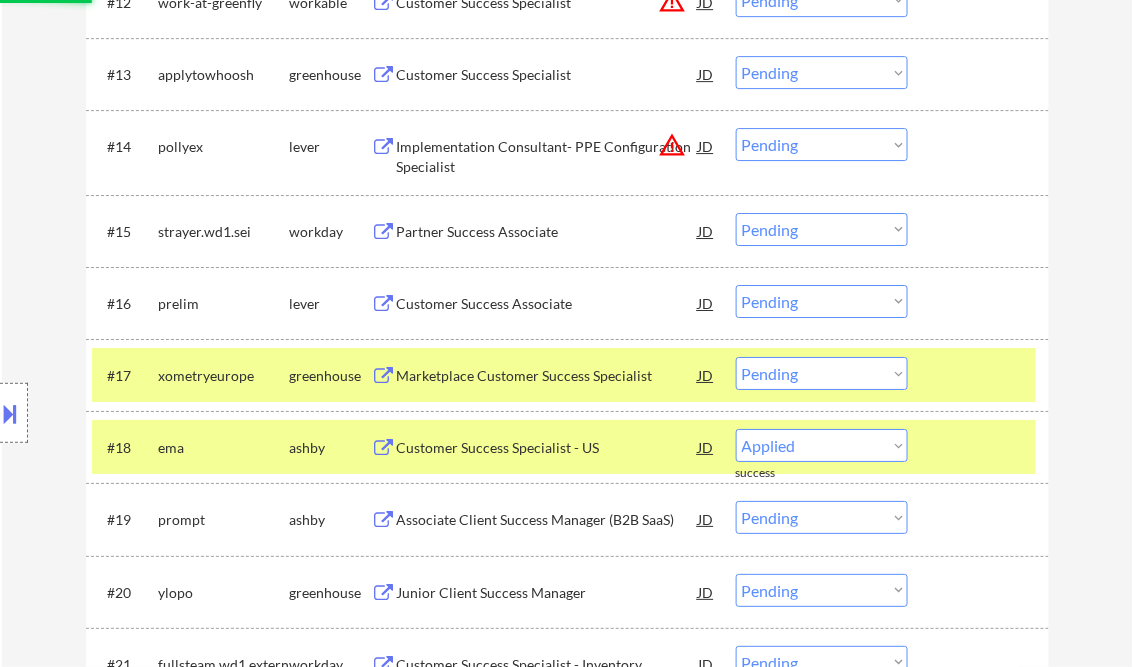 select on ""pending"" 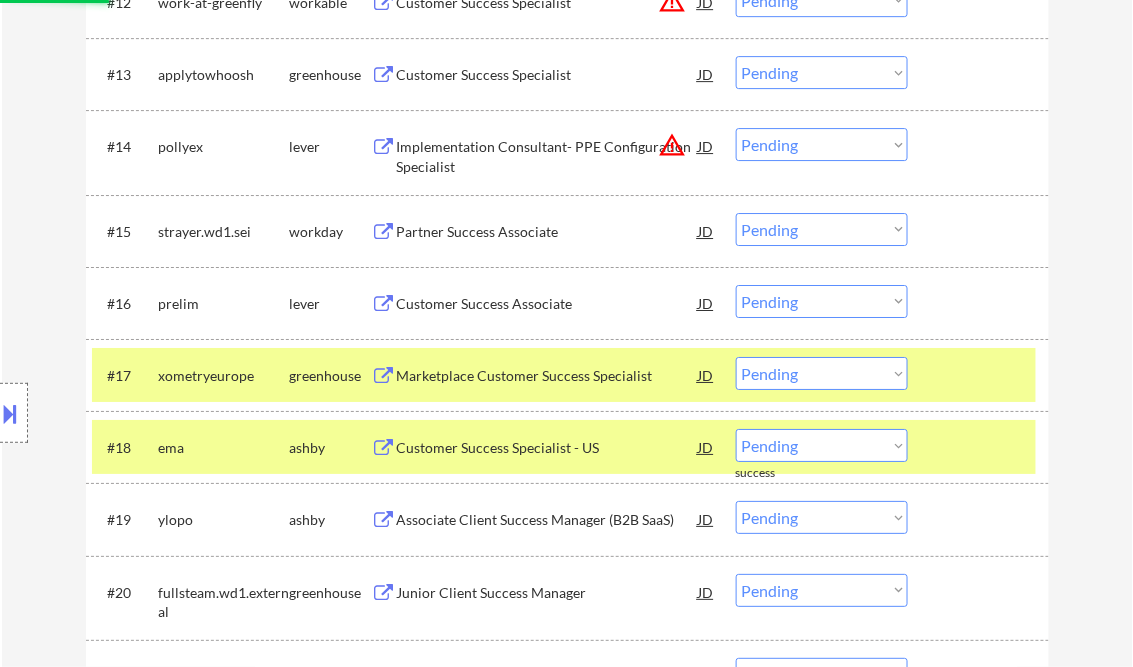 click at bounding box center (981, 375) 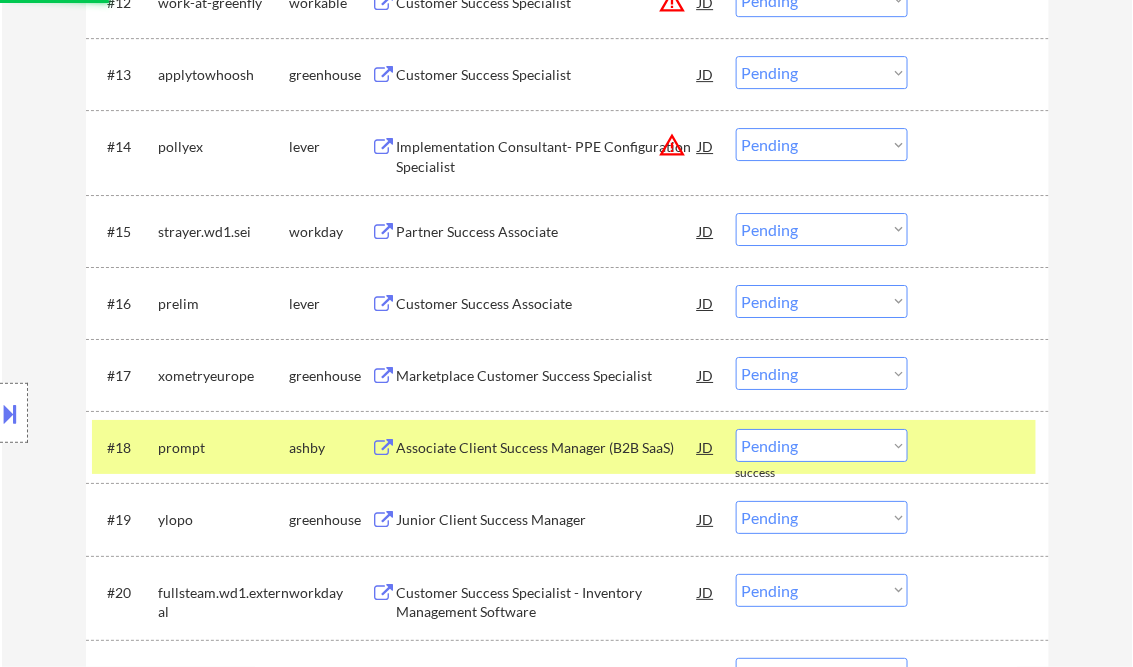 click at bounding box center [981, 447] 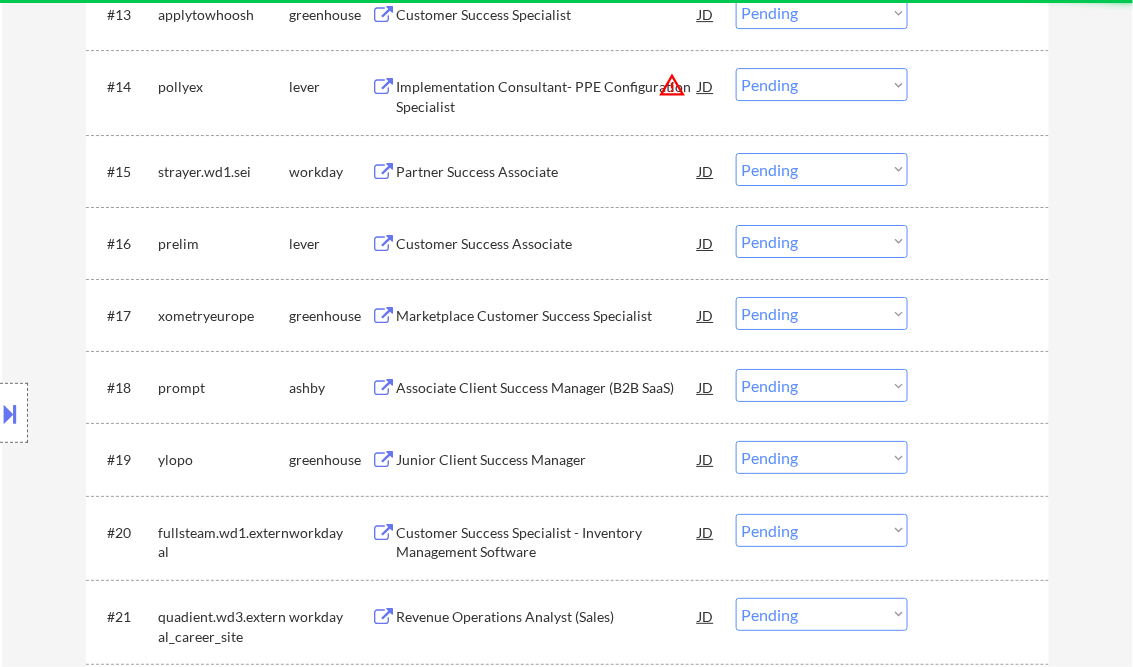 scroll, scrollTop: 1680, scrollLeft: 0, axis: vertical 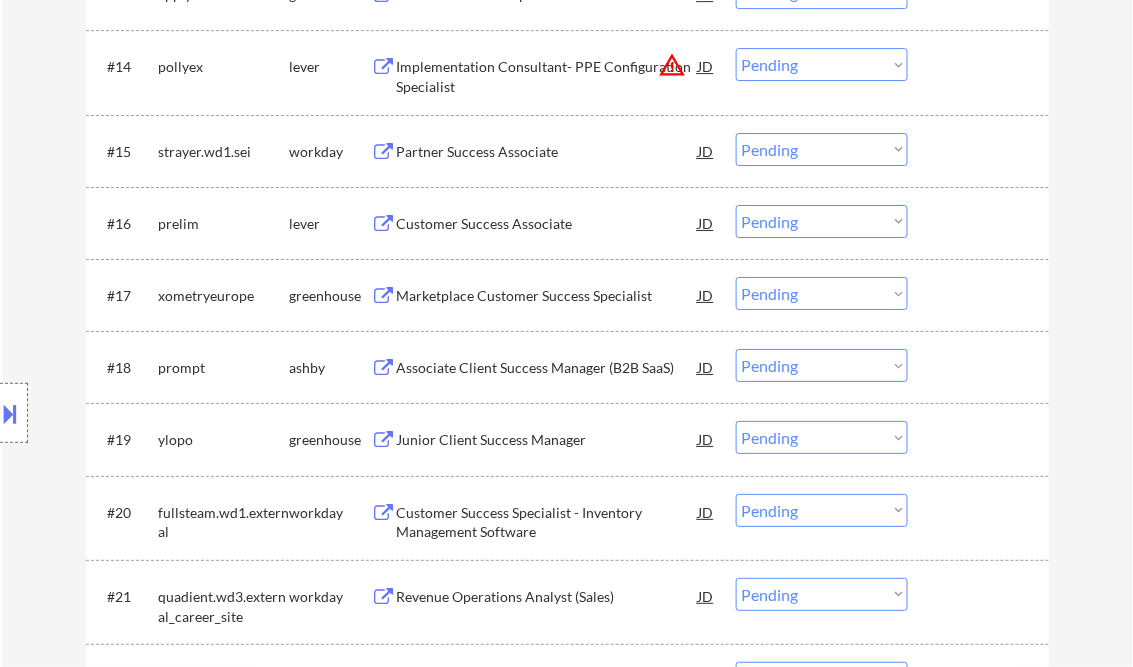 click on "Marketplace Customer Success Specialist" at bounding box center (548, 296) 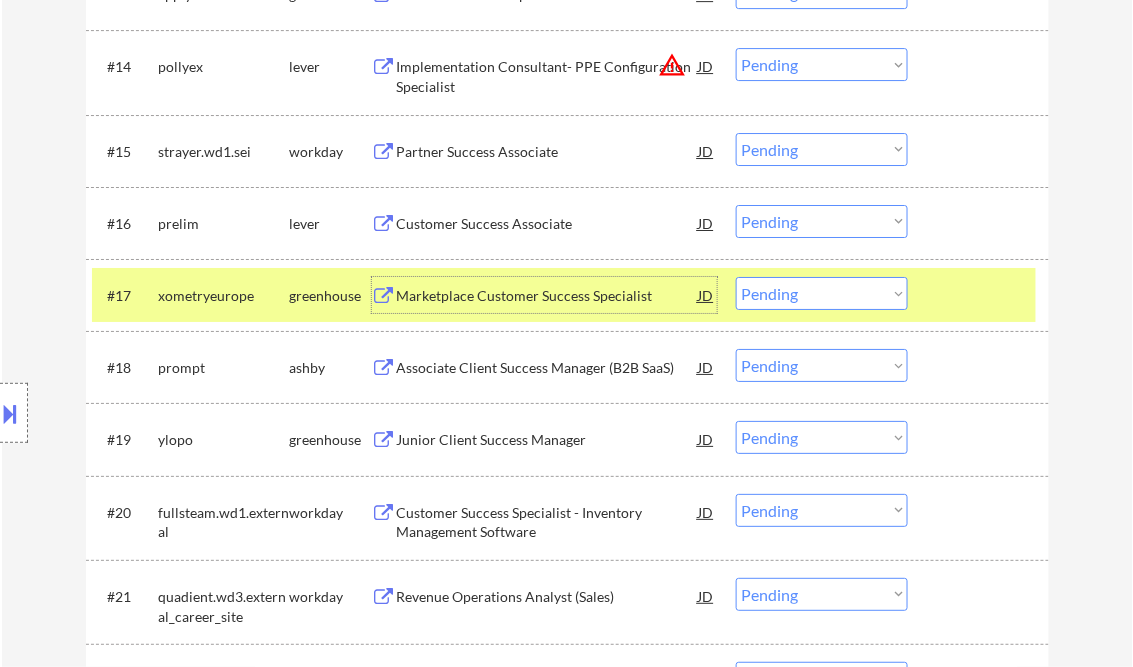 click on "Choose an option... Pending Applied Excluded (Questions) Excluded (Expired) Excluded (Location) Excluded (Bad Match) Excluded (Blocklist) Excluded (Salary) Excluded (Other)" at bounding box center (822, 293) 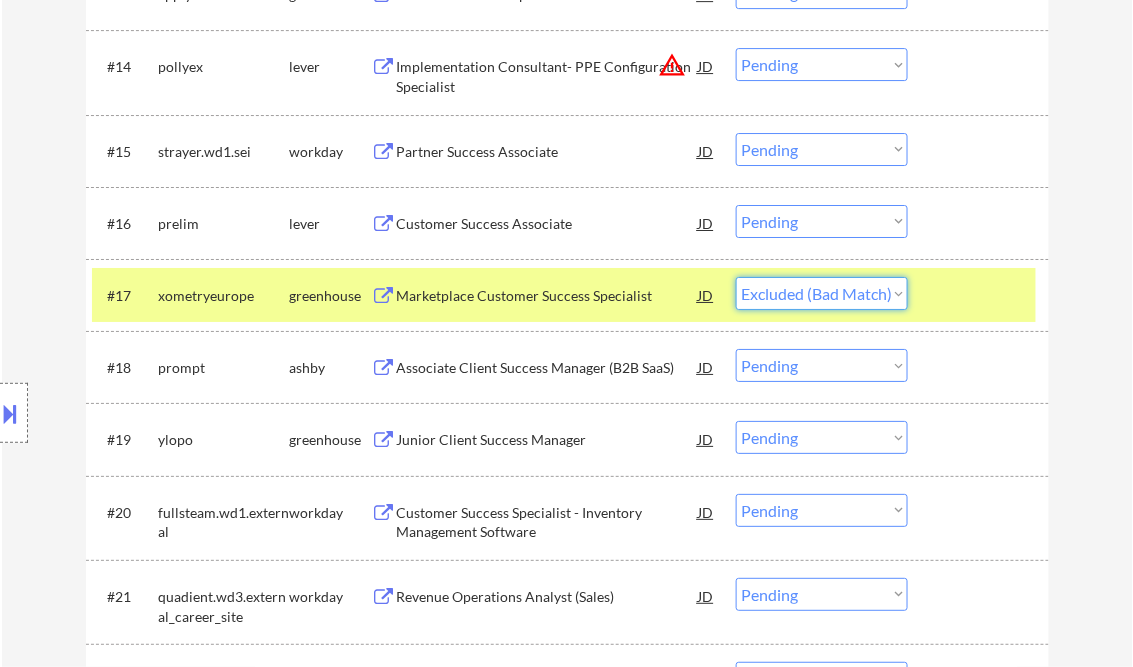 click on "Choose an option... Pending Applied Excluded (Questions) Excluded (Expired) Excluded (Location) Excluded (Bad Match) Excluded (Blocklist) Excluded (Salary) Excluded (Other)" at bounding box center (822, 293) 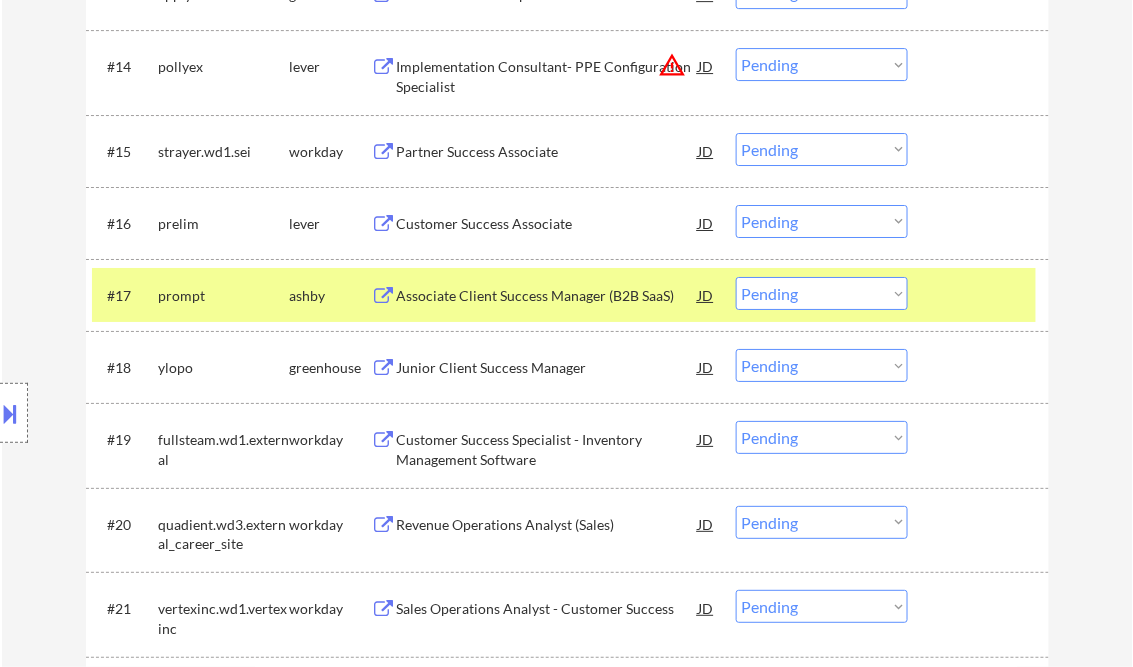 click on "Associate Client Success Manager (B2B SaaS)" at bounding box center [548, 296] 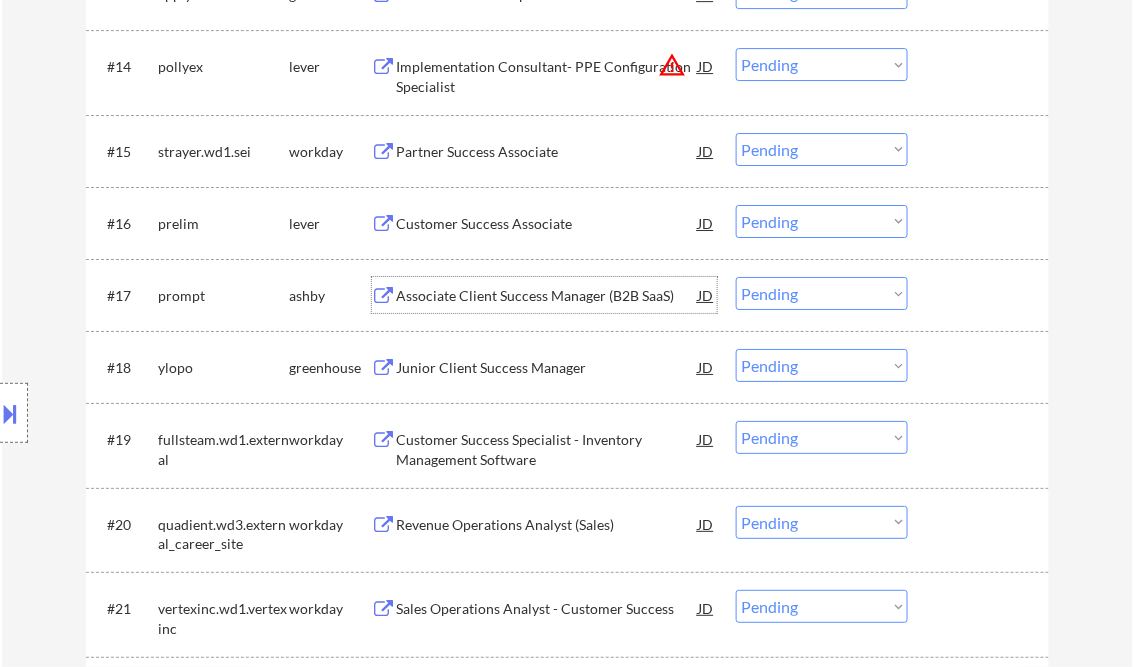 click on "Choose an option... Pending Applied Excluded (Questions) Excluded (Expired) Excluded (Location) Excluded (Bad Match) Excluded (Blocklist) Excluded (Salary) Excluded (Other)" at bounding box center (822, 293) 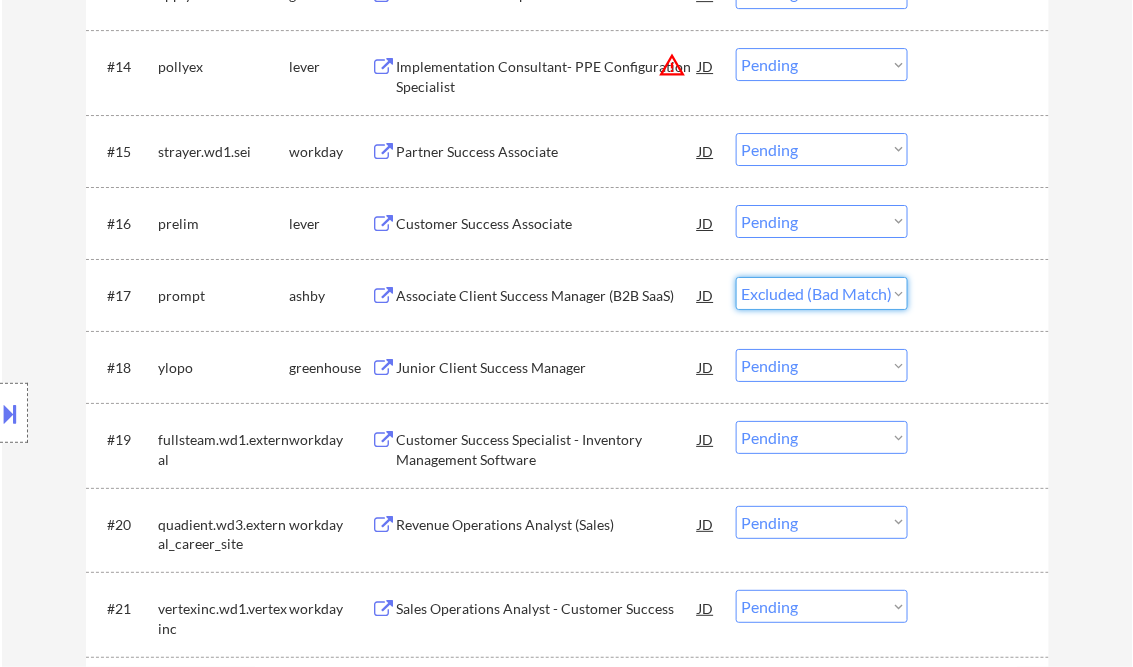 click on "Choose an option... Pending Applied Excluded (Questions) Excluded (Expired) Excluded (Location) Excluded (Bad Match) Excluded (Blocklist) Excluded (Salary) Excluded (Other)" at bounding box center [822, 293] 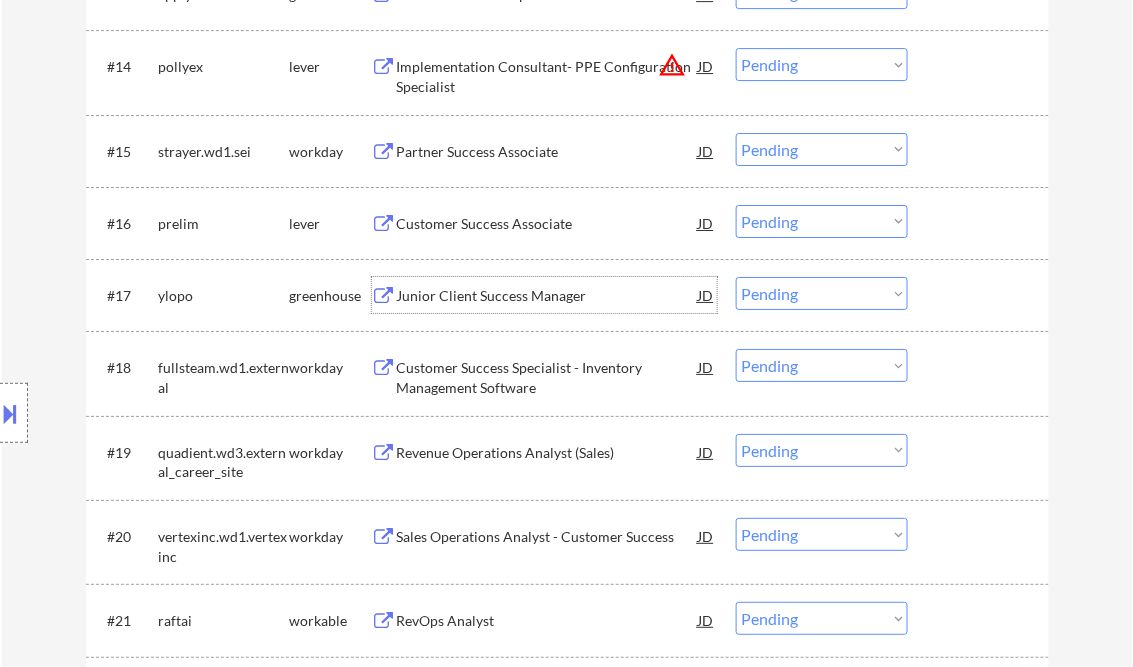 click on "Junior Client Success Manager" at bounding box center [548, 296] 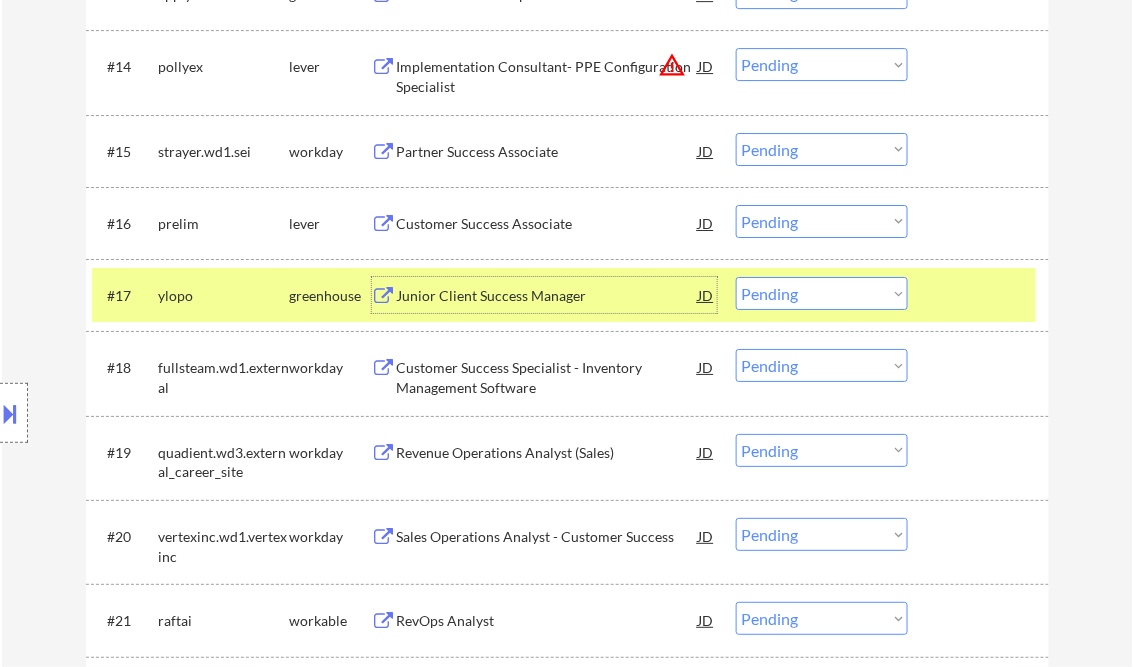 drag, startPoint x: 830, startPoint y: 299, endPoint x: 841, endPoint y: 307, distance: 13.601471 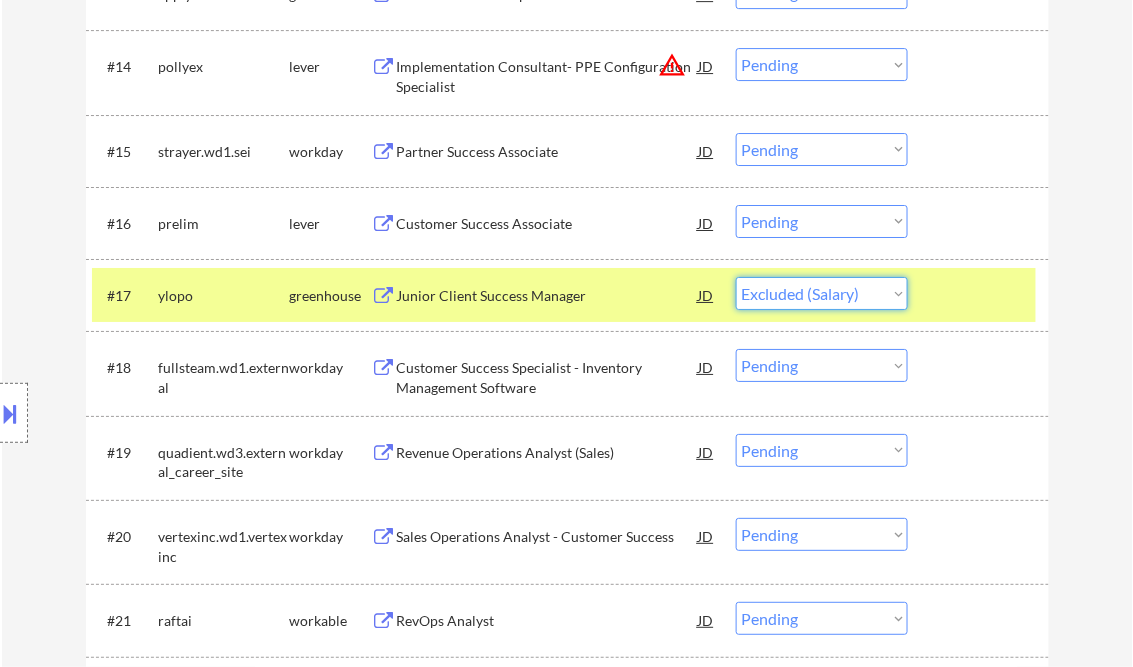click on "Choose an option... Pending Applied Excluded (Questions) Excluded (Expired) Excluded (Location) Excluded (Bad Match) Excluded (Blocklist) Excluded (Salary) Excluded (Other)" at bounding box center [822, 293] 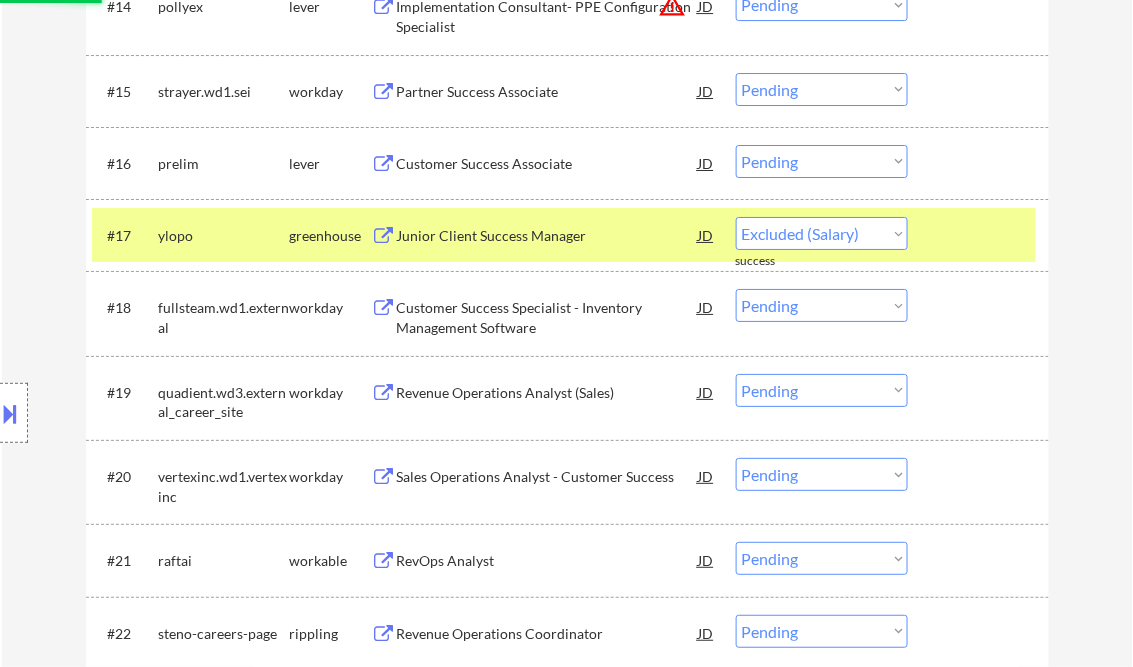 scroll, scrollTop: 1760, scrollLeft: 0, axis: vertical 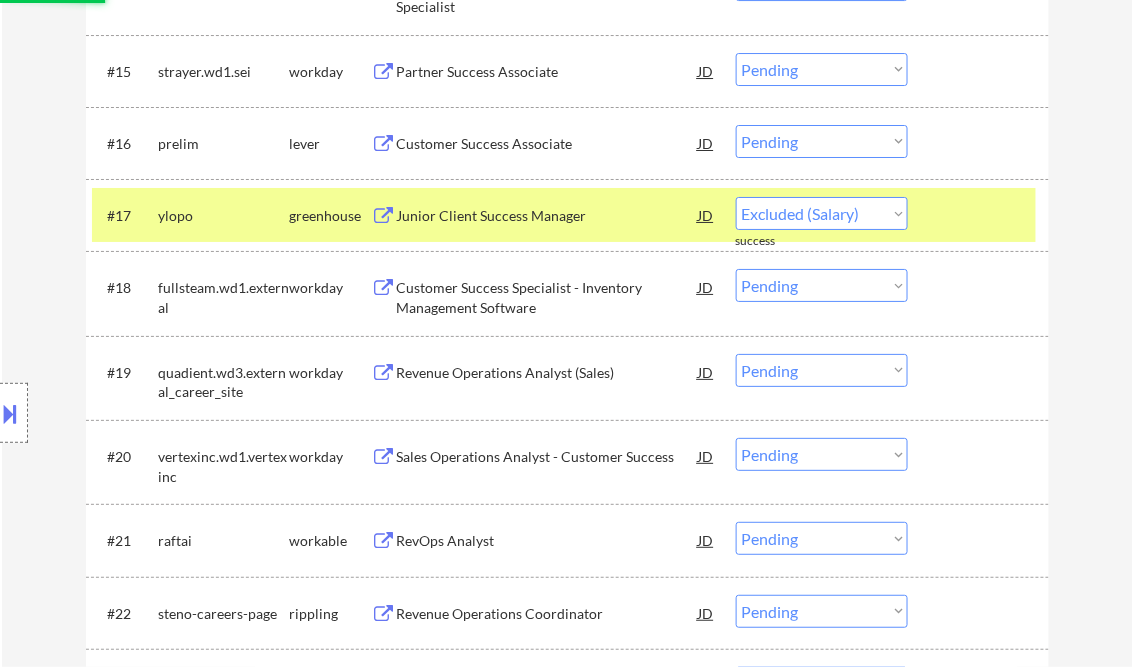 select on ""pending"" 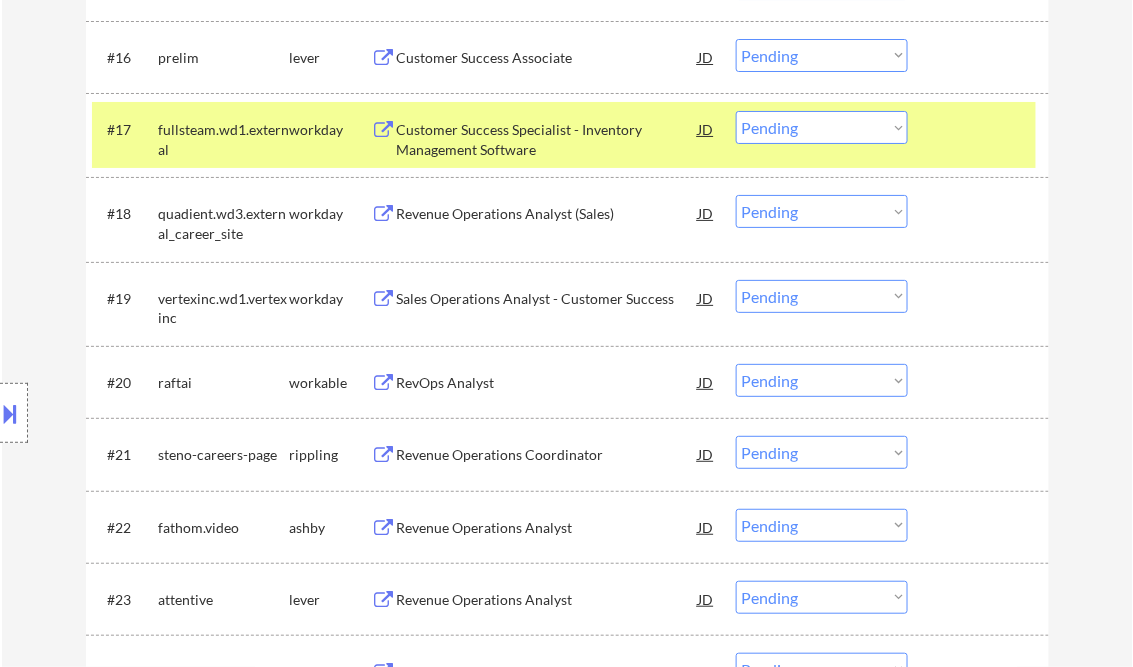 scroll, scrollTop: 1920, scrollLeft: 0, axis: vertical 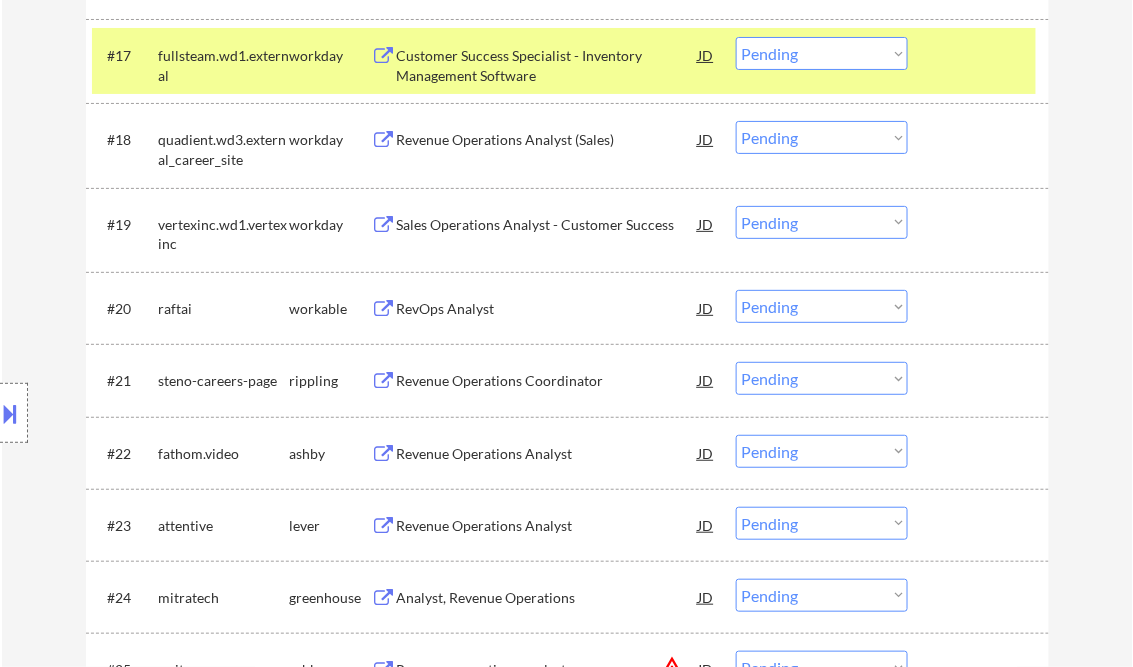 click on "RevOps Analyst" at bounding box center (548, 309) 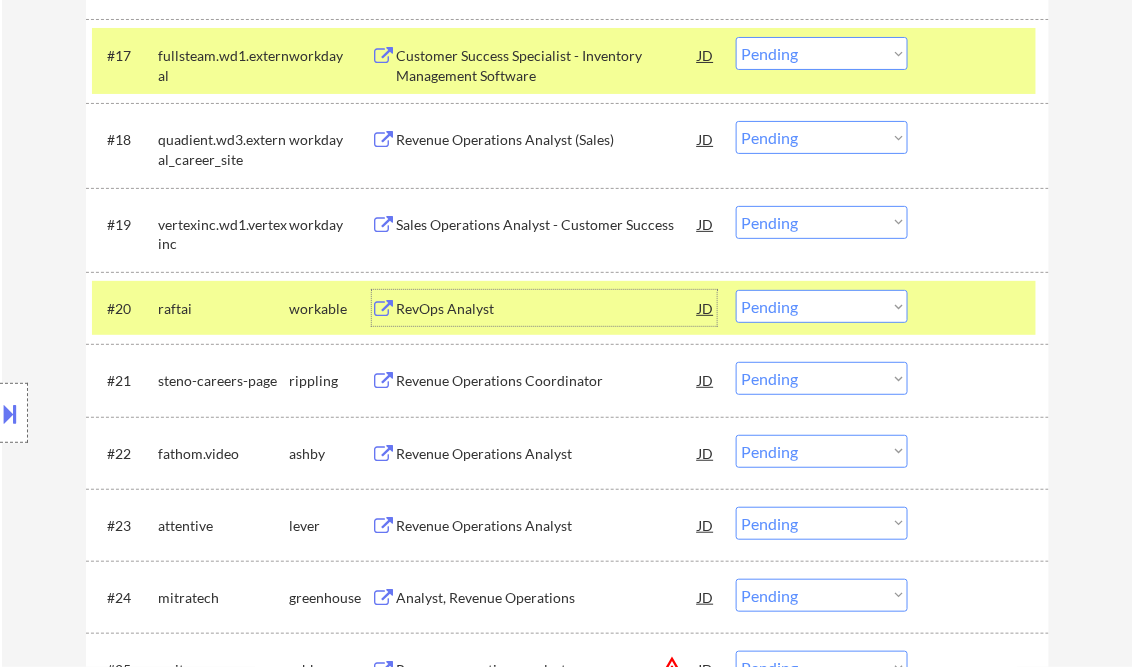 click on "Choose an option... Pending Applied Excluded (Questions) Excluded (Expired) Excluded (Location) Excluded (Bad Match) Excluded (Blocklist) Excluded (Salary) Excluded (Other)" at bounding box center (822, 306) 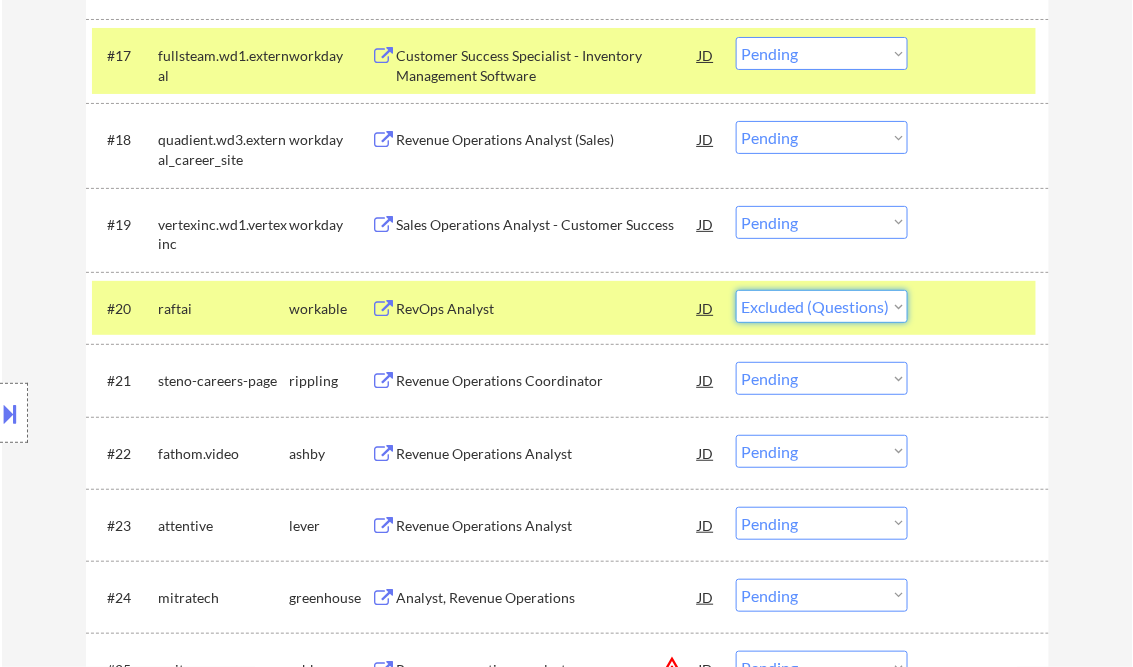 click on "Choose an option... Pending Applied Excluded (Questions) Excluded (Expired) Excluded (Location) Excluded (Bad Match) Excluded (Blocklist) Excluded (Salary) Excluded (Other)" at bounding box center (822, 306) 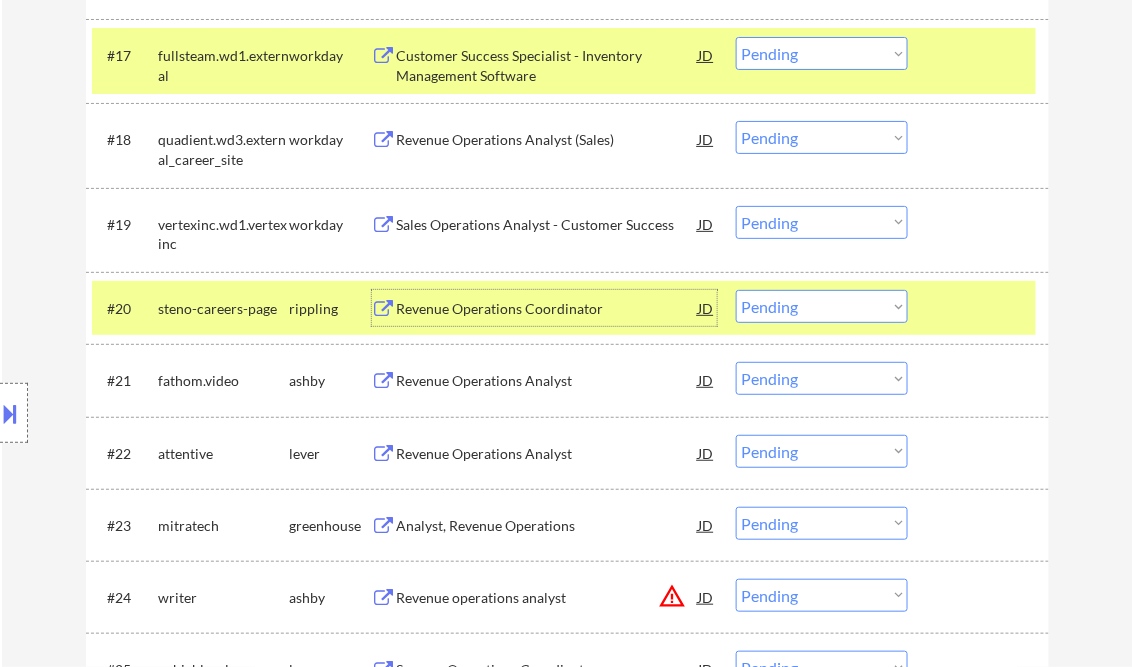 click on "Revenue Operations Coordinator" at bounding box center (548, 309) 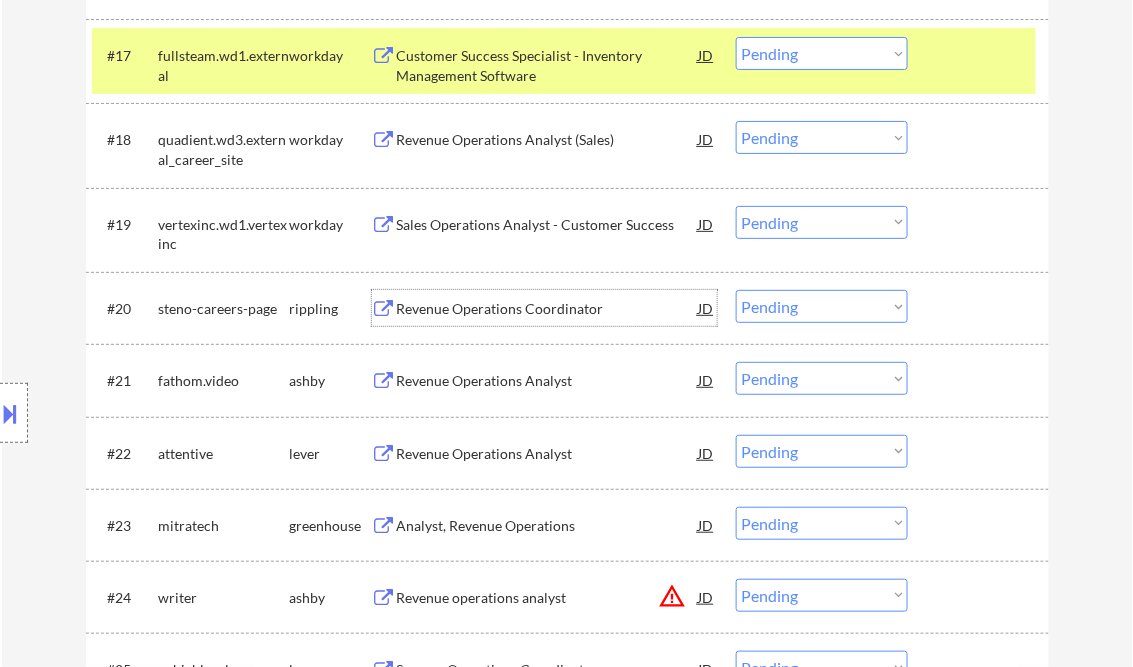 drag, startPoint x: 782, startPoint y: 310, endPoint x: 807, endPoint y: 323, distance: 28.178005 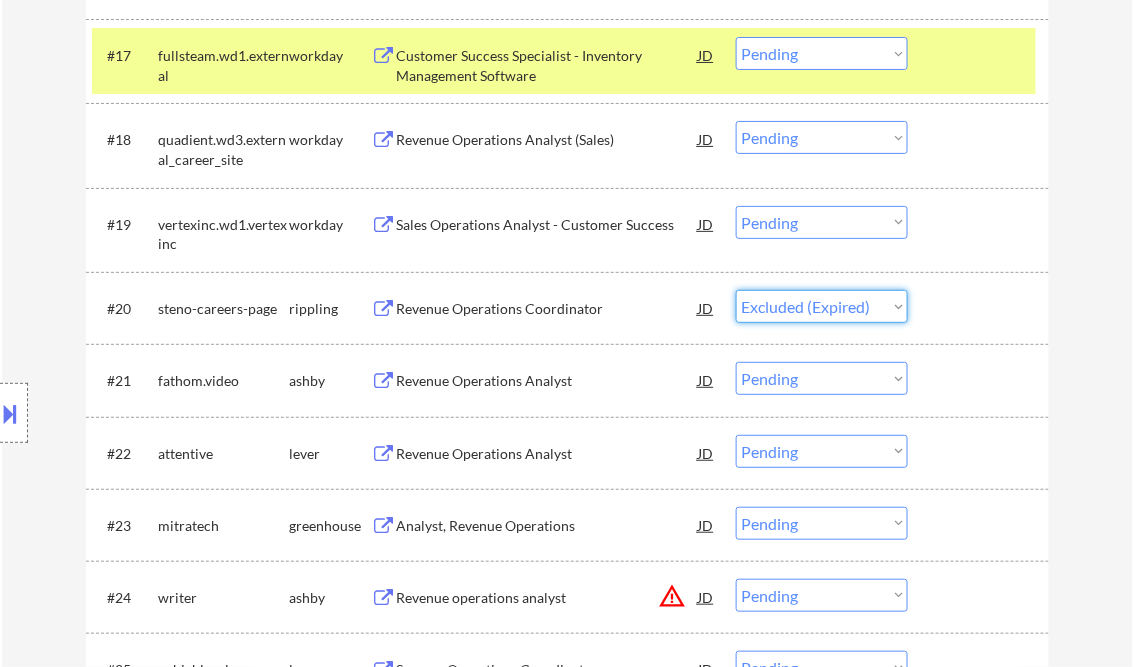 click on "Choose an option... Pending Applied Excluded (Questions) Excluded (Expired) Excluded (Location) Excluded (Bad Match) Excluded (Blocklist) Excluded (Salary) Excluded (Other)" at bounding box center (822, 306) 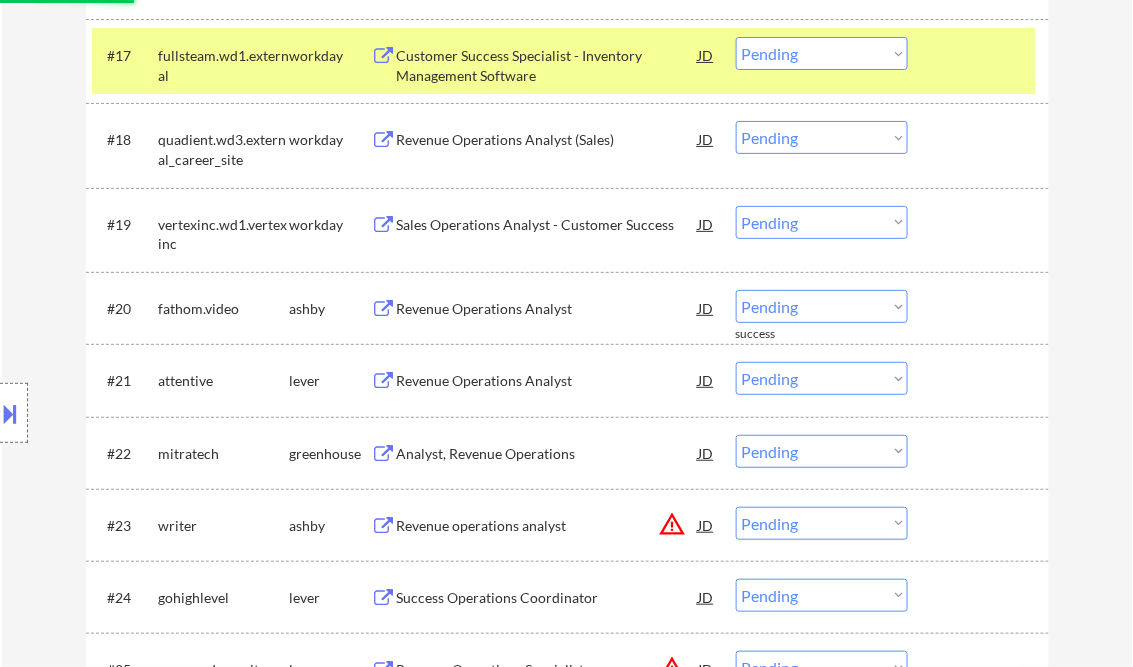 click on "Revenue Operations Analyst" at bounding box center (548, 309) 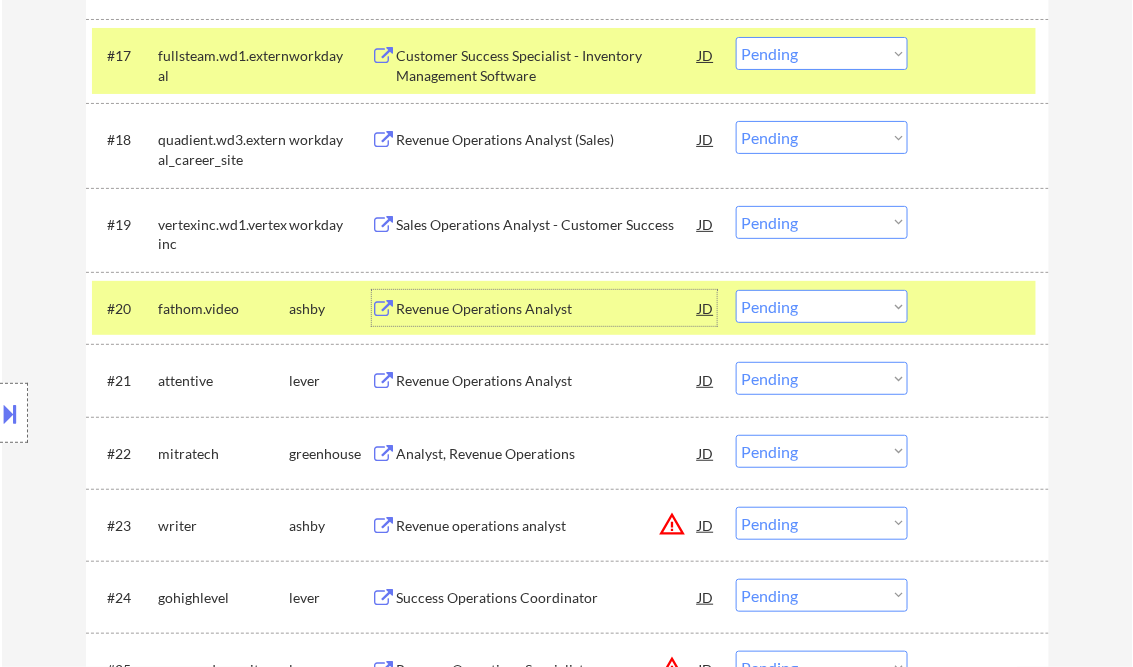 click on "Choose an option... Pending Applied Excluded (Questions) Excluded (Expired) Excluded (Location) Excluded (Bad Match) Excluded (Blocklist) Excluded (Salary) Excluded (Other)" at bounding box center [822, 306] 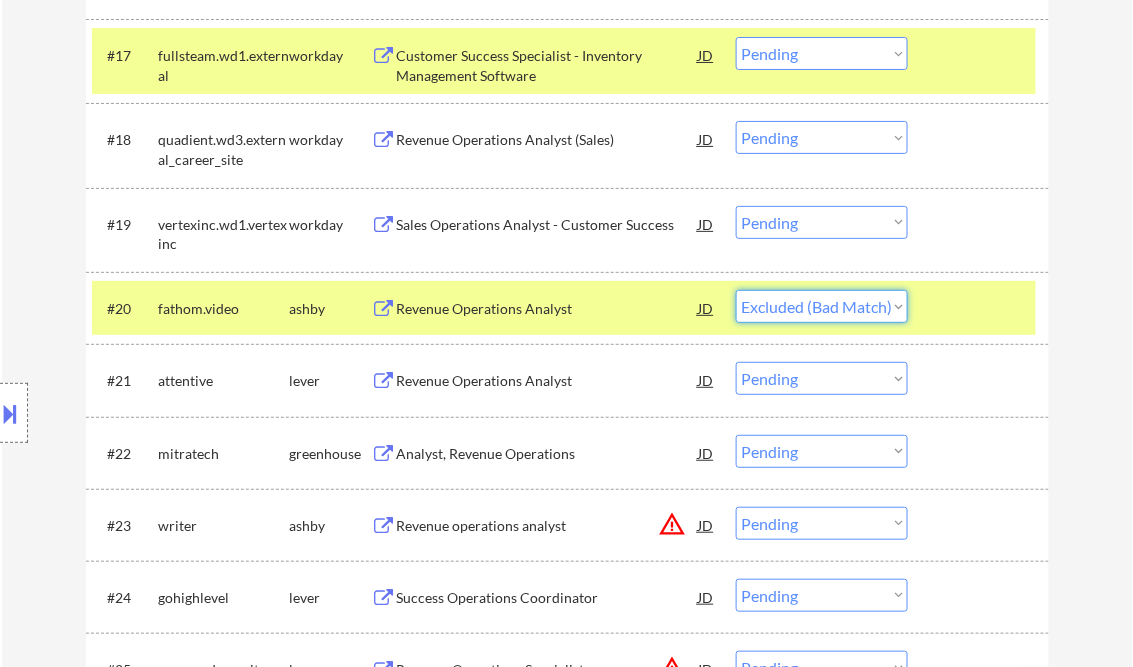 click on "Choose an option... Pending Applied Excluded (Questions) Excluded (Expired) Excluded (Location) Excluded (Bad Match) Excluded (Blocklist) Excluded (Salary) Excluded (Other)" at bounding box center (822, 306) 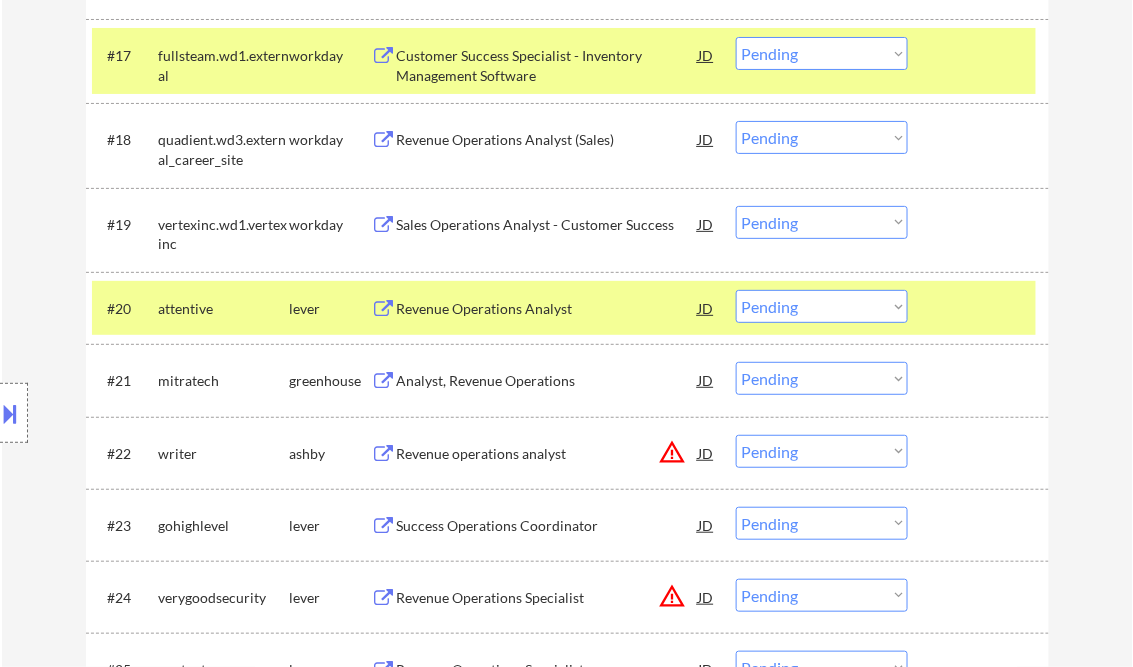 click on "Revenue Operations Analyst" at bounding box center (548, 309) 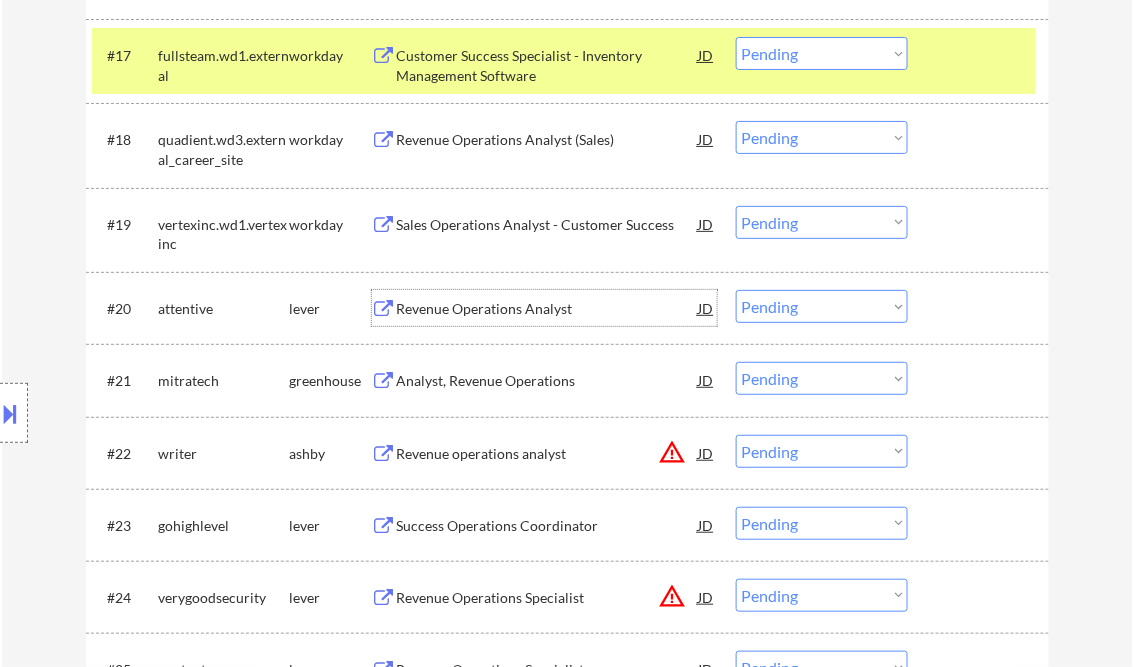 drag, startPoint x: 780, startPoint y: 299, endPoint x: 802, endPoint y: 322, distance: 31.827662 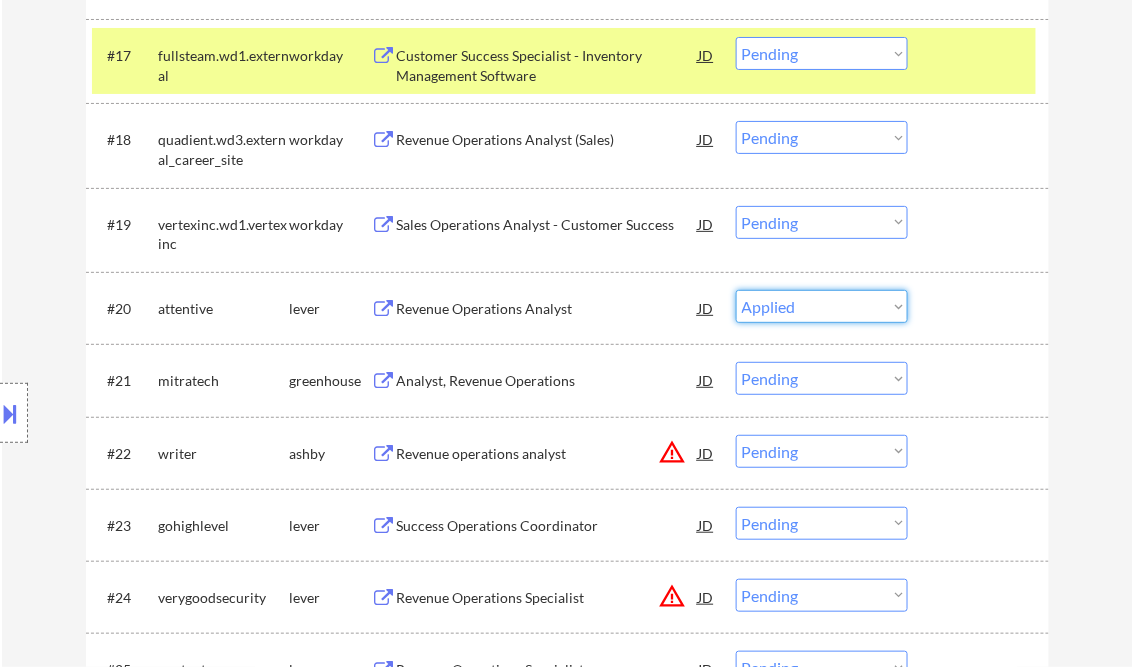 click on "Choose an option... Pending Applied Excluded (Questions) Excluded (Expired) Excluded (Location) Excluded (Bad Match) Excluded (Blocklist) Excluded (Salary) Excluded (Other)" at bounding box center (822, 306) 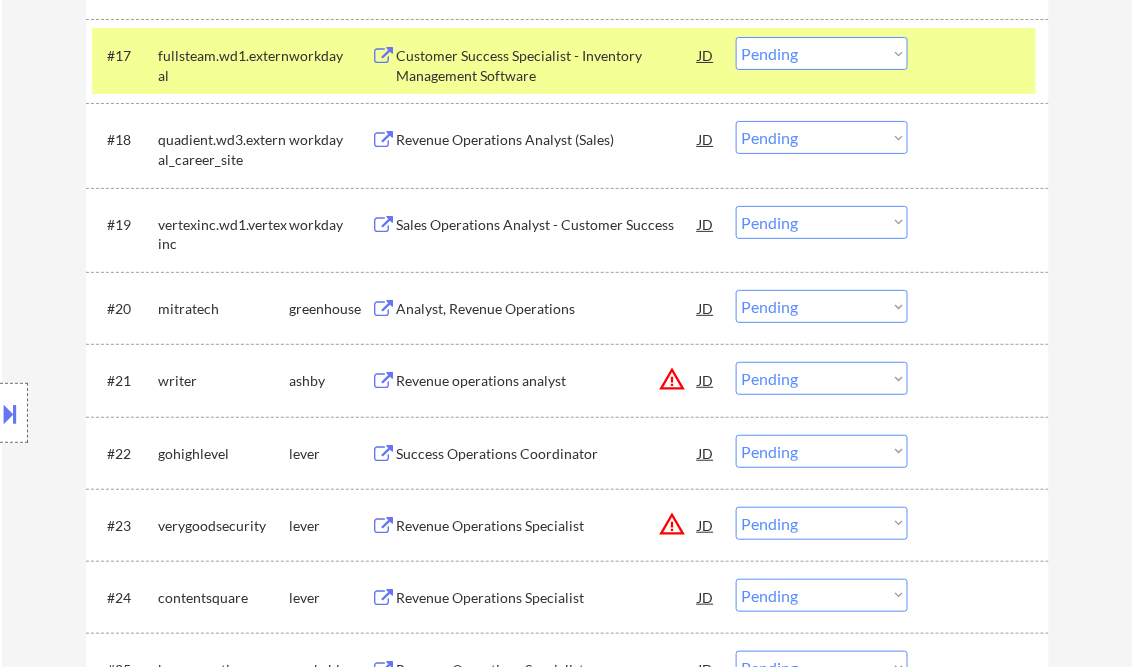 click on "Analyst, Revenue Operations" at bounding box center (548, 309) 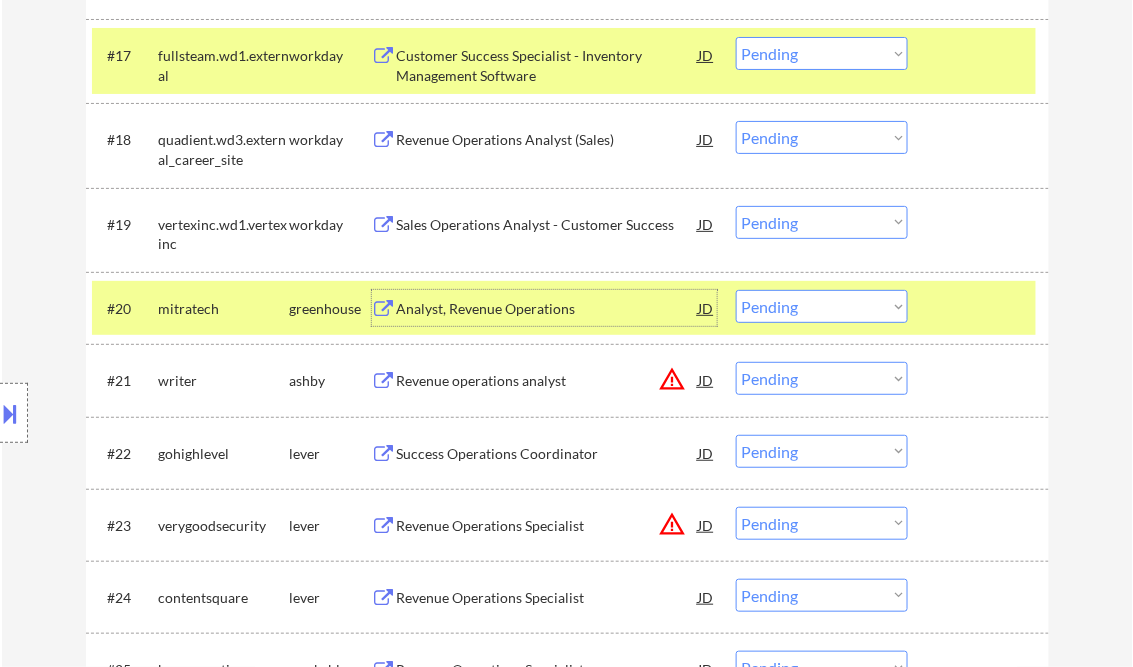 drag, startPoint x: 768, startPoint y: 294, endPoint x: 782, endPoint y: 311, distance: 22.022715 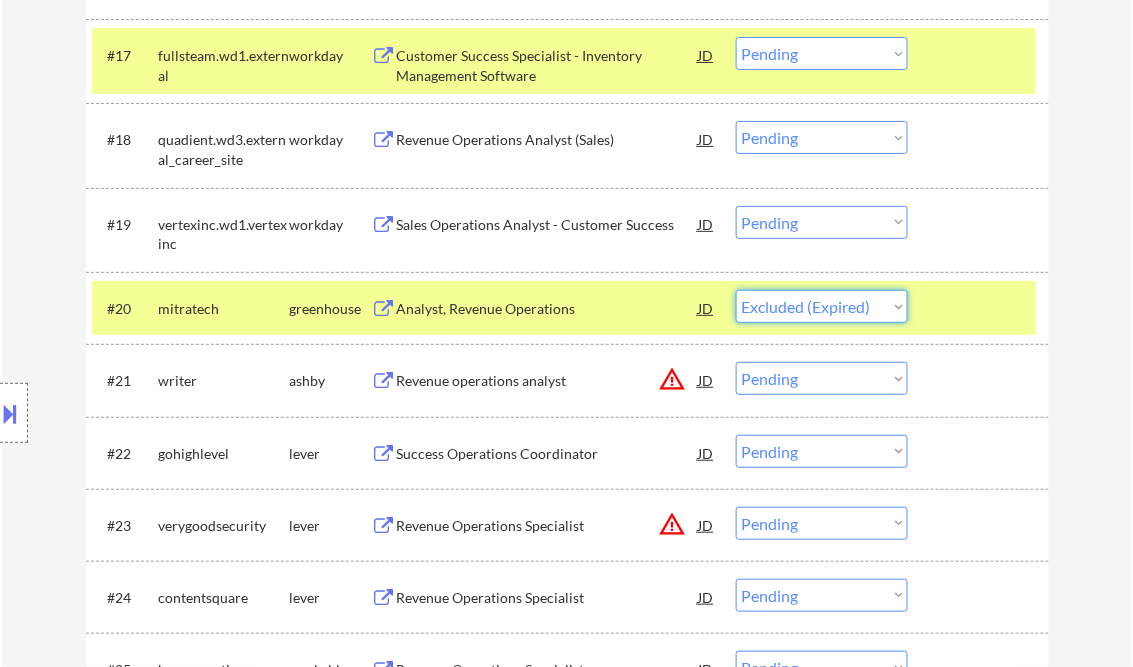 click on "Choose an option... Pending Applied Excluded (Questions) Excluded (Expired) Excluded (Location) Excluded (Bad Match) Excluded (Blocklist) Excluded (Salary) Excluded (Other)" at bounding box center (822, 306) 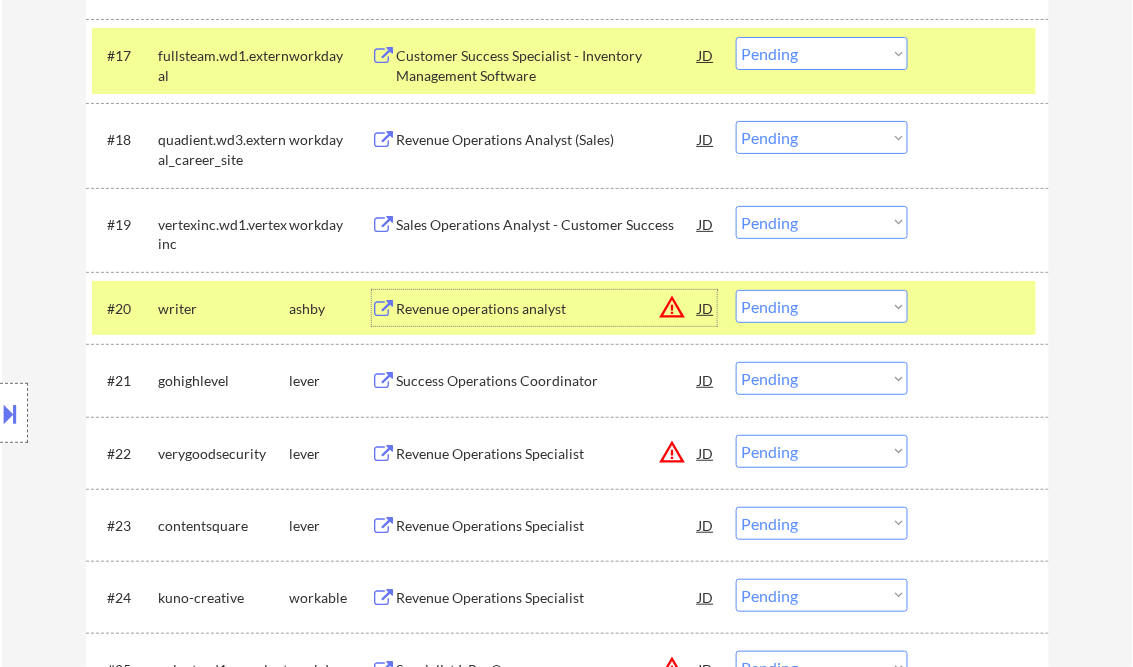 click on "Revenue operations analyst" at bounding box center (548, 309) 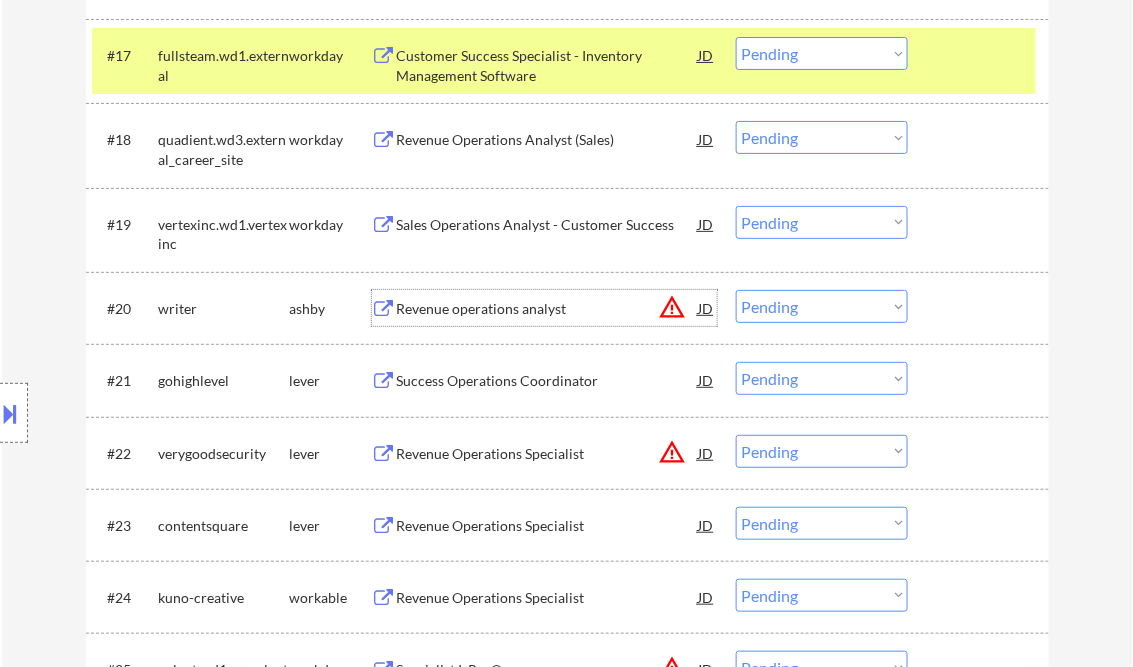 click on "Choose an option... Pending Applied Excluded (Questions) Excluded (Expired) Excluded (Location) Excluded (Bad Match) Excluded (Blocklist) Excluded (Salary) Excluded (Other)" at bounding box center (822, 306) 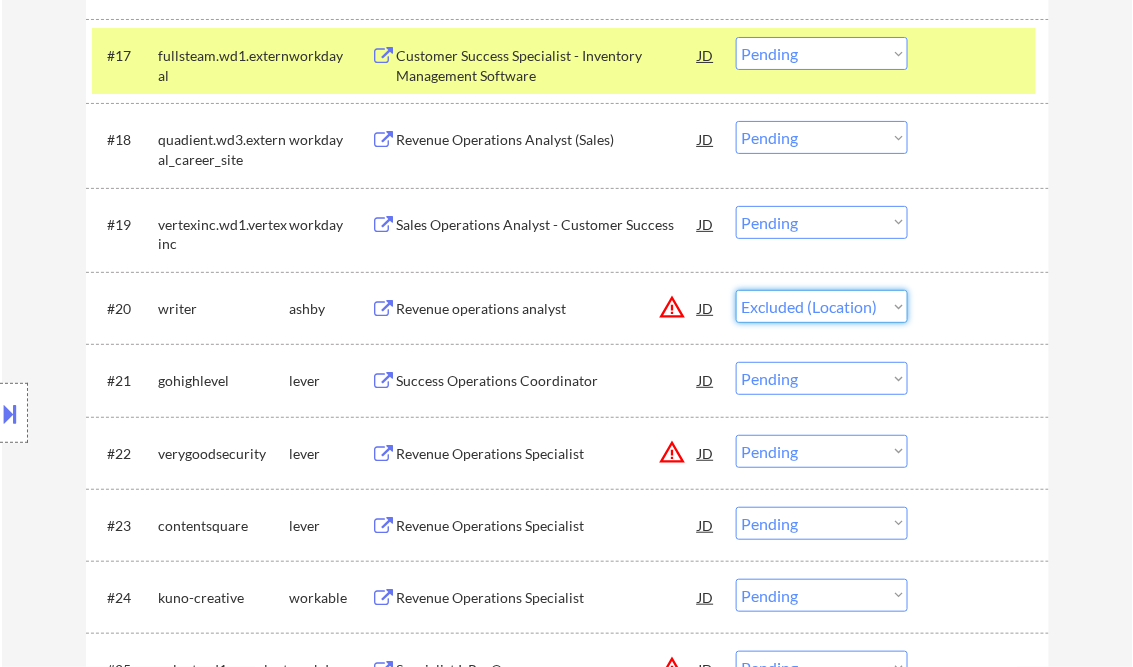 click on "Choose an option... Pending Applied Excluded (Questions) Excluded (Expired) Excluded (Location) Excluded (Bad Match) Excluded (Blocklist) Excluded (Salary) Excluded (Other)" at bounding box center (822, 306) 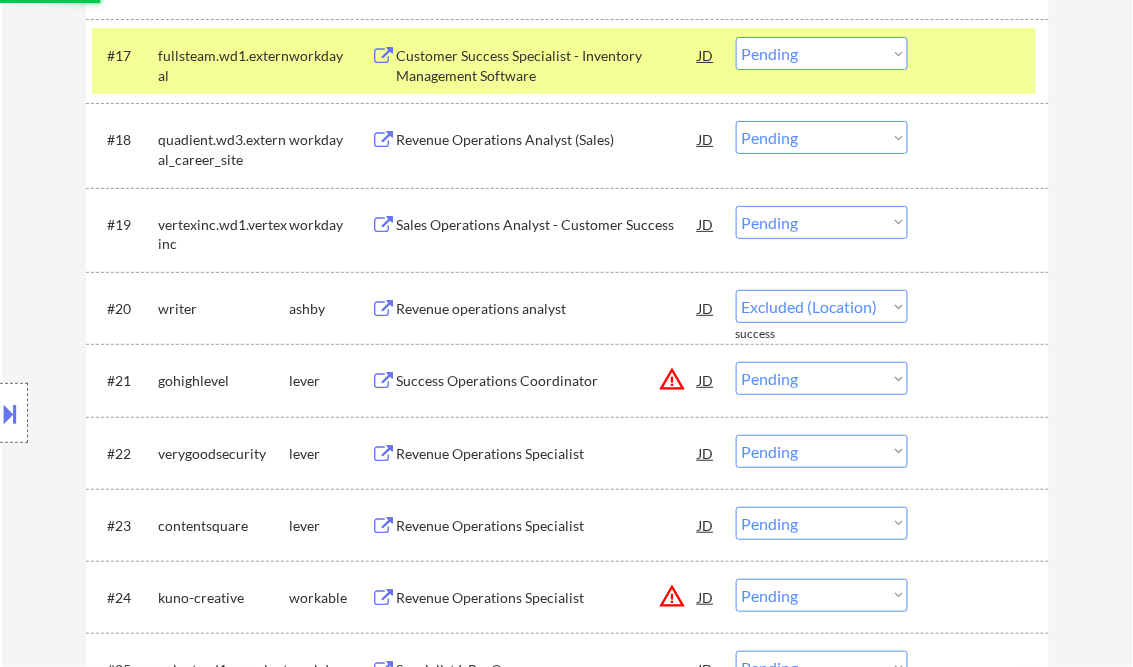 select on ""pending"" 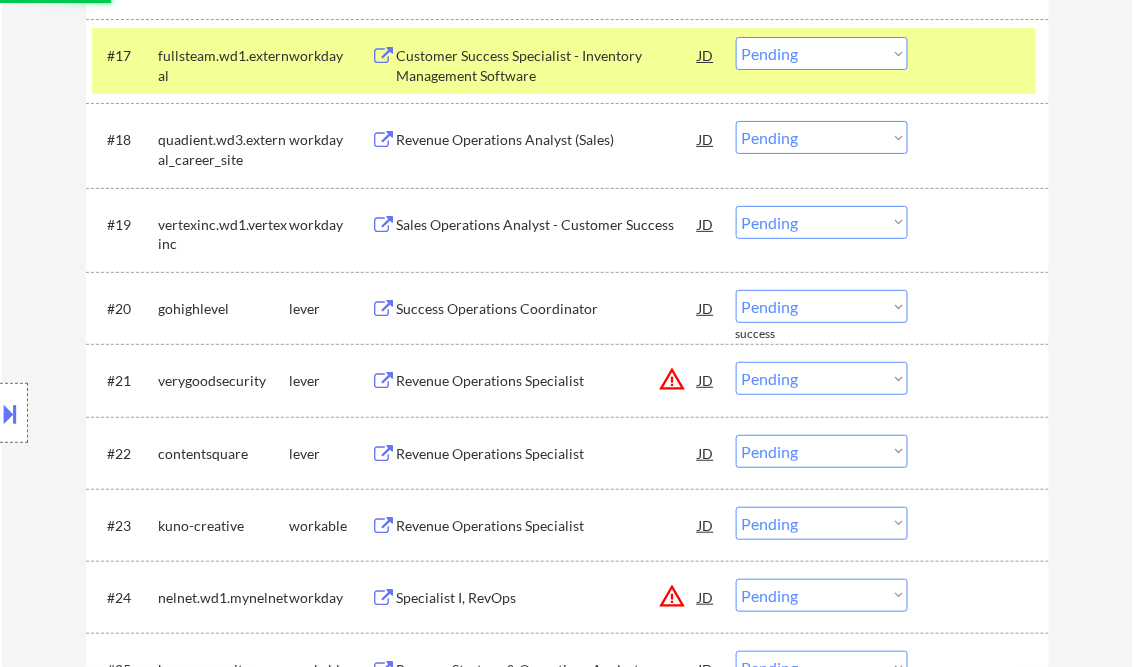 click on "Success Operations Coordinator" at bounding box center (548, 309) 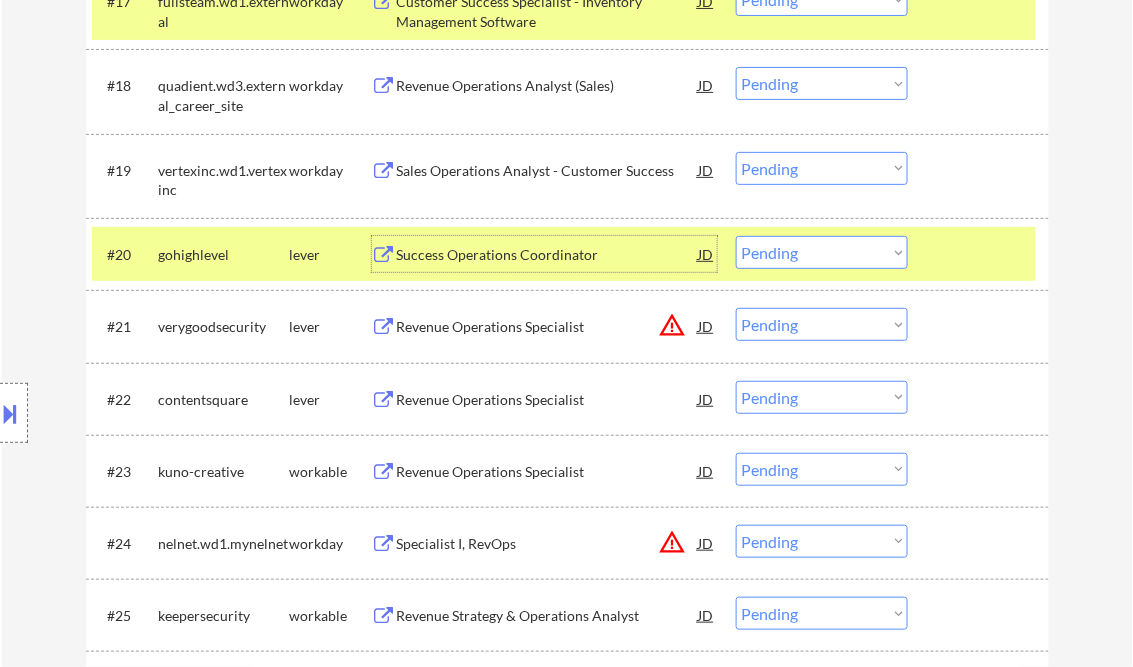 scroll, scrollTop: 2000, scrollLeft: 0, axis: vertical 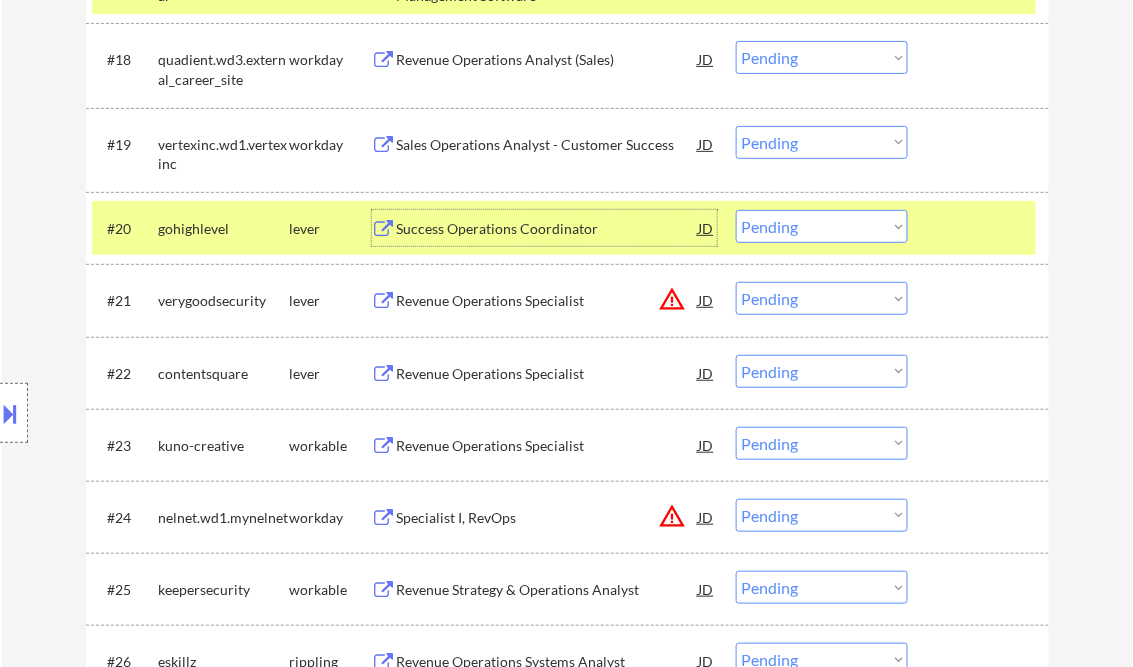 click on "Revenue Operations Specialist" at bounding box center (548, 301) 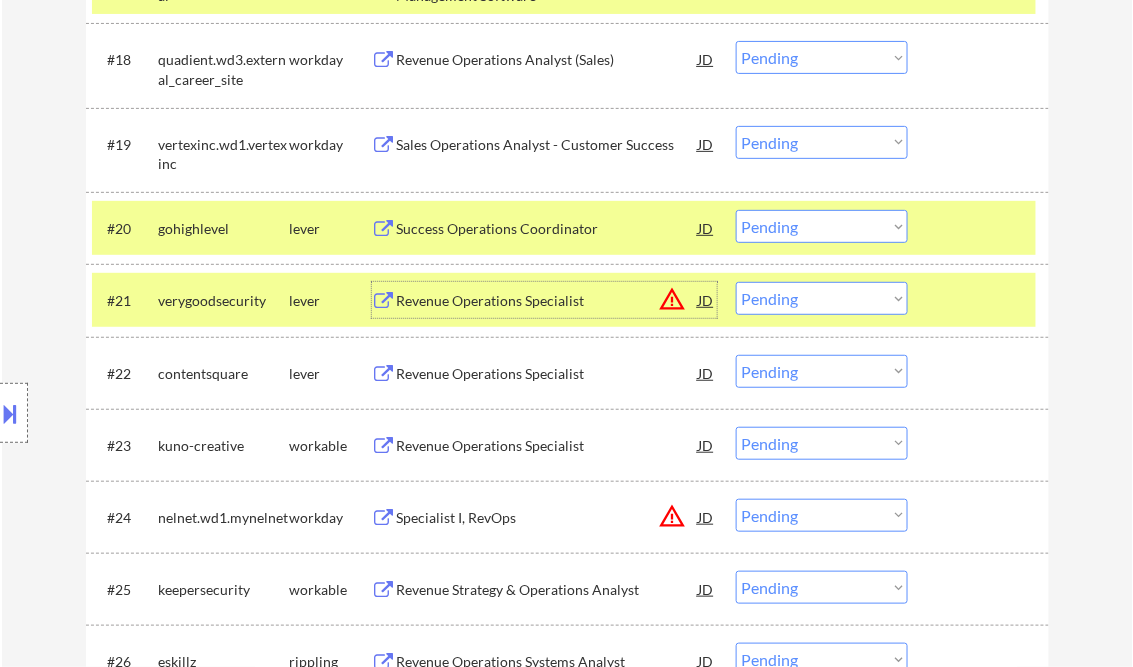 drag, startPoint x: 825, startPoint y: 296, endPoint x: 840, endPoint y: 313, distance: 22.671568 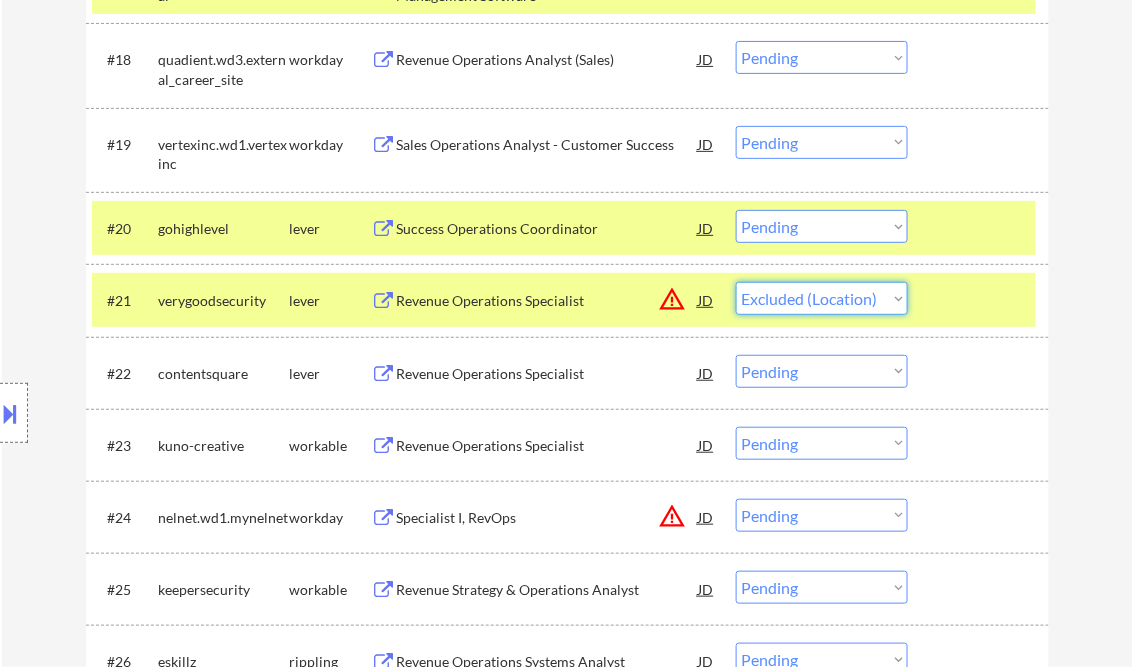 click on "Choose an option... Pending Applied Excluded (Questions) Excluded (Expired) Excluded (Location) Excluded (Bad Match) Excluded (Blocklist) Excluded (Salary) Excluded (Other)" at bounding box center [822, 298] 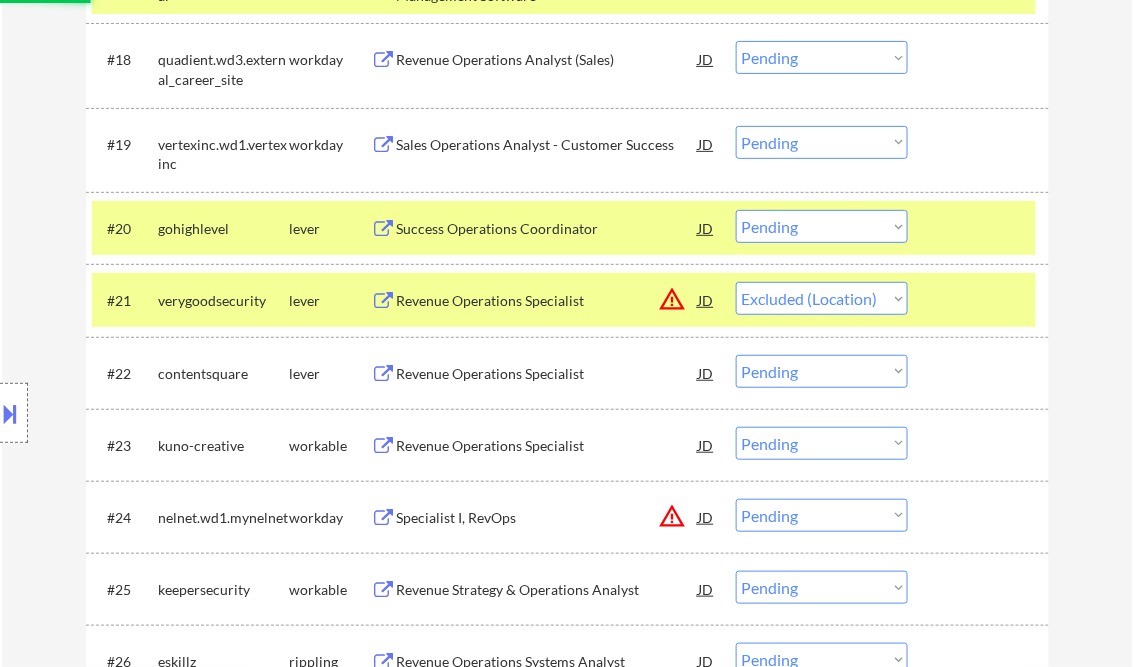 click at bounding box center [981, 228] 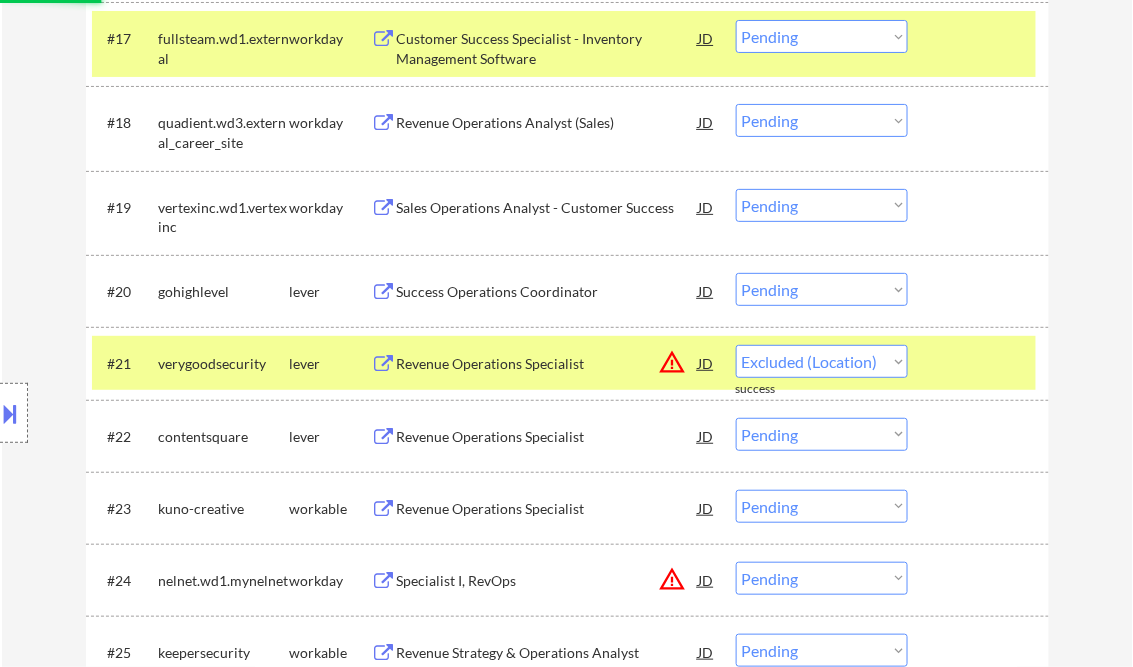 scroll, scrollTop: 1920, scrollLeft: 0, axis: vertical 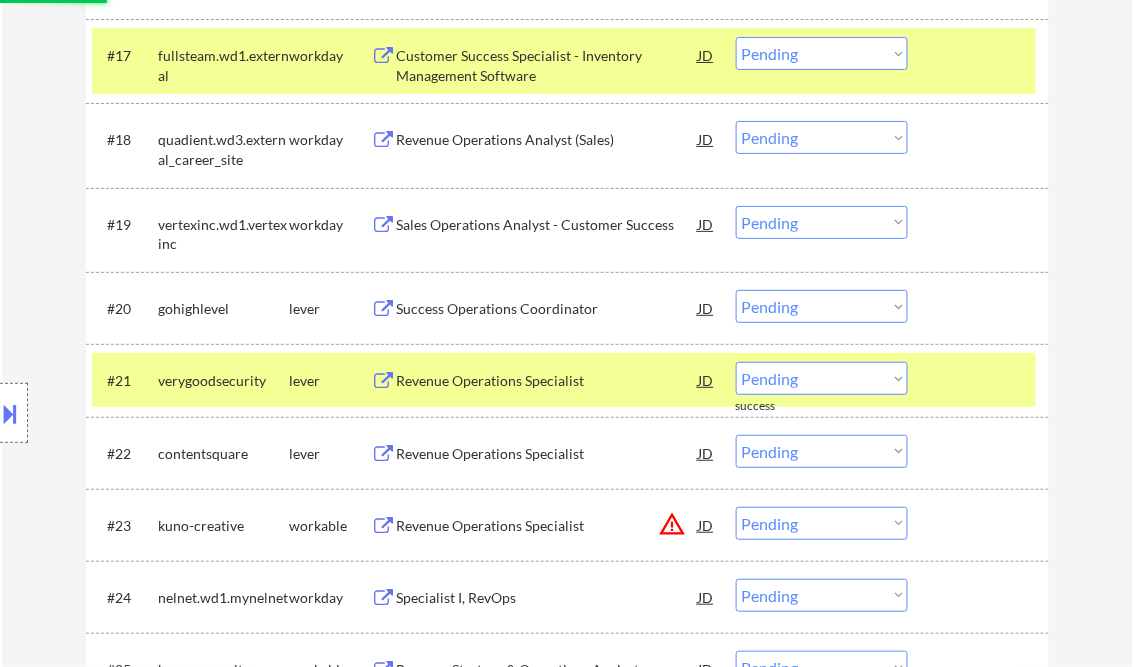click at bounding box center (981, 55) 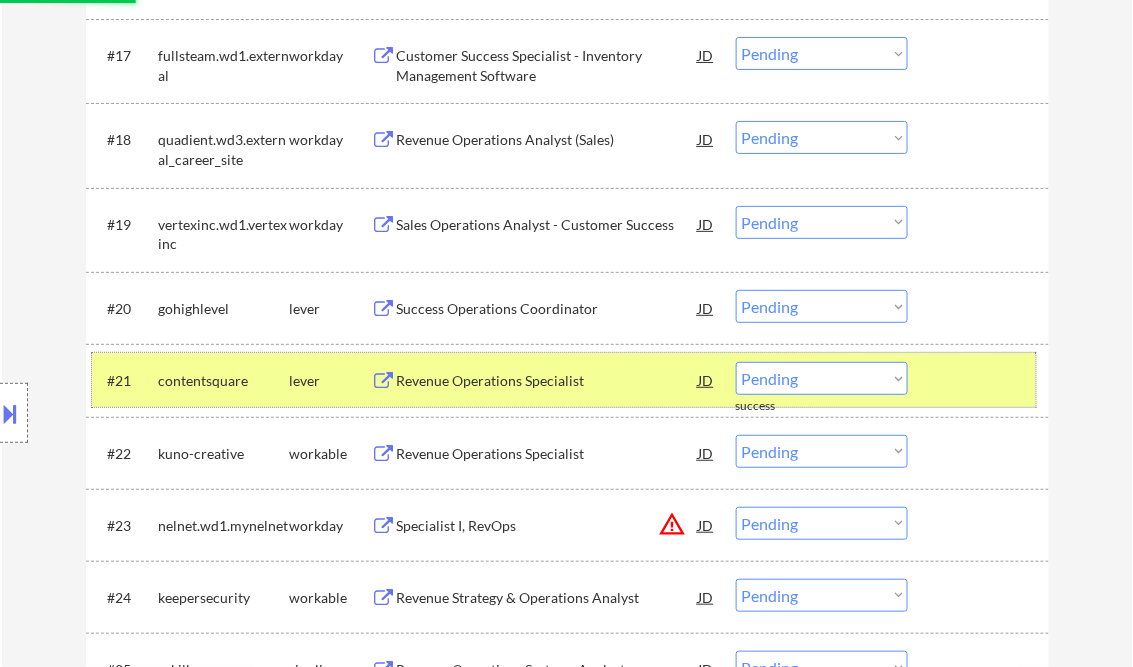 click at bounding box center [981, 380] 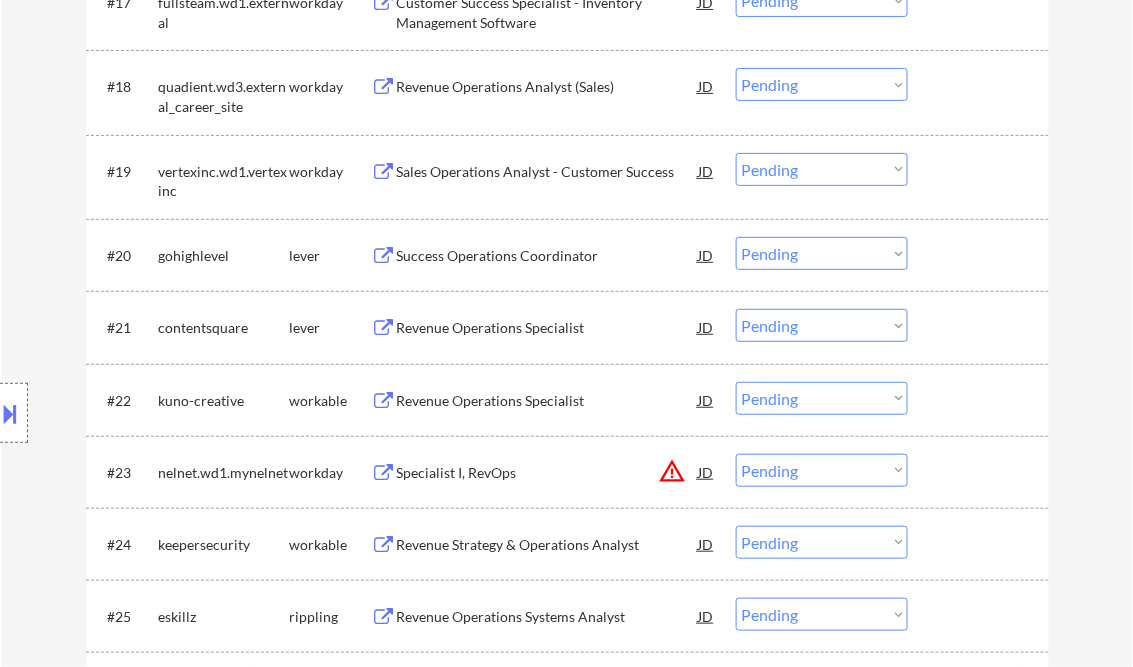 scroll, scrollTop: 2000, scrollLeft: 0, axis: vertical 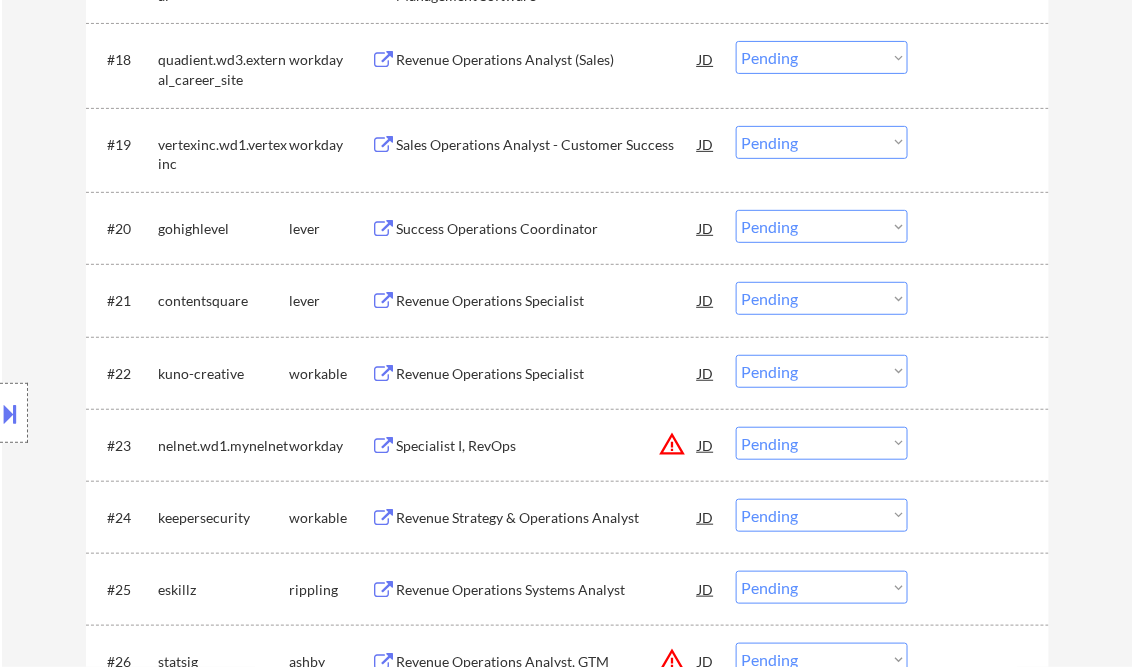 click on "Revenue Operations Specialist" at bounding box center (548, 301) 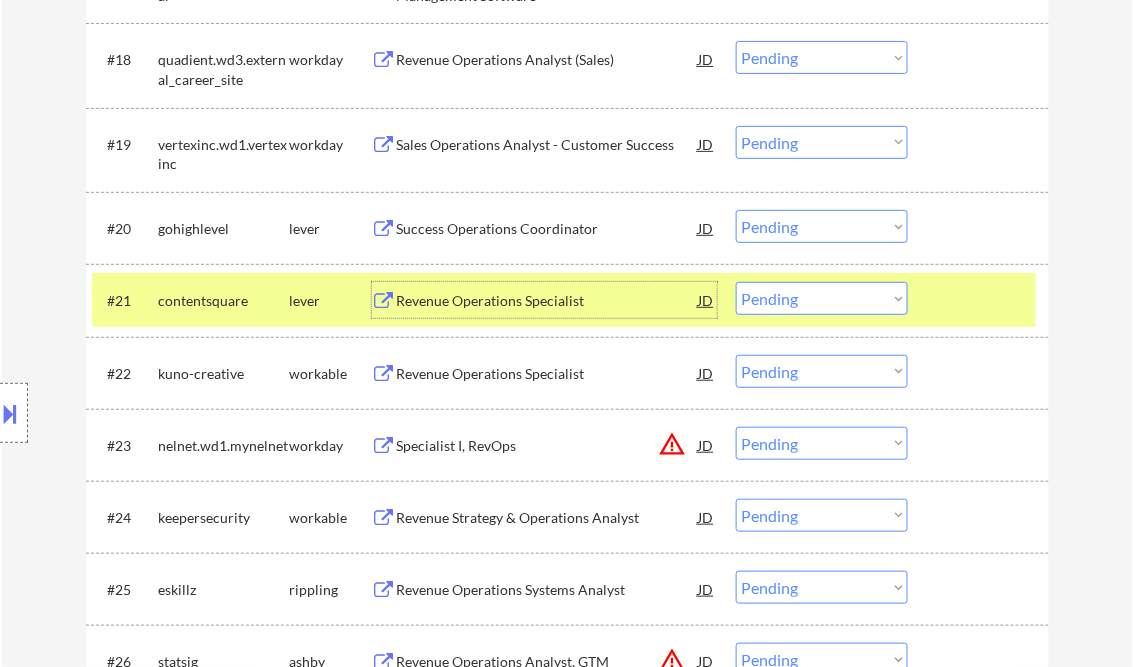 click on "Choose an option... Pending Applied Excluded (Questions) Excluded (Expired) Excluded (Location) Excluded (Bad Match) Excluded (Blocklist) Excluded (Salary) Excluded (Other)" at bounding box center (822, 298) 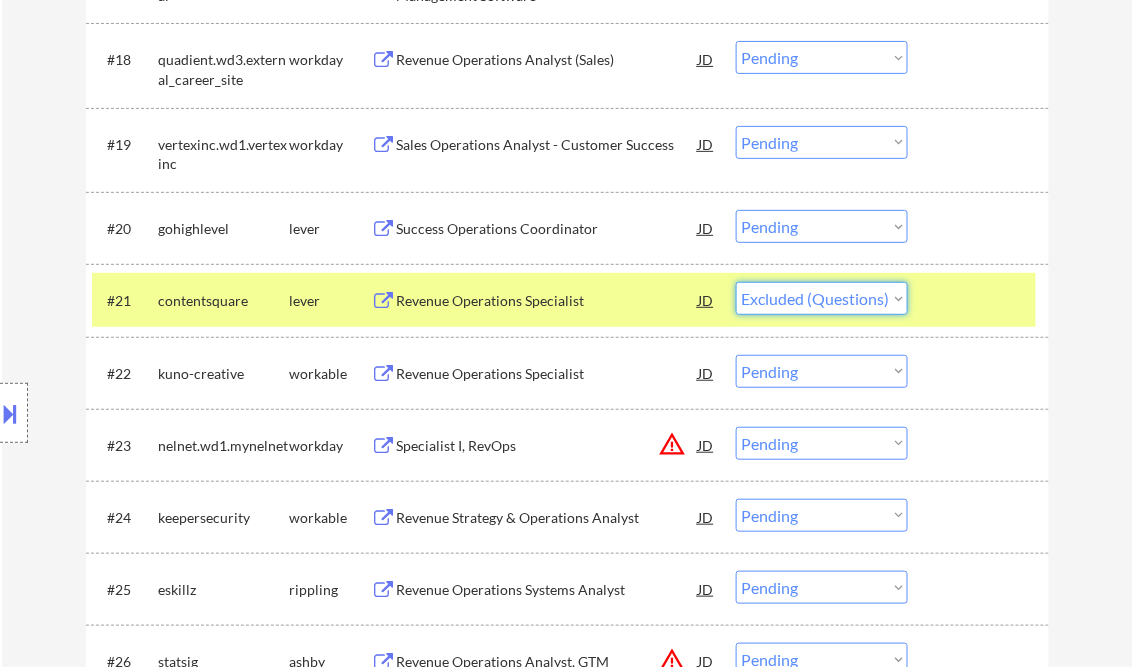 click on "Choose an option... Pending Applied Excluded (Questions) Excluded (Expired) Excluded (Location) Excluded (Bad Match) Excluded (Blocklist) Excluded (Salary) Excluded (Other)" at bounding box center [822, 298] 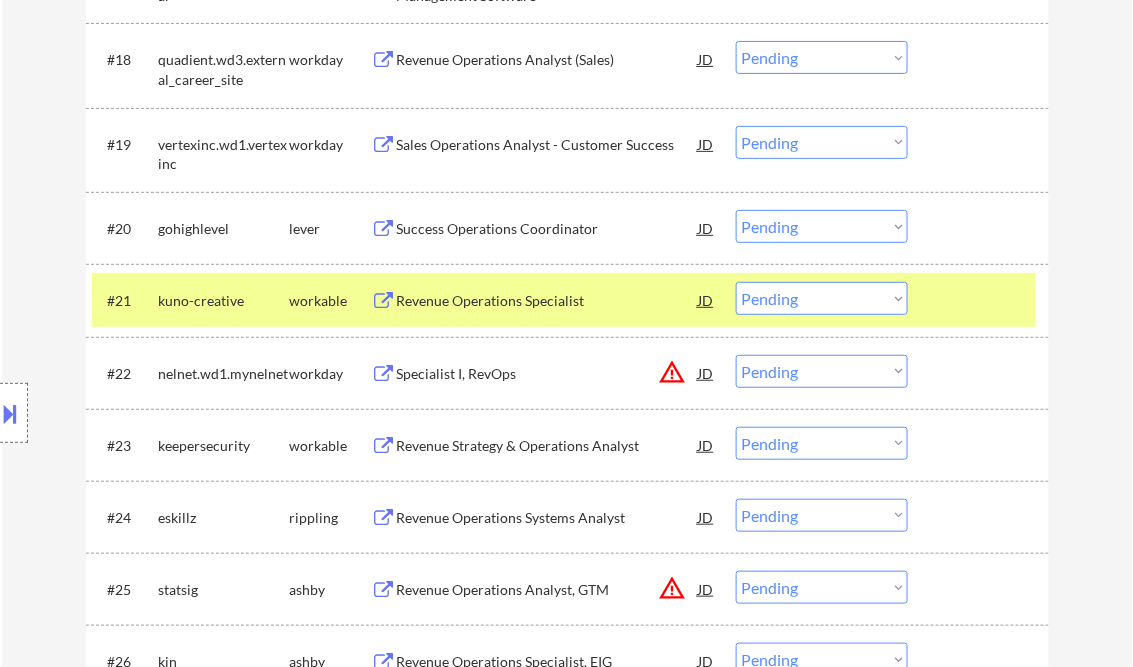 click on "Revenue Operations Specialist" at bounding box center (548, 301) 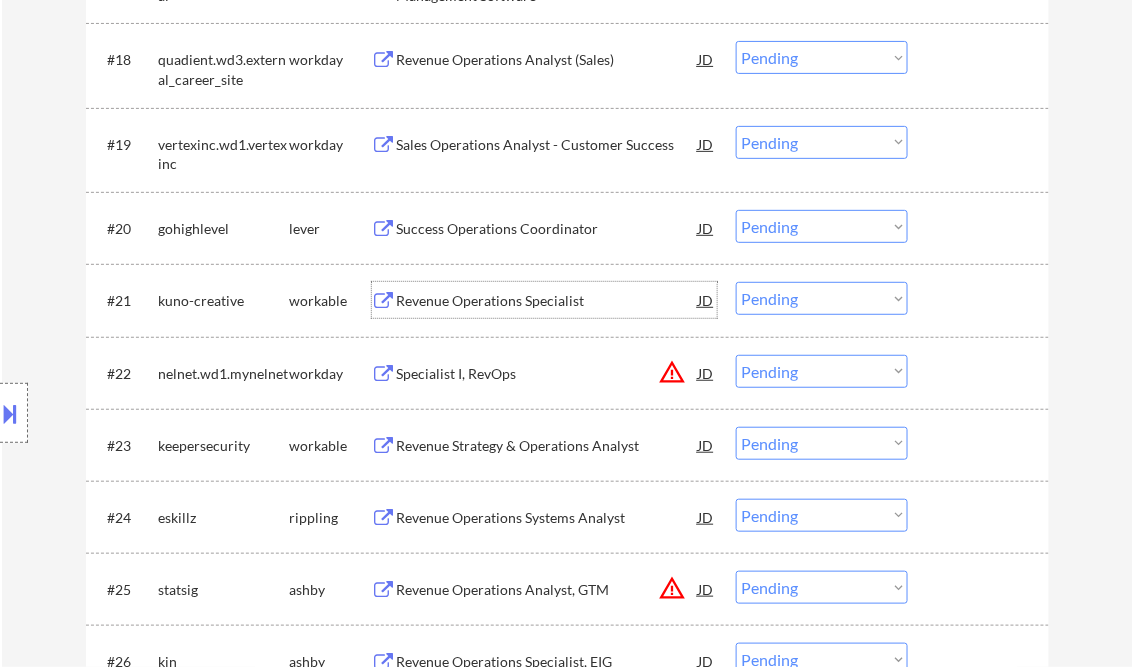click on "Choose an option... Pending Applied Excluded (Questions) Excluded (Expired) Excluded (Location) Excluded (Bad Match) Excluded (Blocklist) Excluded (Salary) Excluded (Other)" at bounding box center [822, 298] 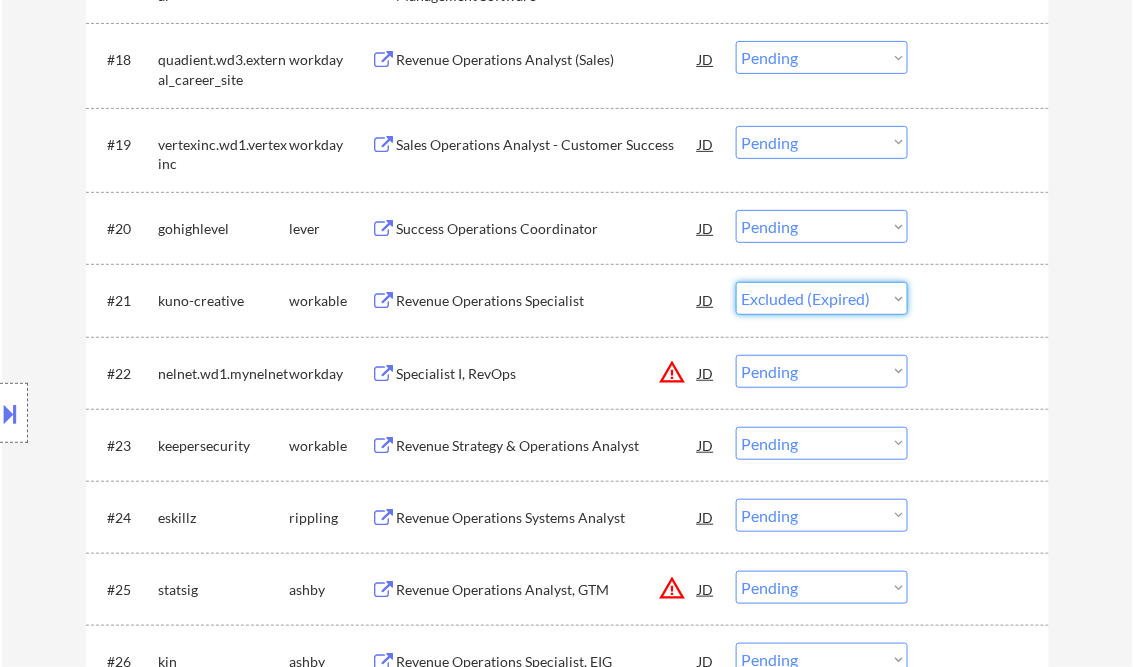 click on "Choose an option... Pending Applied Excluded (Questions) Excluded (Expired) Excluded (Location) Excluded (Bad Match) Excluded (Blocklist) Excluded (Salary) Excluded (Other)" at bounding box center (822, 298) 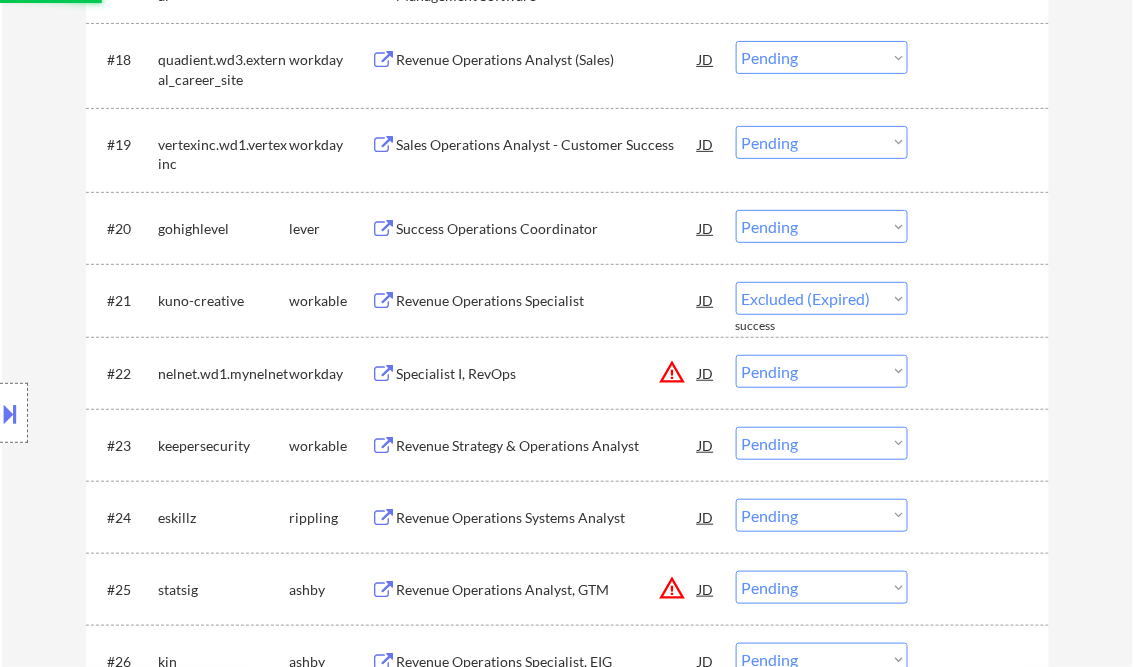 scroll, scrollTop: 2080, scrollLeft: 0, axis: vertical 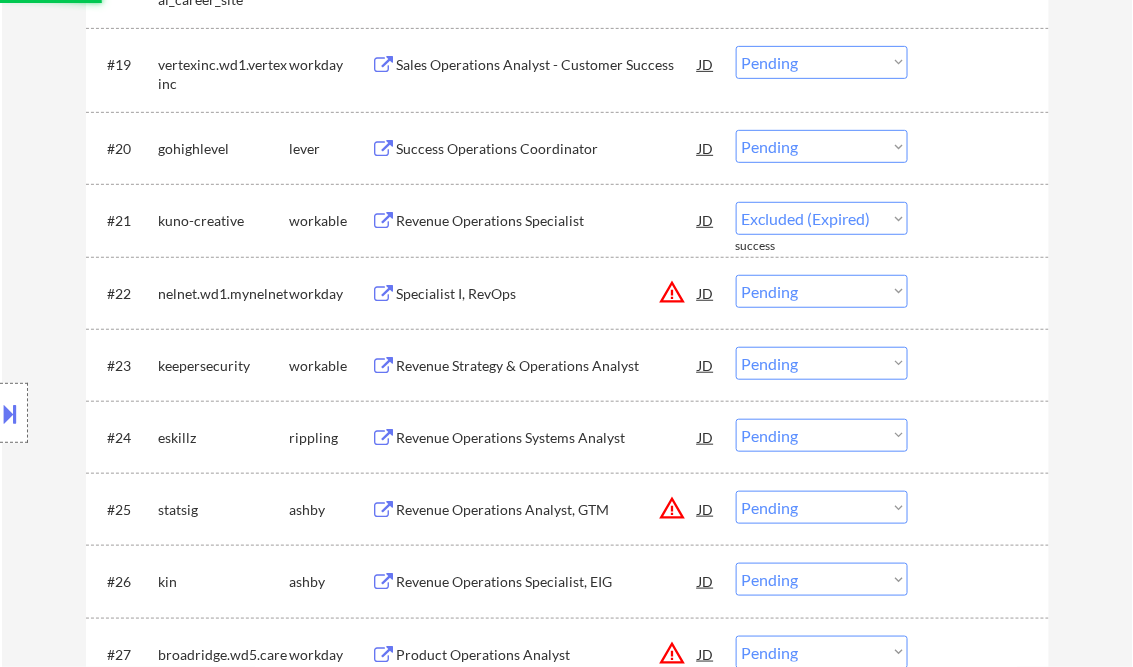 select on ""pending"" 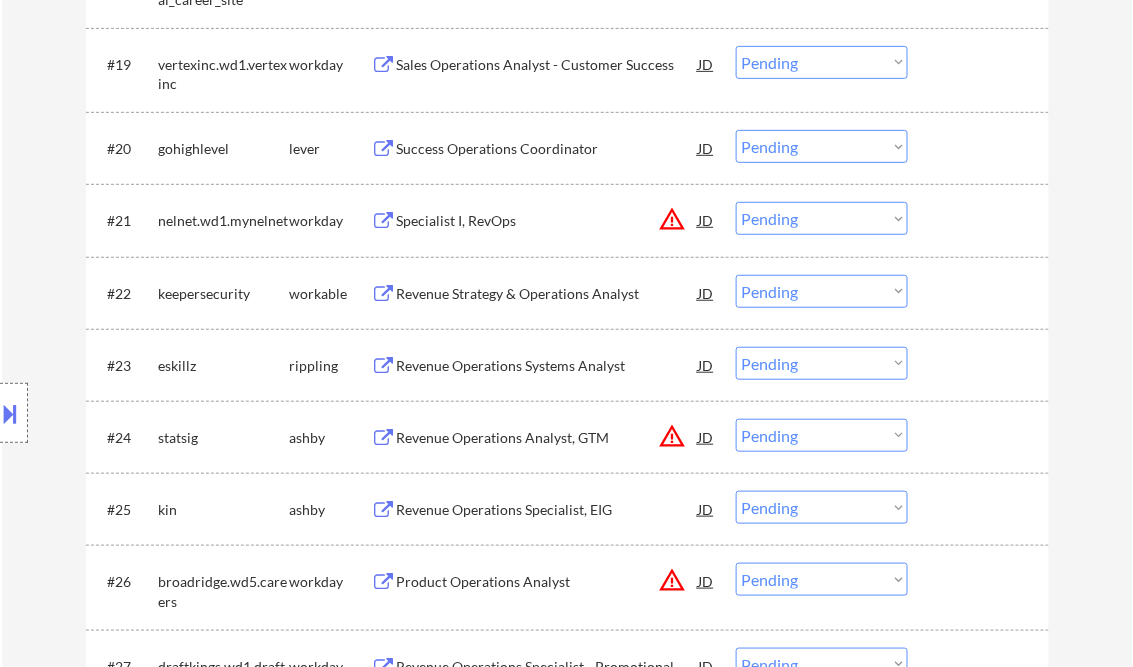 click on "Revenue Strategy & Operations Analyst" at bounding box center [548, 294] 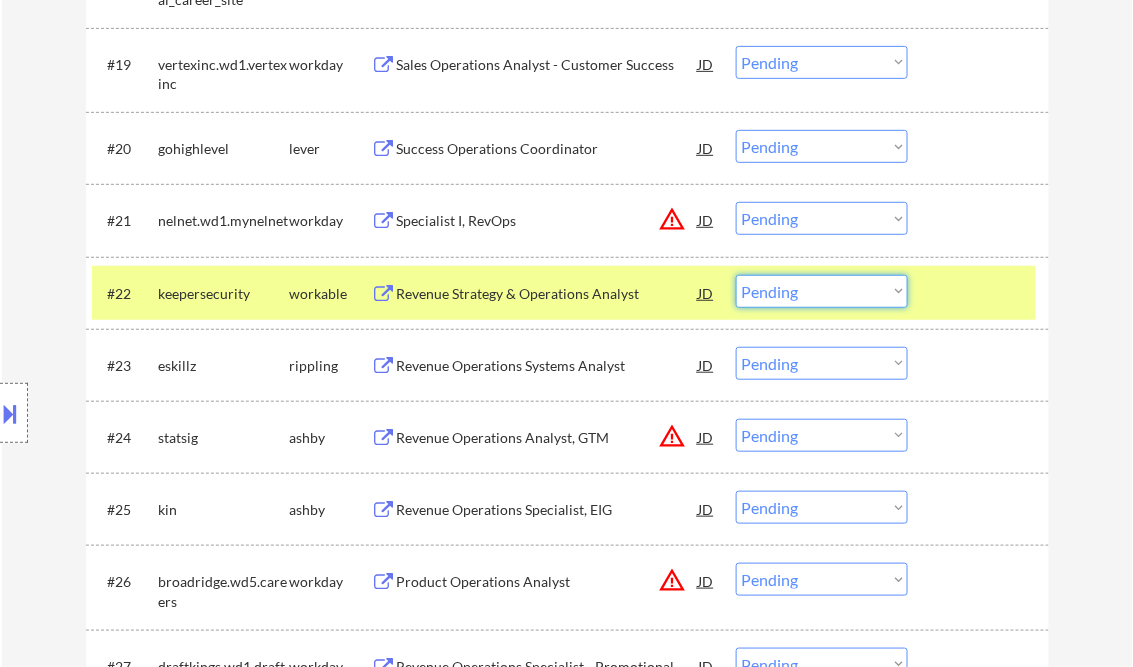 click on "Choose an option... Pending Applied Excluded (Questions) Excluded (Expired) Excluded (Location) Excluded (Bad Match) Excluded (Blocklist) Excluded (Salary) Excluded (Other)" at bounding box center [822, 291] 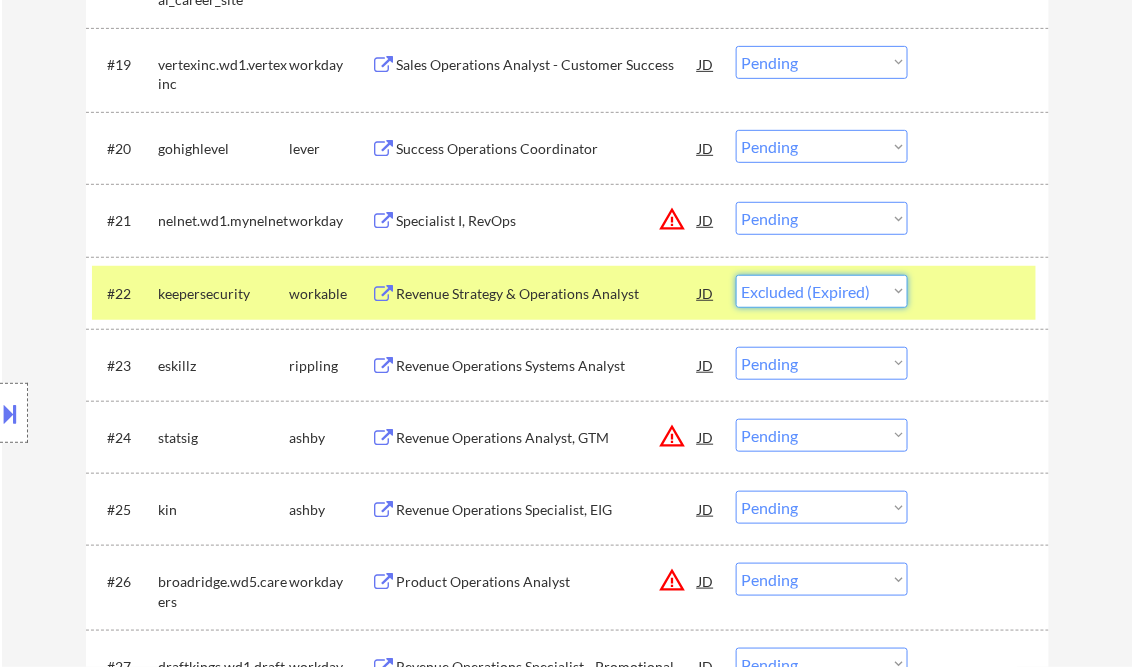 click on "Choose an option... Pending Applied Excluded (Questions) Excluded (Expired) Excluded (Location) Excluded (Bad Match) Excluded (Blocklist) Excluded (Salary) Excluded (Other)" at bounding box center (822, 291) 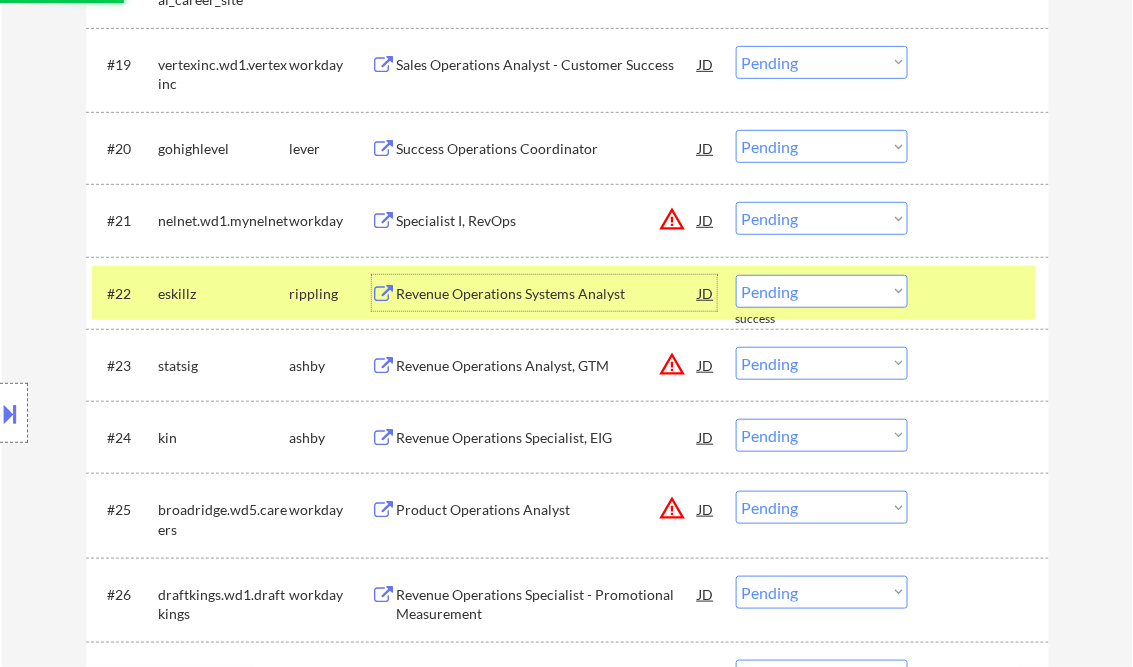 click on "Revenue Operations Systems Analyst" at bounding box center (548, 293) 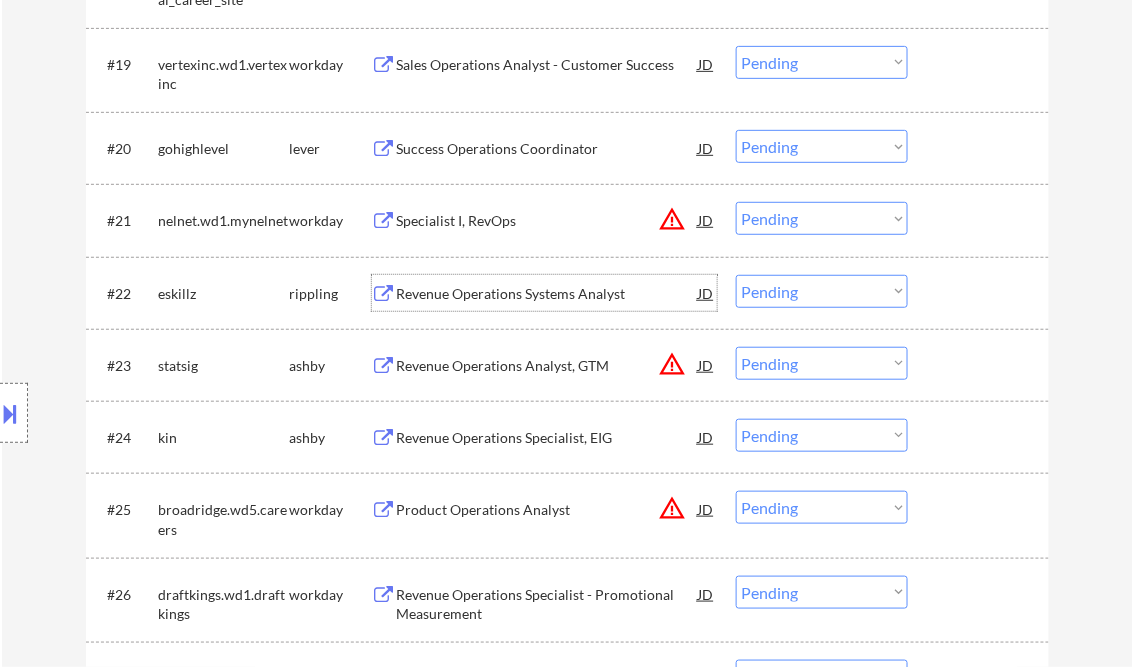 drag, startPoint x: 767, startPoint y: 282, endPoint x: 782, endPoint y: 292, distance: 18.027756 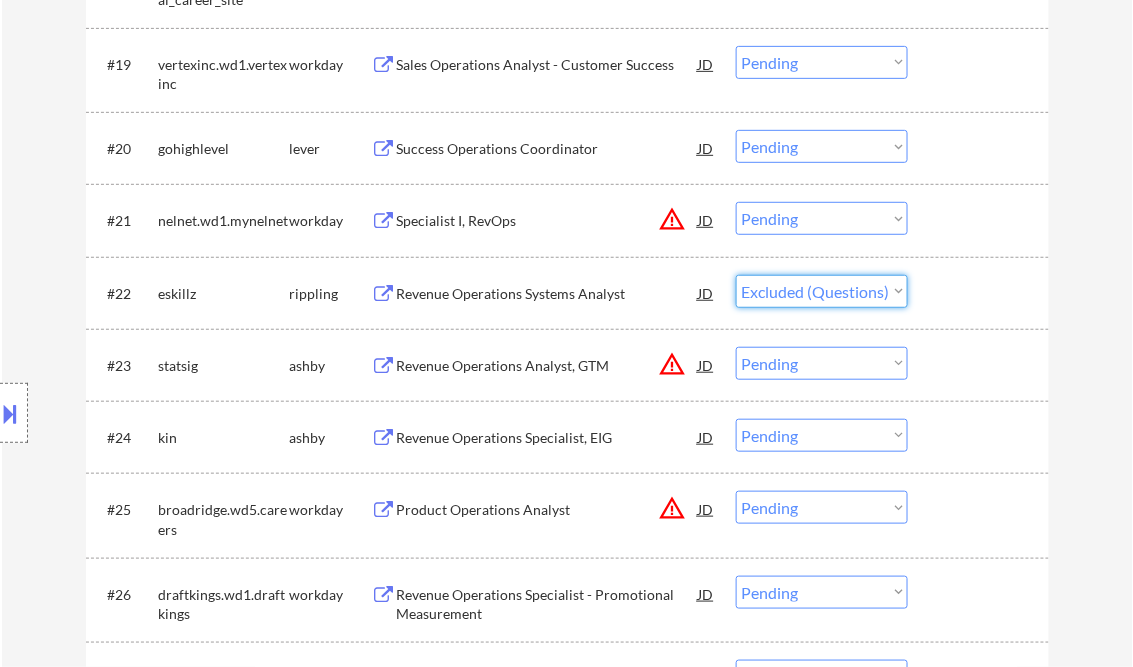 click on "Choose an option... Pending Applied Excluded (Questions) Excluded (Expired) Excluded (Location) Excluded (Bad Match) Excluded (Blocklist) Excluded (Salary) Excluded (Other)" at bounding box center [822, 291] 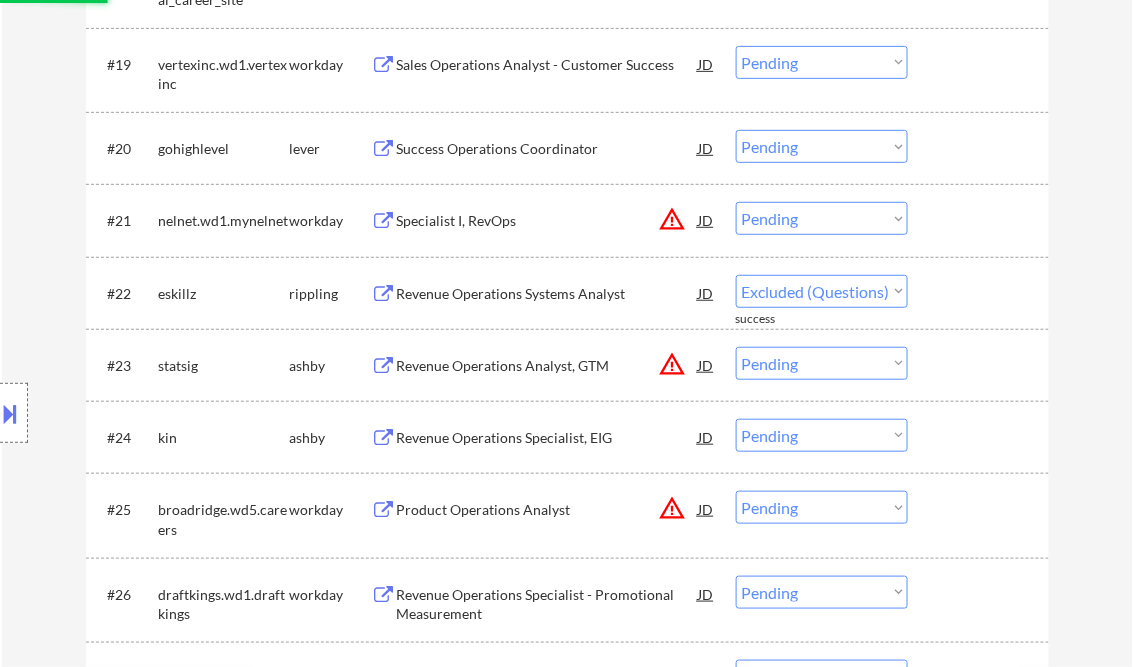 select on ""pending"" 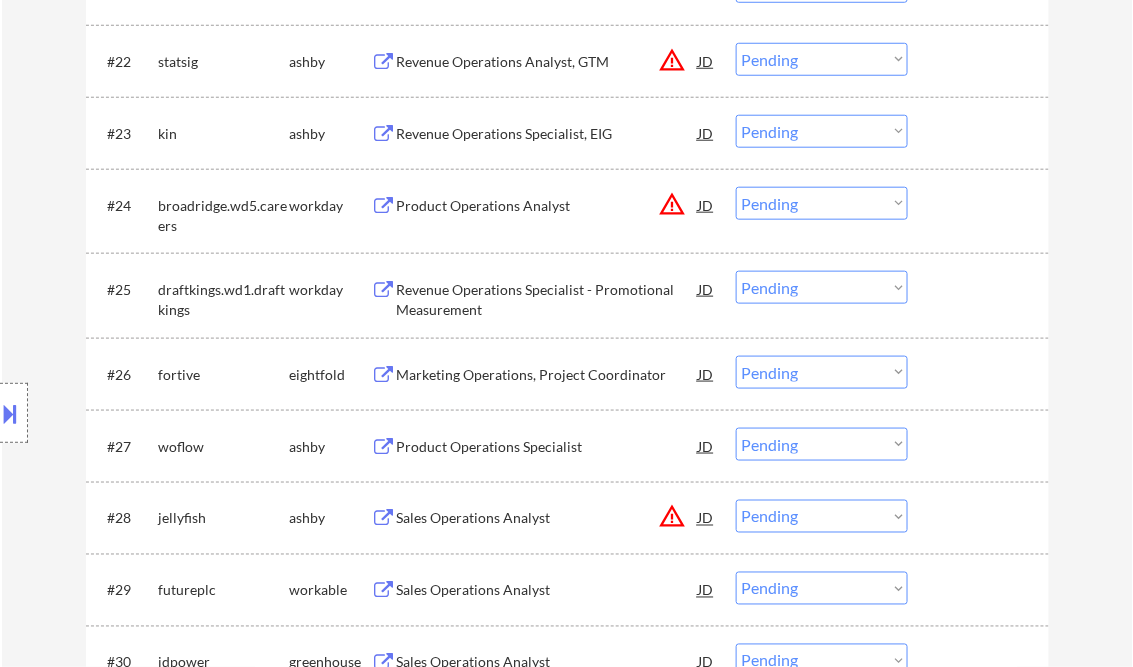 scroll, scrollTop: 2400, scrollLeft: 0, axis: vertical 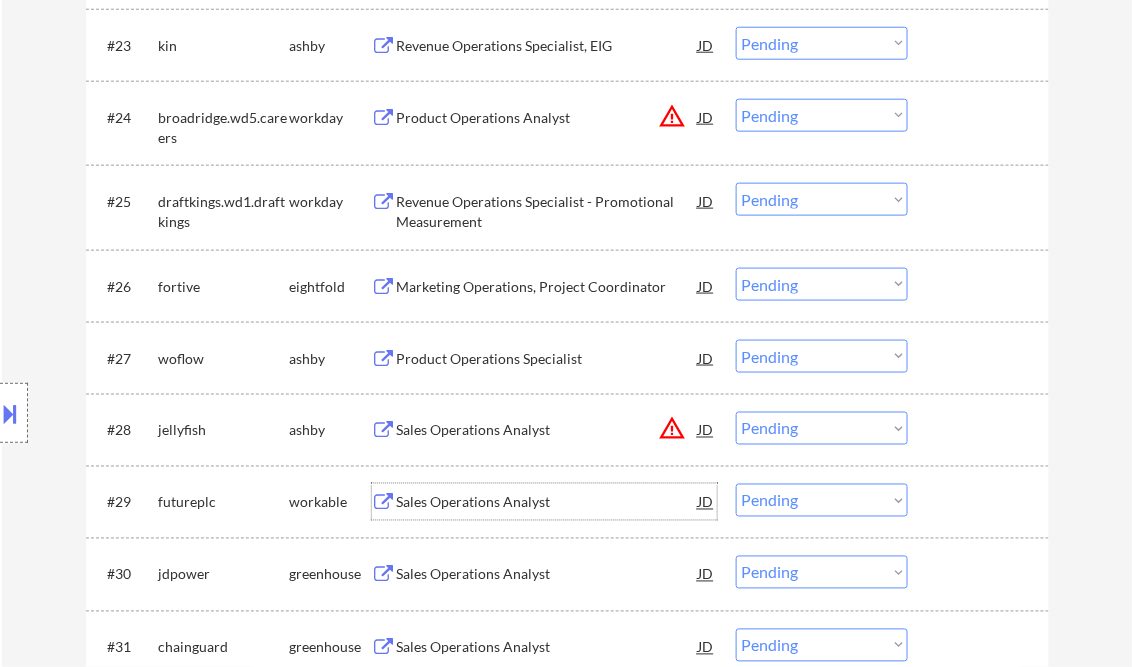 click on "Sales Operations Analyst" at bounding box center [548, 503] 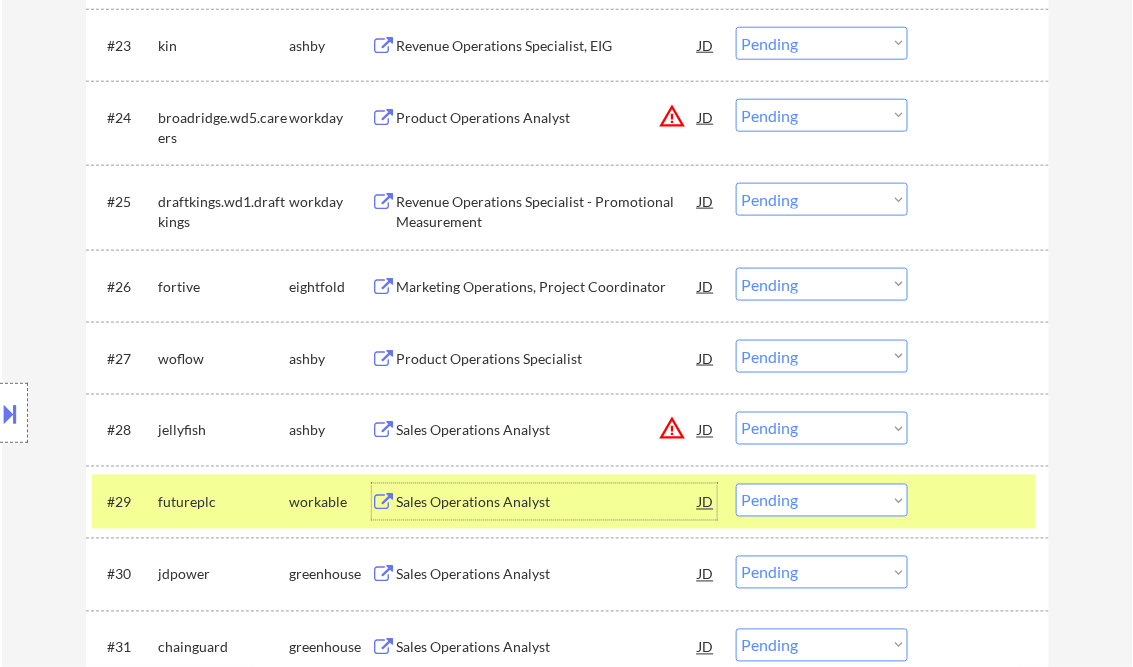 click on "Choose an option... Pending Applied Excluded (Questions) Excluded (Expired) Excluded (Location) Excluded (Bad Match) Excluded (Blocklist) Excluded (Salary) Excluded (Other)" at bounding box center (822, 500) 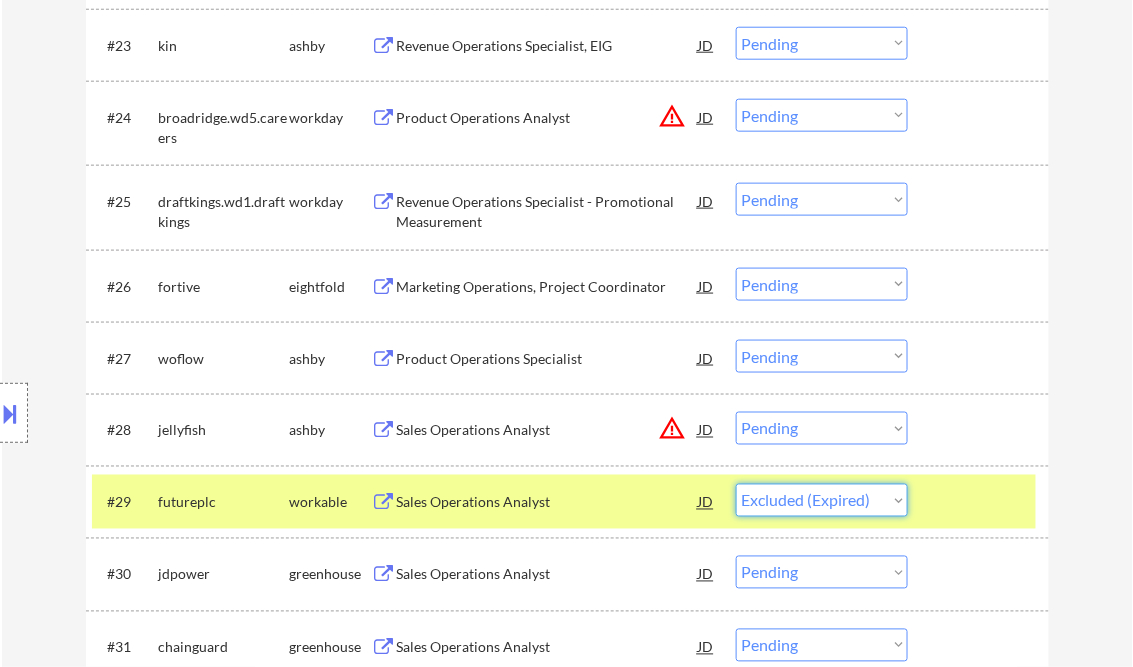 click on "Choose an option... Pending Applied Excluded (Questions) Excluded (Expired) Excluded (Location) Excluded (Bad Match) Excluded (Blocklist) Excluded (Salary) Excluded (Other)" at bounding box center [822, 500] 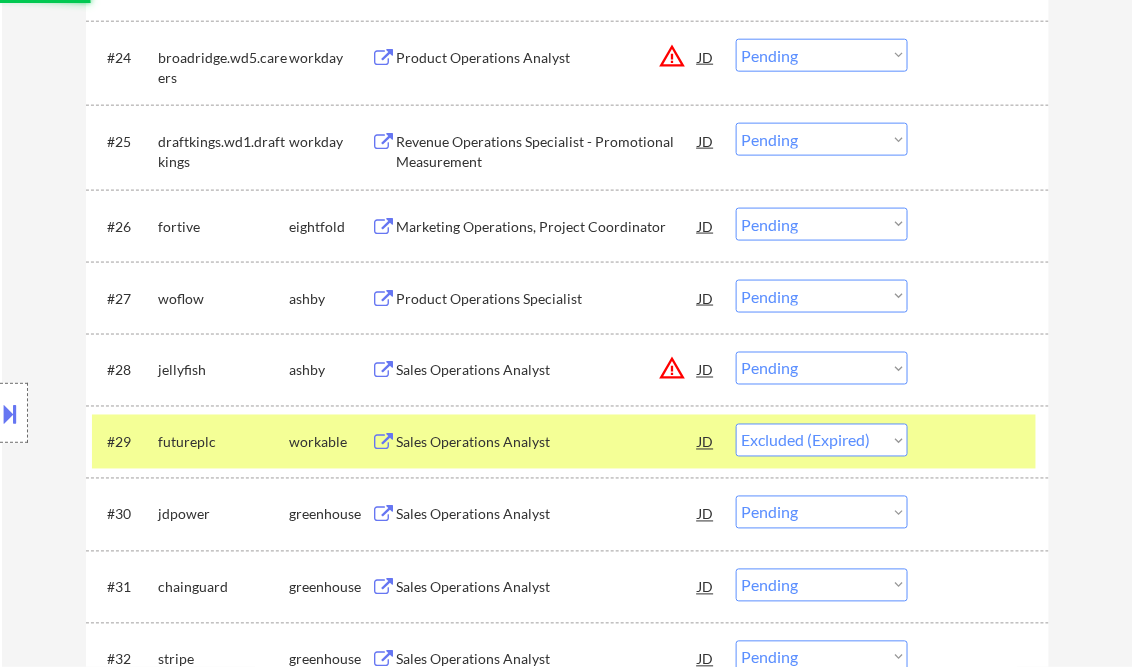 scroll, scrollTop: 2480, scrollLeft: 0, axis: vertical 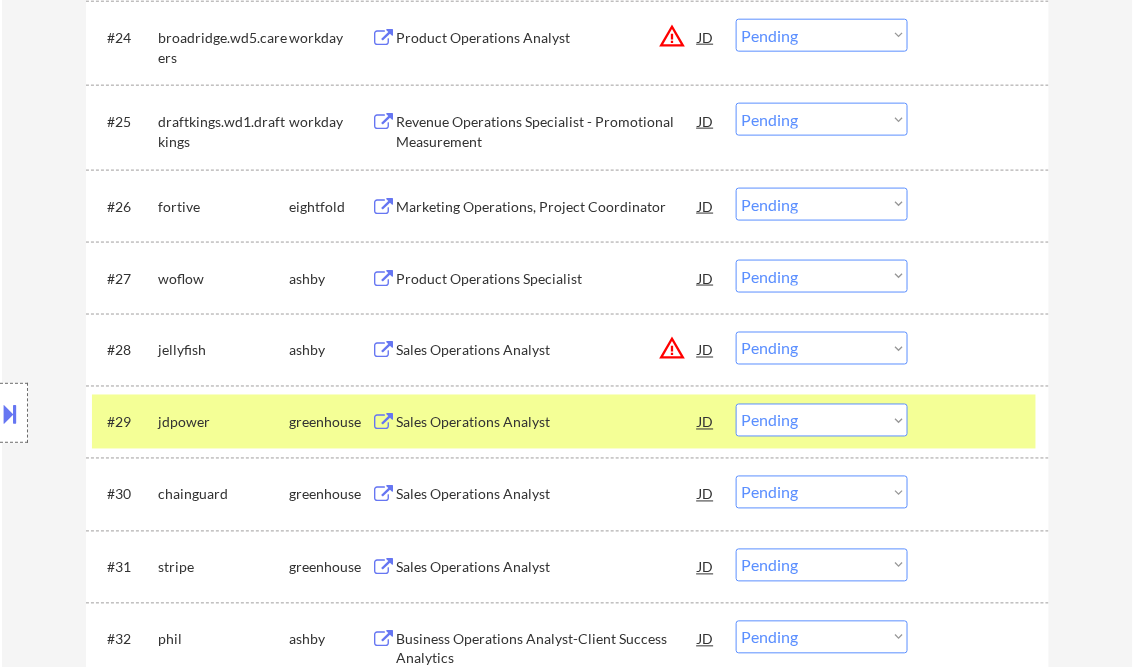 click on "Sales Operations Analyst" at bounding box center [548, 423] 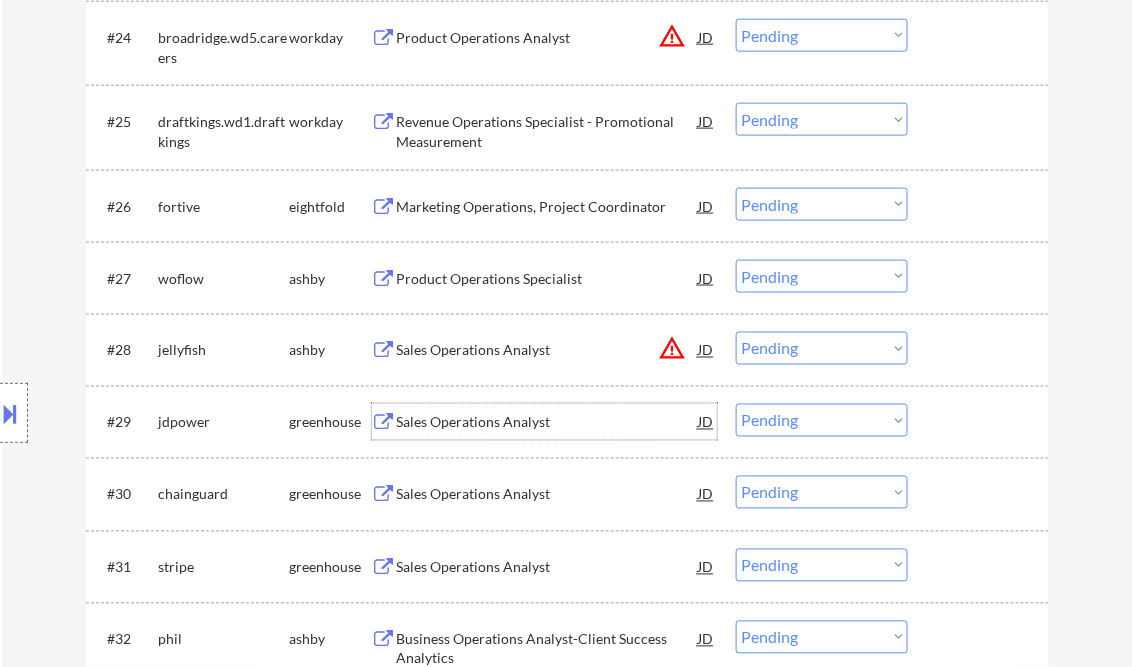 click on "Sales Operations Analyst" at bounding box center (548, 423) 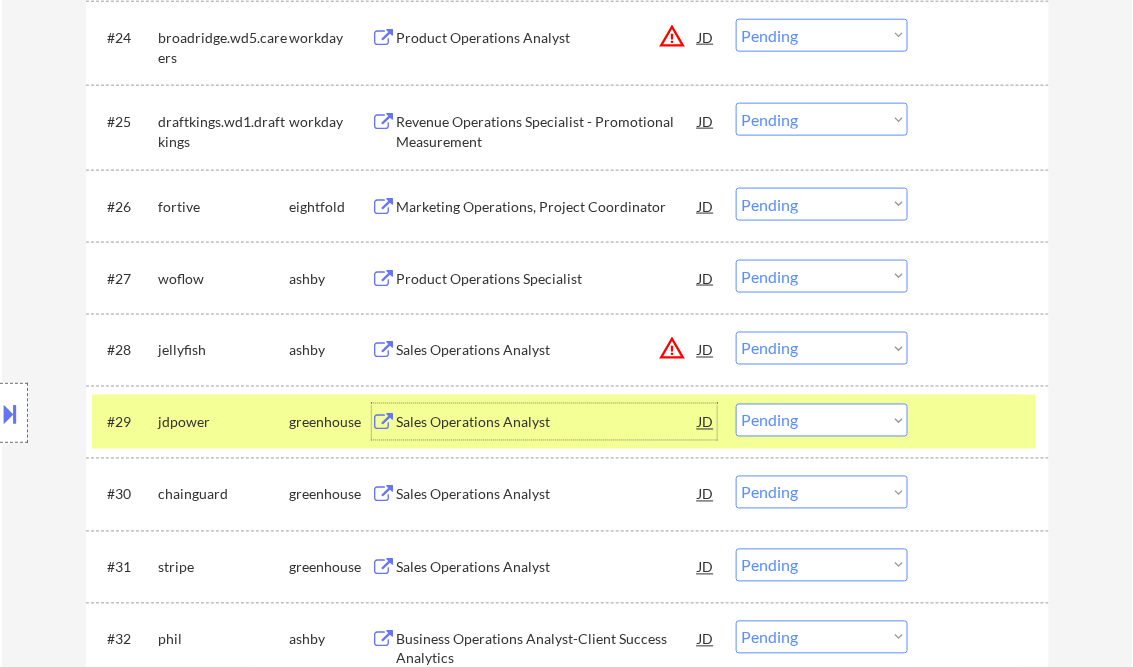 click on "Choose an option... Pending Applied Excluded (Questions) Excluded (Expired) Excluded (Location) Excluded (Bad Match) Excluded (Blocklist) Excluded (Salary) Excluded (Other)" at bounding box center [822, 420] 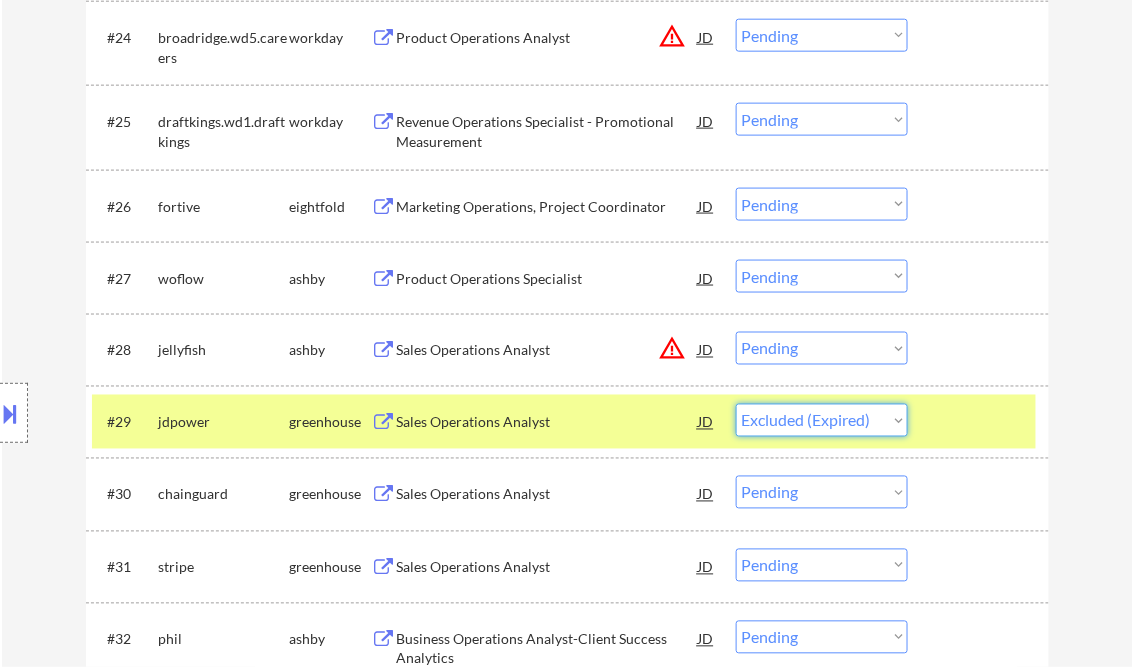 click on "Choose an option... Pending Applied Excluded (Questions) Excluded (Expired) Excluded (Location) Excluded (Bad Match) Excluded (Blocklist) Excluded (Salary) Excluded (Other)" at bounding box center [822, 420] 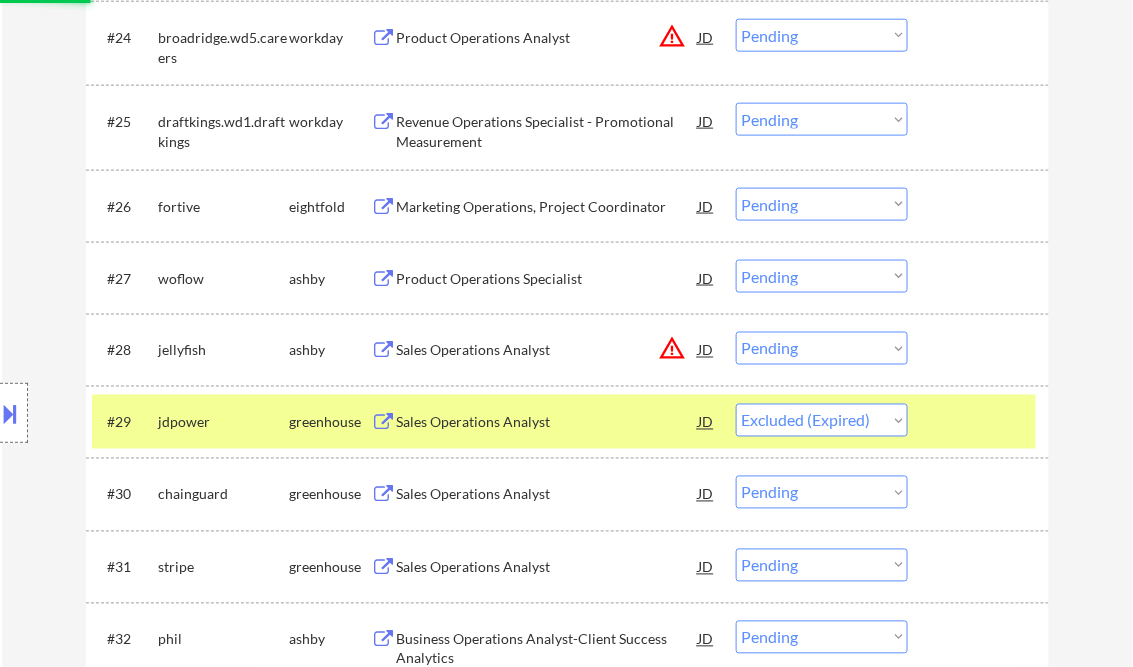 scroll, scrollTop: 2560, scrollLeft: 0, axis: vertical 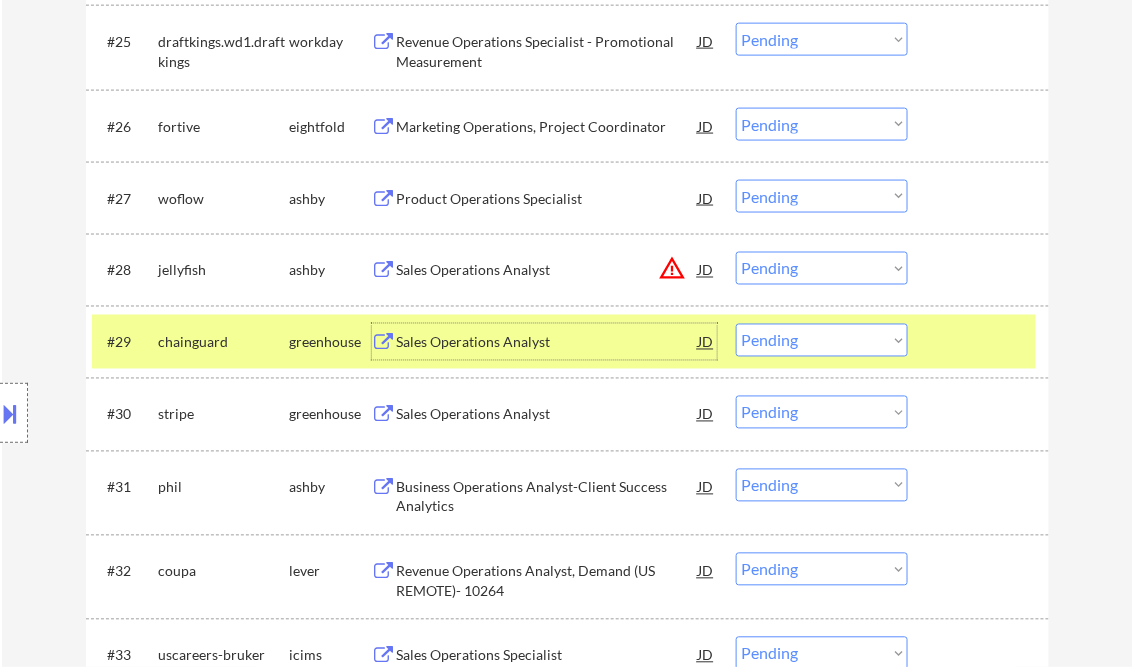 click on "Sales Operations Analyst" at bounding box center (548, 342) 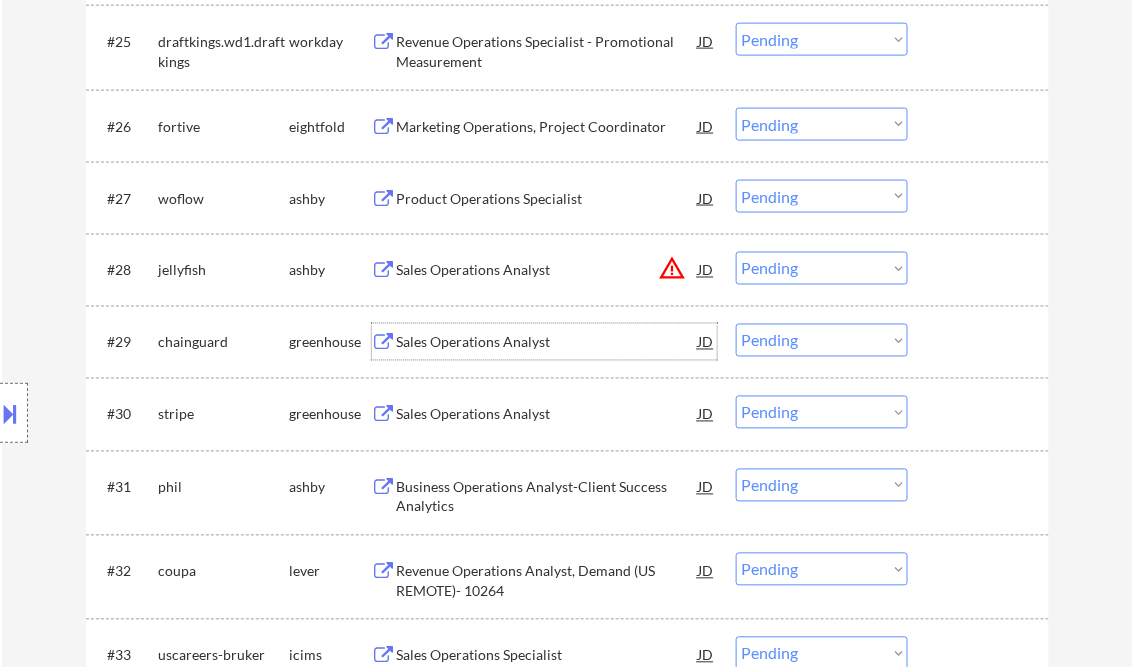 drag, startPoint x: 805, startPoint y: 350, endPoint x: 813, endPoint y: 359, distance: 12.0415945 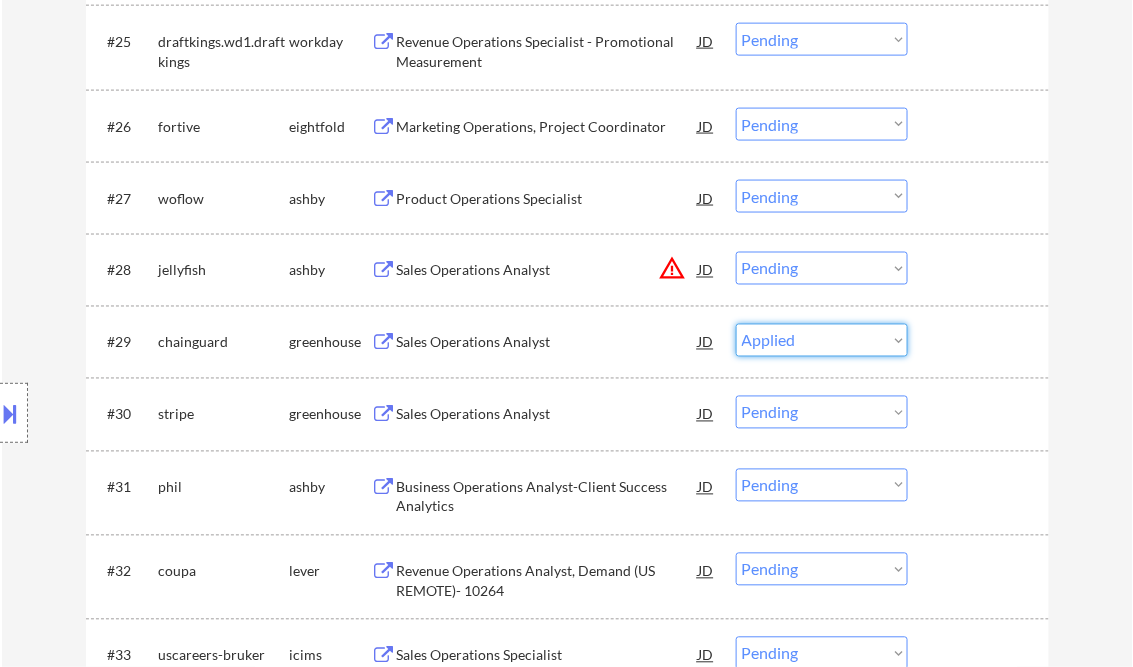 click on "Choose an option... Pending Applied Excluded (Questions) Excluded (Expired) Excluded (Location) Excluded (Bad Match) Excluded (Blocklist) Excluded (Salary) Excluded (Other)" at bounding box center (822, 340) 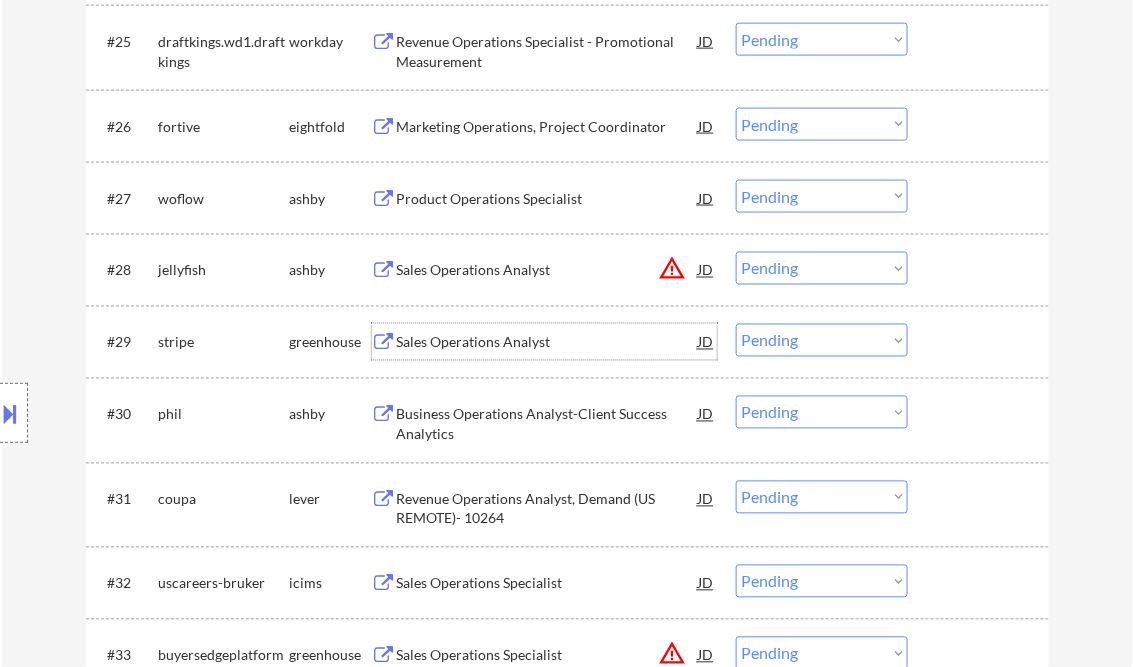 click on "Sales Operations Analyst" at bounding box center [548, 343] 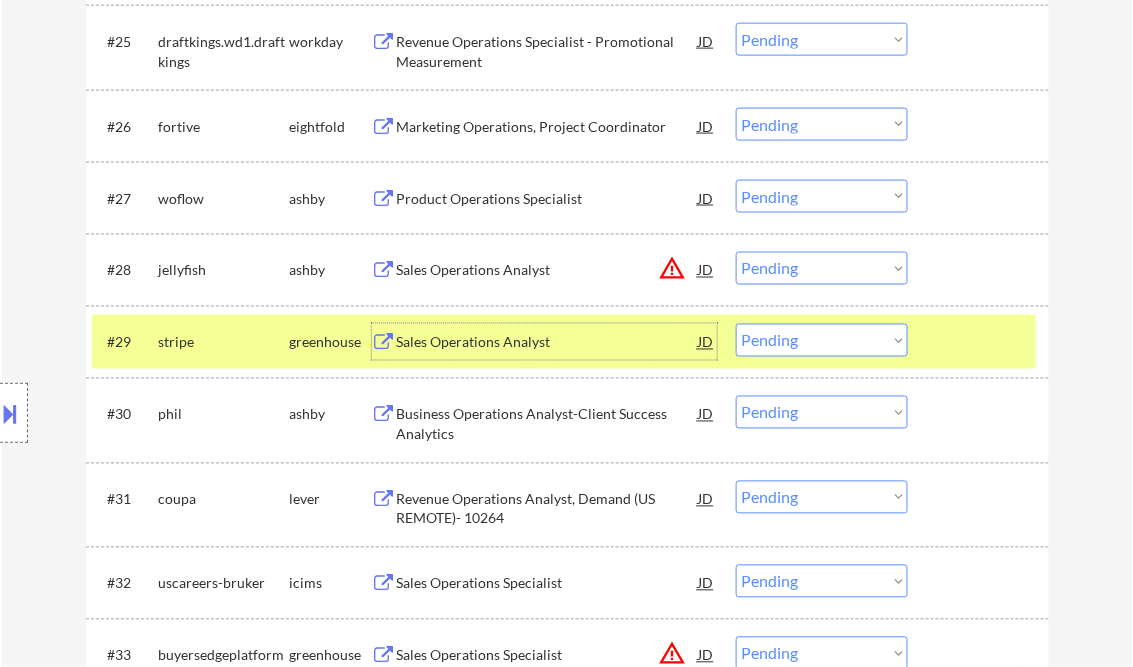 drag, startPoint x: 815, startPoint y: 345, endPoint x: 823, endPoint y: 358, distance: 15.264338 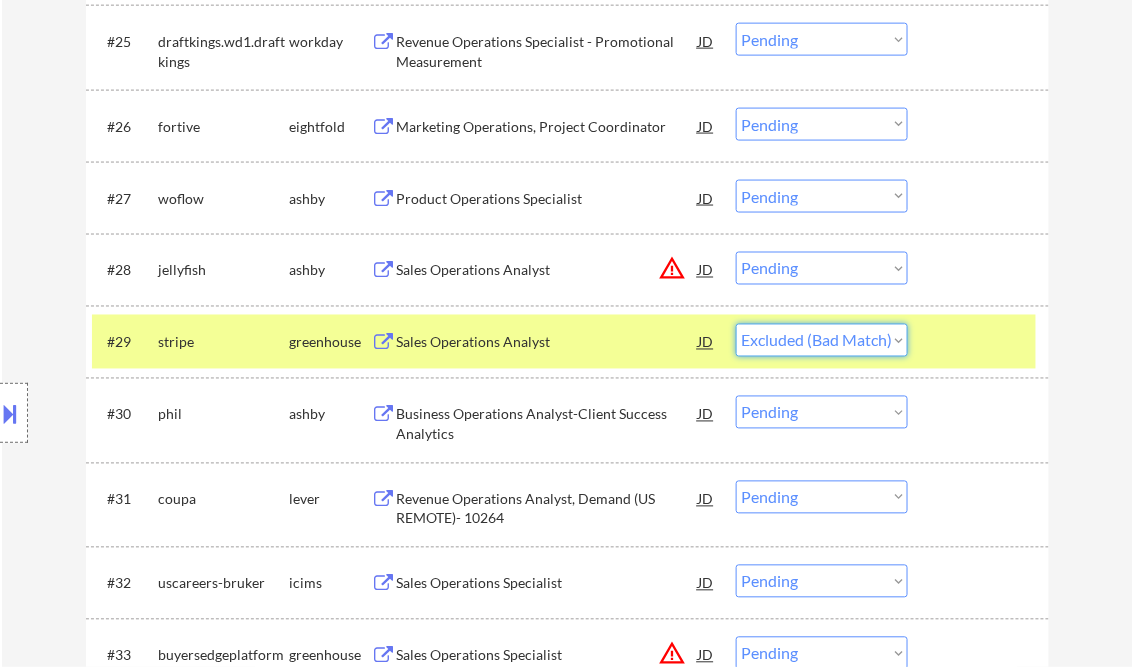 click on "Choose an option... Pending Applied Excluded (Questions) Excluded (Expired) Excluded (Location) Excluded (Bad Match) Excluded (Blocklist) Excluded (Salary) Excluded (Other)" at bounding box center [822, 340] 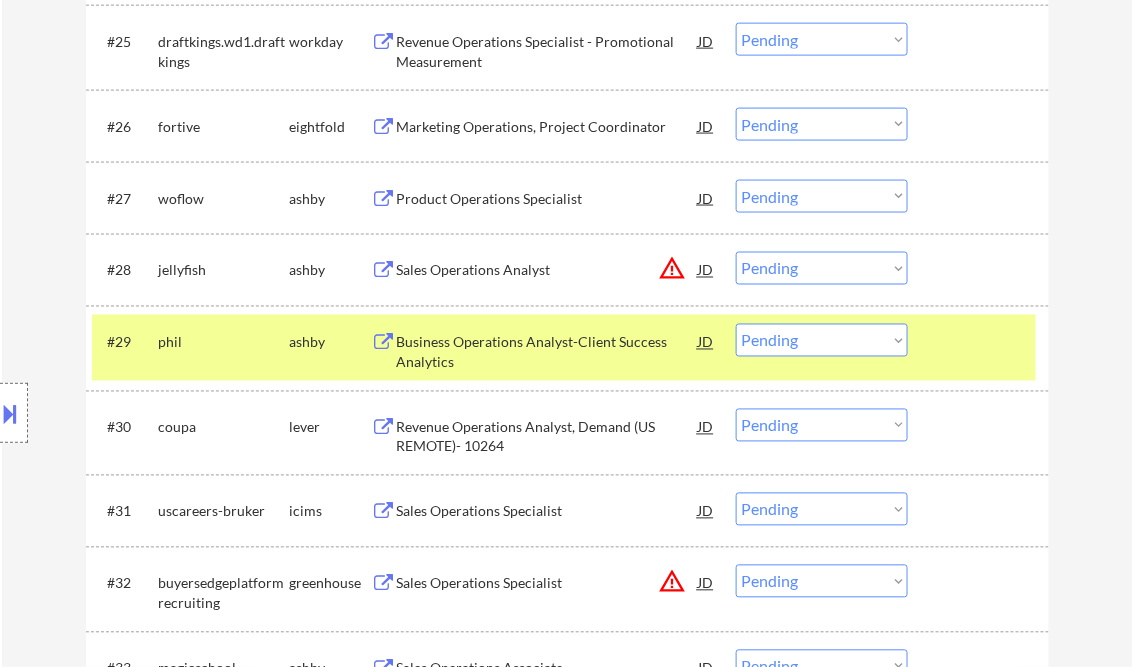 click on "Business Operations Analyst-Client Success Analytics" at bounding box center (548, 352) 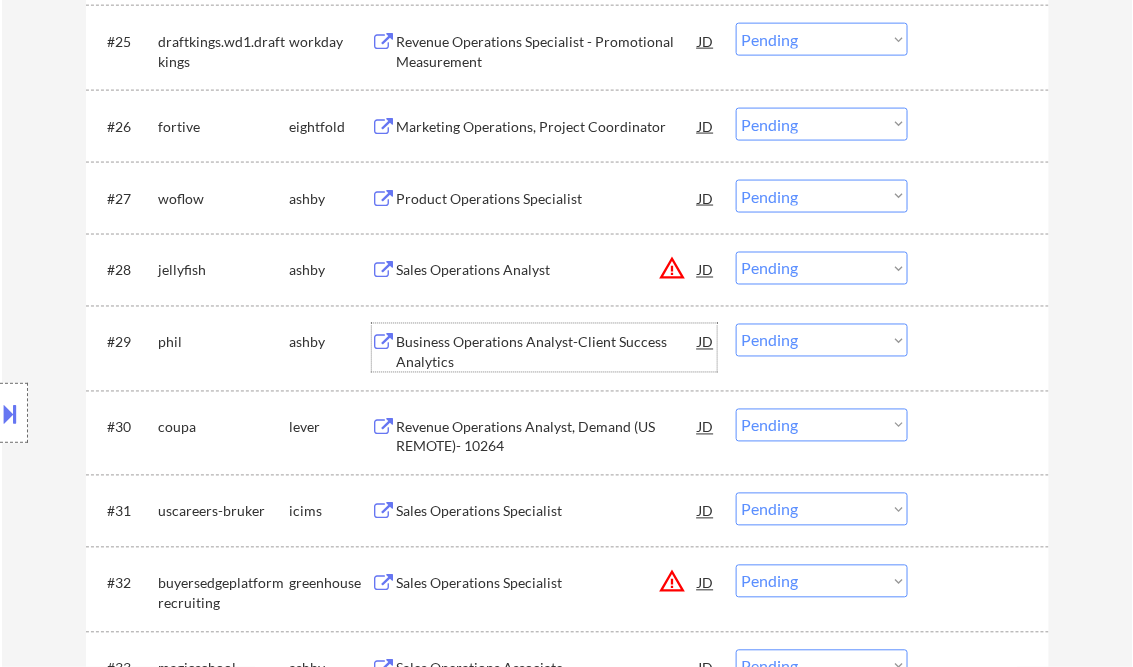 click on "Choose an option... Pending Applied Excluded (Questions) Excluded (Expired) Excluded (Location) Excluded (Bad Match) Excluded (Blocklist) Excluded (Salary) Excluded (Other)" at bounding box center [822, 340] 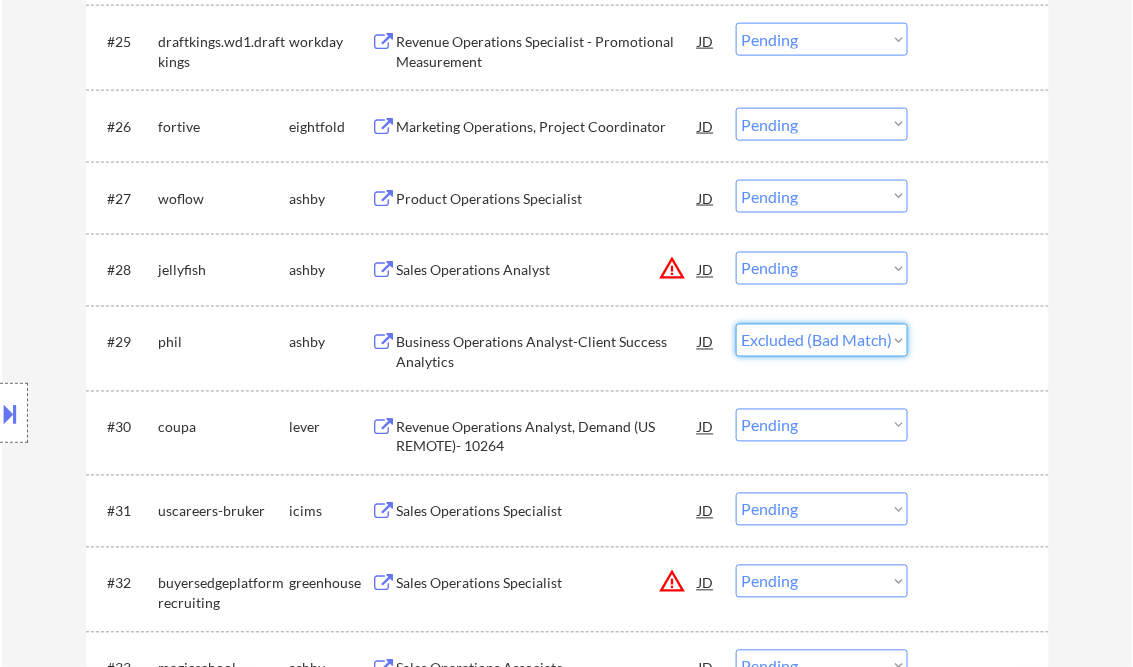 click on "Choose an option... Pending Applied Excluded (Questions) Excluded (Expired) Excluded (Location) Excluded (Bad Match) Excluded (Blocklist) Excluded (Salary) Excluded (Other)" at bounding box center [822, 340] 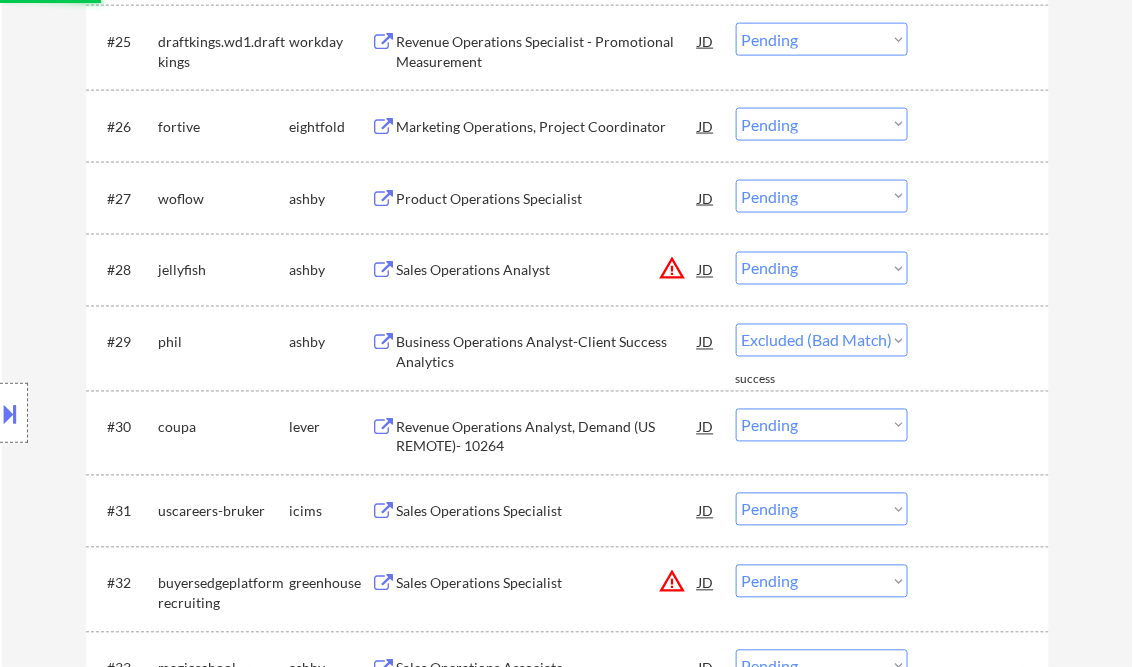 select on ""pending"" 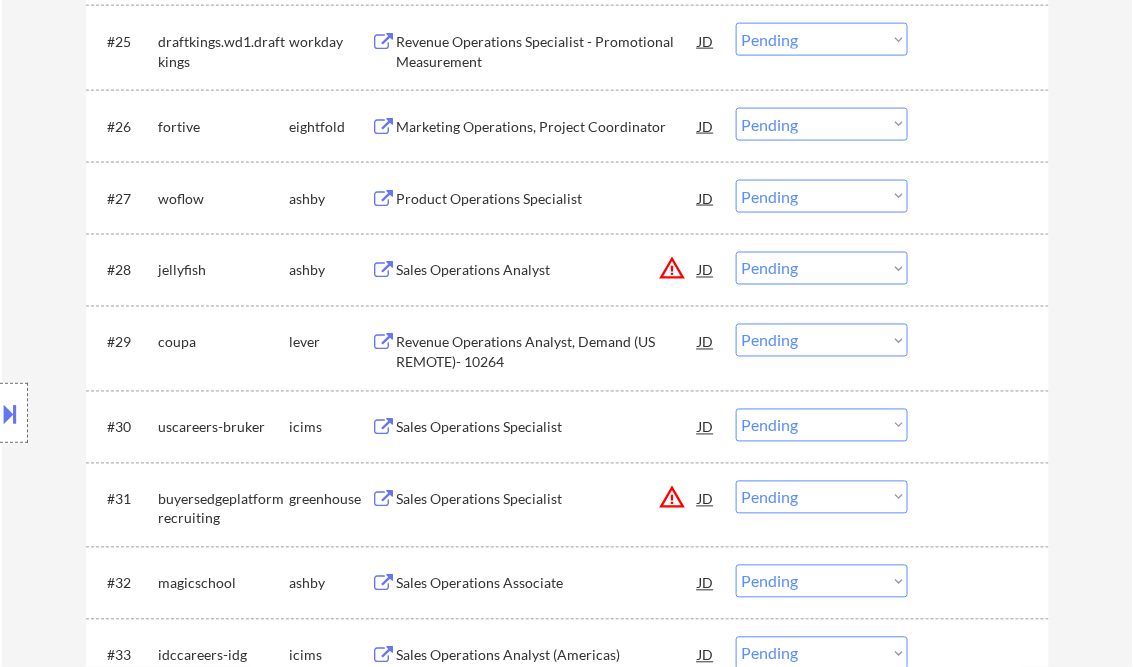 click on "Revenue Operations Analyst, Demand (US REMOTE)- 10264" at bounding box center (548, 352) 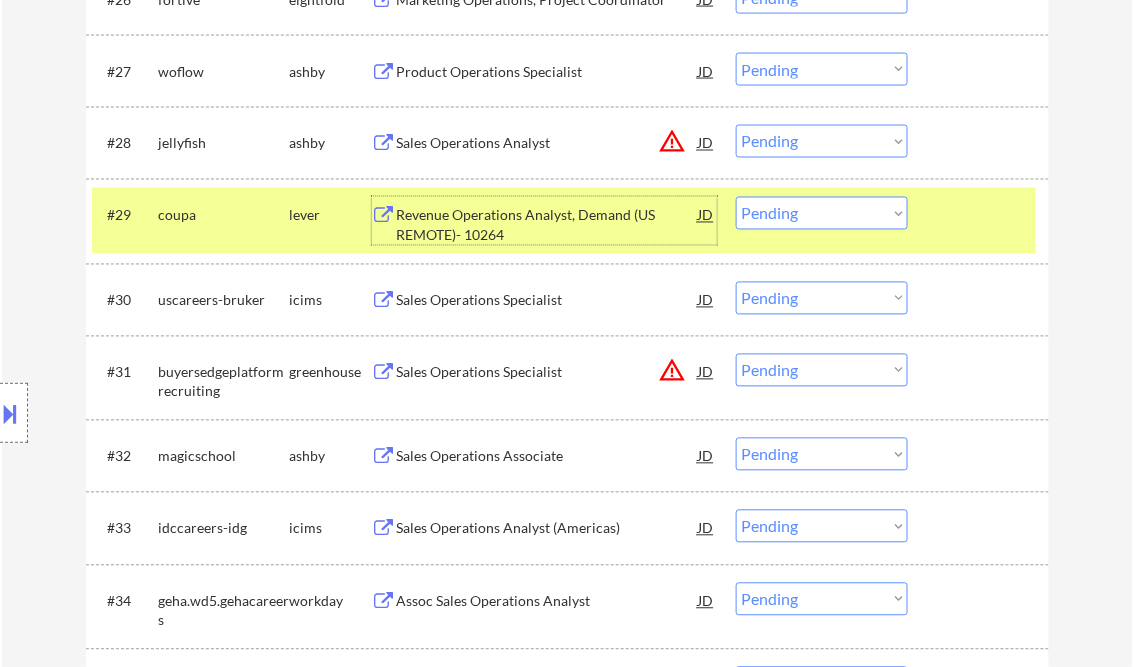 scroll, scrollTop: 2720, scrollLeft: 0, axis: vertical 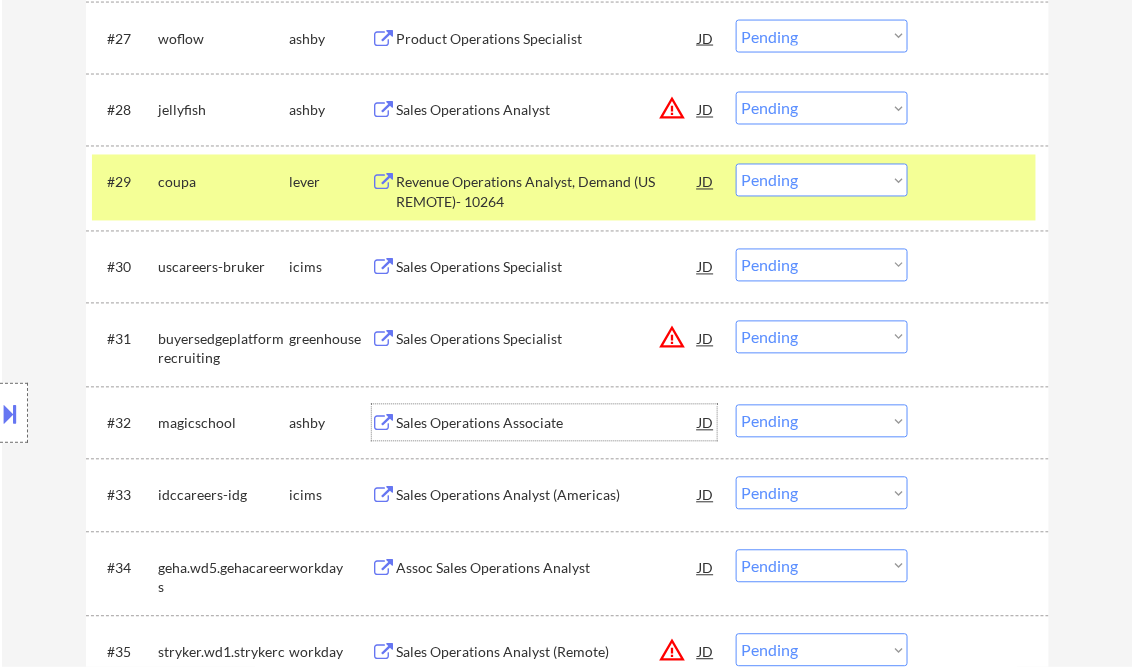 click on "Sales Operations Associate" at bounding box center (548, 424) 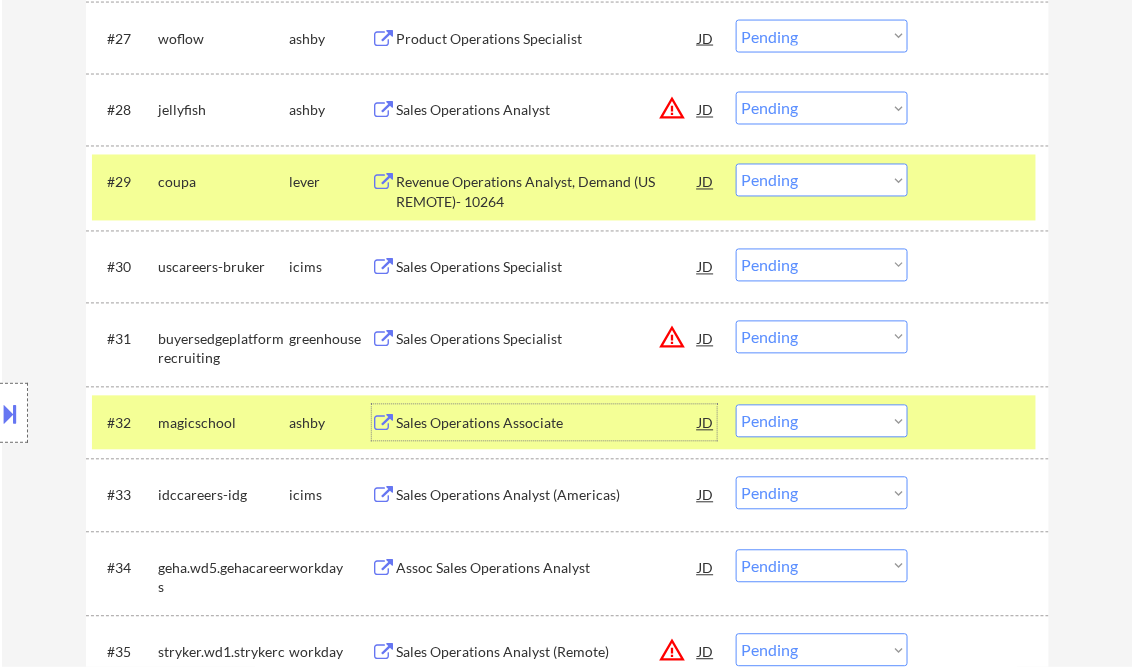 drag, startPoint x: 790, startPoint y: 425, endPoint x: 808, endPoint y: 448, distance: 29.206163 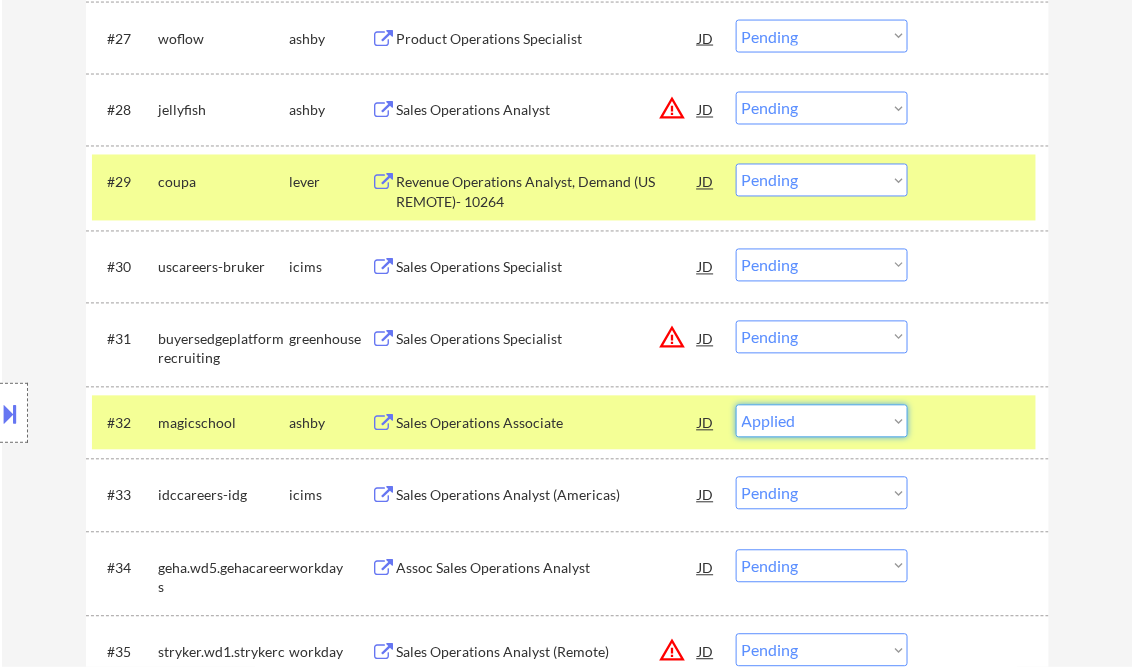 click on "Choose an option... Pending Applied Excluded (Questions) Excluded (Expired) Excluded (Location) Excluded (Bad Match) Excluded (Blocklist) Excluded (Salary) Excluded (Other)" at bounding box center (822, 421) 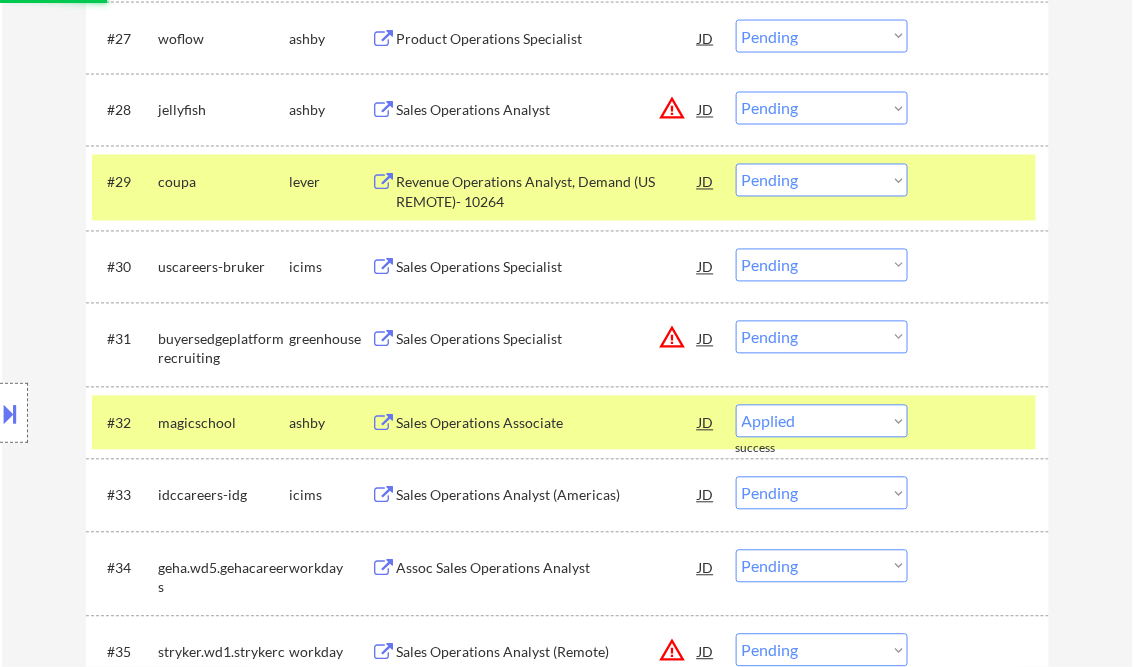 select on ""pending"" 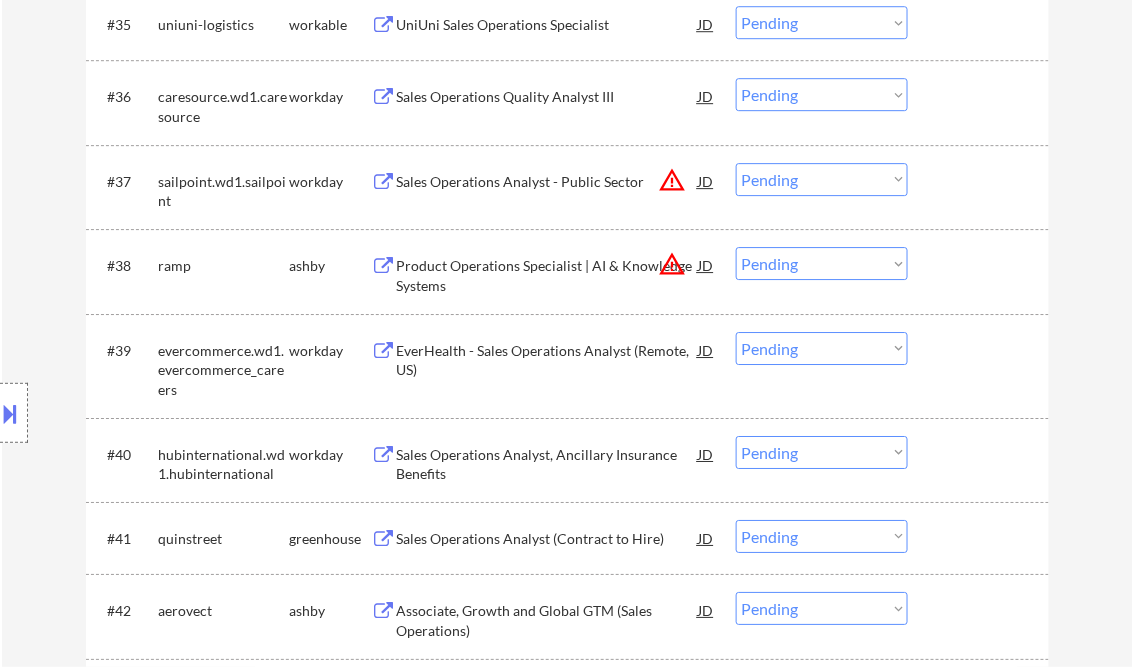 scroll, scrollTop: 3600, scrollLeft: 0, axis: vertical 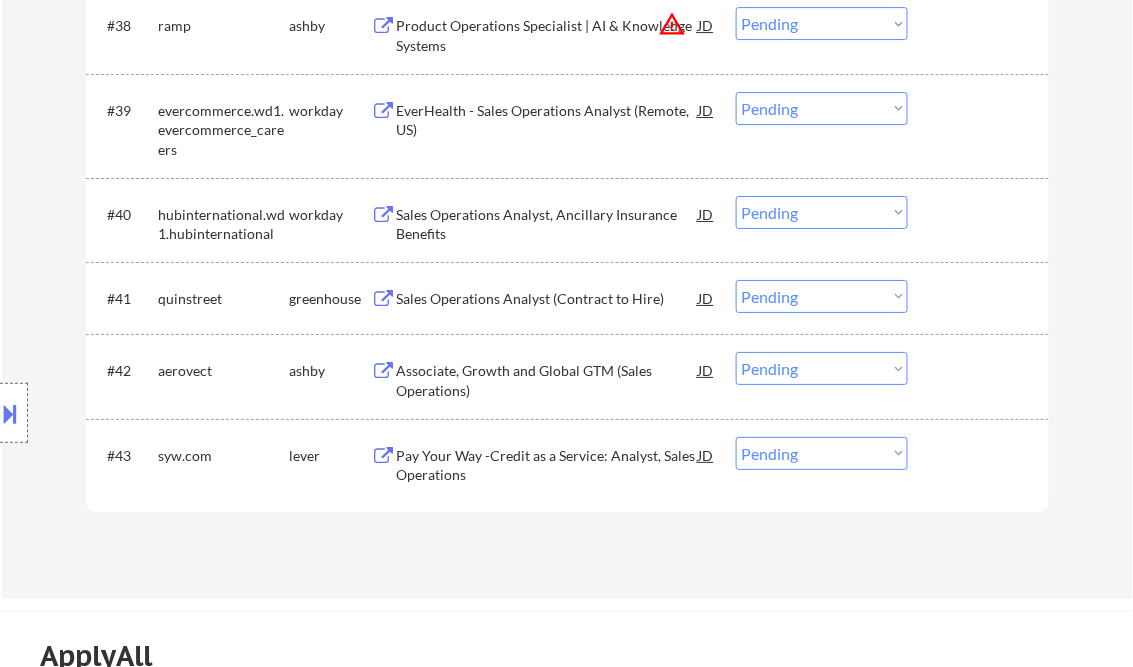 click on "Sales Operations Analyst (Contract to Hire)" at bounding box center (548, 298) 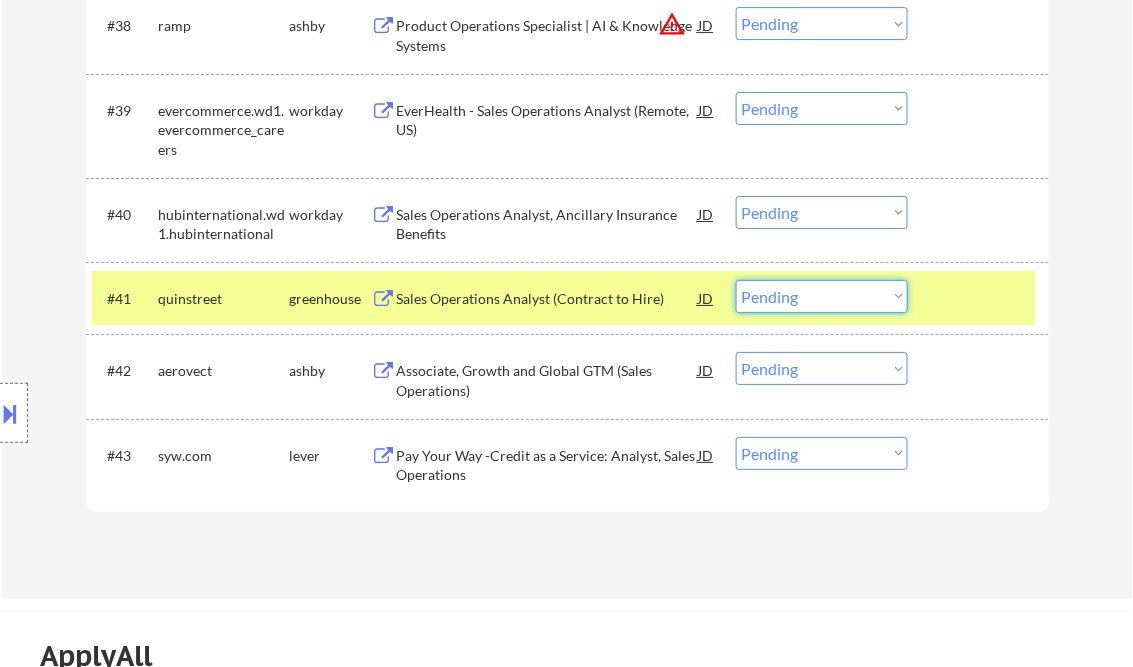 click on "Choose an option... Pending Applied Excluded (Questions) Excluded (Expired) Excluded (Location) Excluded (Bad Match) Excluded (Blocklist) Excluded (Salary) Excluded (Other)" at bounding box center [822, 296] 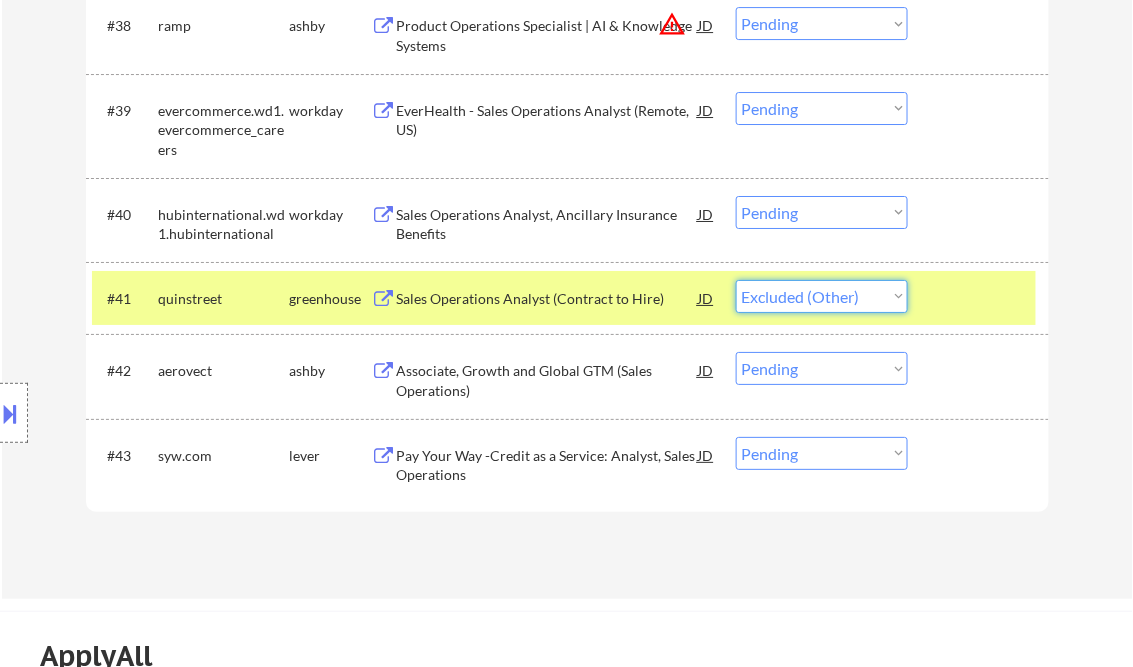 click on "Choose an option... Pending Applied Excluded (Questions) Excluded (Expired) Excluded (Location) Excluded (Bad Match) Excluded (Blocklist) Excluded (Salary) Excluded (Other)" at bounding box center [822, 296] 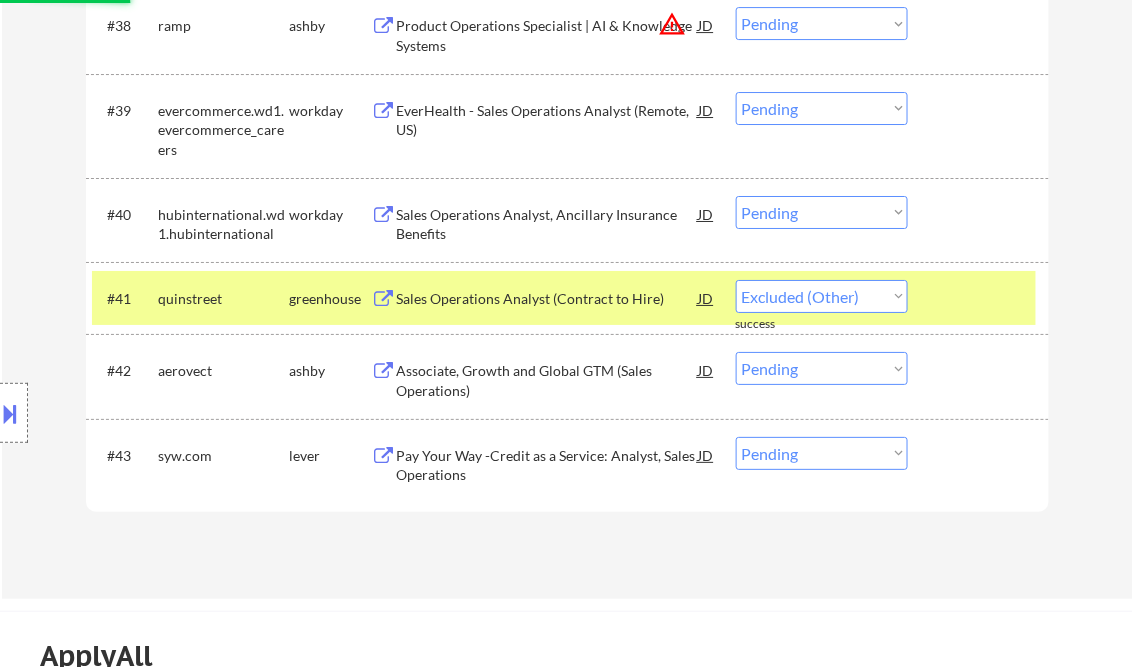 select on ""pending"" 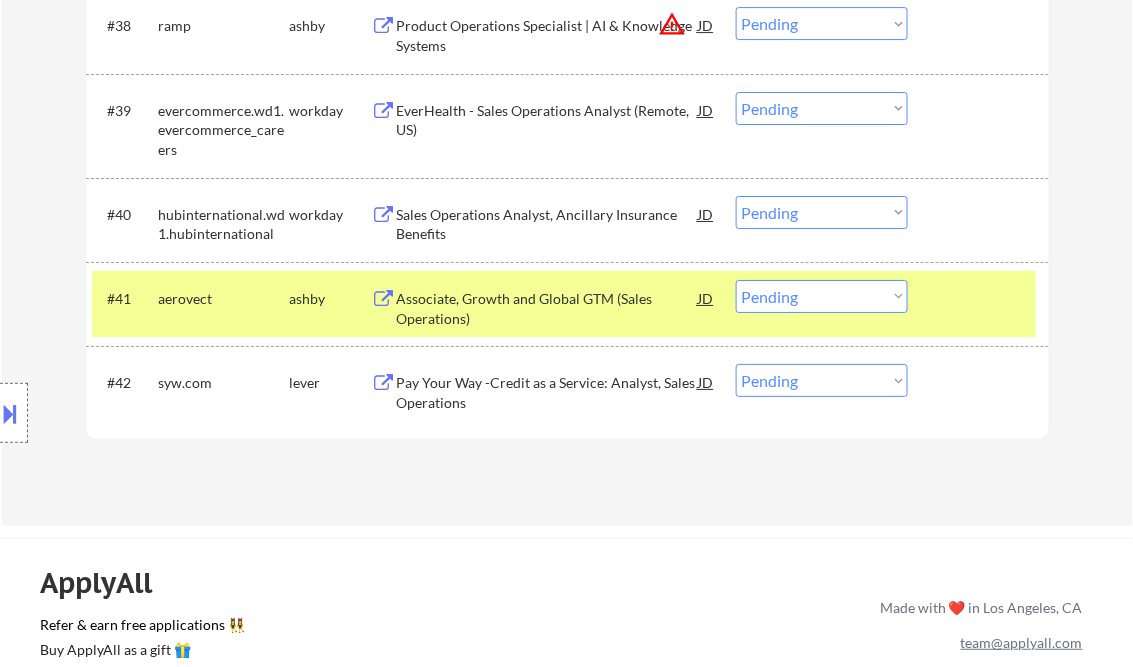 click on "Sales Operations Analyst, Ancillary Insurance Benefits" at bounding box center [548, 224] 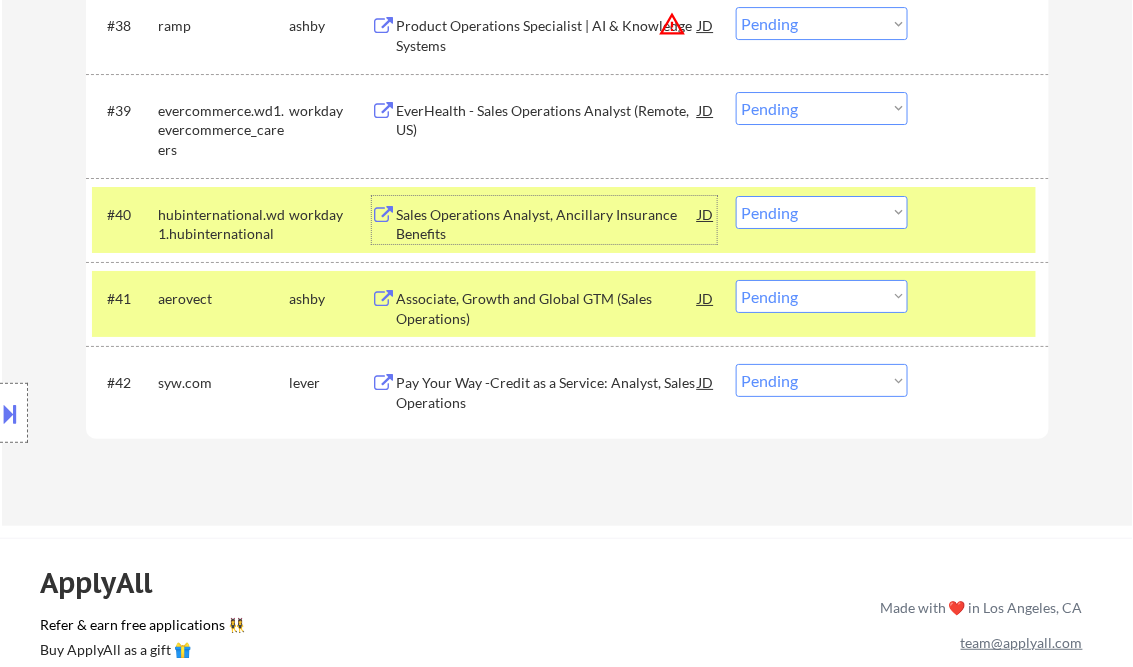 drag, startPoint x: 789, startPoint y: 205, endPoint x: 813, endPoint y: 218, distance: 27.294687 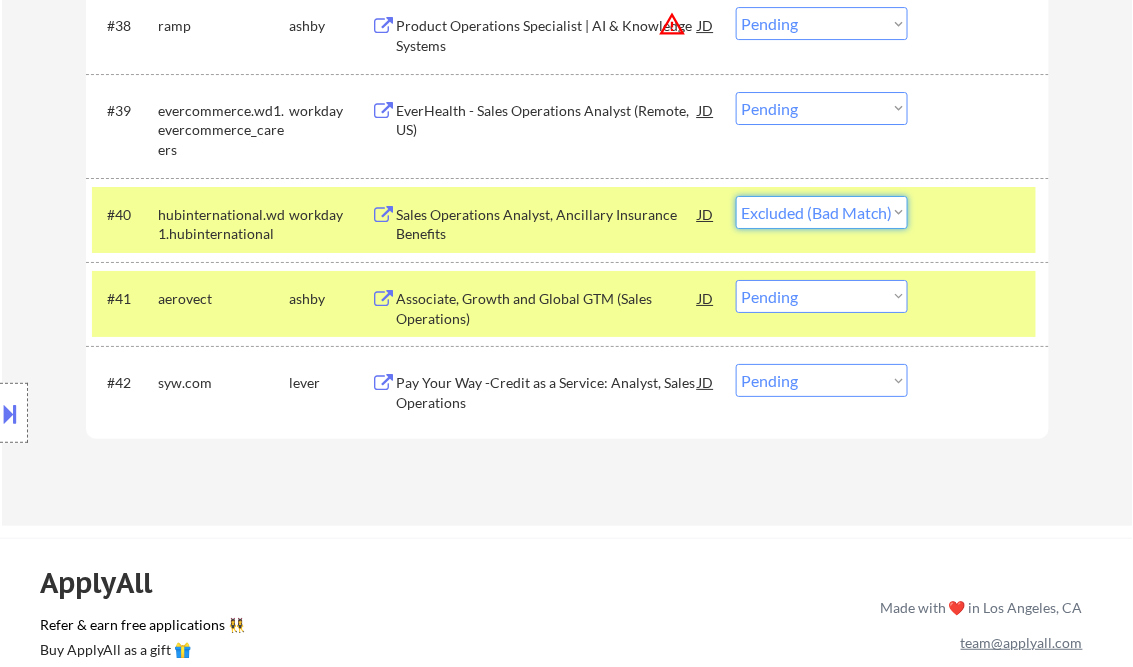 click on "Choose an option... Pending Applied Excluded (Questions) Excluded (Expired) Excluded (Location) Excluded (Bad Match) Excluded (Blocklist) Excluded (Salary) Excluded (Other)" at bounding box center [822, 212] 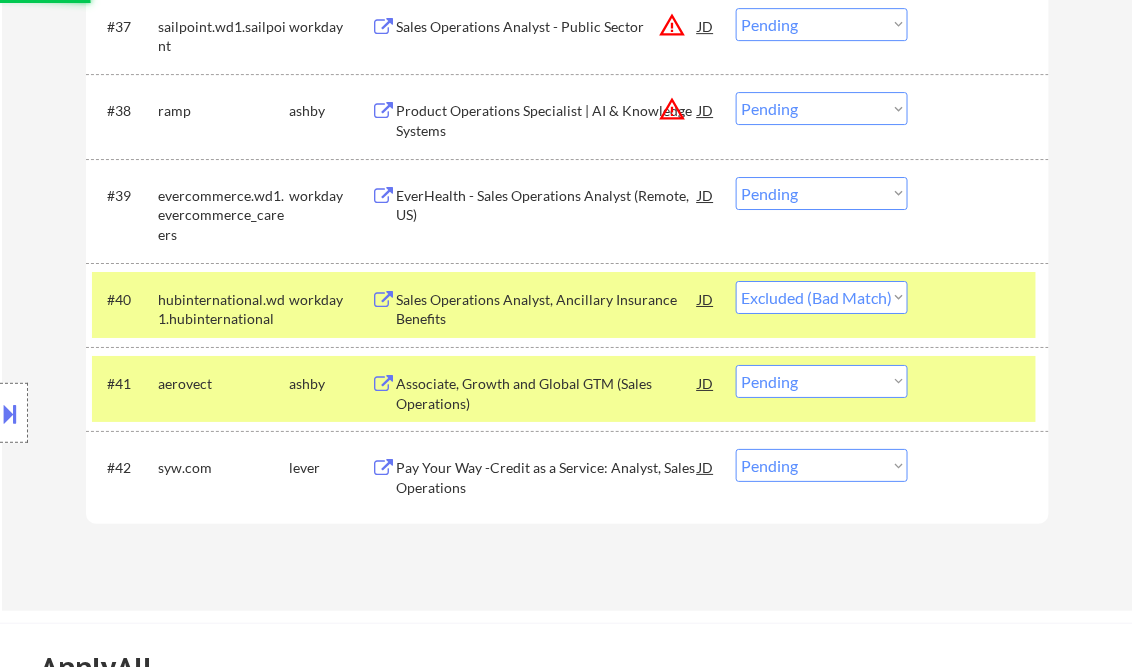 scroll, scrollTop: 3440, scrollLeft: 0, axis: vertical 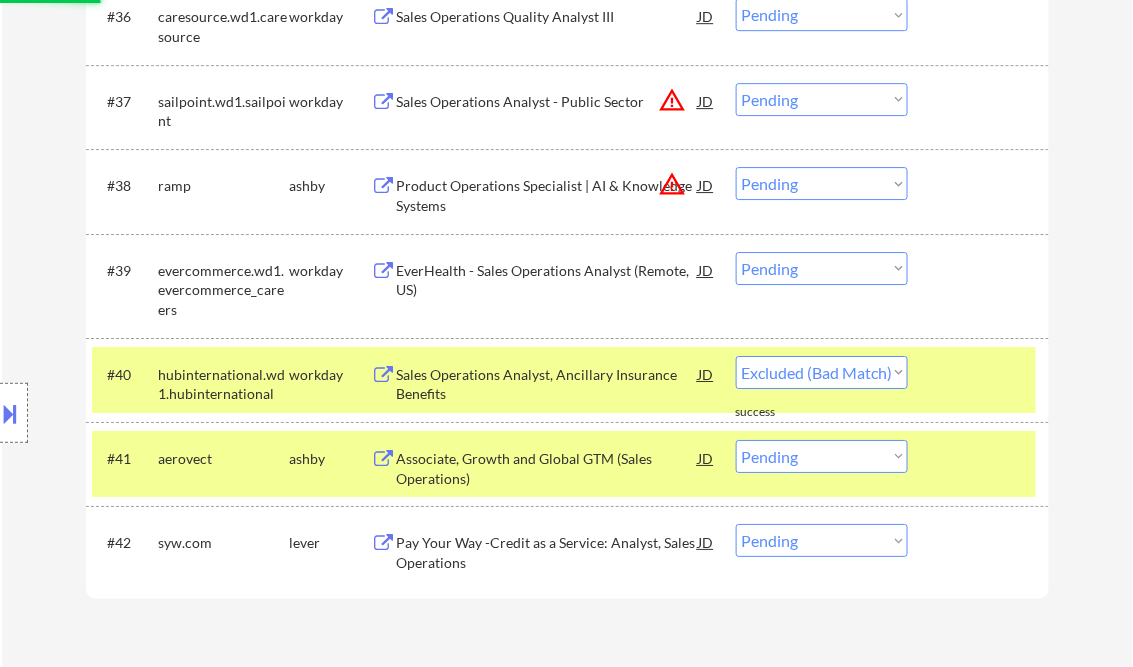 select on ""pending"" 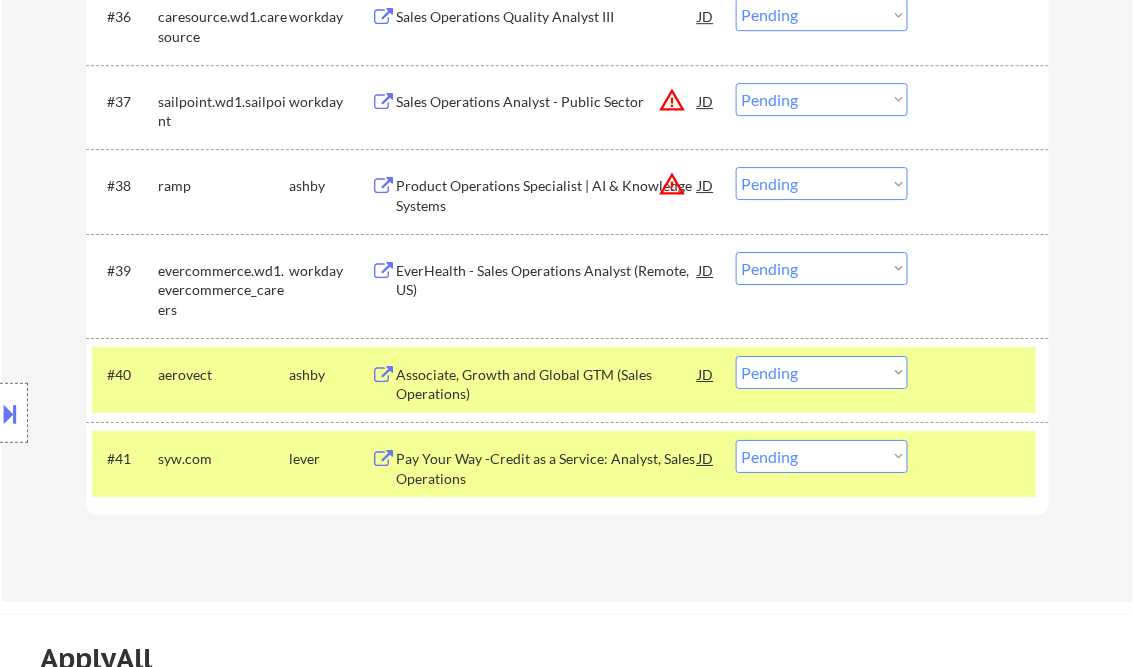 click on "EverHealth - Sales Operations Analyst (Remote, US)" at bounding box center (548, 280) 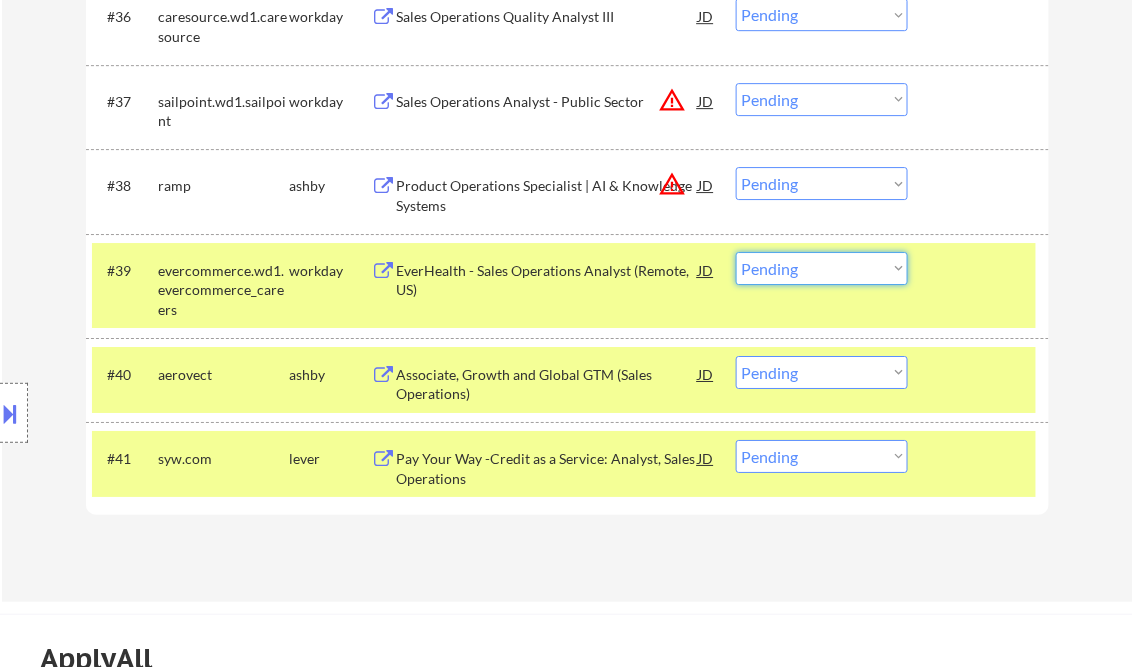 click on "Choose an option... Pending Applied Excluded (Questions) Excluded (Expired) Excluded (Location) Excluded (Bad Match) Excluded (Blocklist) Excluded (Salary) Excluded (Other)" at bounding box center (822, 268) 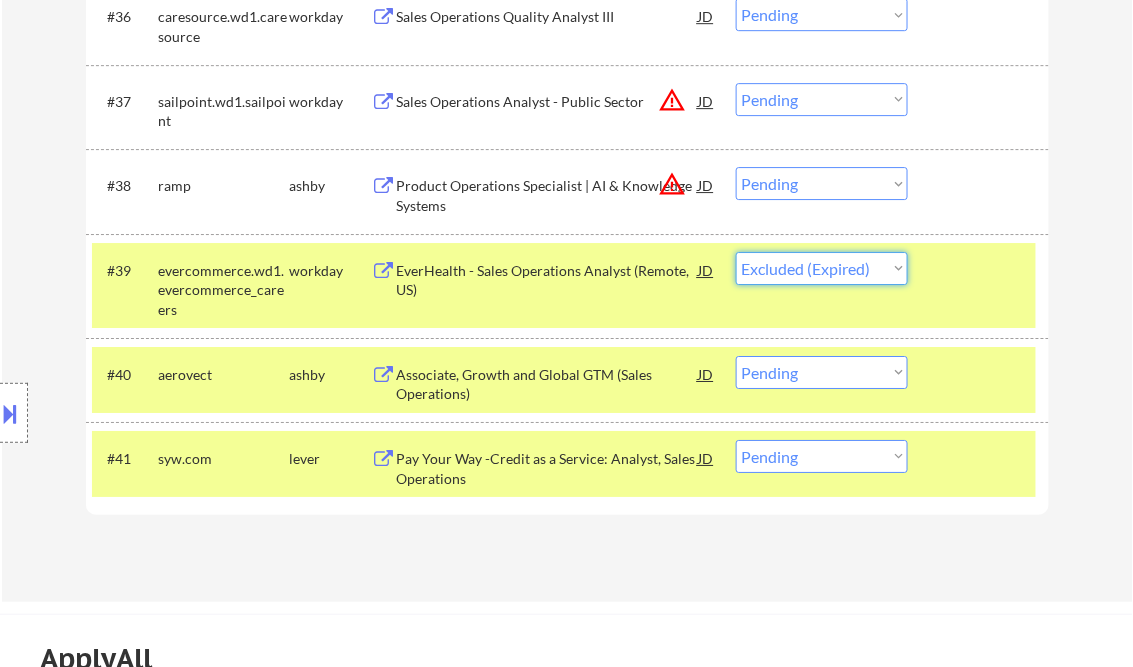 click on "Choose an option... Pending Applied Excluded (Questions) Excluded (Expired) Excluded (Location) Excluded (Bad Match) Excluded (Blocklist) Excluded (Salary) Excluded (Other)" at bounding box center (822, 268) 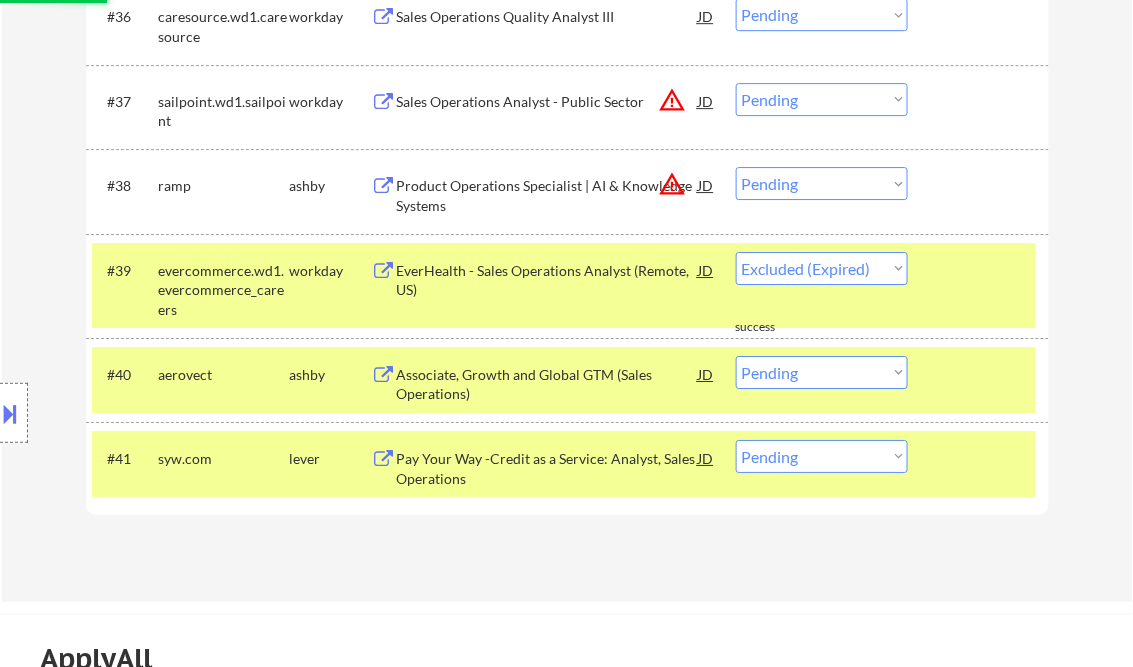select on ""pending"" 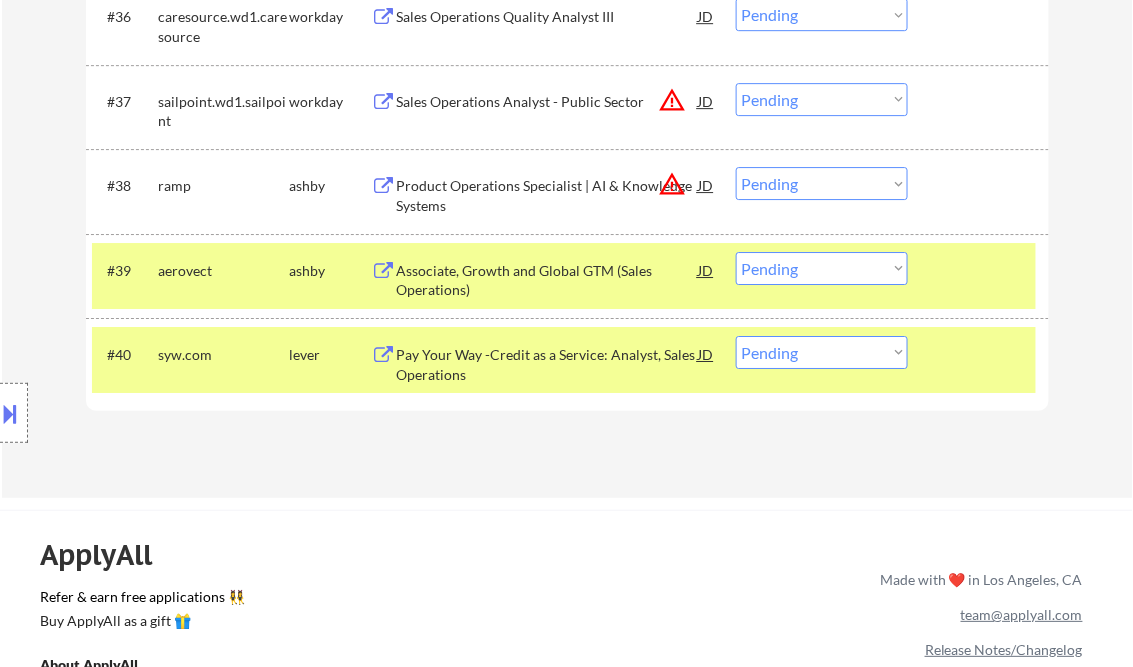 click on "Product Operations Specialist | AI & Knowledge Systems" at bounding box center (548, 195) 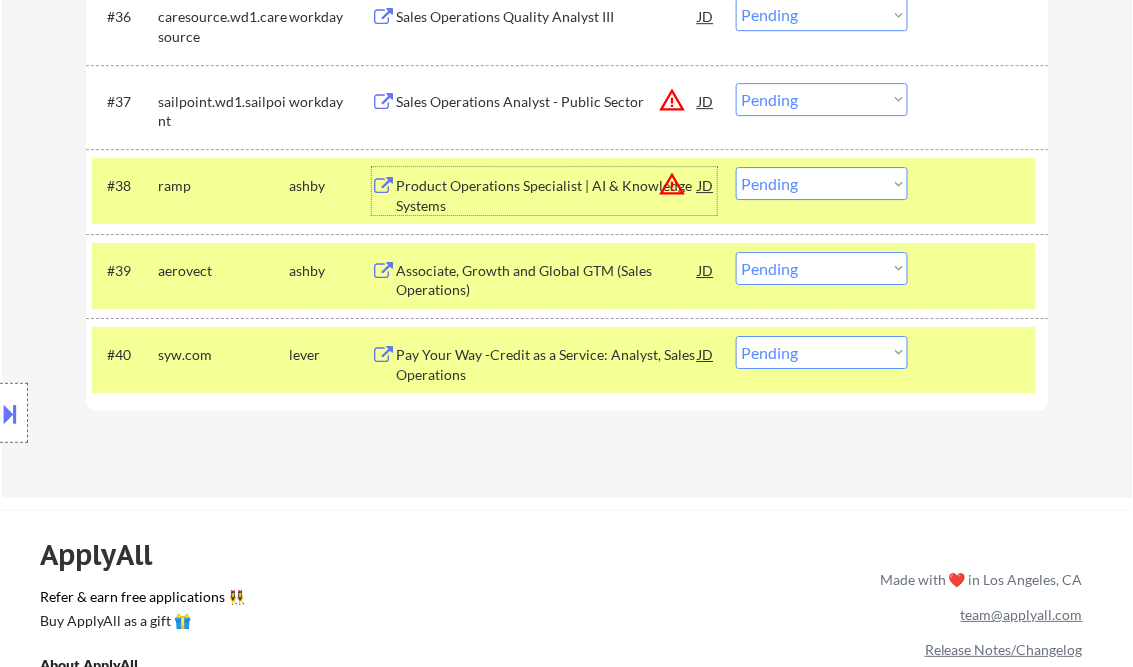 click on "Choose an option... Pending Applied Excluded (Questions) Excluded (Expired) Excluded (Location) Excluded (Bad Match) Excluded (Blocklist) Excluded (Salary) Excluded (Other)" at bounding box center [822, 183] 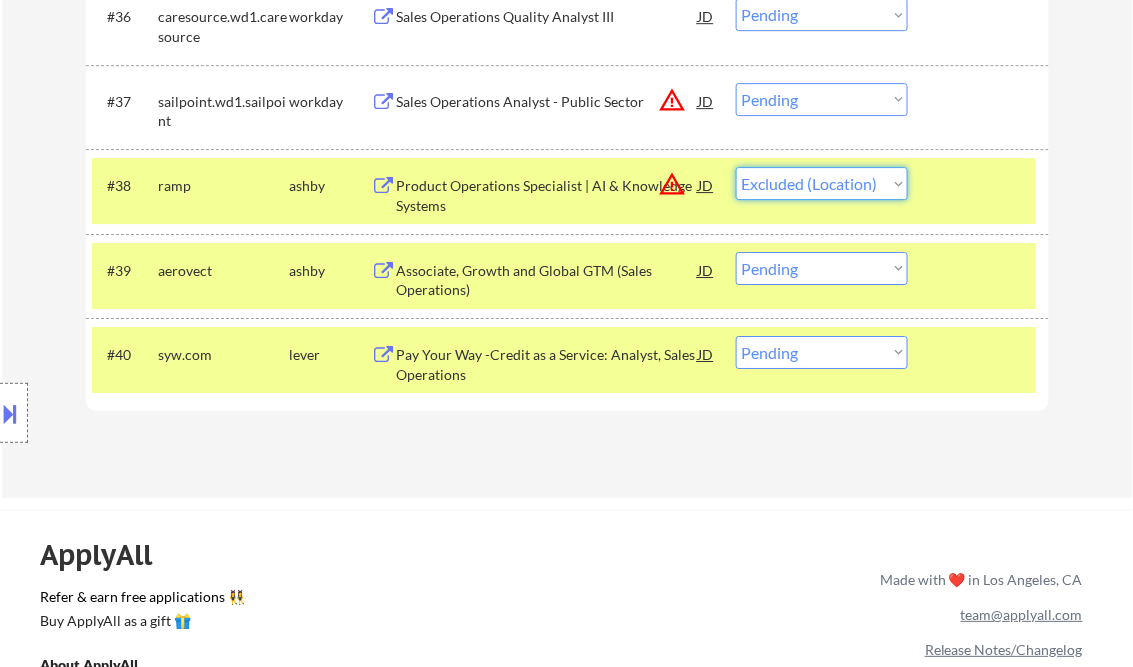 click on "Choose an option... Pending Applied Excluded (Questions) Excluded (Expired) Excluded (Location) Excluded (Bad Match) Excluded (Blocklist) Excluded (Salary) Excluded (Other)" at bounding box center (822, 183) 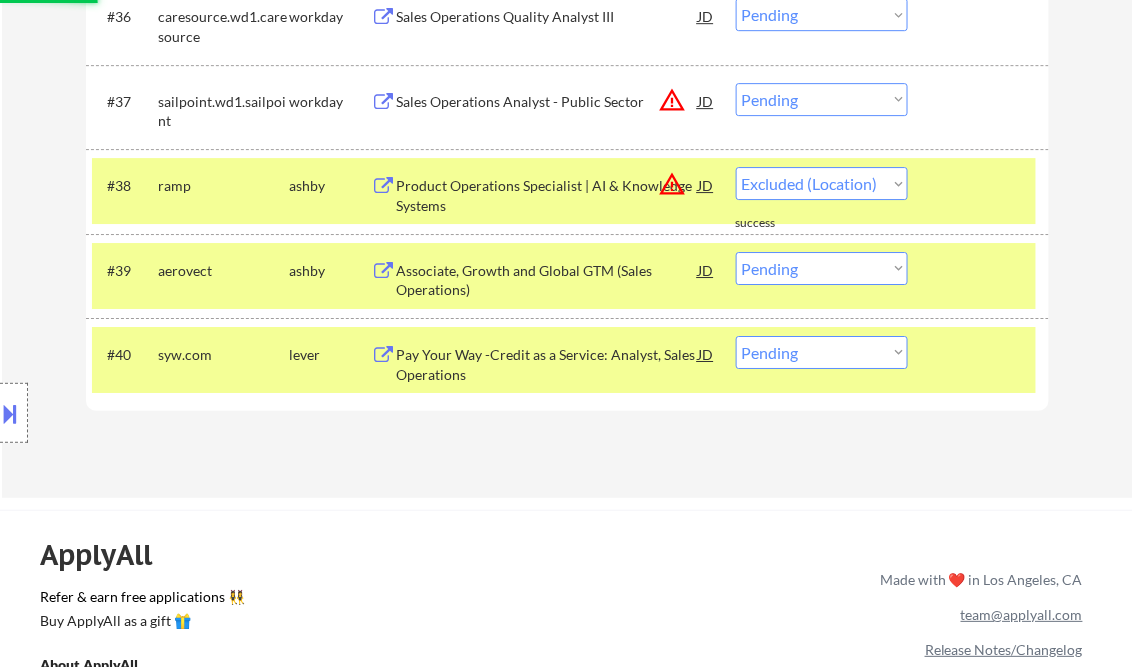 select on ""pending"" 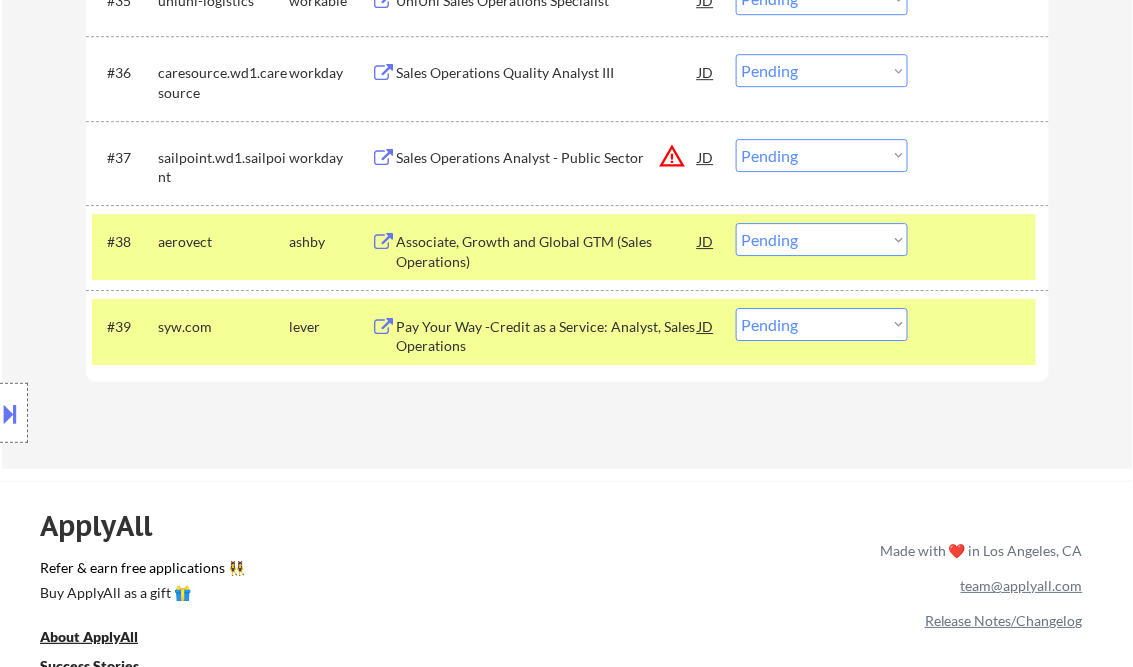 scroll, scrollTop: 3360, scrollLeft: 0, axis: vertical 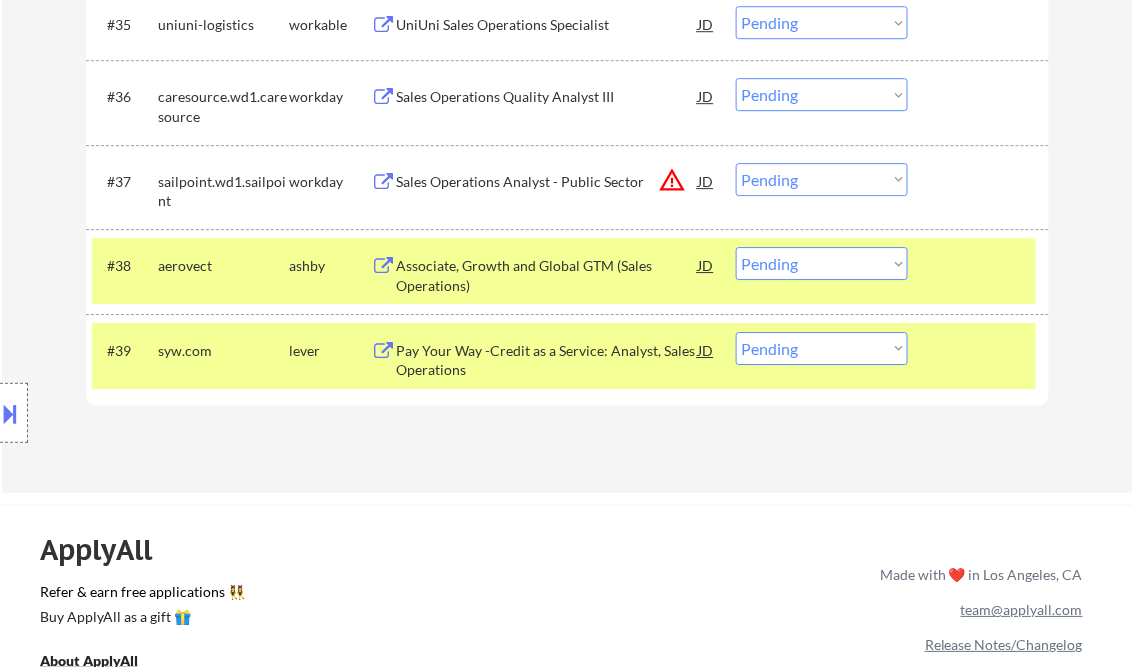 click on "Sales Operations Analyst - Public Sector" at bounding box center [548, 182] 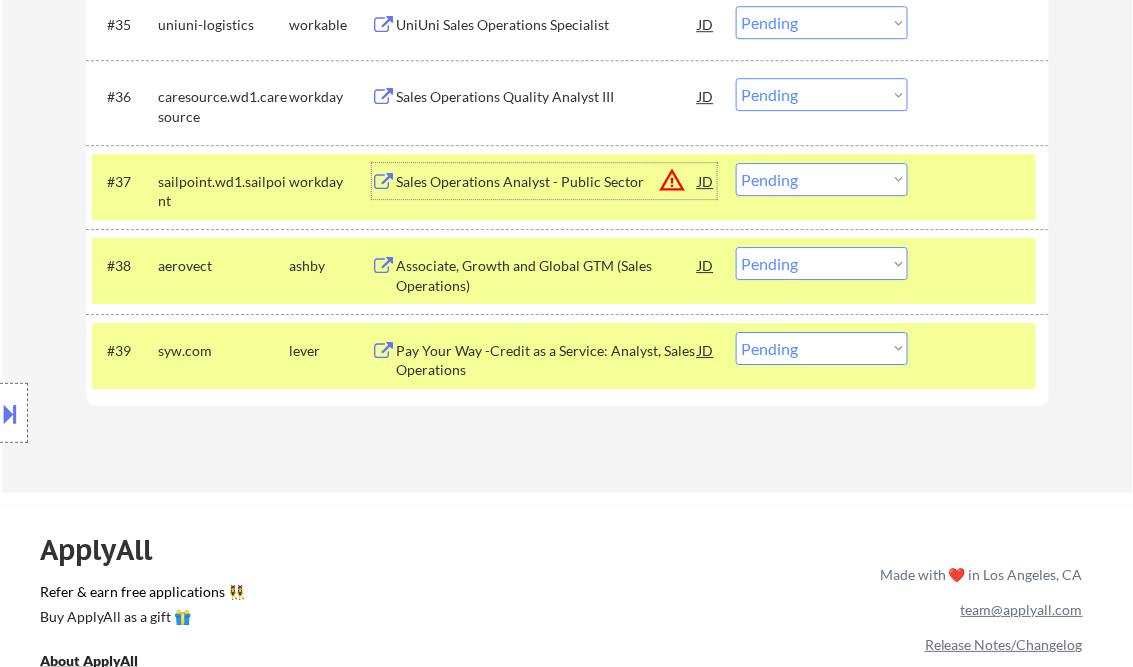 scroll, scrollTop: 3200, scrollLeft: 0, axis: vertical 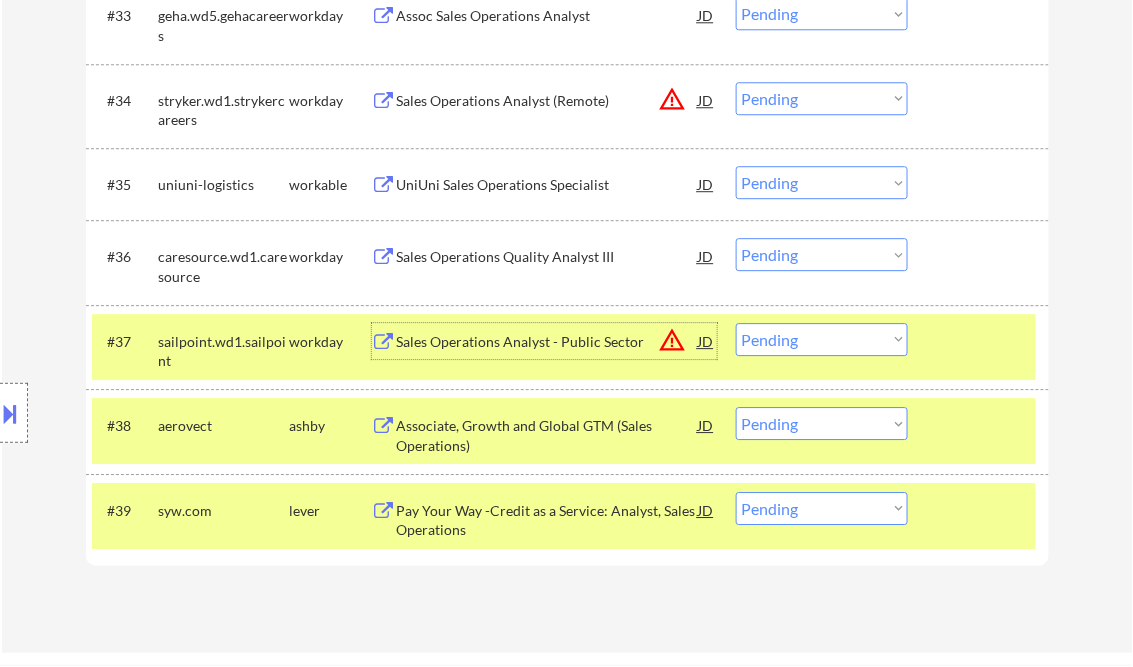 click on "#39 syw.com lever Pay Your Way -Credit as a Service: Analyst, Sales Operations JD warning_amber Choose an option... Pending Applied Excluded (Questions) Excluded (Expired) Excluded (Location) Excluded (Bad Match) Excluded (Blocklist) Excluded (Salary) Excluded (Other)" at bounding box center (564, 516) 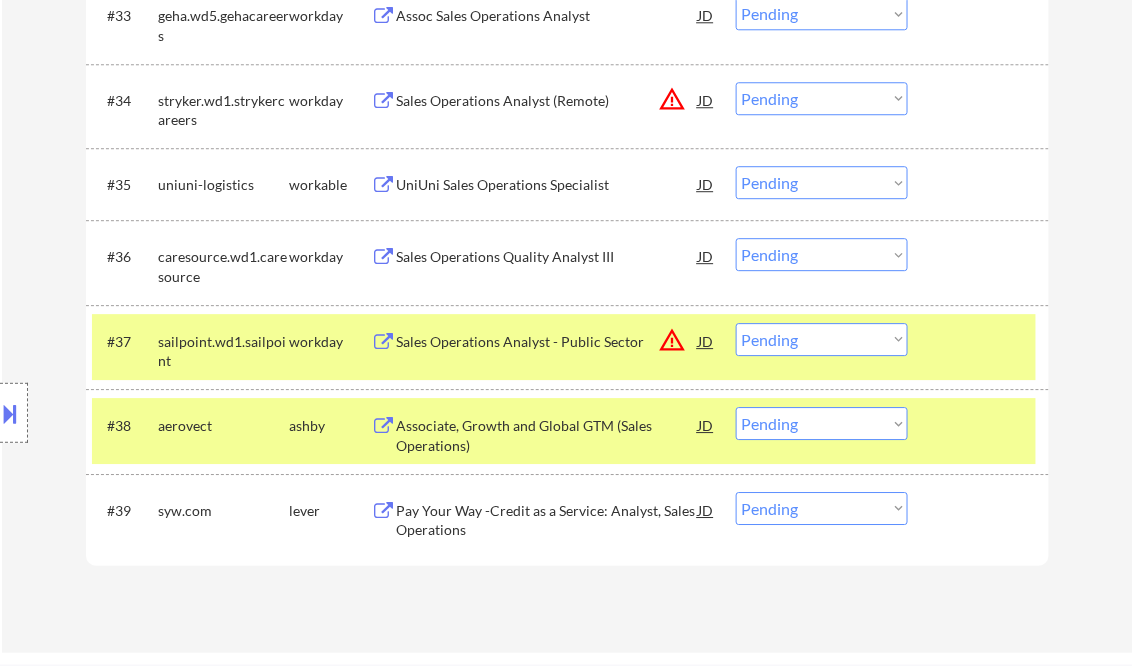 drag, startPoint x: 940, startPoint y: 432, endPoint x: 950, endPoint y: 420, distance: 15.6205 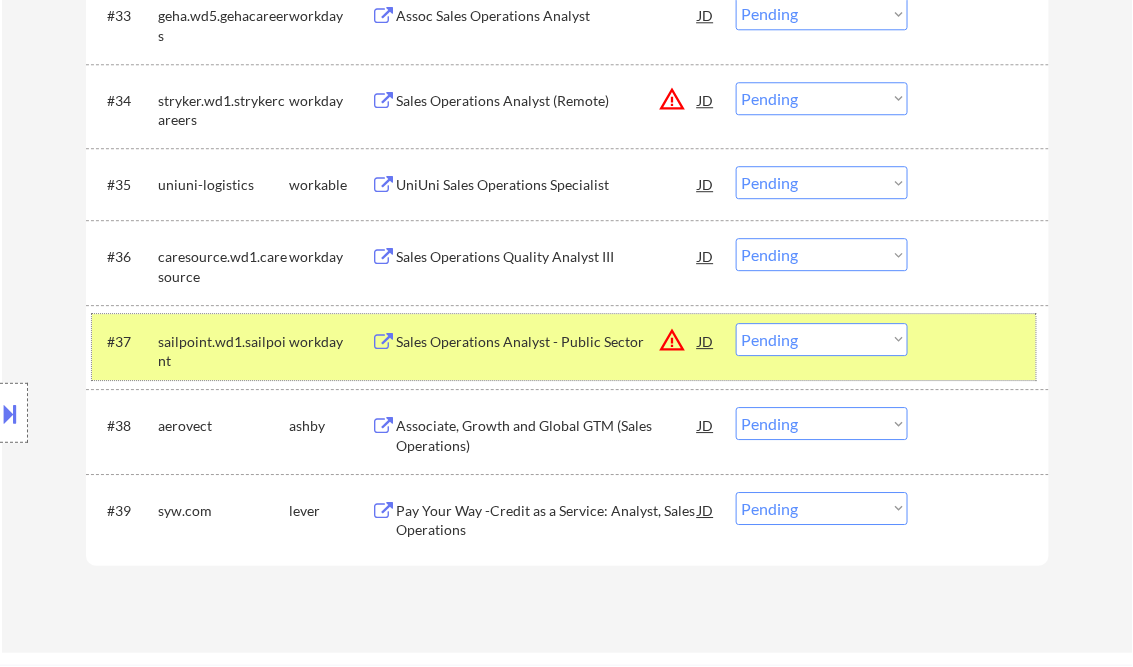 click on "#37 sailpoint.wd1.sailpoint workday Sales Operations Analyst - Public Sector JD warning_amber Choose an option... Pending Applied Excluded (Questions) Excluded (Expired) Excluded (Location) Excluded (Bad Match) Excluded (Blocklist) Excluded (Salary) Excluded (Other)" at bounding box center (564, 347) 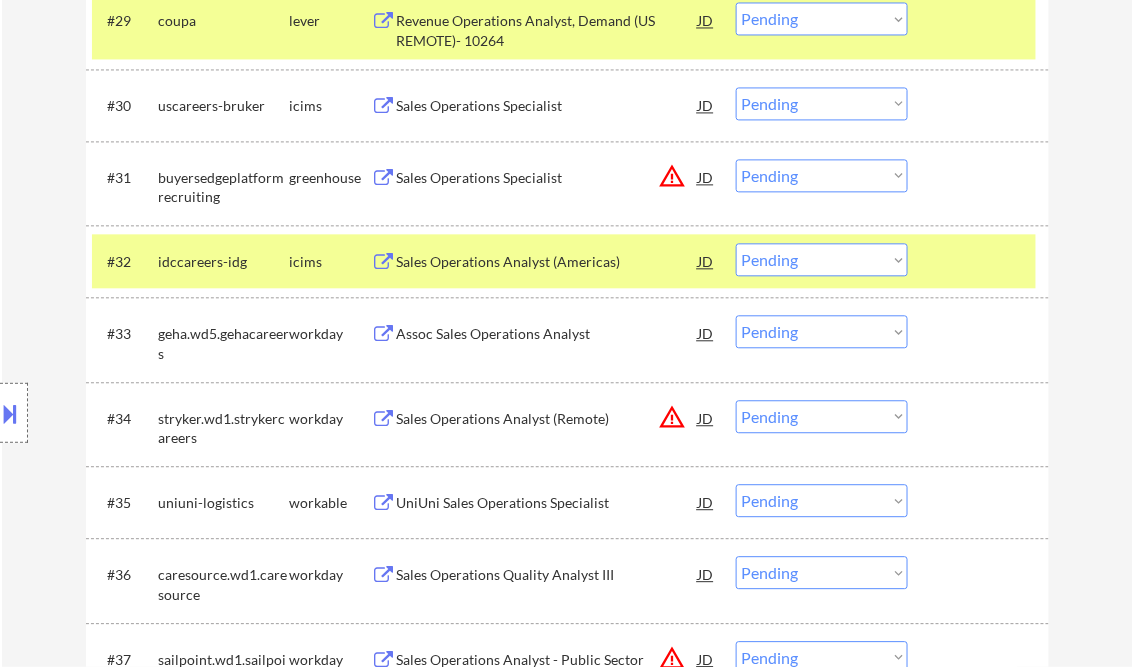 scroll, scrollTop: 2880, scrollLeft: 0, axis: vertical 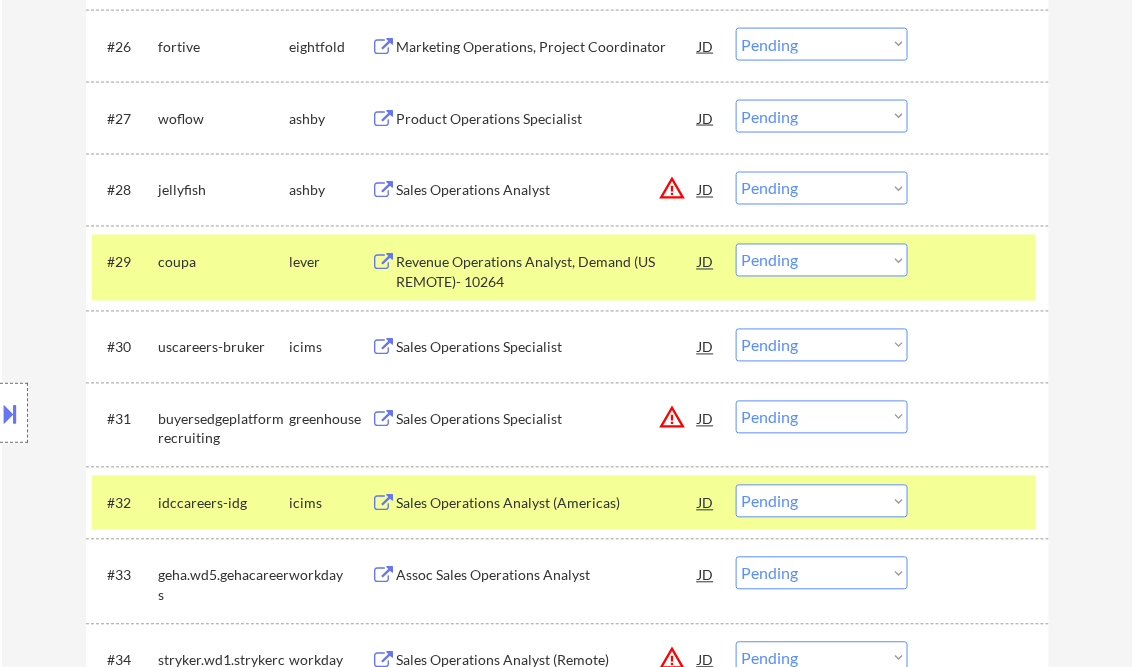 click on "Sales Operations Analyst" at bounding box center [548, 191] 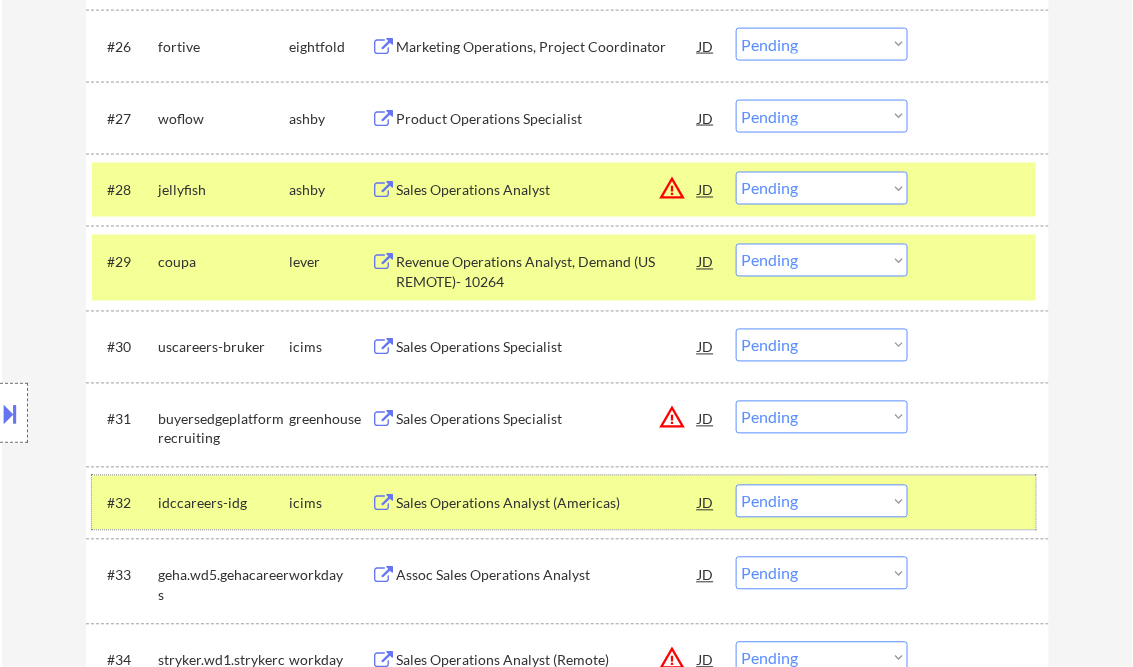 click on "#32 idccareers-idg icims Sales Operations Analyst (Americas) JD warning_amber Choose an option... Pending Applied Excluded (Questions) Excluded (Expired) Excluded (Location) Excluded (Bad Match) Excluded (Blocklist) Excluded (Salary) Excluded (Other)" at bounding box center (564, 503) 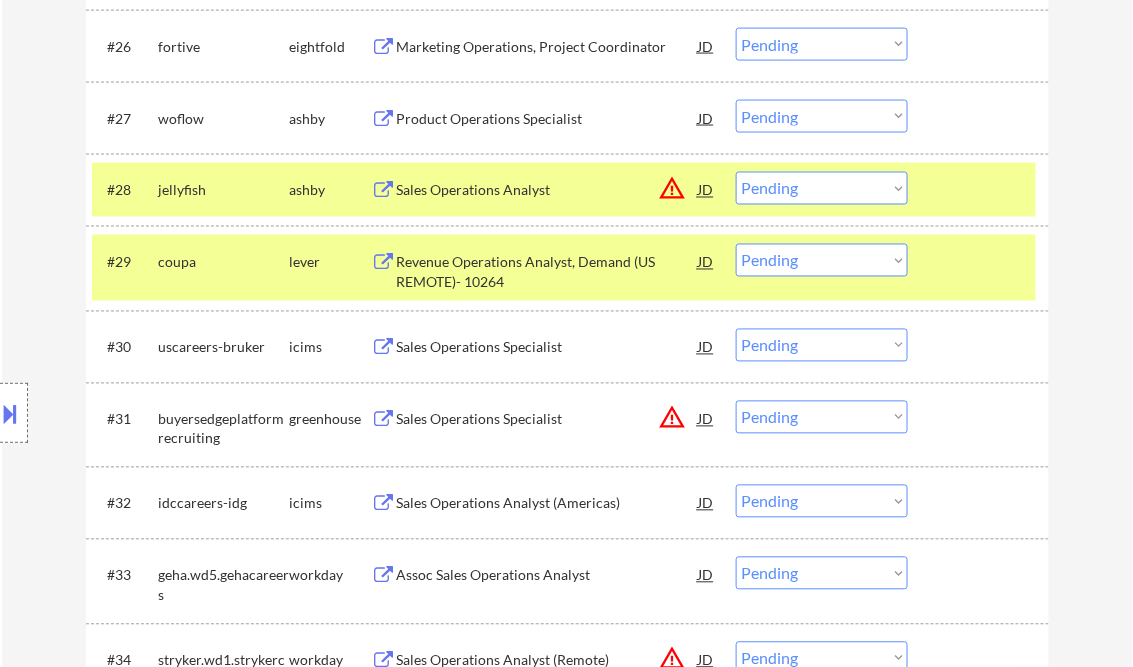 click on "#29 coupa lever Revenue Operations Analyst, Demand (US REMOTE)- 10264 JD warning_amber Choose an option... Pending Applied Excluded (Questions) Excluded (Expired) Excluded (Location) Excluded (Bad Match) Excluded (Blocklist) Excluded (Salary) Excluded (Other)" at bounding box center (564, 268) 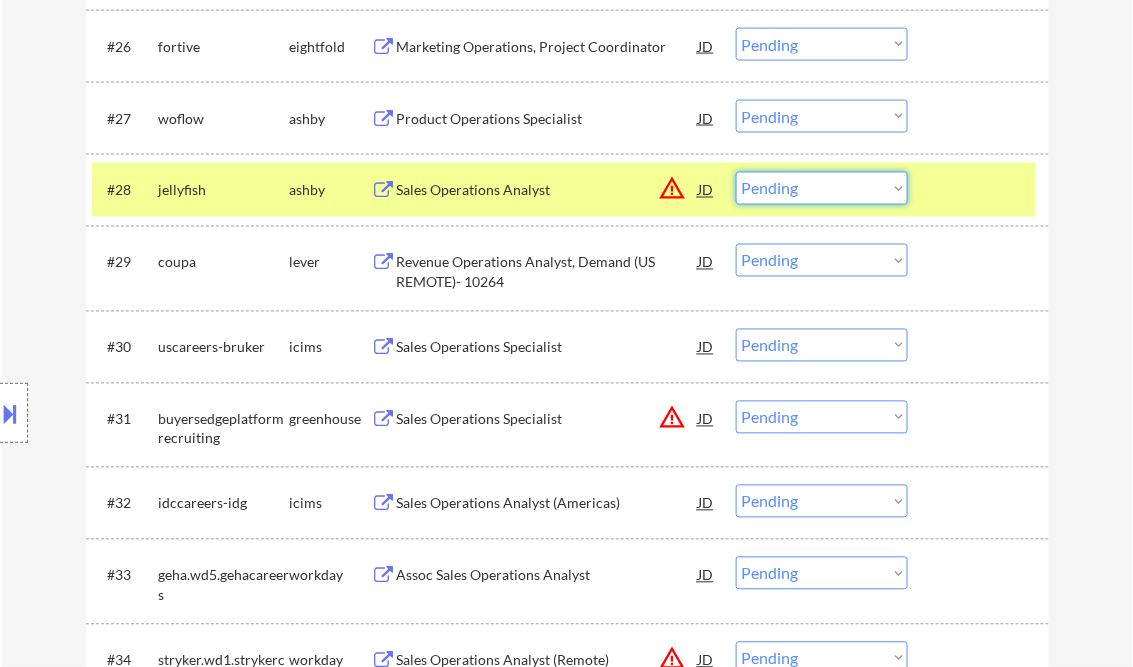 drag, startPoint x: 897, startPoint y: 187, endPoint x: 912, endPoint y: 228, distance: 43.65776 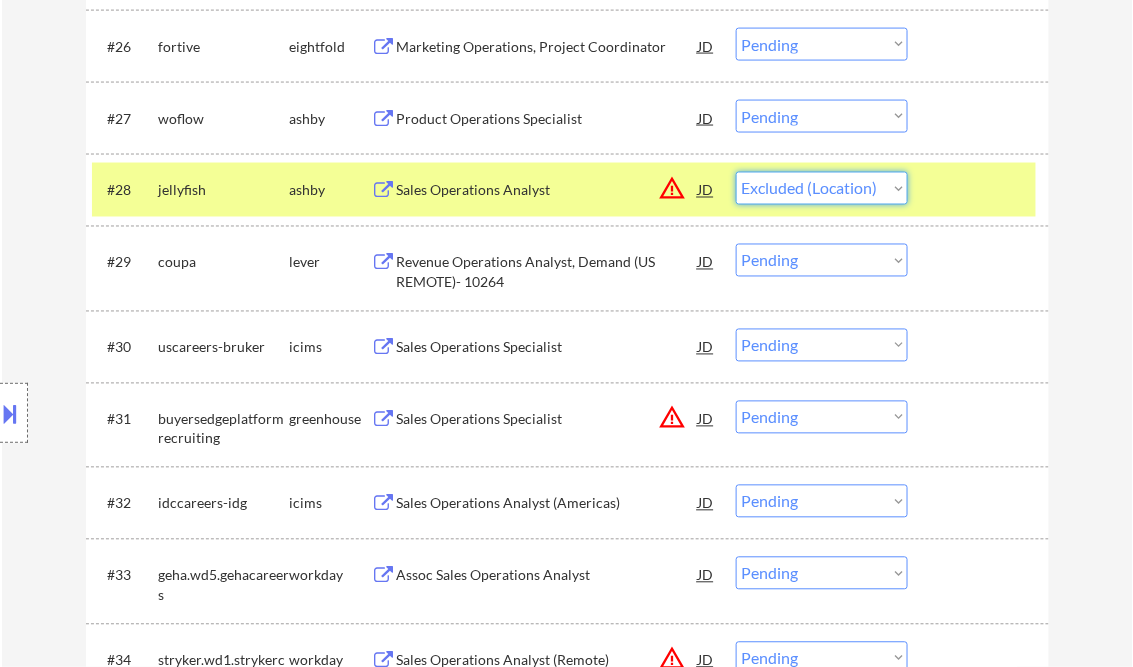 click on "Choose an option... Pending Applied Excluded (Questions) Excluded (Expired) Excluded (Location) Excluded (Bad Match) Excluded (Blocklist) Excluded (Salary) Excluded (Other)" at bounding box center [822, 188] 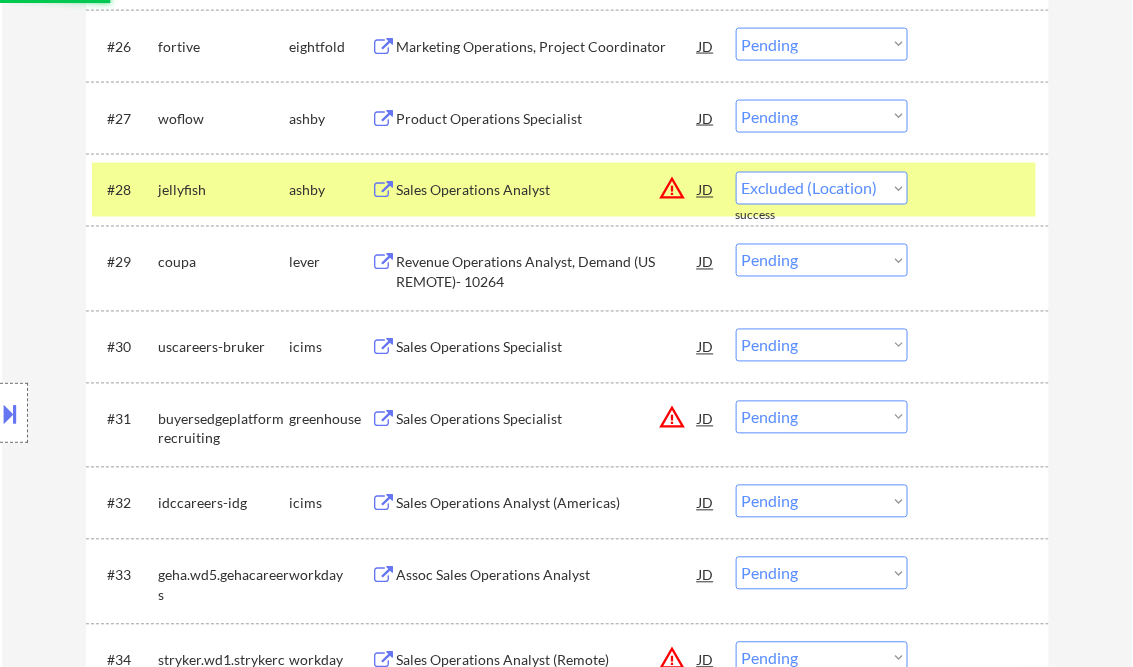 select on ""pending"" 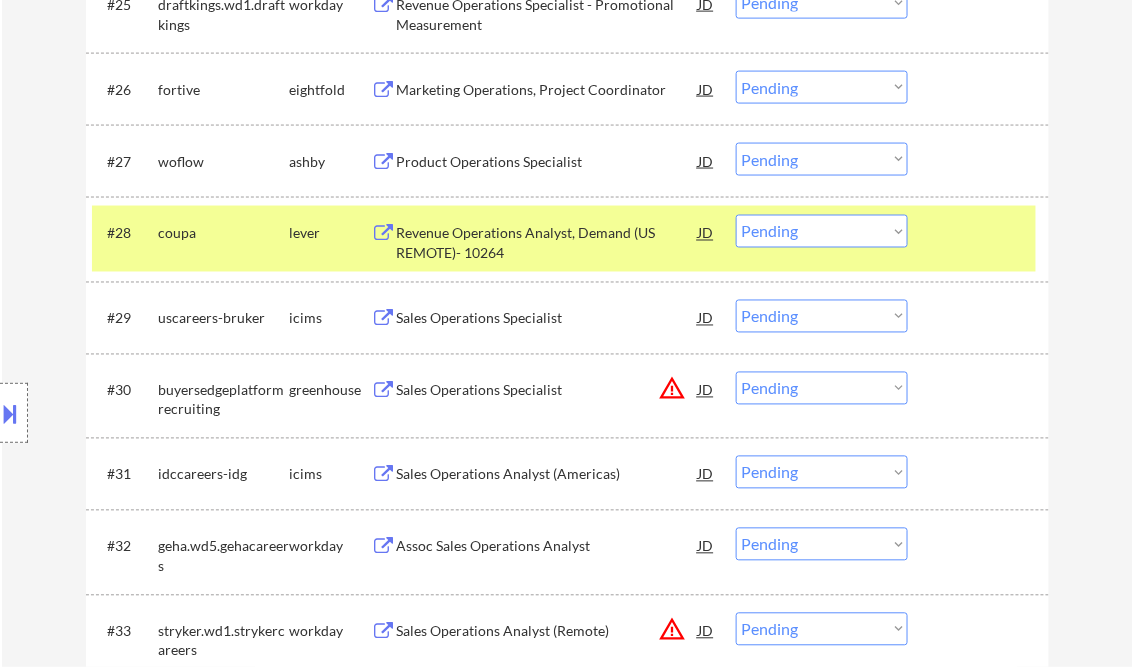 scroll, scrollTop: 2560, scrollLeft: 0, axis: vertical 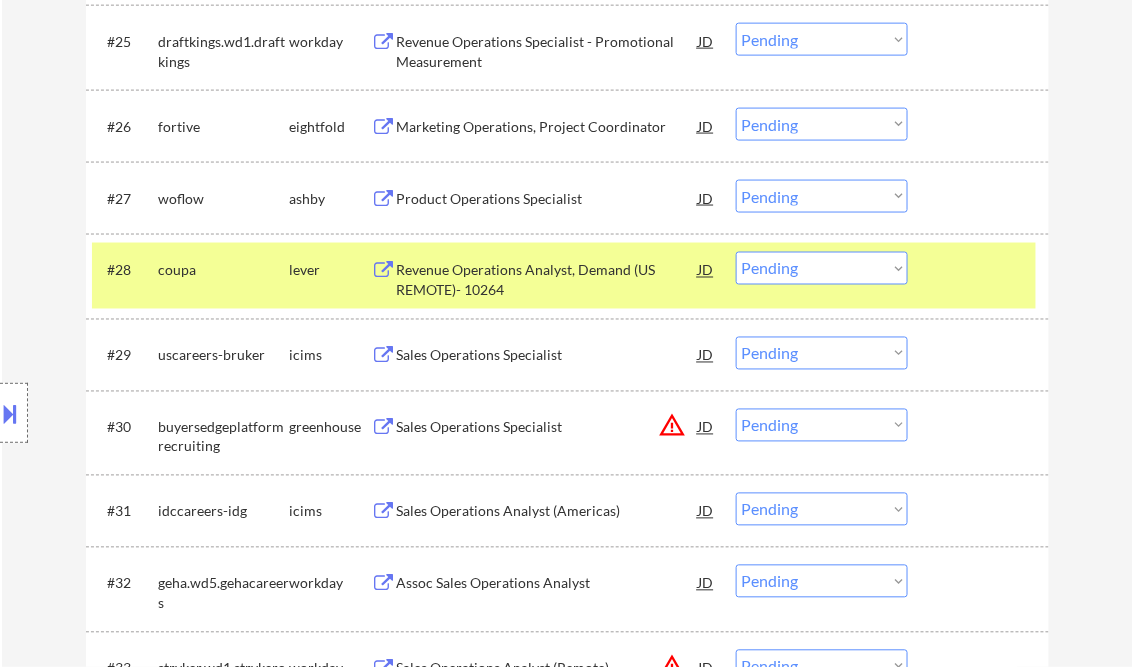 click on "Revenue Operations Analyst, Demand (US REMOTE)- 10264" at bounding box center [548, 280] 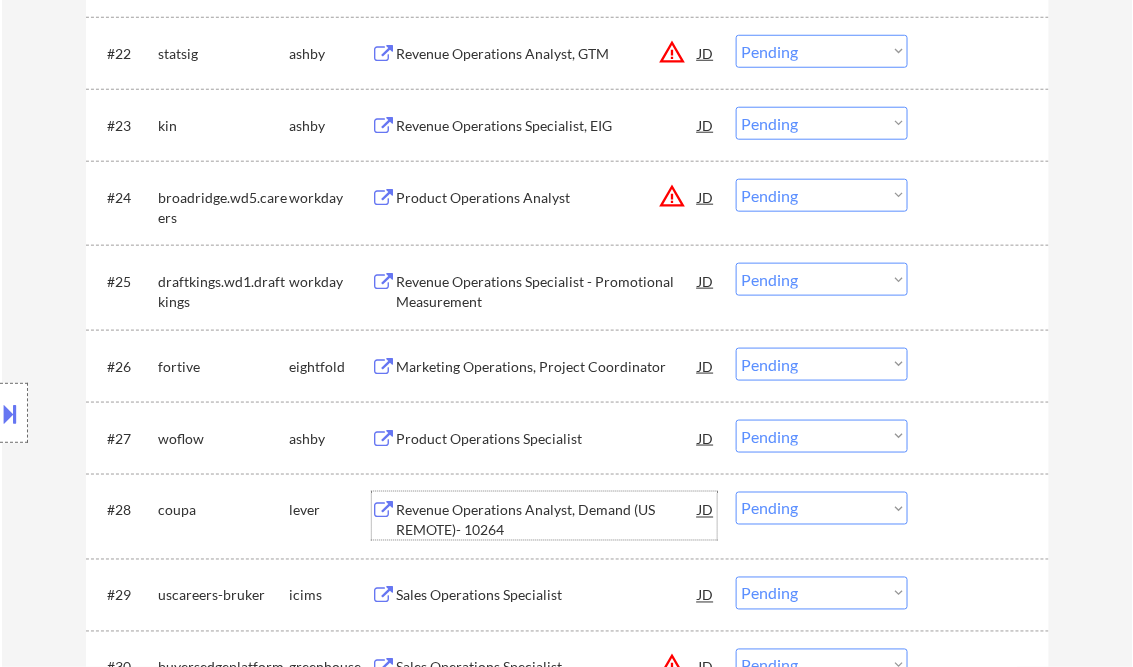 scroll, scrollTop: 2240, scrollLeft: 0, axis: vertical 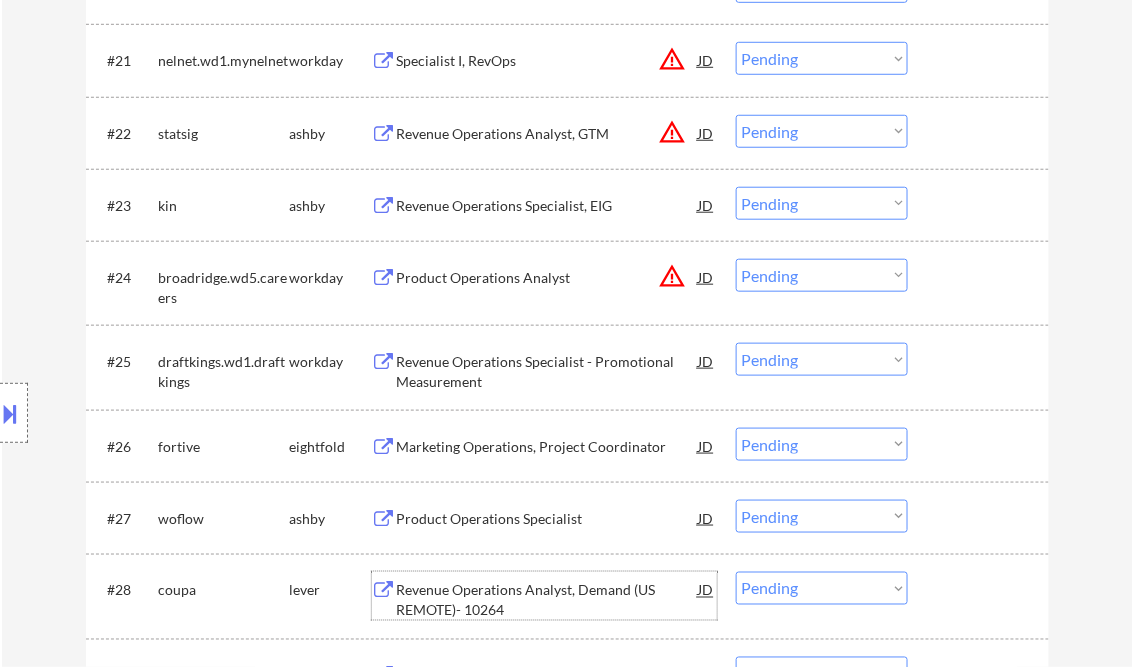 click on "Revenue Operations Specialist, EIG" at bounding box center (548, 206) 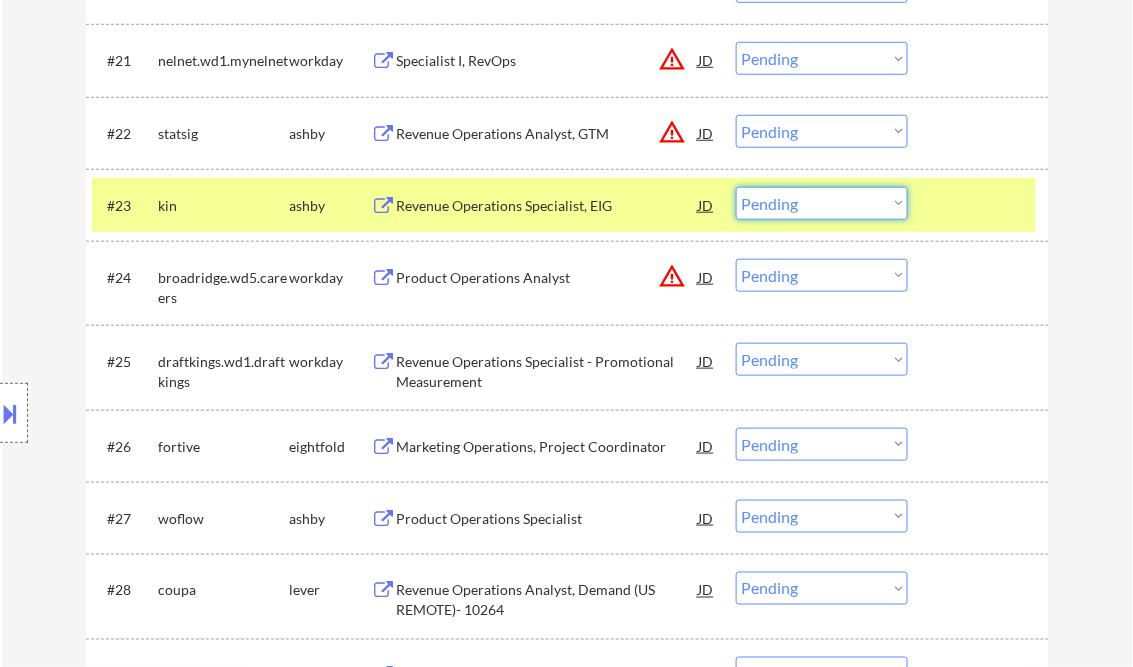 drag, startPoint x: 791, startPoint y: 201, endPoint x: 794, endPoint y: 219, distance: 18.248287 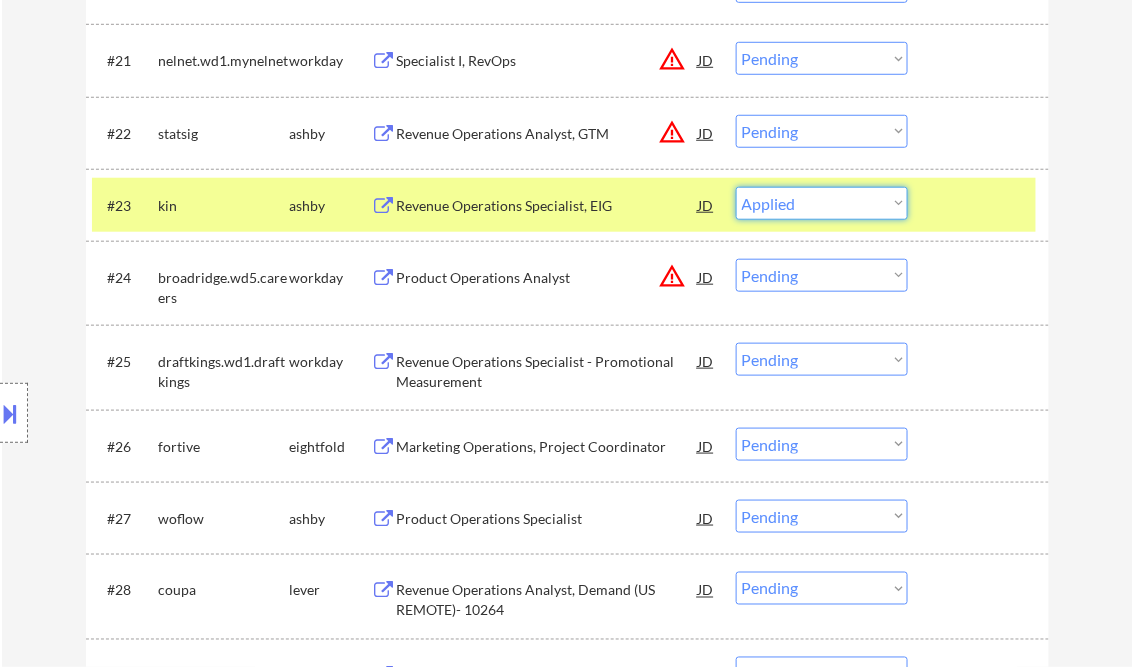 click on "Choose an option... Pending Applied Excluded (Questions) Excluded (Expired) Excluded (Location) Excluded (Bad Match) Excluded (Blocklist) Excluded (Salary) Excluded (Other)" at bounding box center (822, 203) 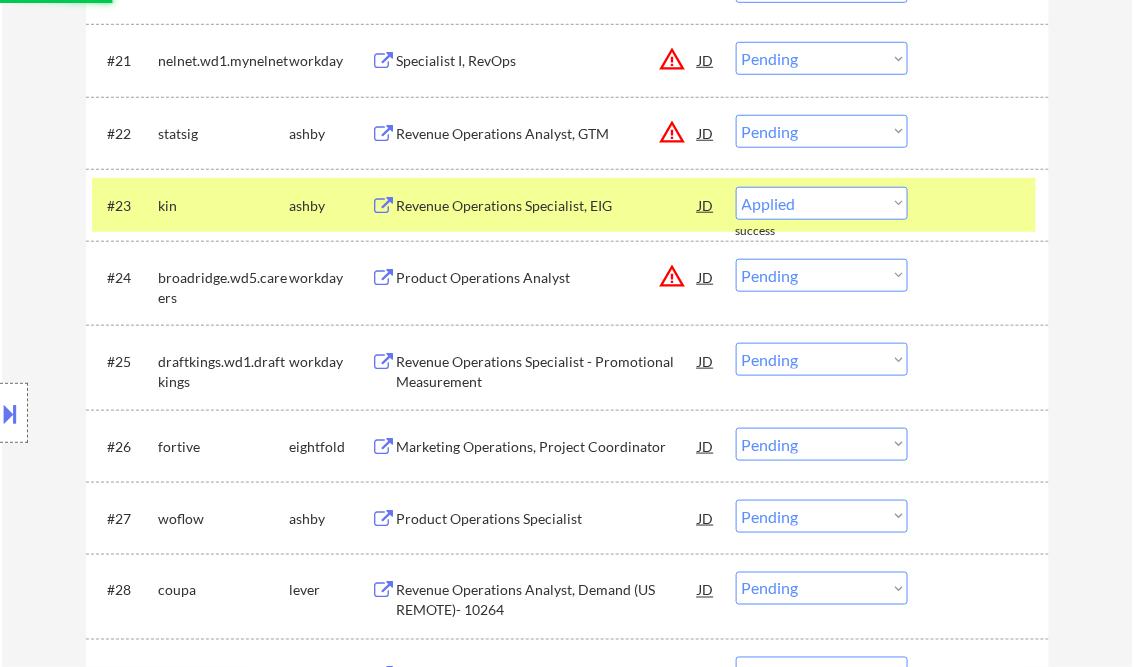 select on ""pending"" 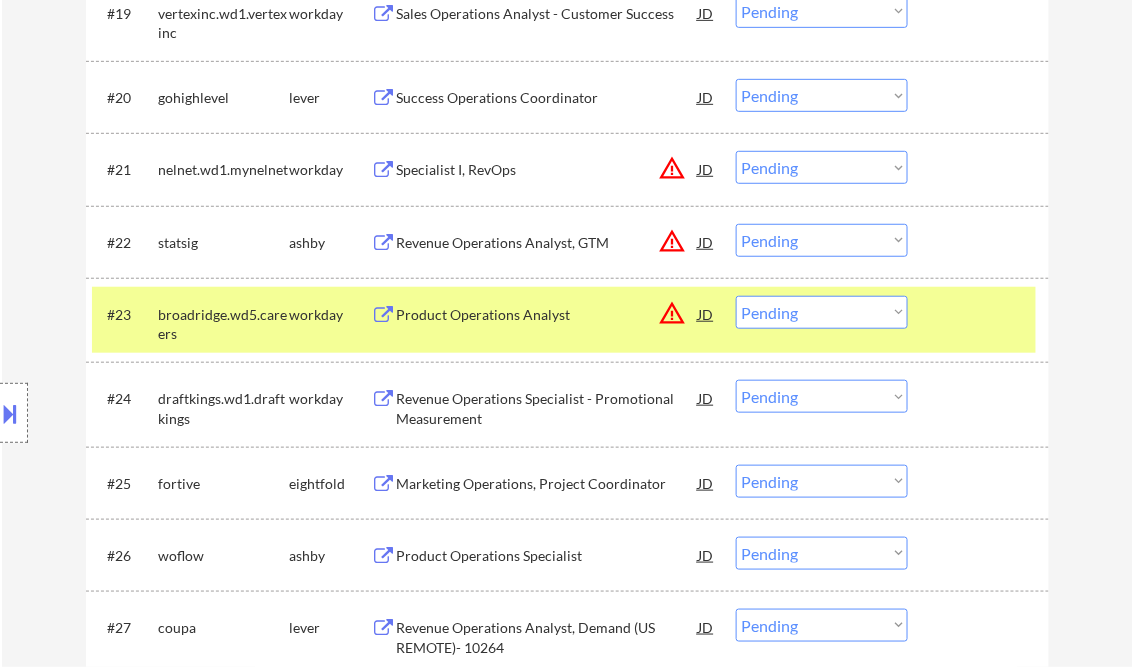 scroll, scrollTop: 2080, scrollLeft: 0, axis: vertical 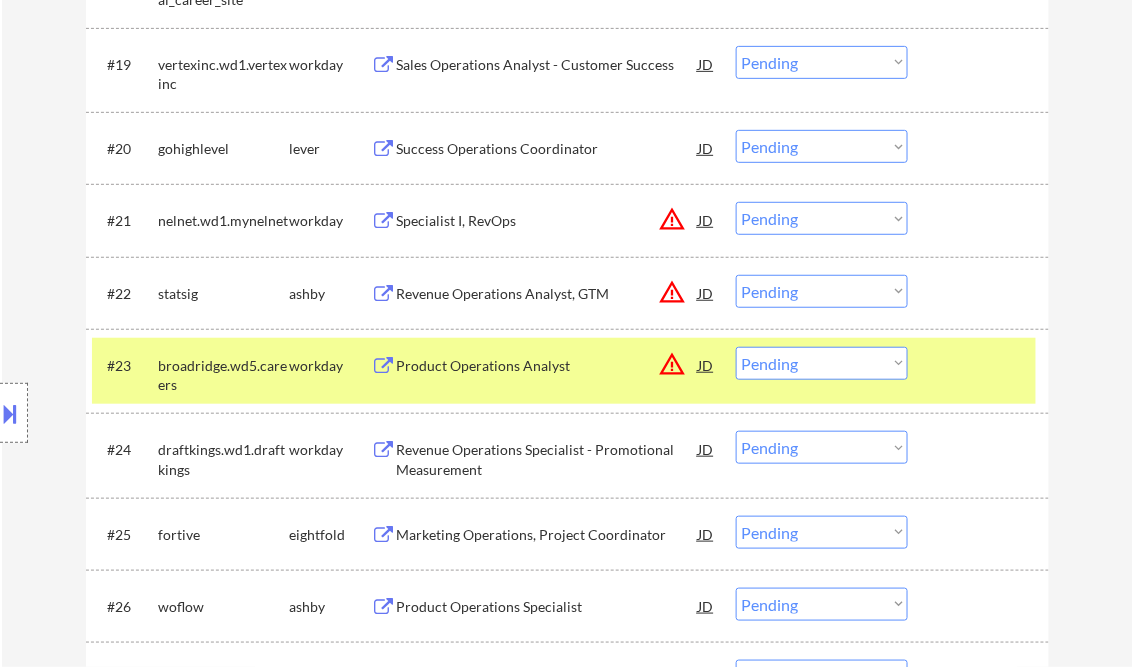 click on "Revenue Operations Analyst, GTM" at bounding box center (548, 293) 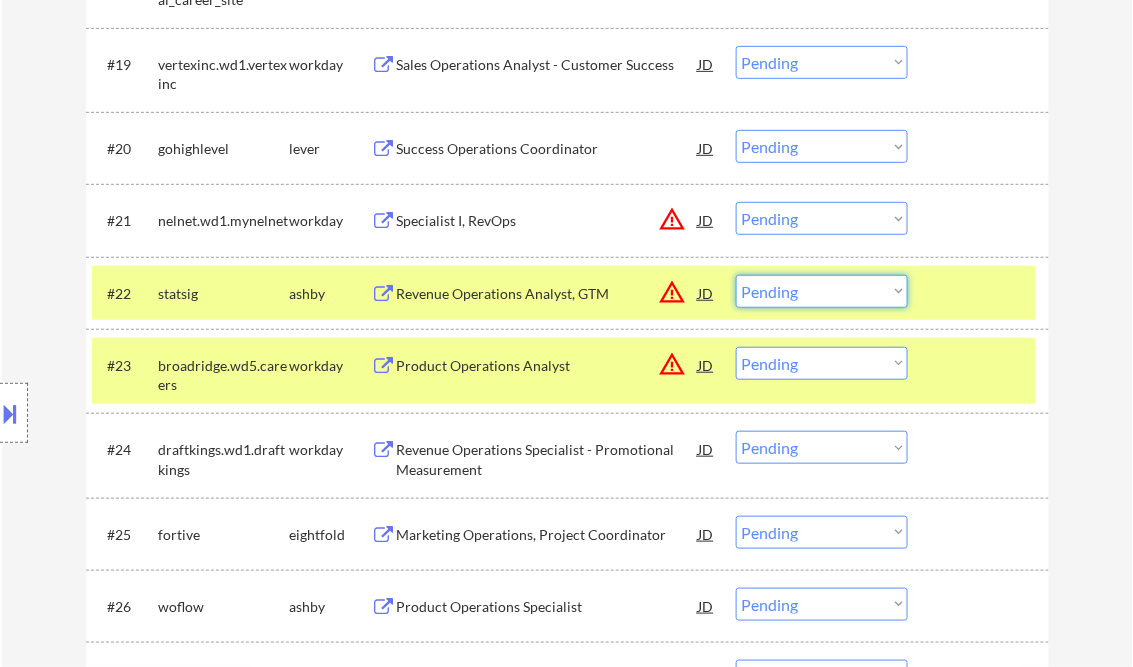 click on "Choose an option... Pending Applied Excluded (Questions) Excluded (Expired) Excluded (Location) Excluded (Bad Match) Excluded (Blocklist) Excluded (Salary) Excluded (Other)" at bounding box center [822, 291] 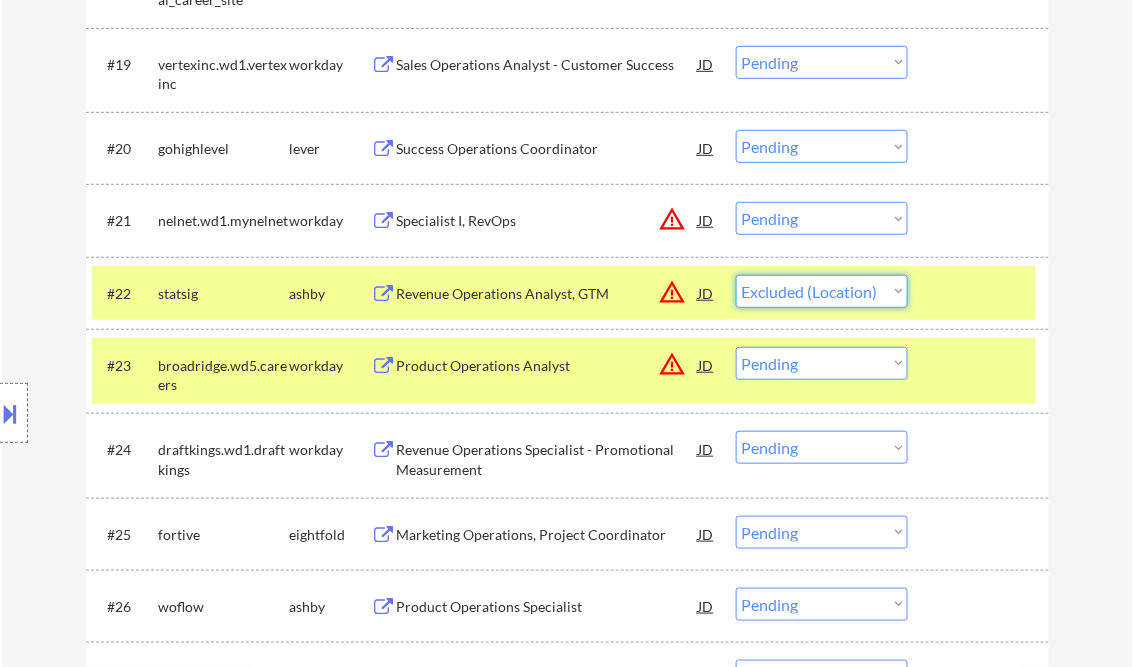 click on "Choose an option... Pending Applied Excluded (Questions) Excluded (Expired) Excluded (Location) Excluded (Bad Match) Excluded (Blocklist) Excluded (Salary) Excluded (Other)" at bounding box center [822, 291] 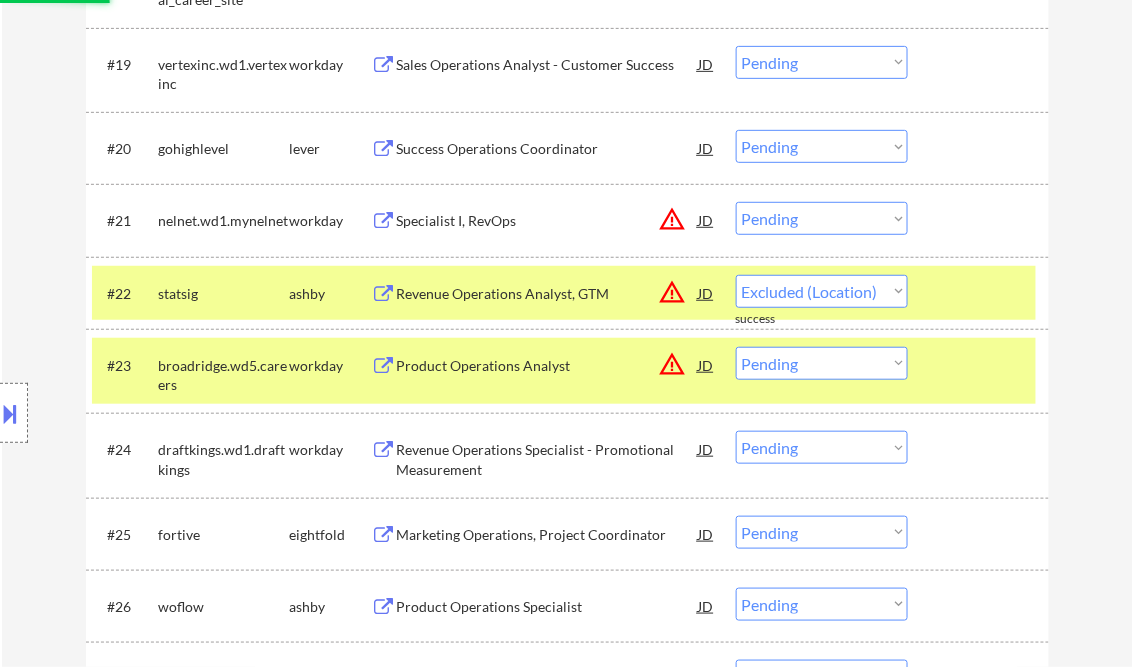 click at bounding box center (981, 365) 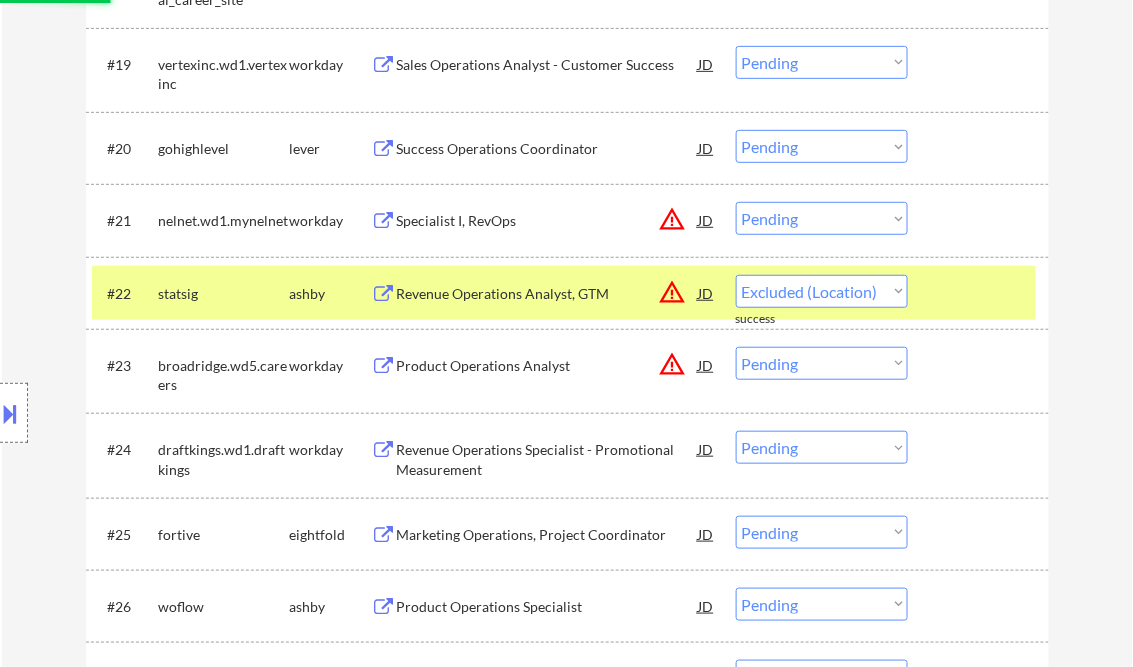 select on ""pending"" 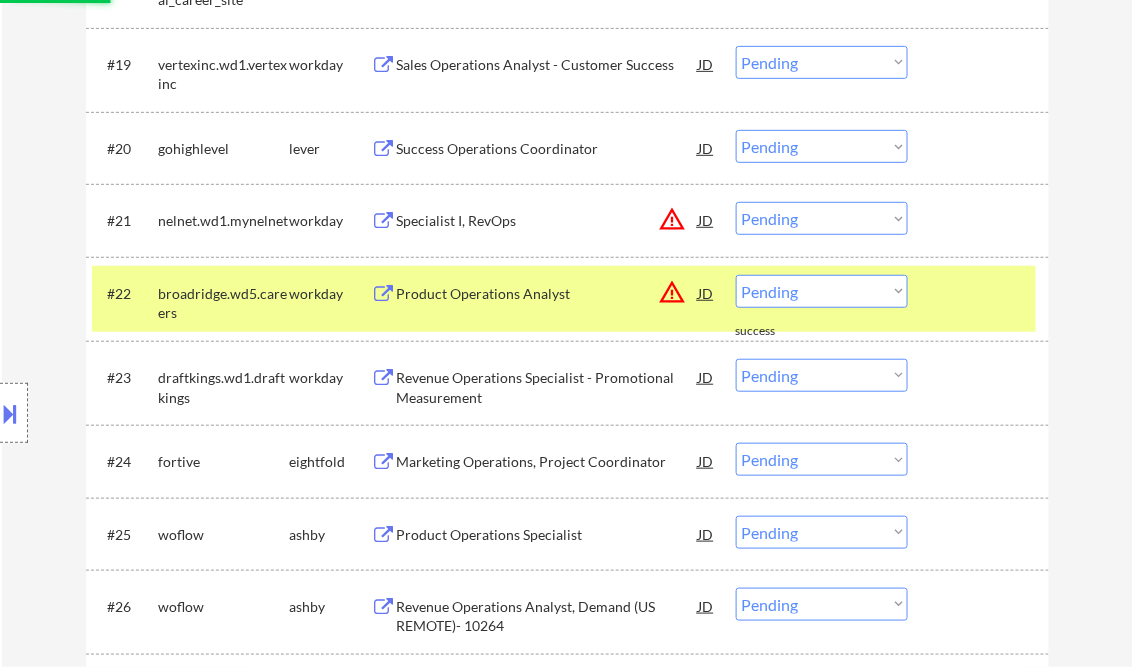 click at bounding box center (981, 293) 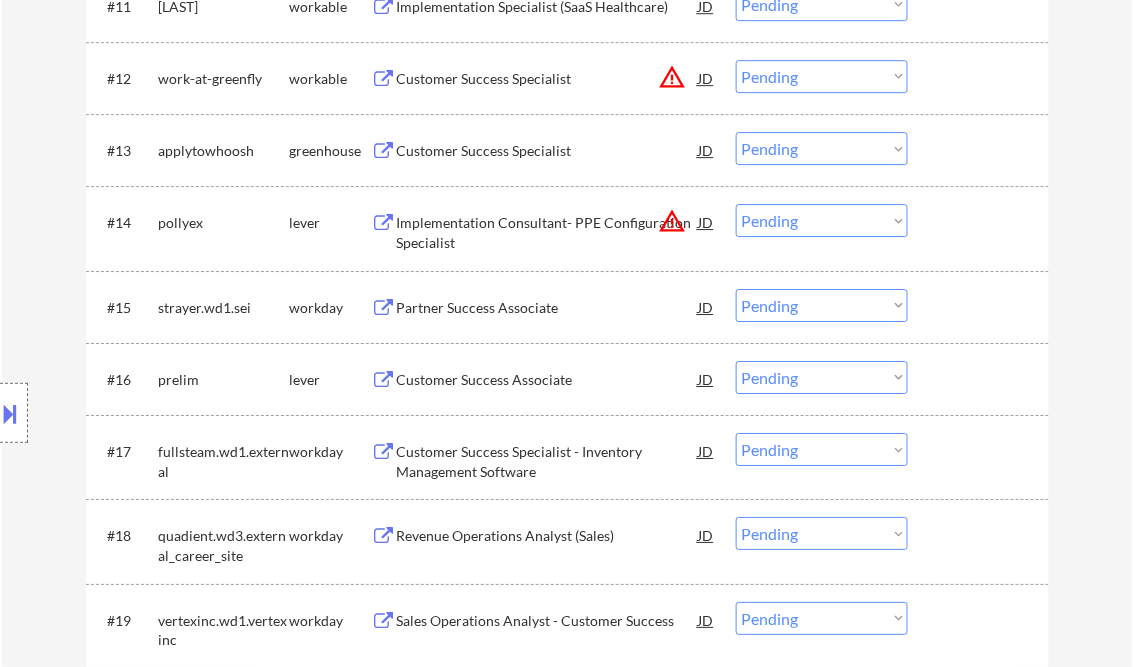 scroll, scrollTop: 1520, scrollLeft: 0, axis: vertical 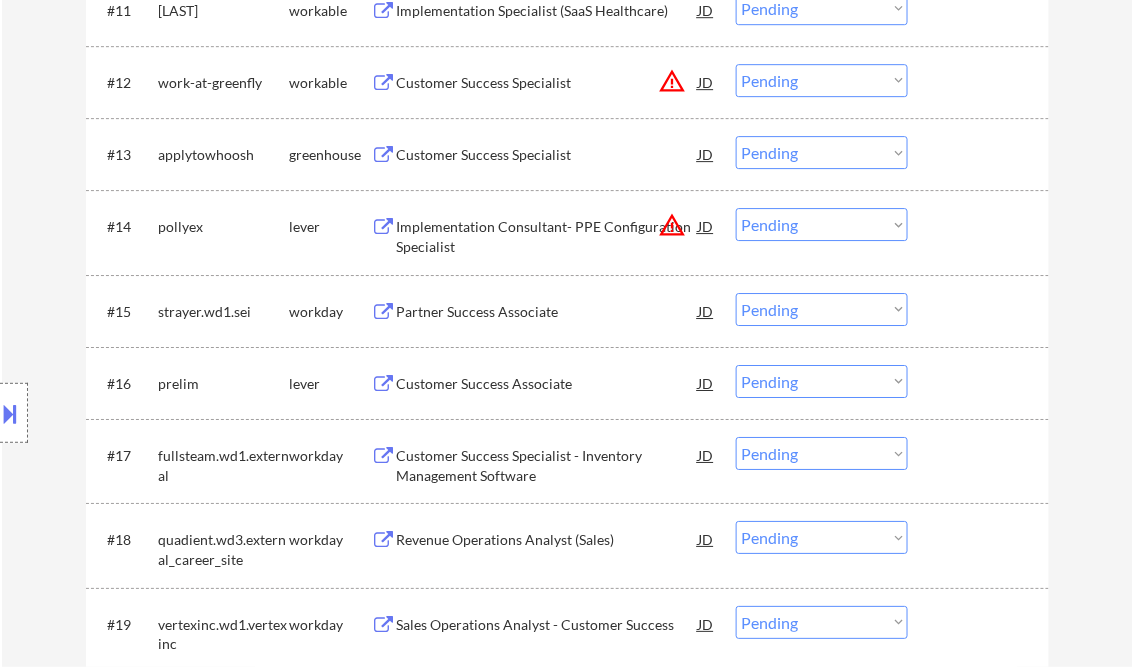 click on "Customer Success Associate" at bounding box center [548, 384] 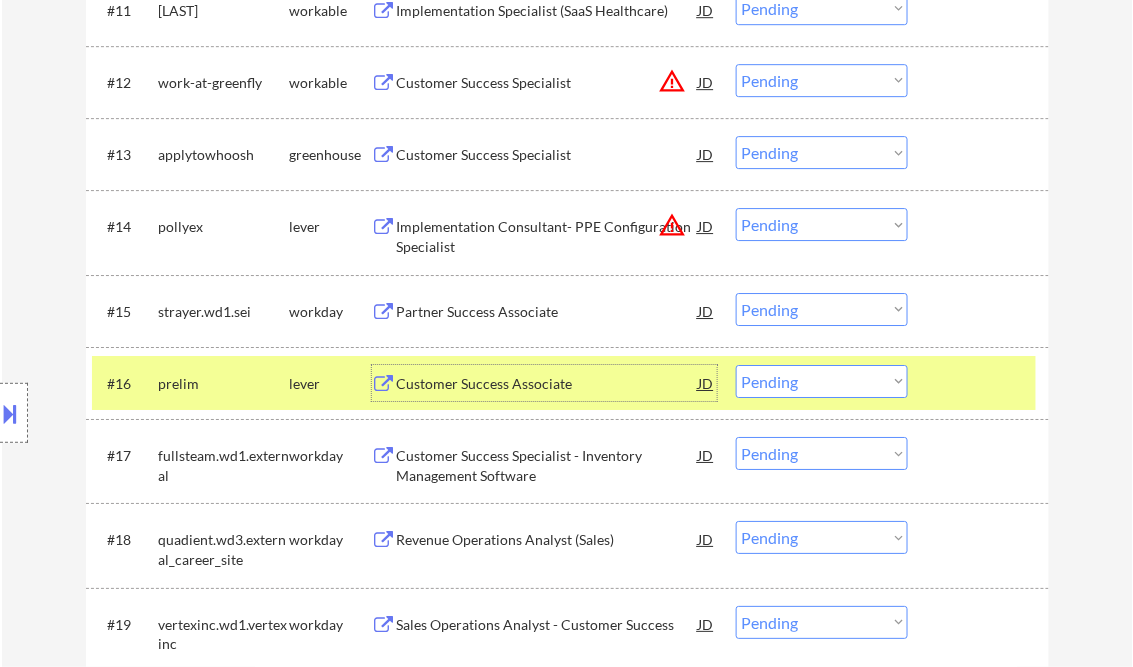 scroll, scrollTop: 1440, scrollLeft: 0, axis: vertical 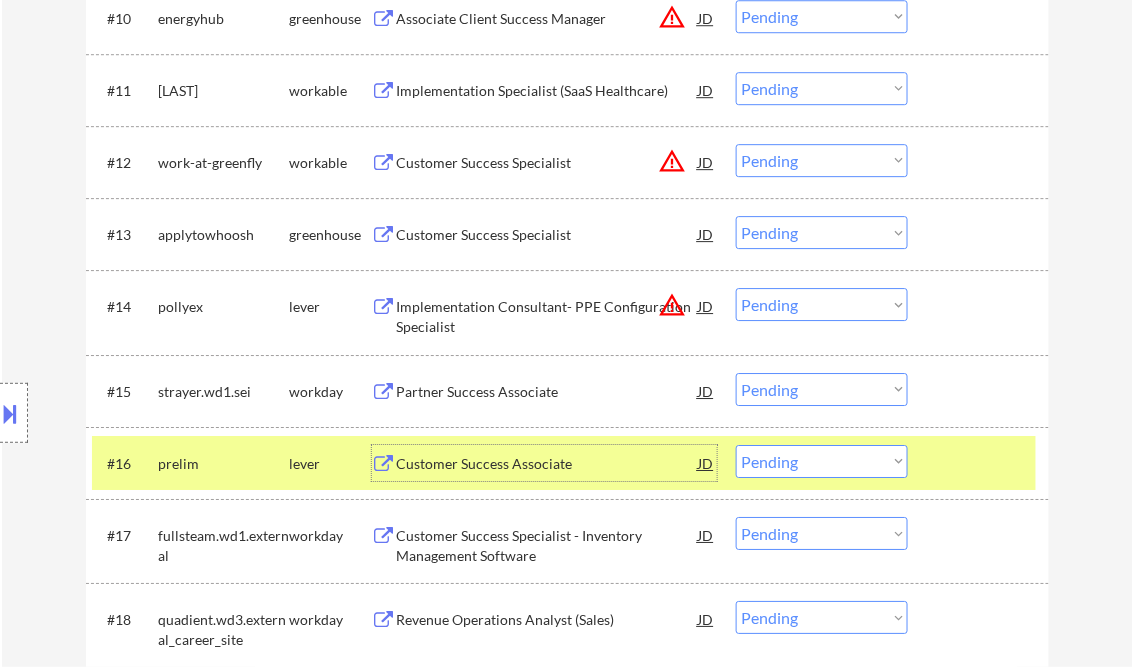 click on "Implementation Consultant- PPE Configuration Specialist" at bounding box center [548, 316] 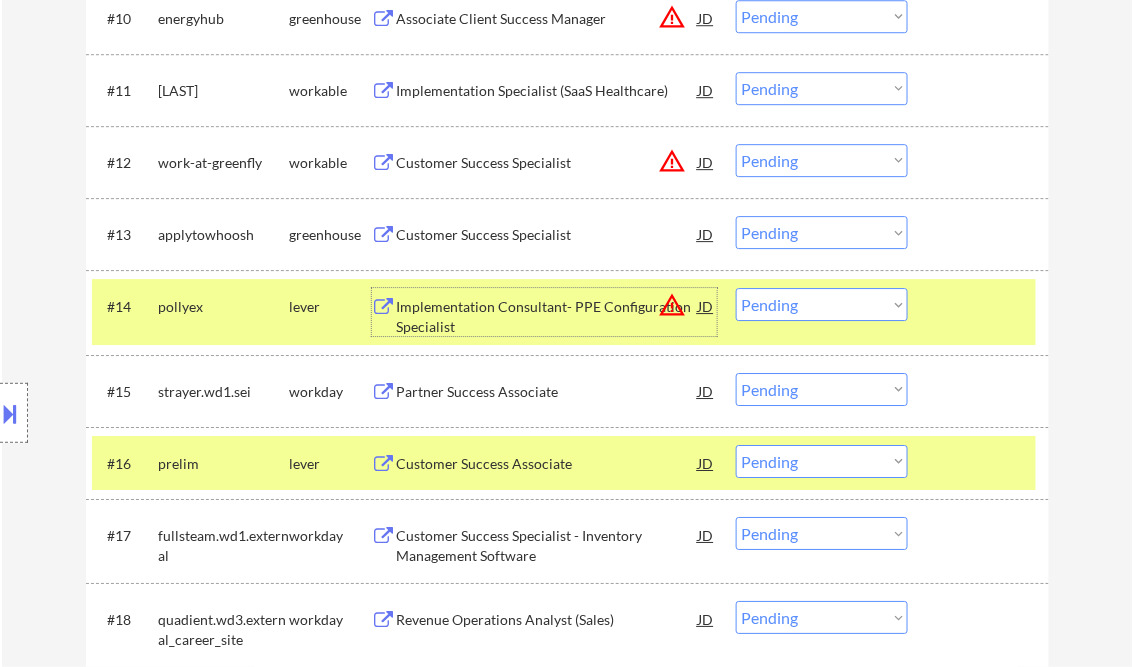 drag, startPoint x: 796, startPoint y: 304, endPoint x: 817, endPoint y: 313, distance: 22.847319 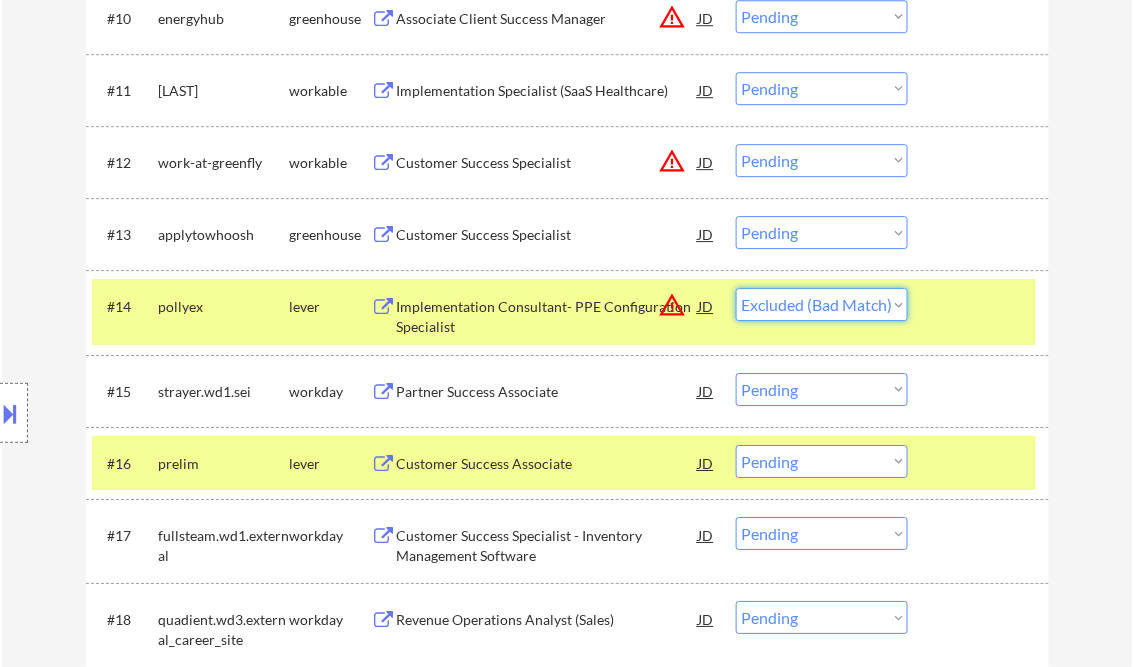 click on "Choose an option... Pending Applied Excluded (Questions) Excluded (Expired) Excluded (Location) Excluded (Bad Match) Excluded (Blocklist) Excluded (Salary) Excluded (Other)" at bounding box center (822, 304) 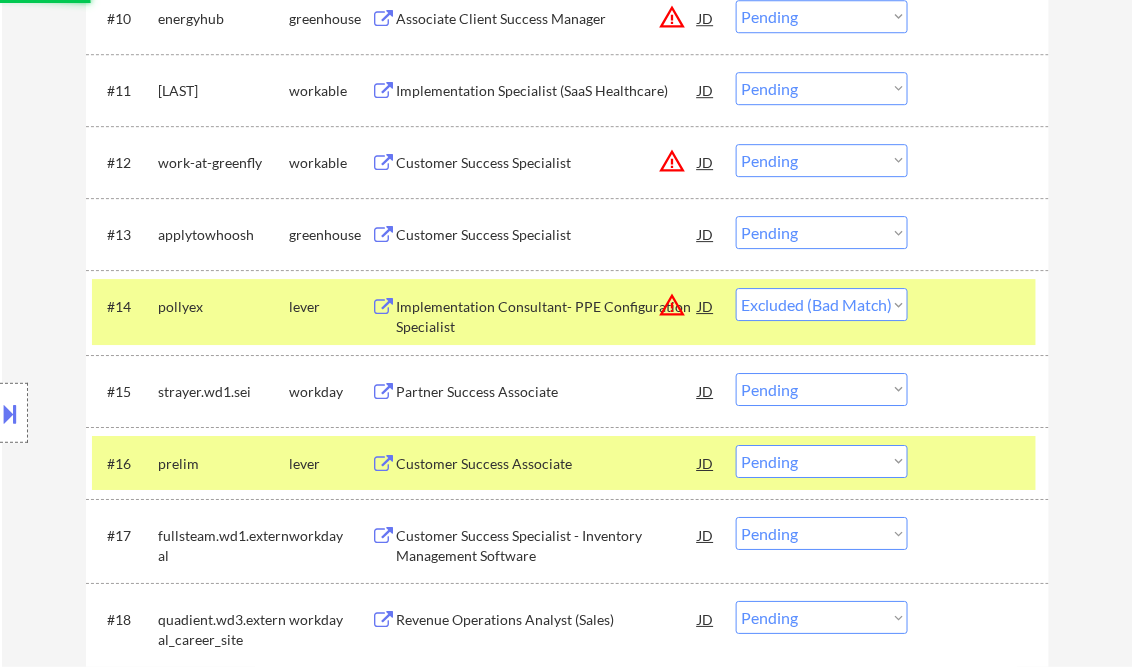 scroll, scrollTop: 1360, scrollLeft: 0, axis: vertical 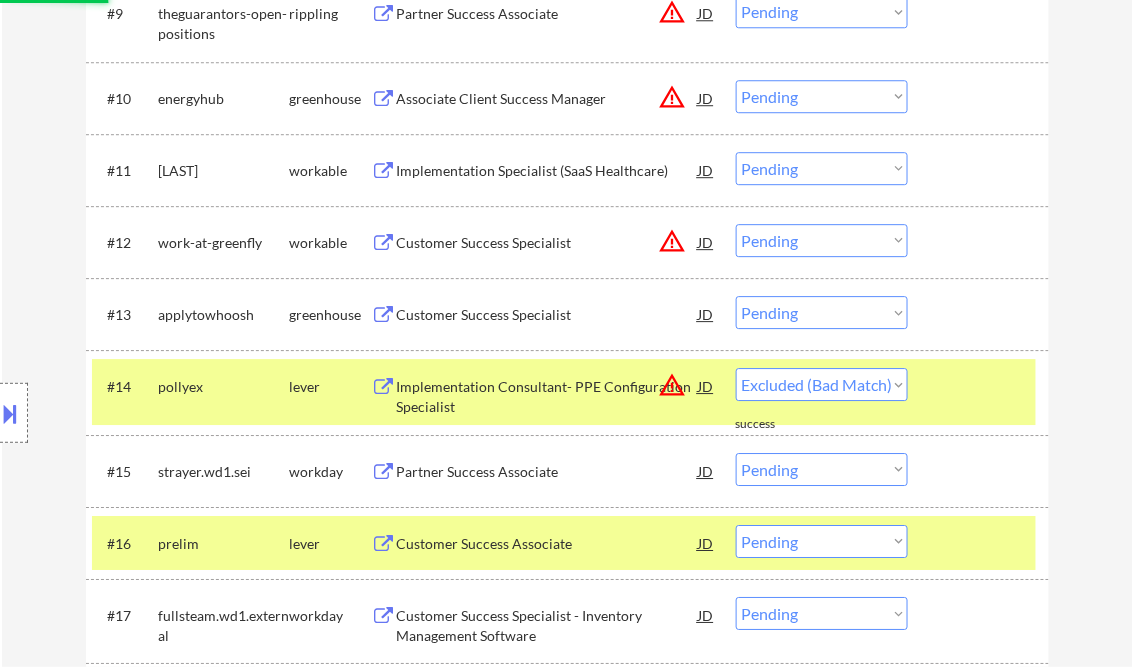select on ""pending"" 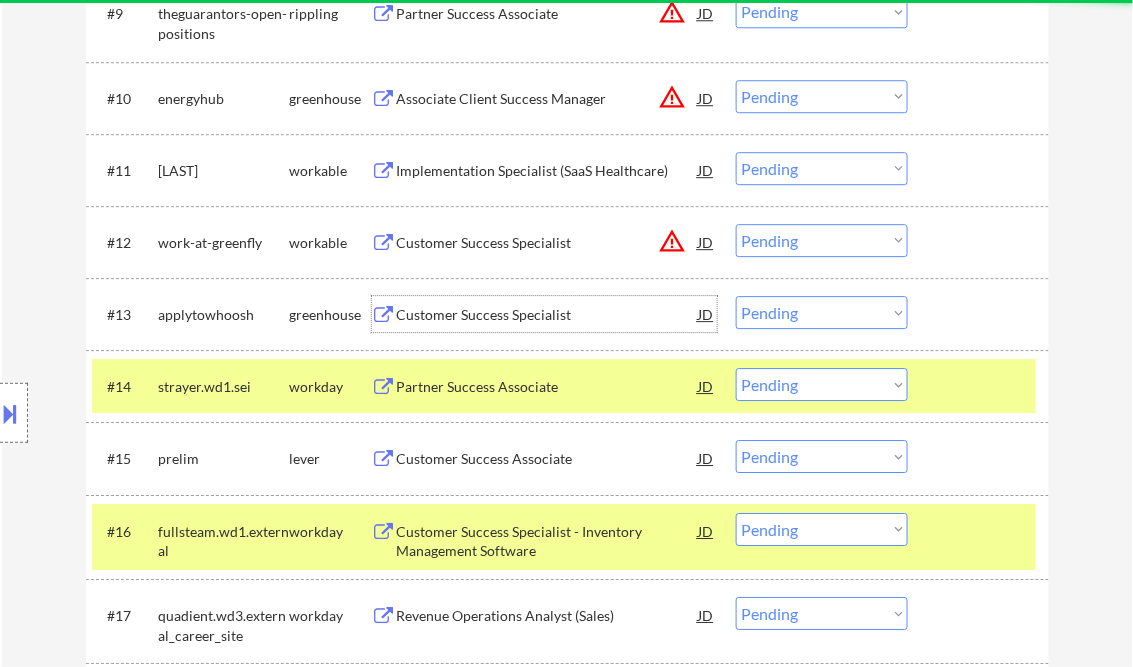 click on "Customer Success Specialist" at bounding box center (548, 315) 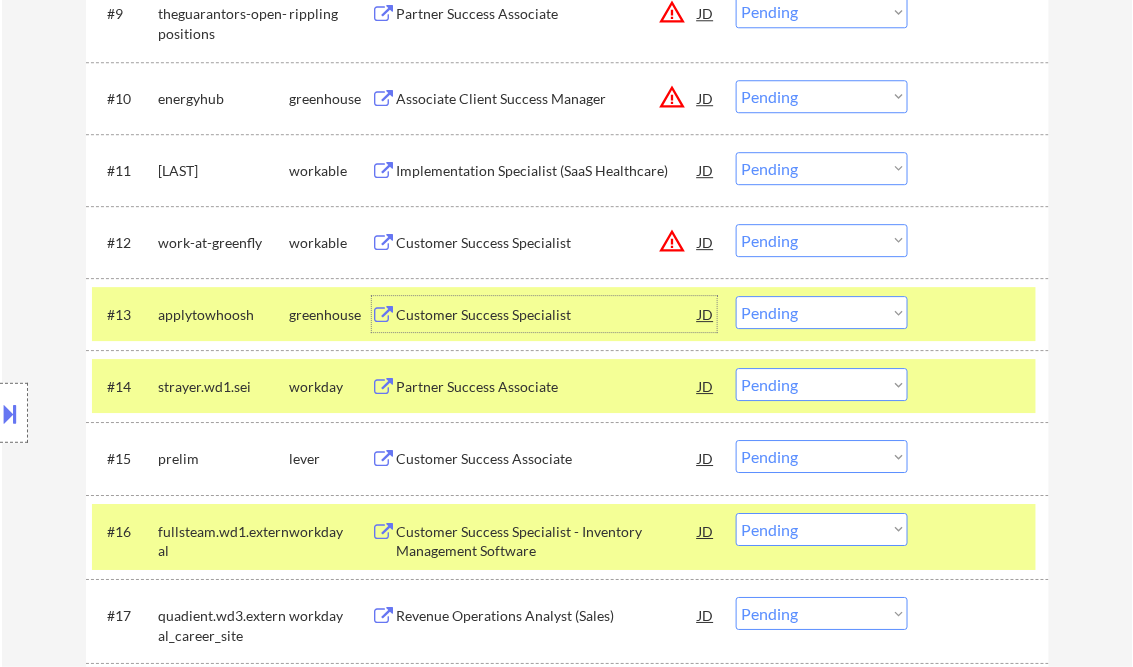 click at bounding box center [981, 314] 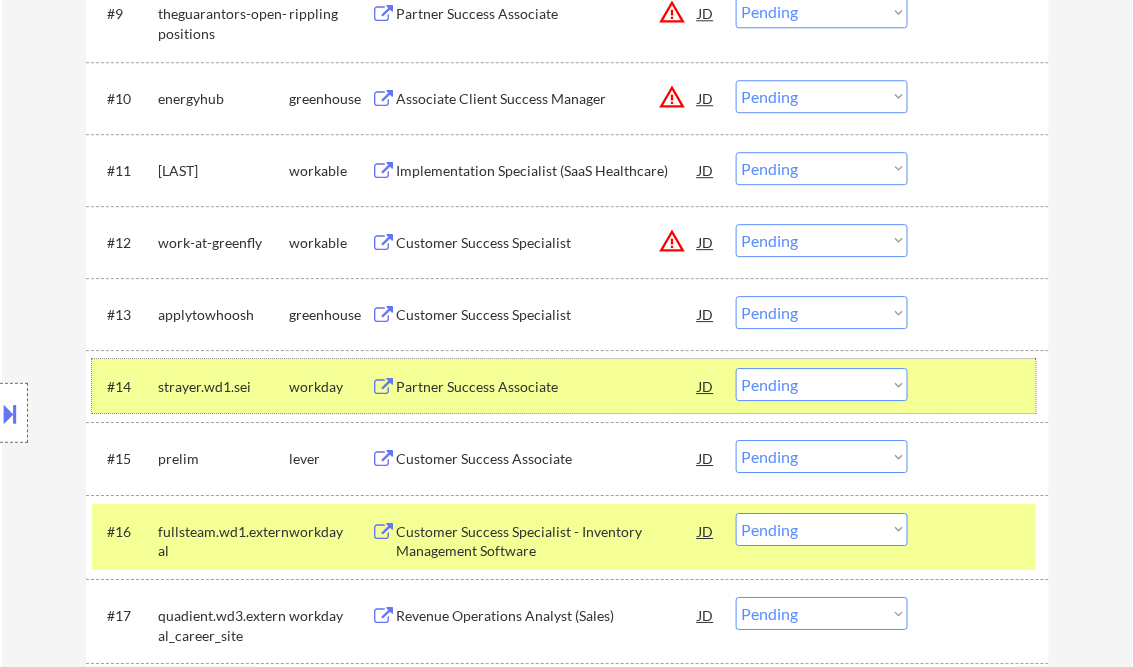 drag, startPoint x: 960, startPoint y: 382, endPoint x: 978, endPoint y: 419, distance: 41.14608 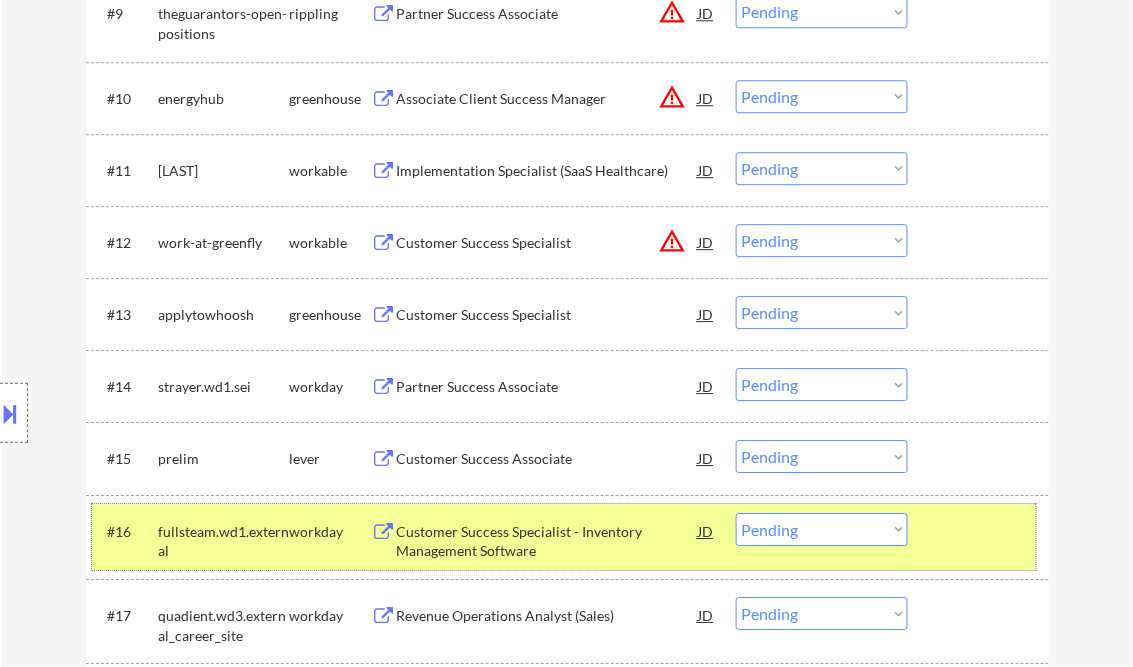 click at bounding box center [981, 531] 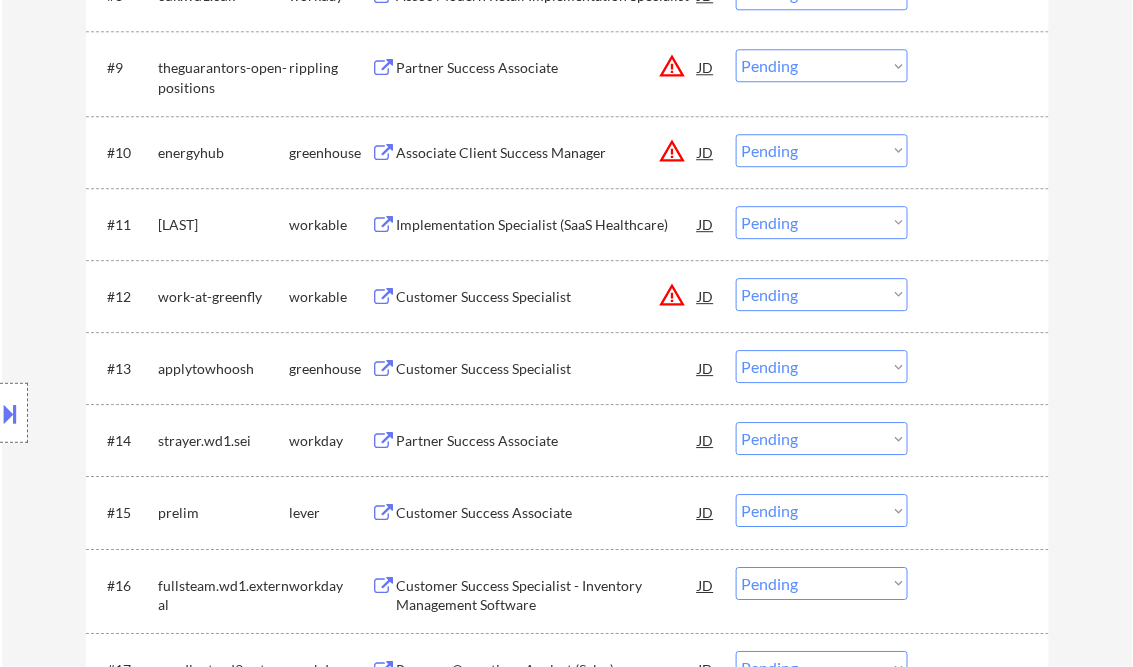 scroll, scrollTop: 1280, scrollLeft: 0, axis: vertical 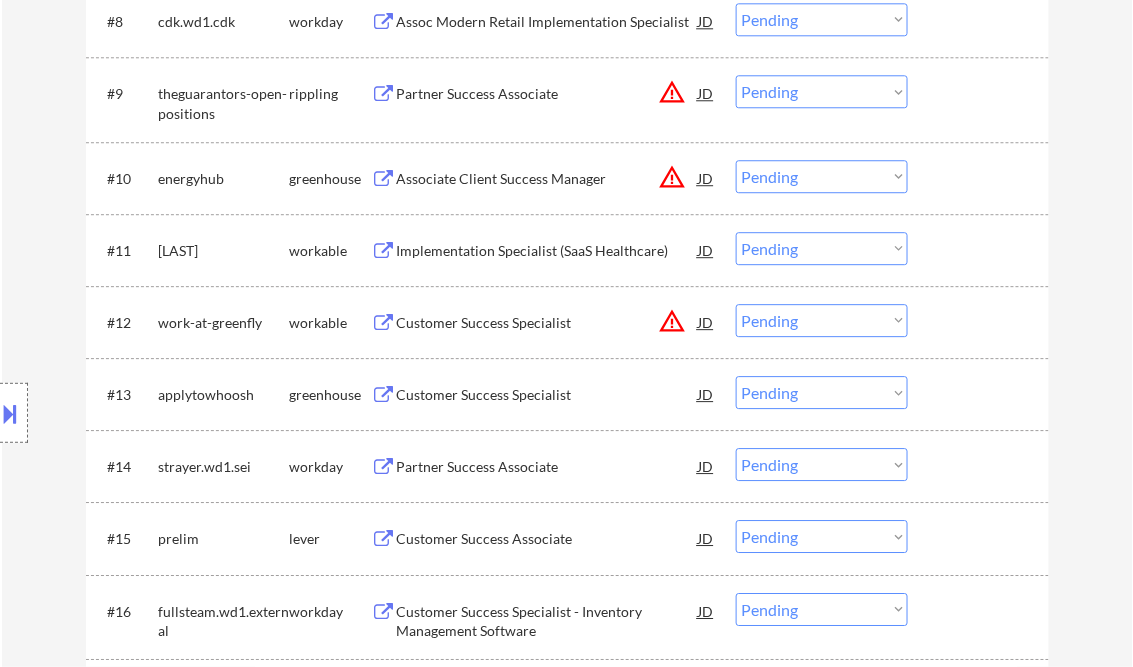 click on "Customer Success Specialist" at bounding box center [548, 323] 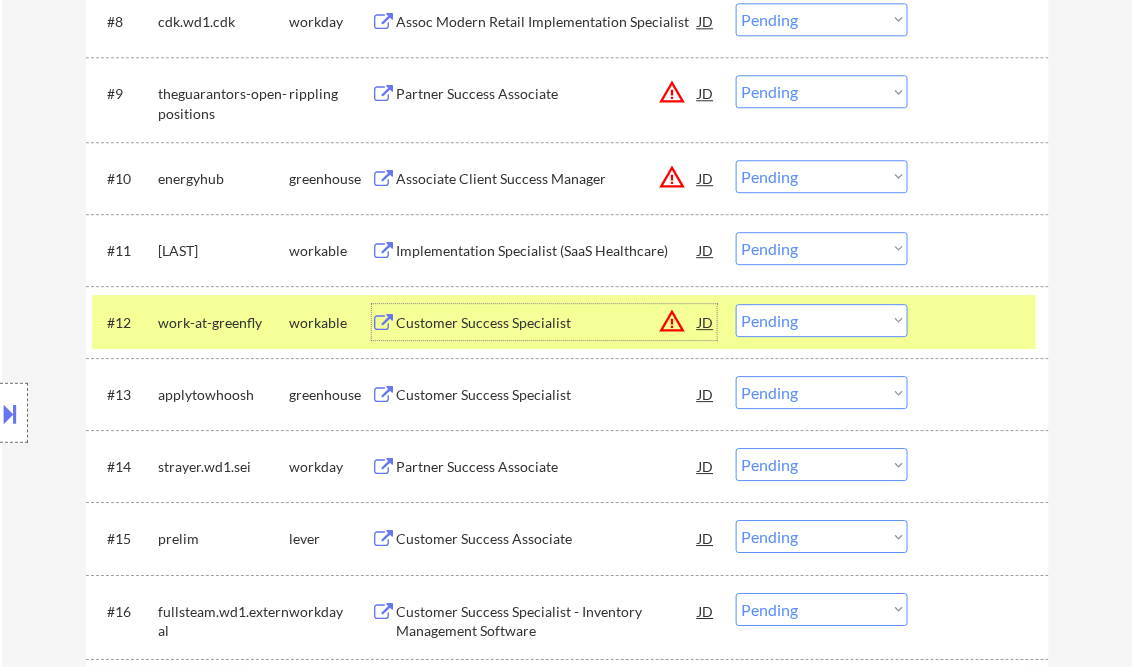 click on "Choose an option... Pending Applied Excluded (Questions) Excluded (Expired) Excluded (Location) Excluded (Bad Match) Excluded (Blocklist) Excluded (Salary) Excluded (Other)" at bounding box center (822, 320) 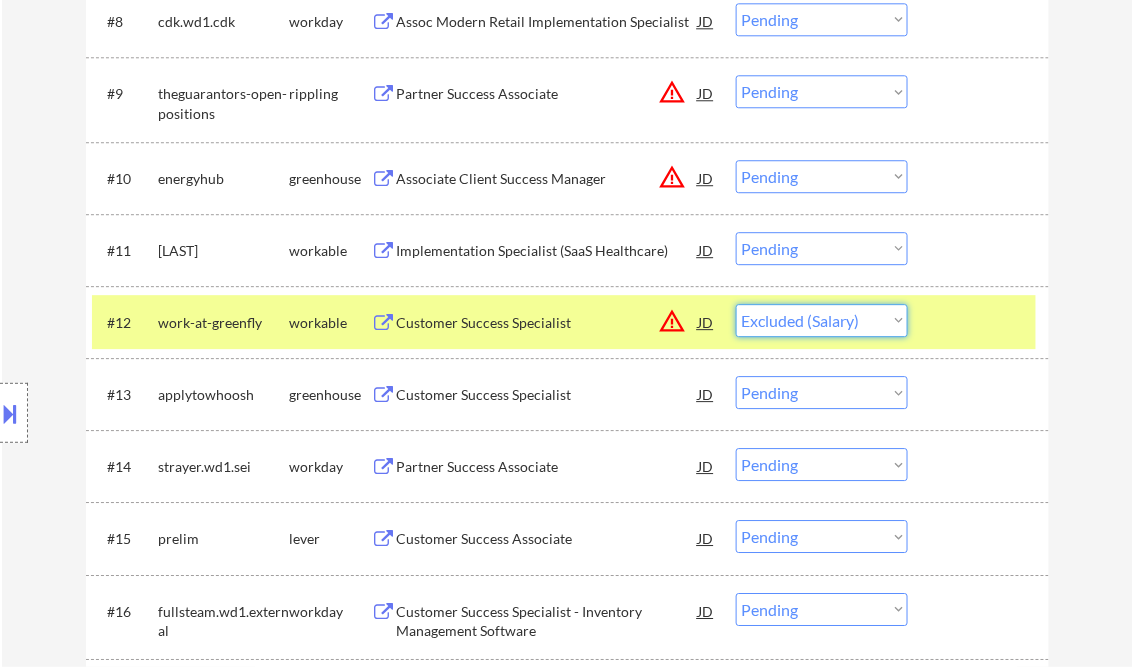 click on "Choose an option... Pending Applied Excluded (Questions) Excluded (Expired) Excluded (Location) Excluded (Bad Match) Excluded (Blocklist) Excluded (Salary) Excluded (Other)" at bounding box center (822, 320) 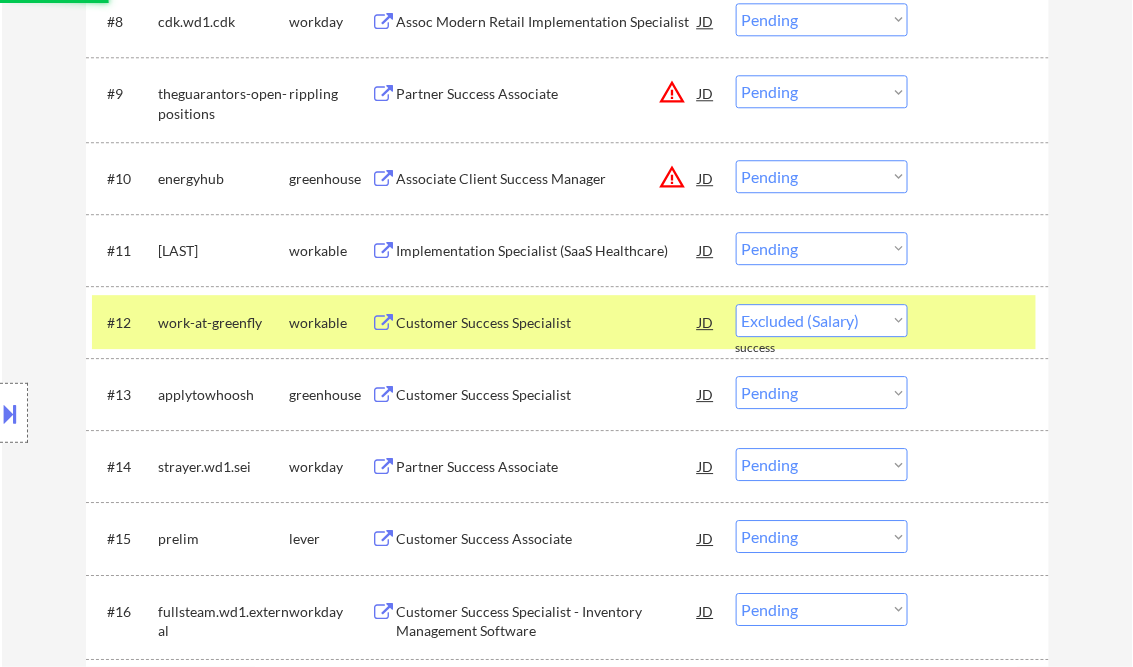 select on ""pending"" 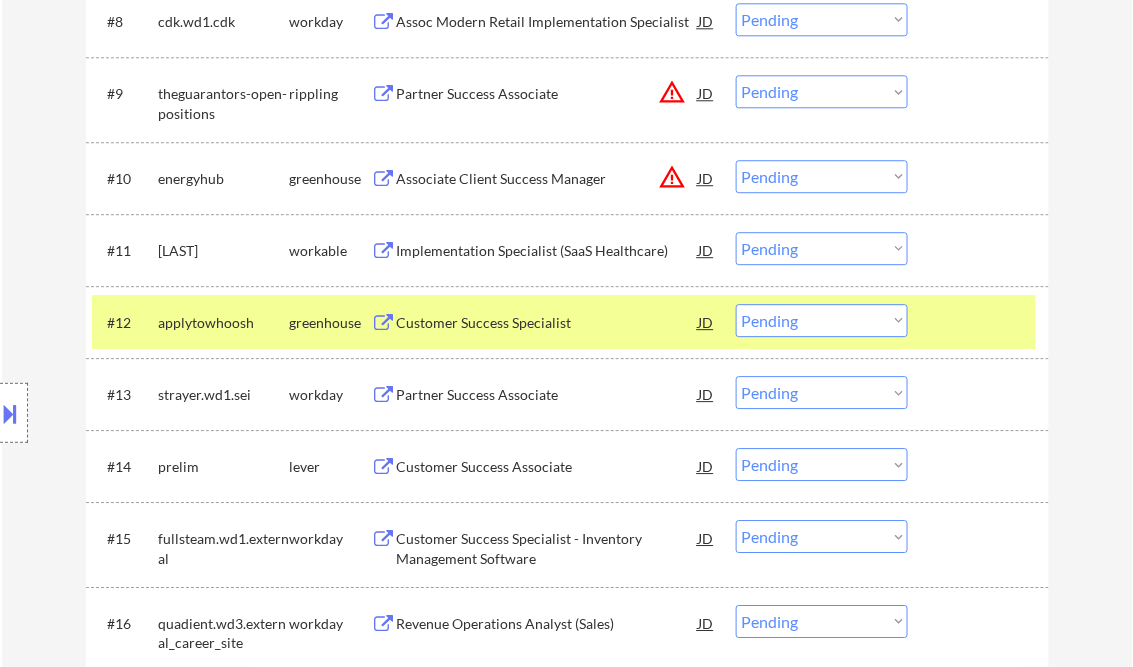 click on "Implementation Specialist (SaaS Healthcare)" at bounding box center (548, 251) 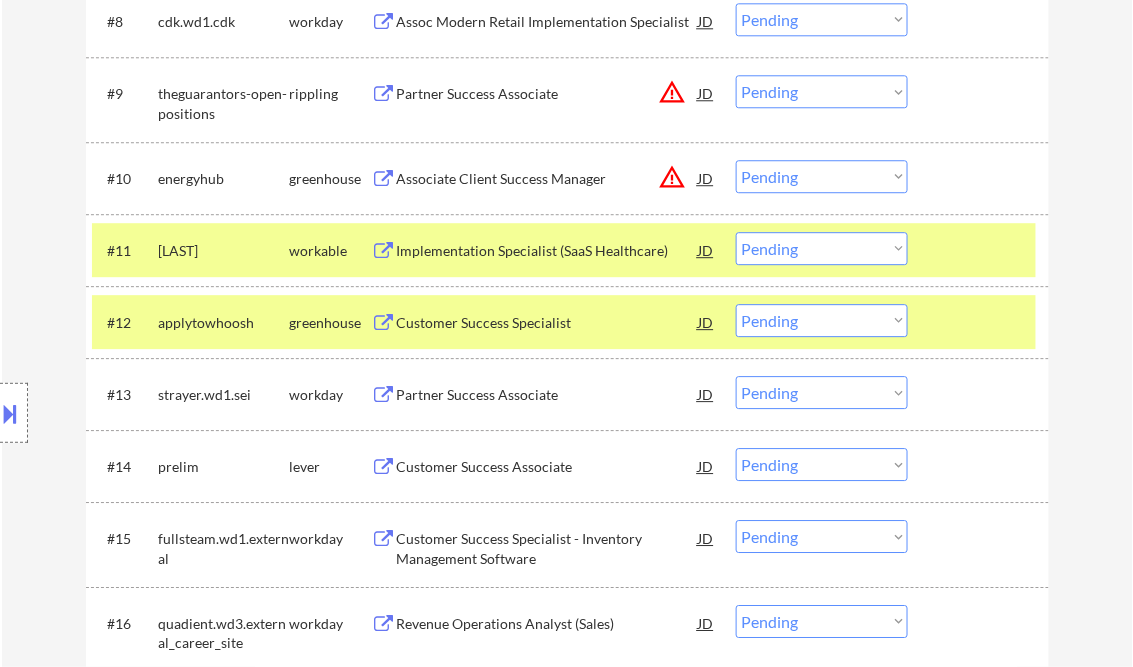 drag, startPoint x: 967, startPoint y: 316, endPoint x: 837, endPoint y: 302, distance: 130.75168 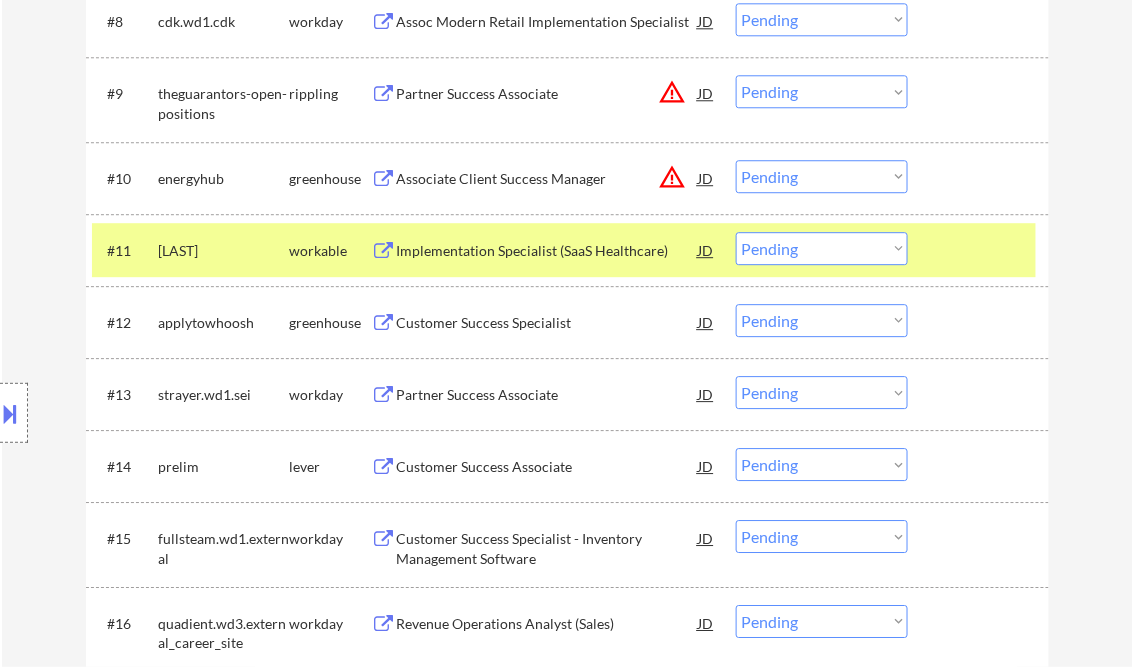 click on "Implementation Specialist (SaaS Healthcare)" at bounding box center (548, 251) 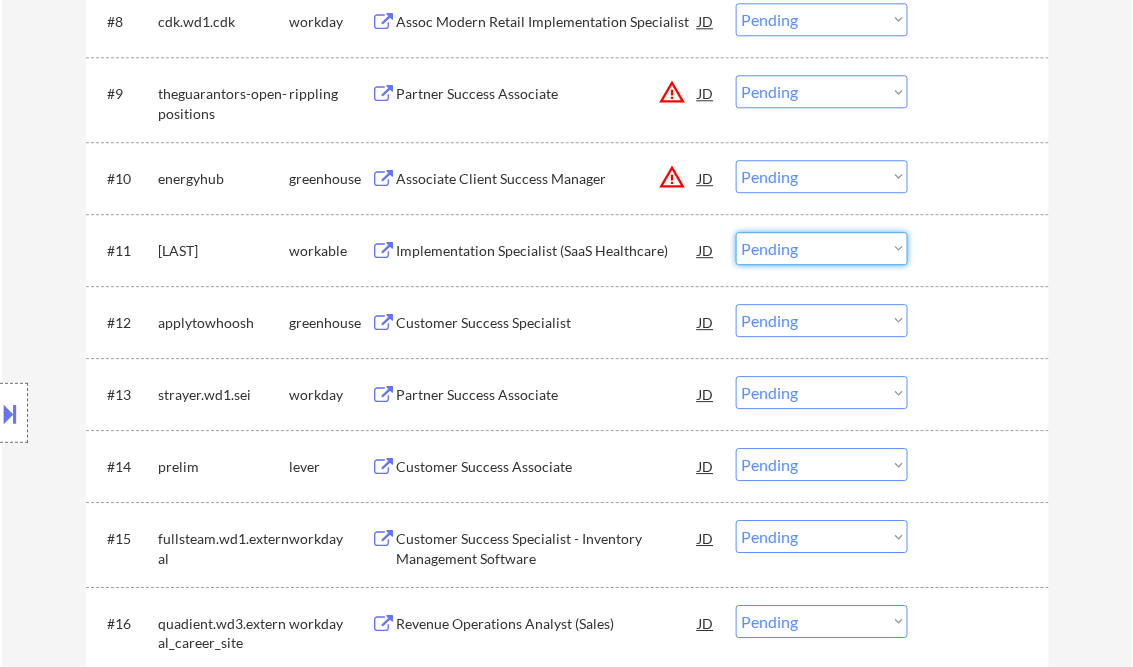 drag, startPoint x: 793, startPoint y: 242, endPoint x: 817, endPoint y: 262, distance: 31.241 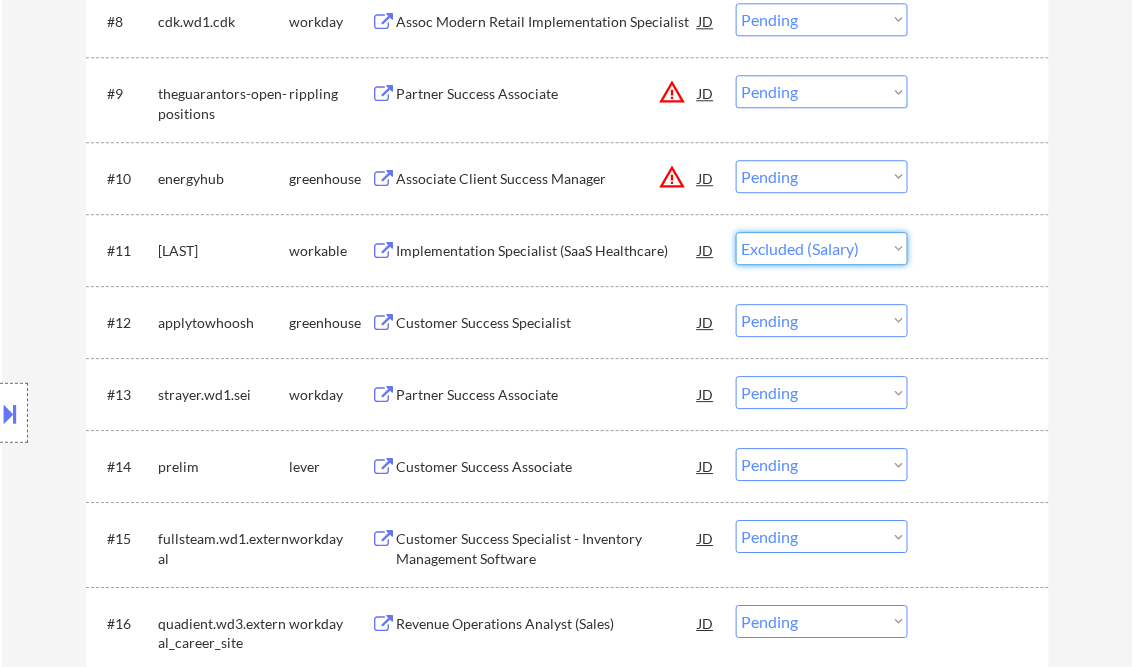 click on "Choose an option... Pending Applied Excluded (Questions) Excluded (Expired) Excluded (Location) Excluded (Bad Match) Excluded (Blocklist) Excluded (Salary) Excluded (Other)" at bounding box center (822, 248) 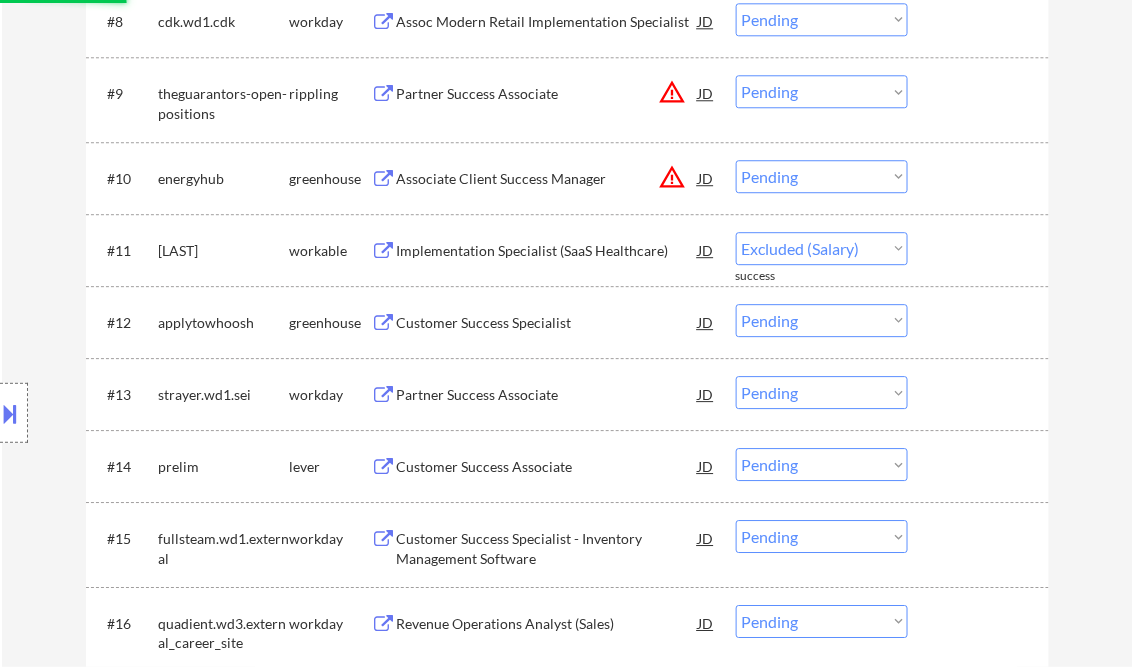 select on ""pending"" 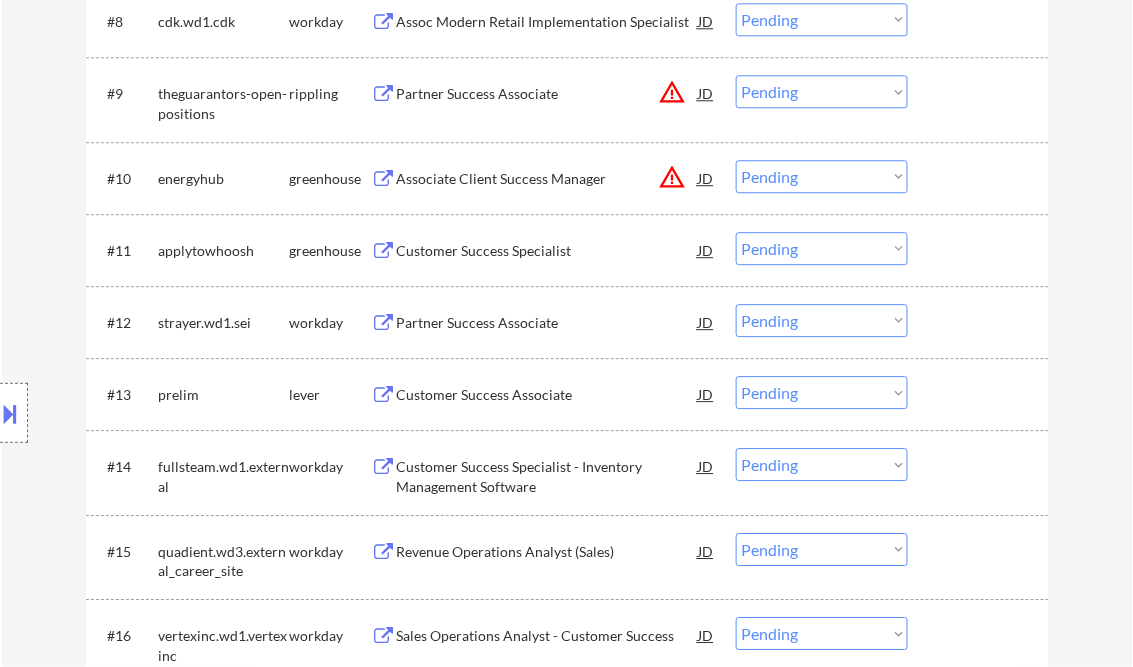 click on "Associate Client Success Manager" at bounding box center [548, 179] 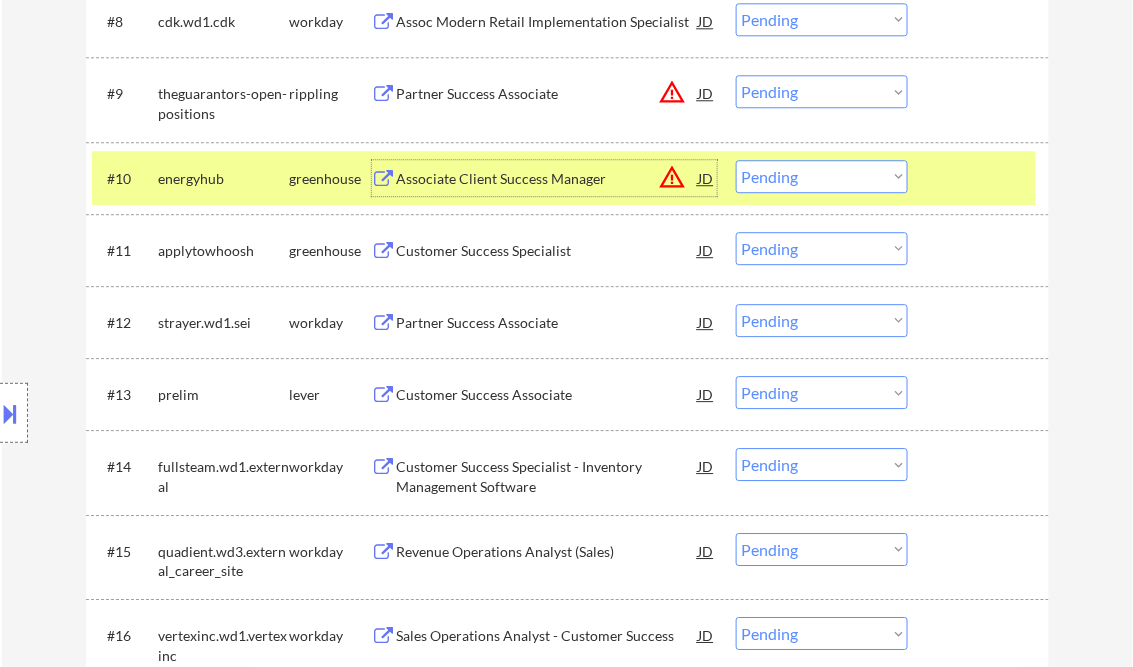 click on "Choose an option... Pending Applied Excluded (Questions) Excluded (Expired) Excluded (Location) Excluded (Bad Match) Excluded (Blocklist) Excluded (Salary) Excluded (Other)" at bounding box center [822, 176] 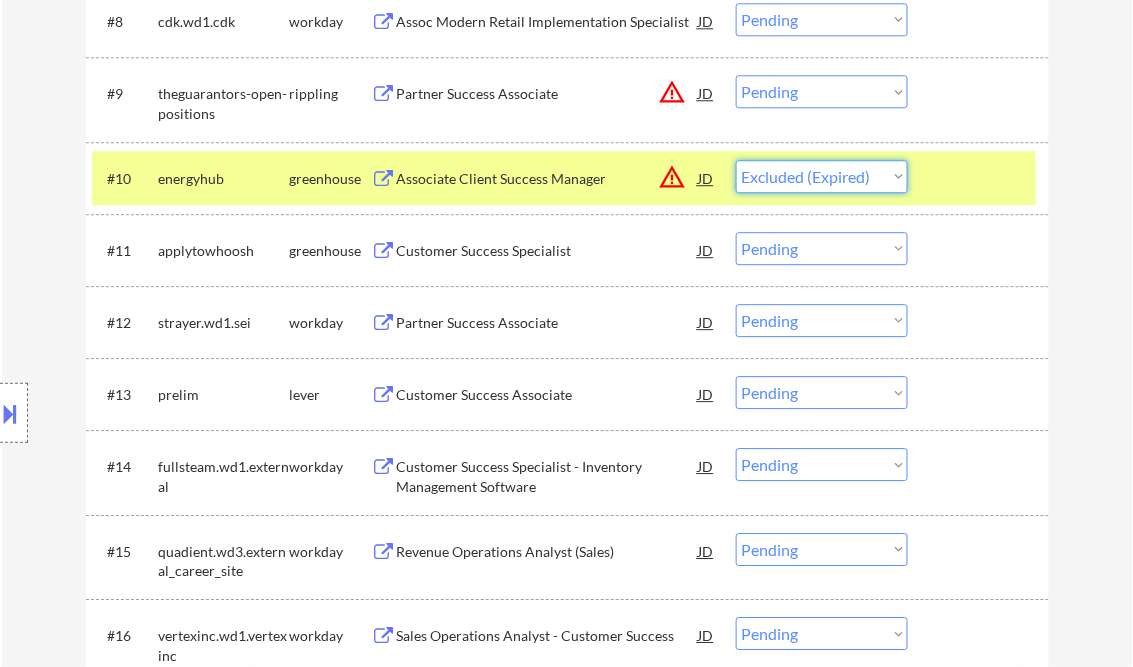 click on "Choose an option... Pending Applied Excluded (Questions) Excluded (Expired) Excluded (Location) Excluded (Bad Match) Excluded (Blocklist) Excluded (Salary) Excluded (Other)" at bounding box center (822, 176) 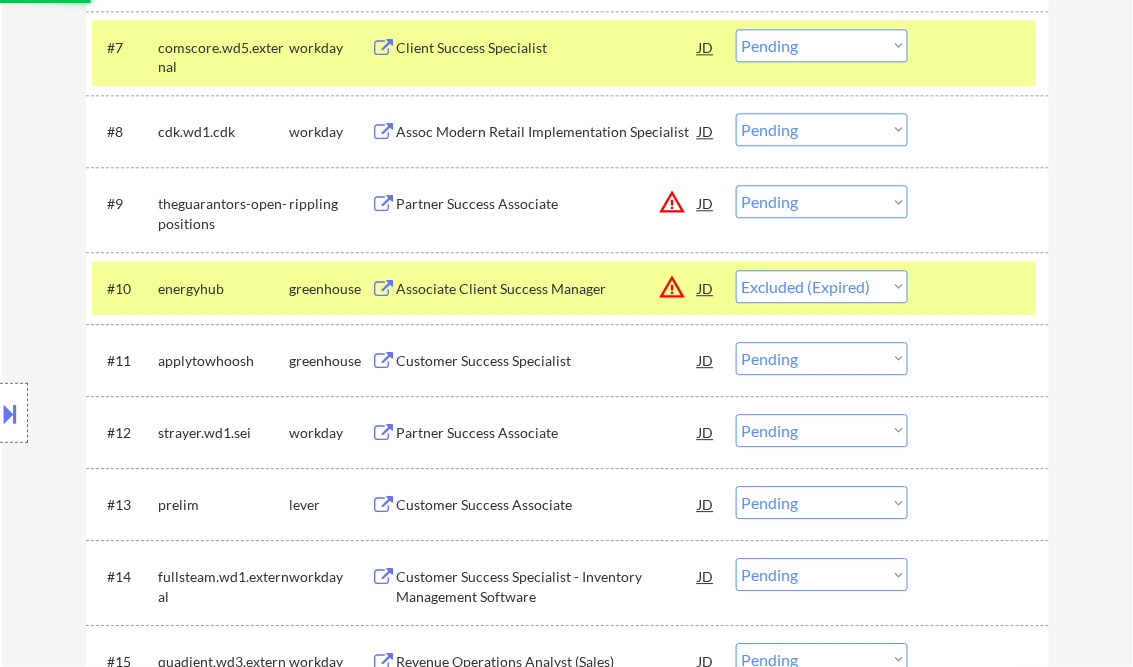 scroll, scrollTop: 1120, scrollLeft: 0, axis: vertical 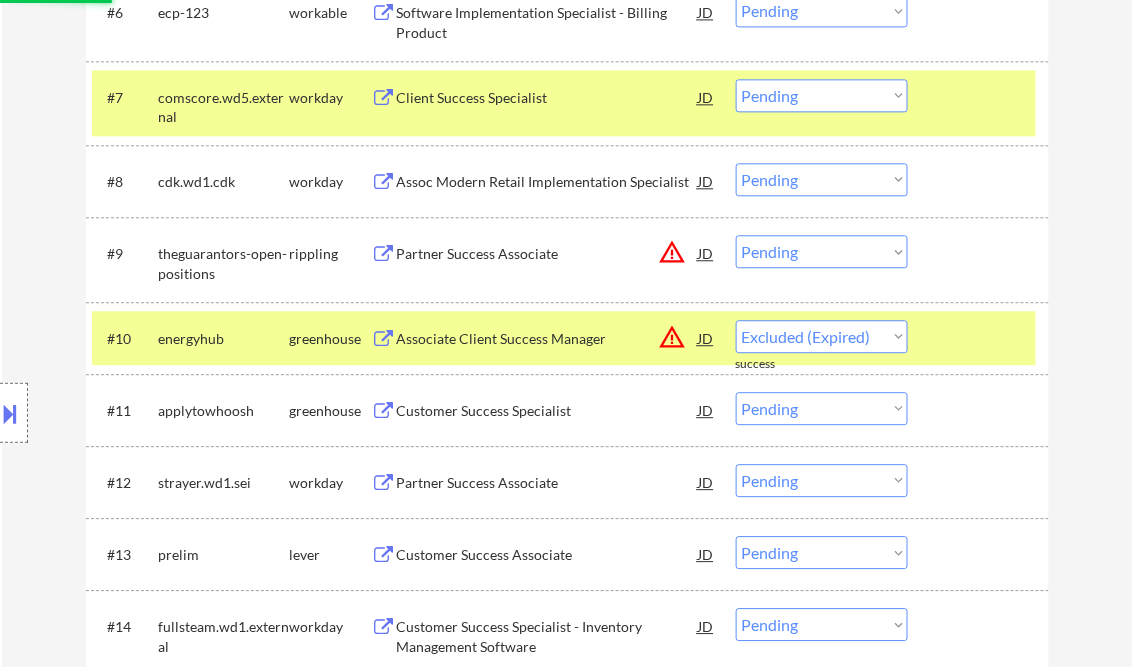 select on ""pending"" 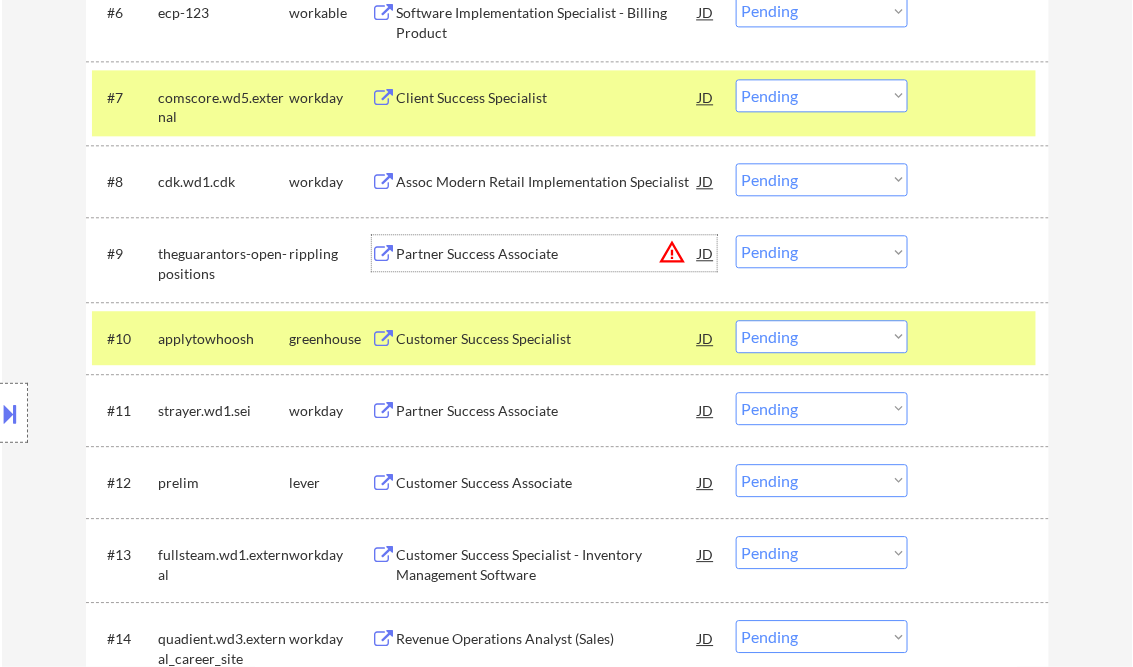 click on "Partner Success Associate" at bounding box center [548, 254] 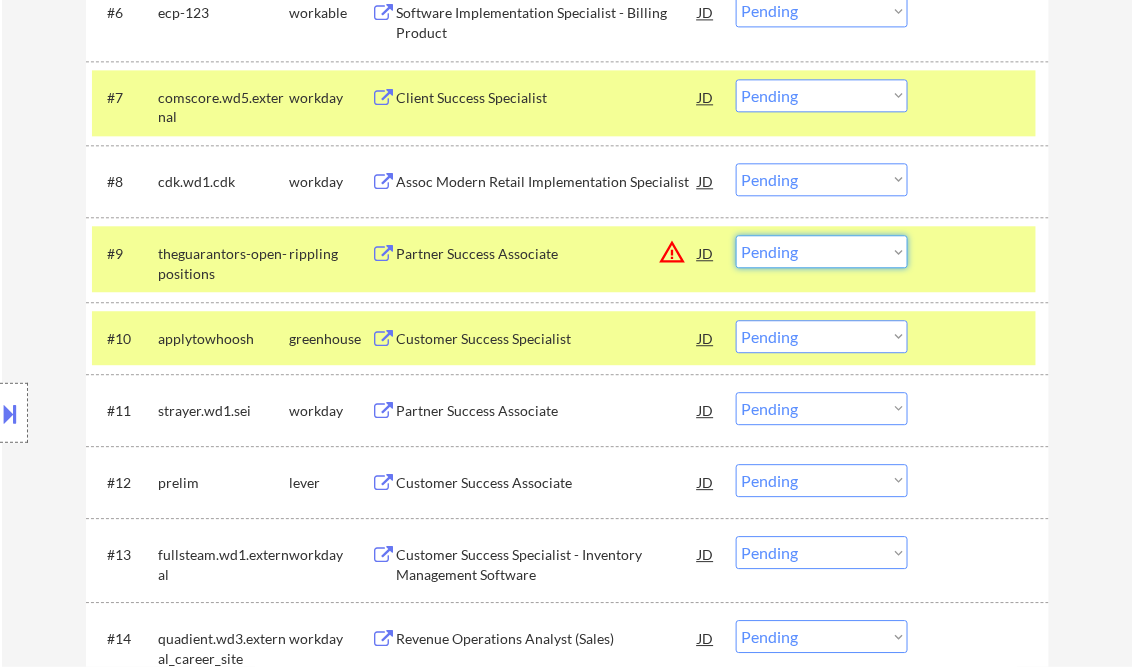 drag, startPoint x: 899, startPoint y: 250, endPoint x: 898, endPoint y: 270, distance: 20.024984 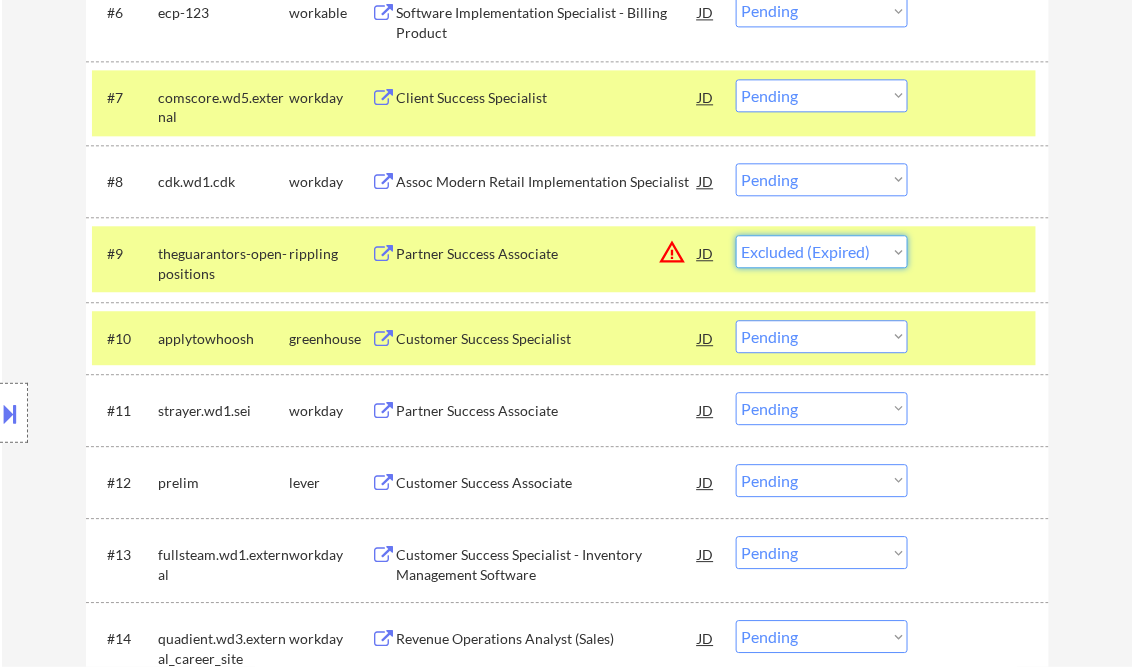 click on "Choose an option... Pending Applied Excluded (Questions) Excluded (Expired) Excluded (Location) Excluded (Bad Match) Excluded (Blocklist) Excluded (Salary) Excluded (Other)" at bounding box center [822, 251] 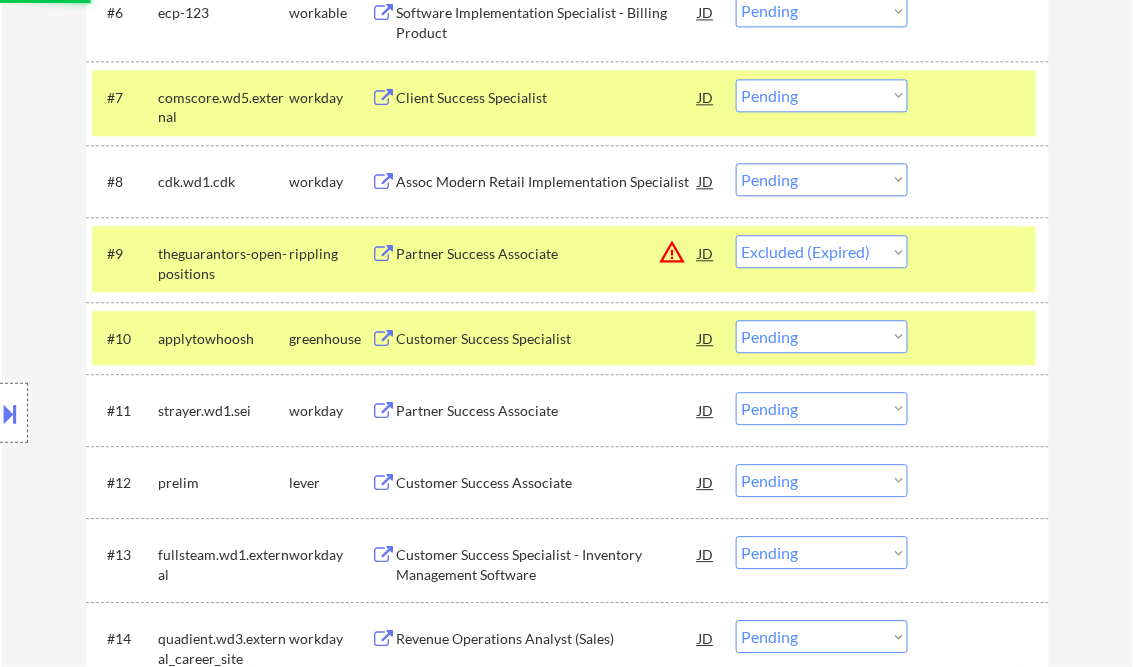 click at bounding box center [981, 338] 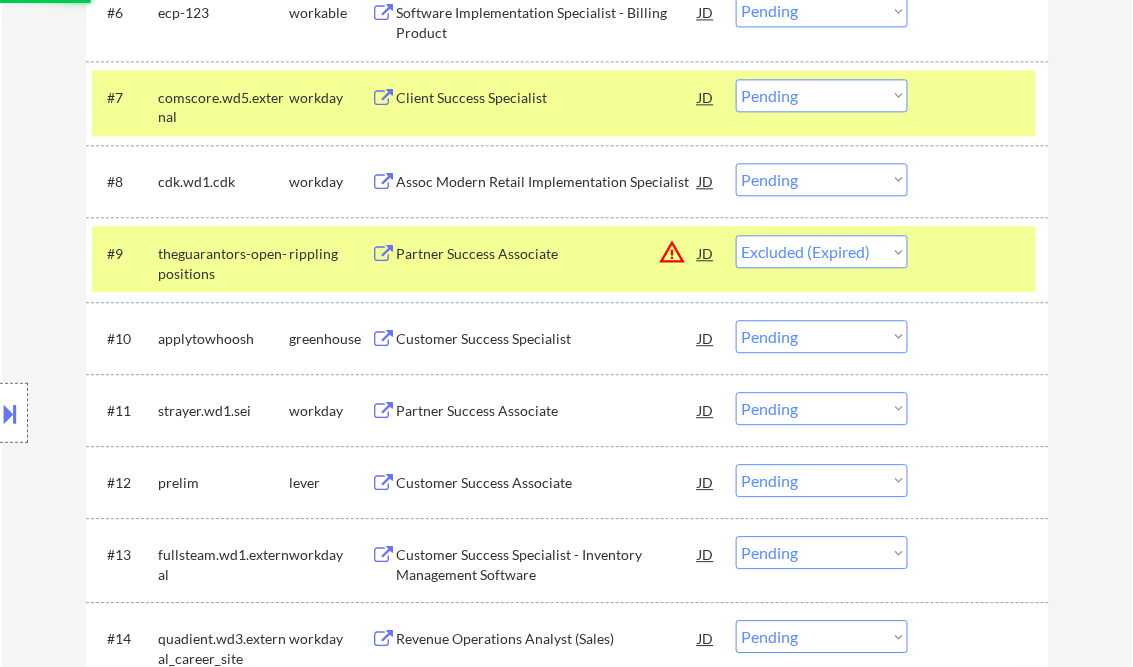 click on "#9 theguarantors-open-positions rippling Partner Success Associate JD warning_amber Choose an option... Pending Applied Excluded (Questions) Excluded (Expired) Excluded (Location) Excluded (Bad Match) Excluded (Blocklist) Excluded (Salary) Excluded (Other)" at bounding box center [564, 259] 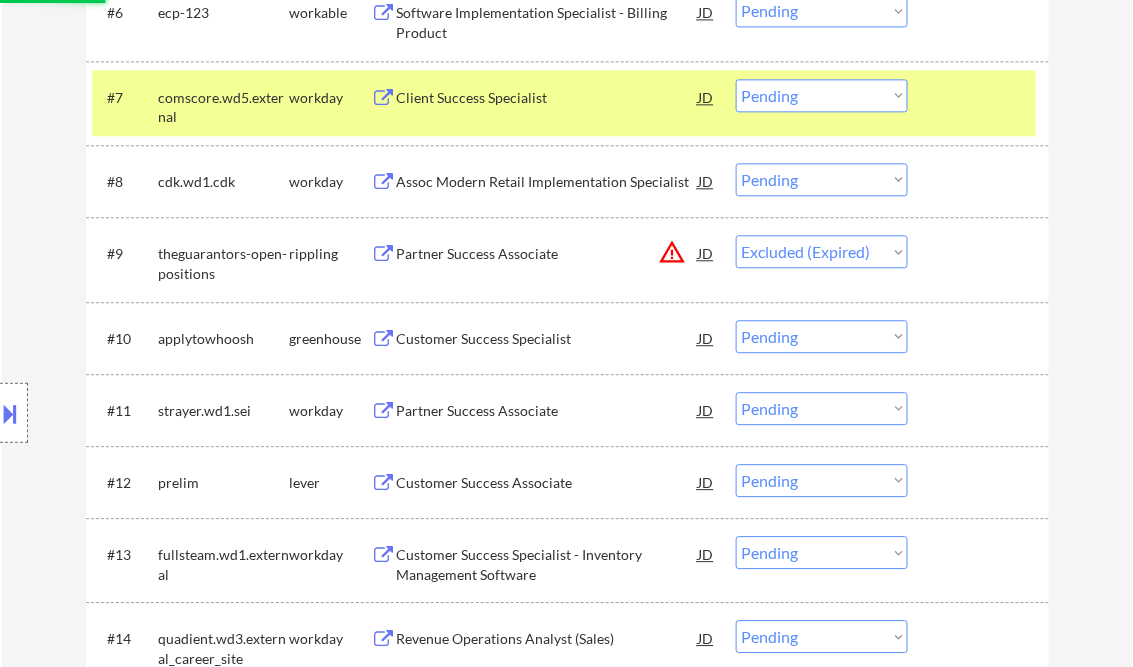 click at bounding box center [981, 97] 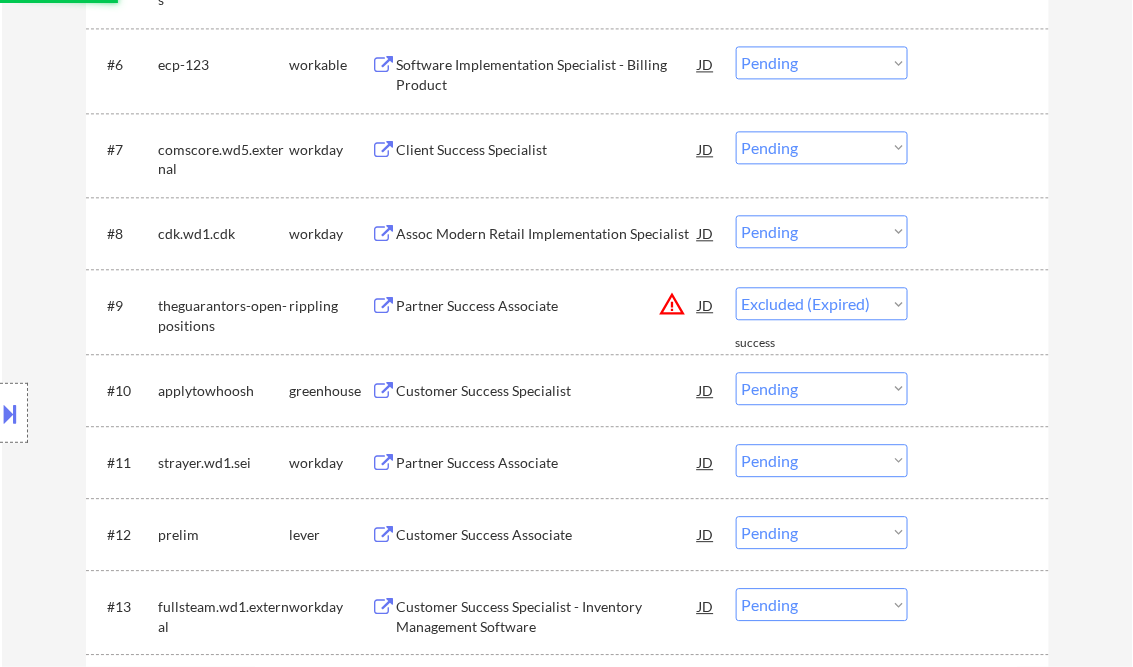 select on ""pending"" 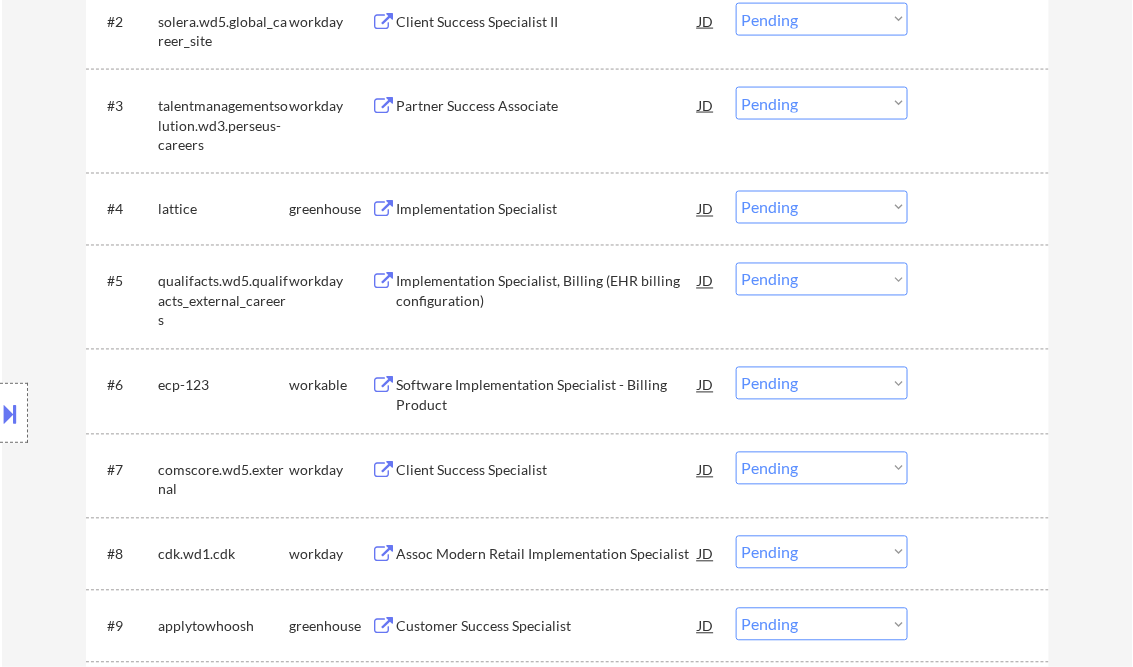 scroll, scrollTop: 640, scrollLeft: 0, axis: vertical 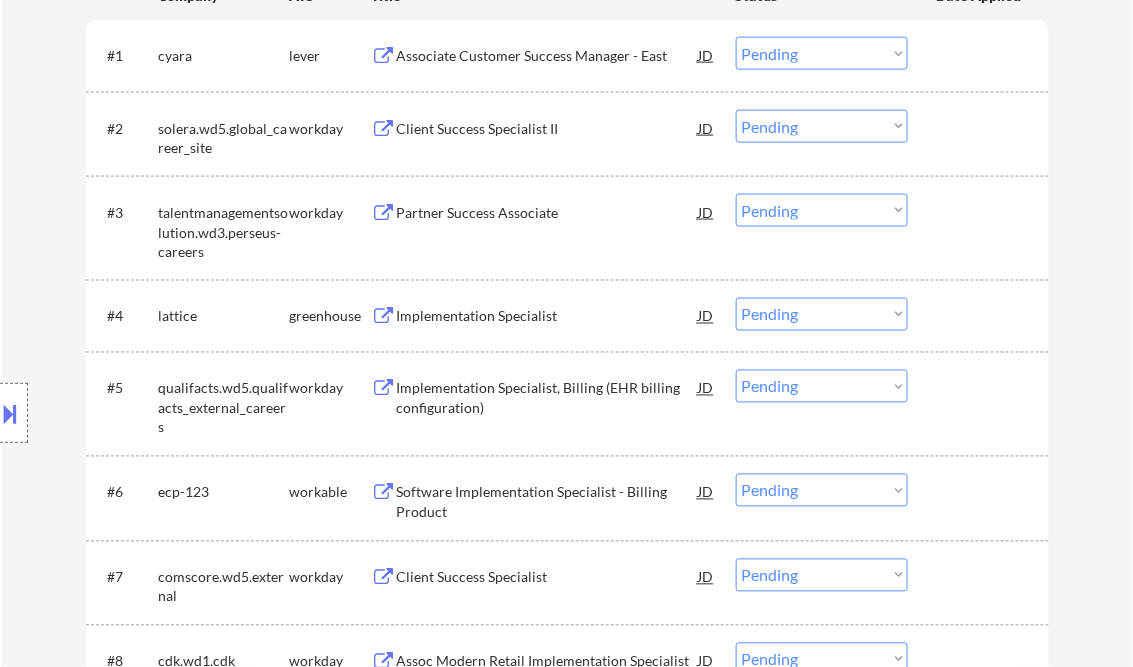click on "Implementation Specialist" at bounding box center (548, 317) 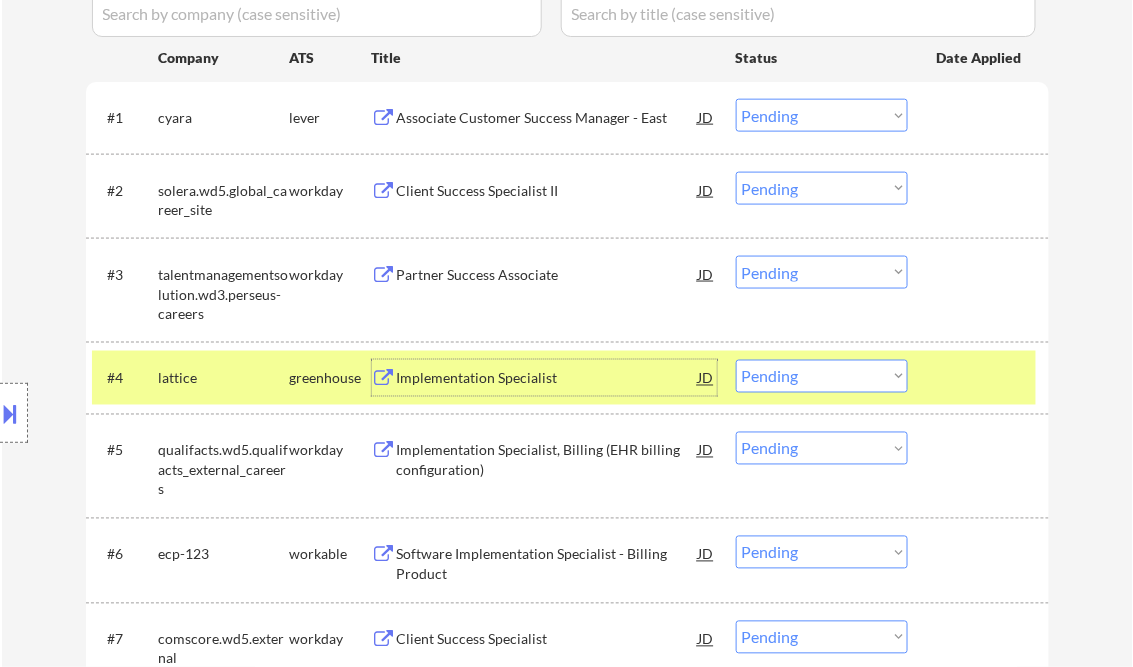 scroll, scrollTop: 560, scrollLeft: 0, axis: vertical 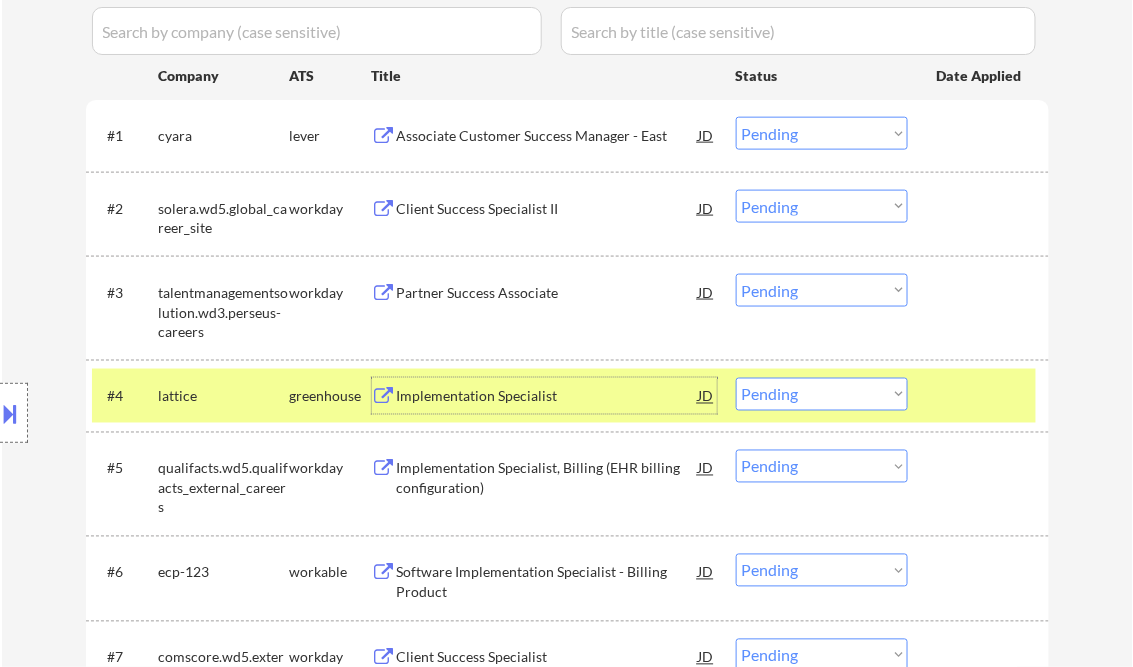 click on "Associate Customer Success Manager - East" at bounding box center [548, 136] 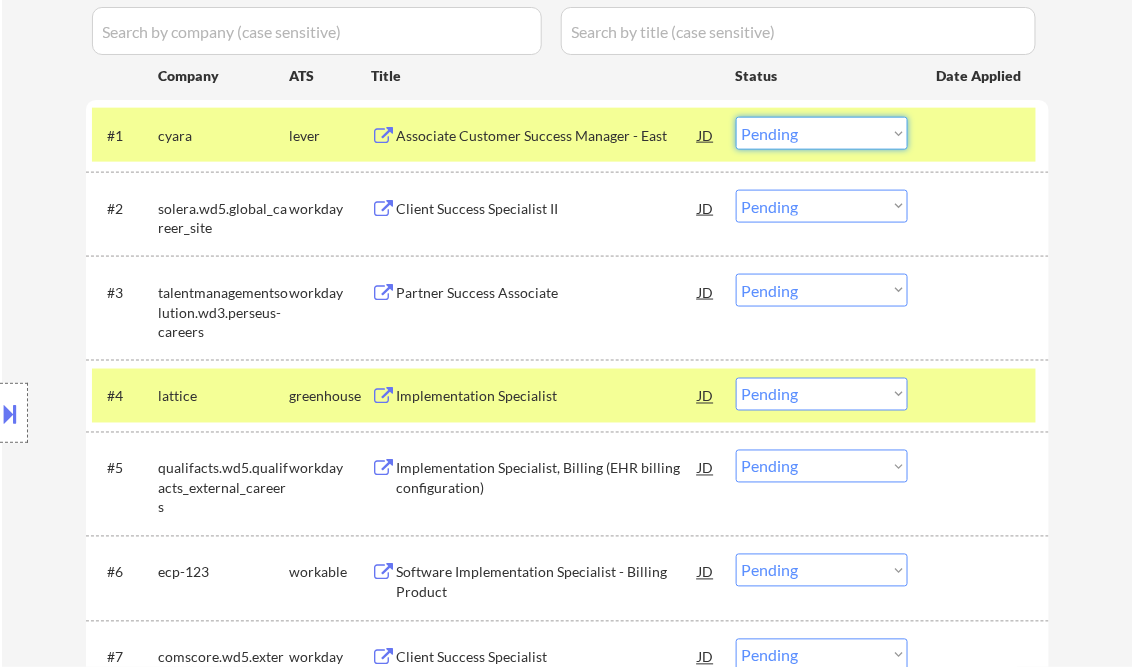 drag, startPoint x: 792, startPoint y: 135, endPoint x: 806, endPoint y: 140, distance: 14.866069 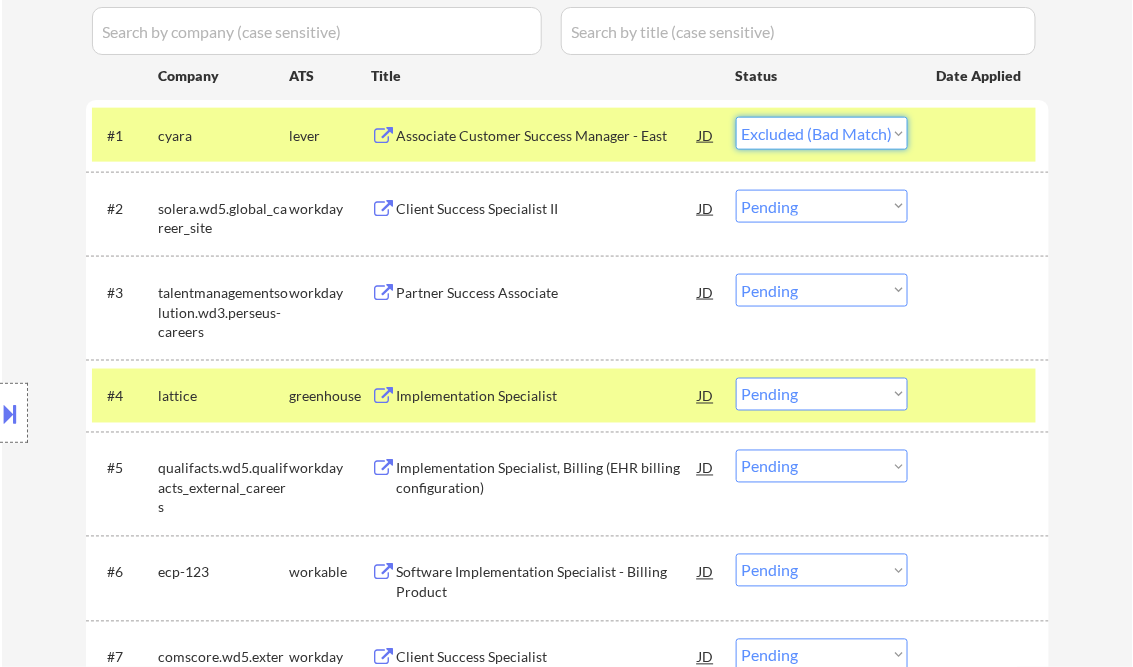 click on "Choose an option... Pending Applied Excluded (Questions) Excluded (Expired) Excluded (Location) Excluded (Bad Match) Excluded (Blocklist) Excluded (Salary) Excluded (Other)" at bounding box center [822, 133] 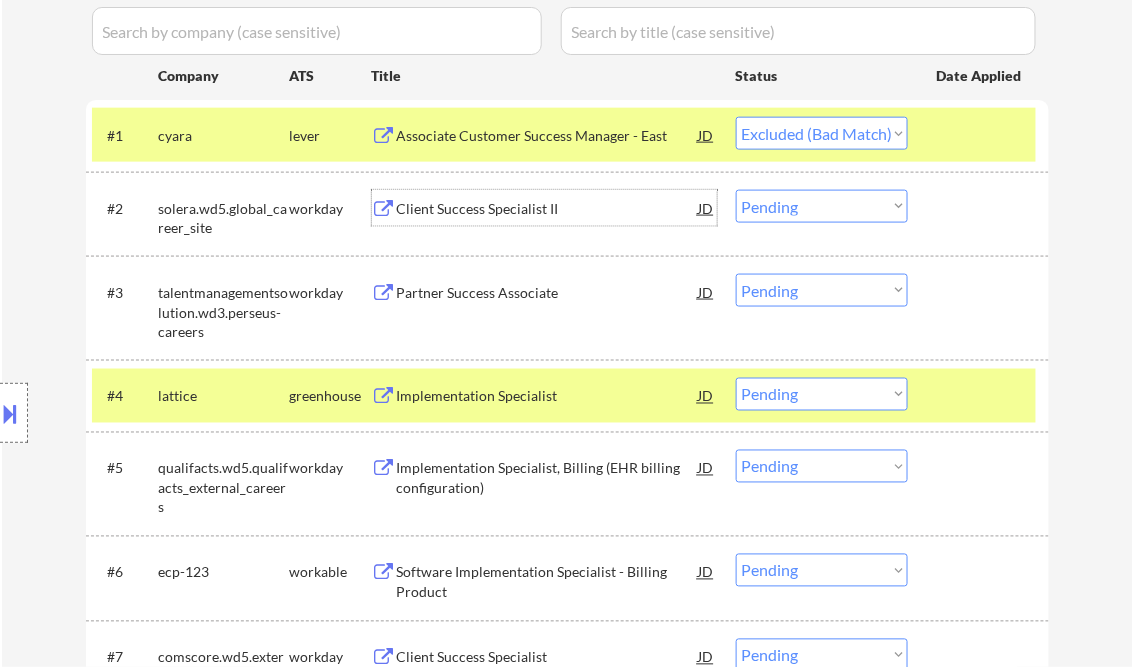 click on "Client Success Specialist II" at bounding box center (548, 209) 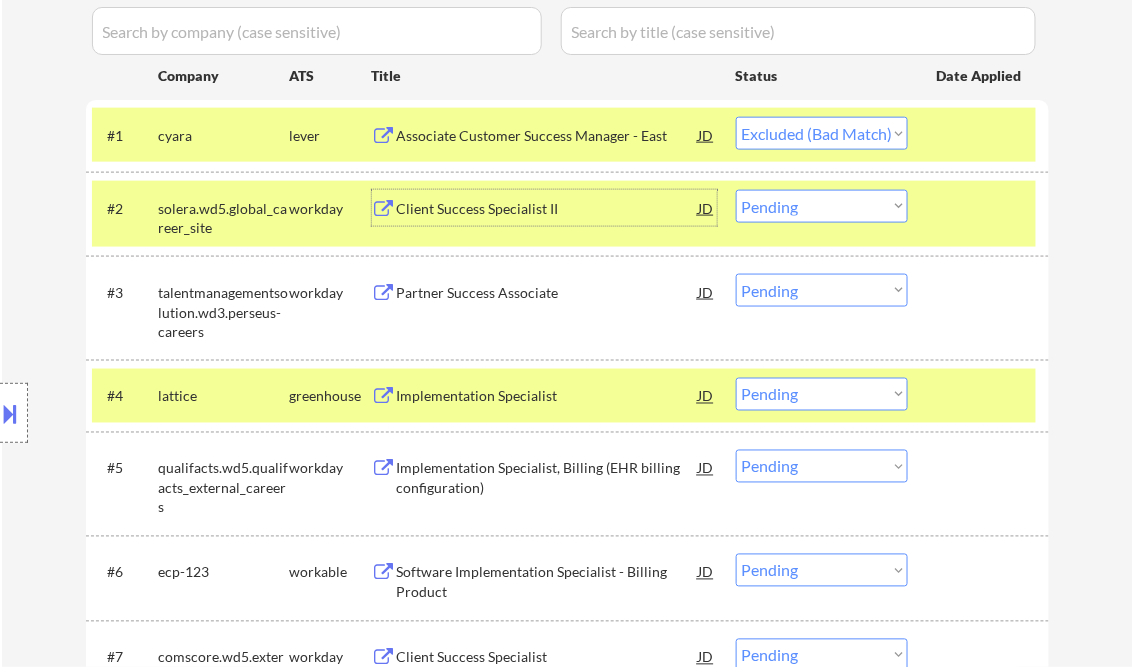 click on "Choose an option... Pending Applied Excluded (Questions) Excluded (Expired) Excluded (Location) Excluded (Bad Match) Excluded (Blocklist) Excluded (Salary) Excluded (Other)" at bounding box center [822, 206] 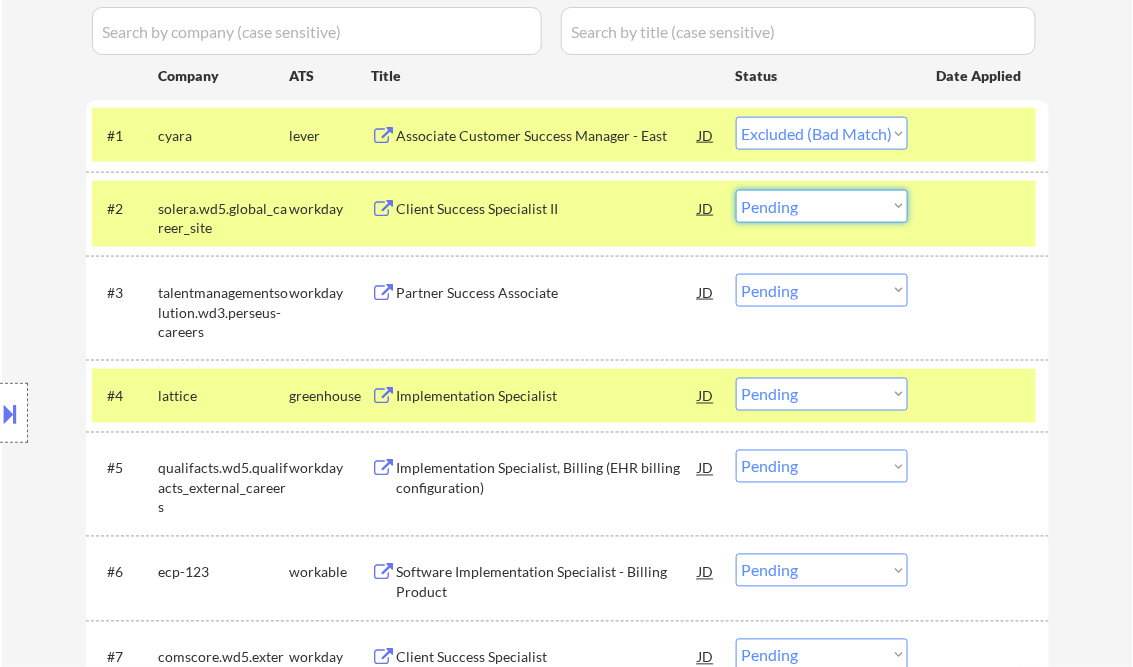 select on ""excluded__expired_"" 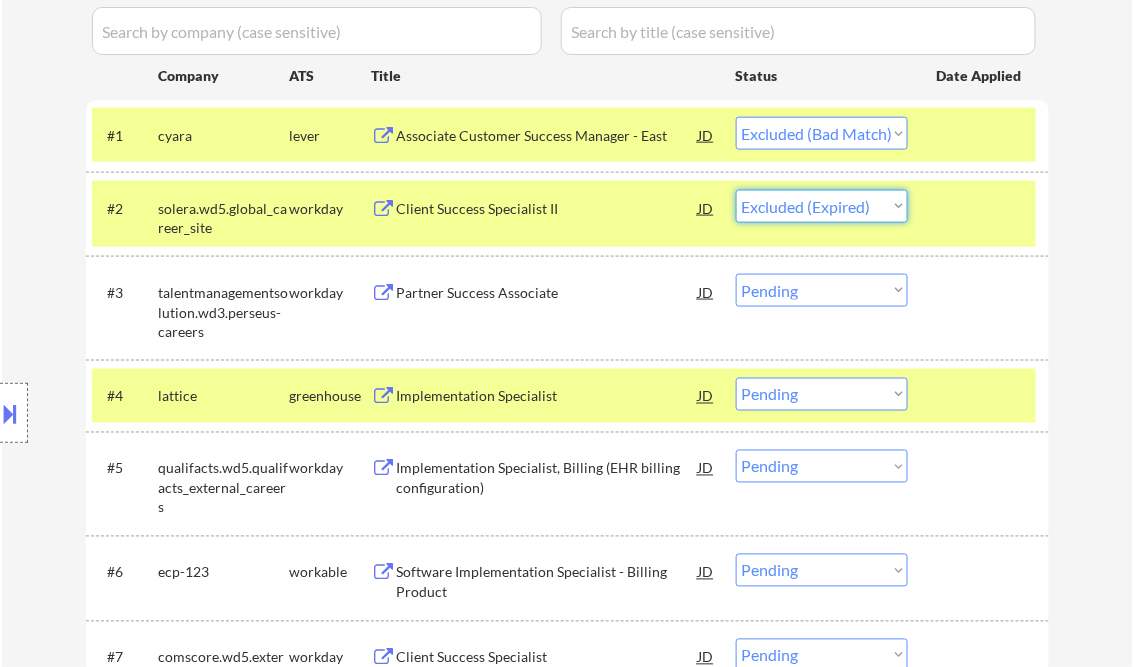 click on "Choose an option... Pending Applied Excluded (Questions) Excluded (Expired) Excluded (Location) Excluded (Bad Match) Excluded (Blocklist) Excluded (Salary) Excluded (Other)" at bounding box center [822, 206] 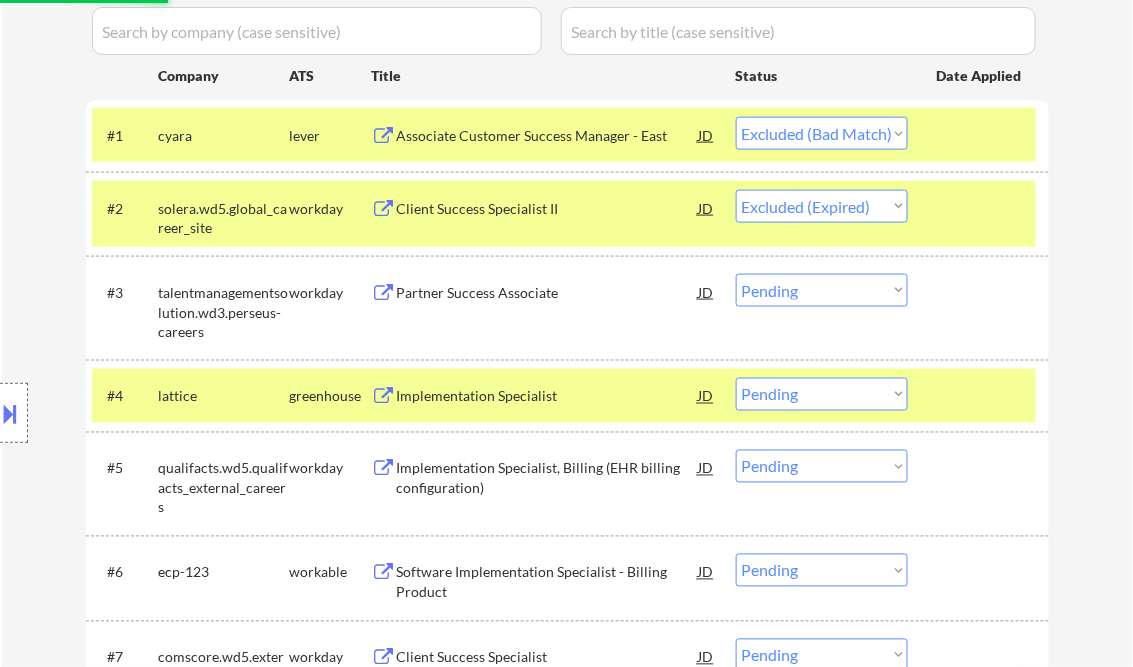 select on ""pending"" 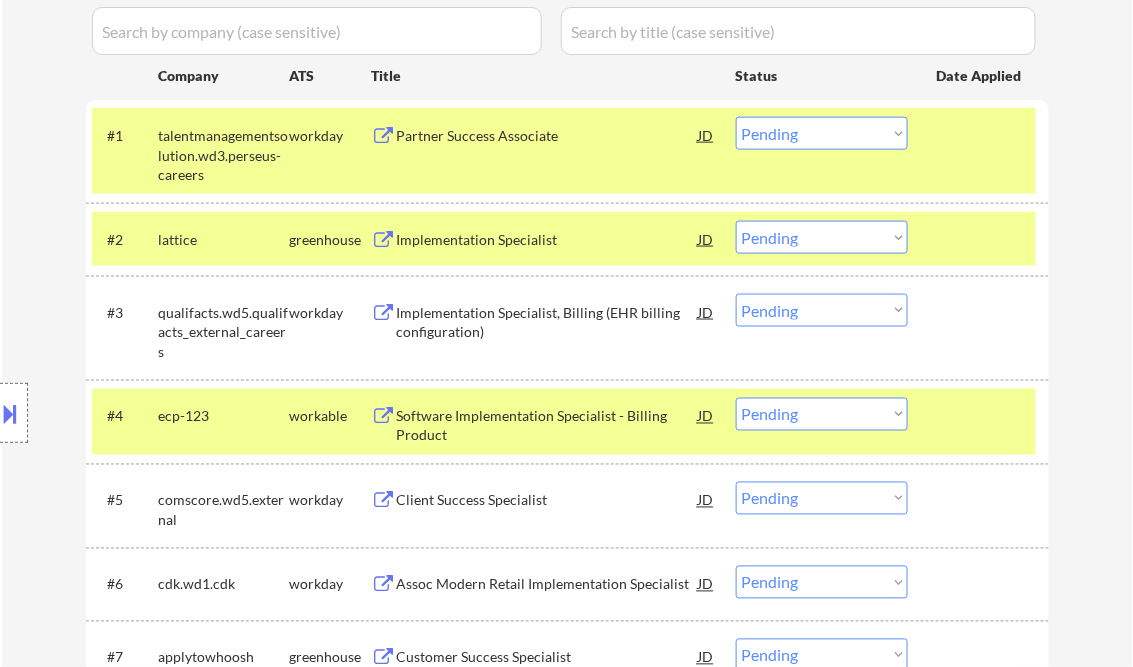click on "Partner Success Associate" at bounding box center [548, 136] 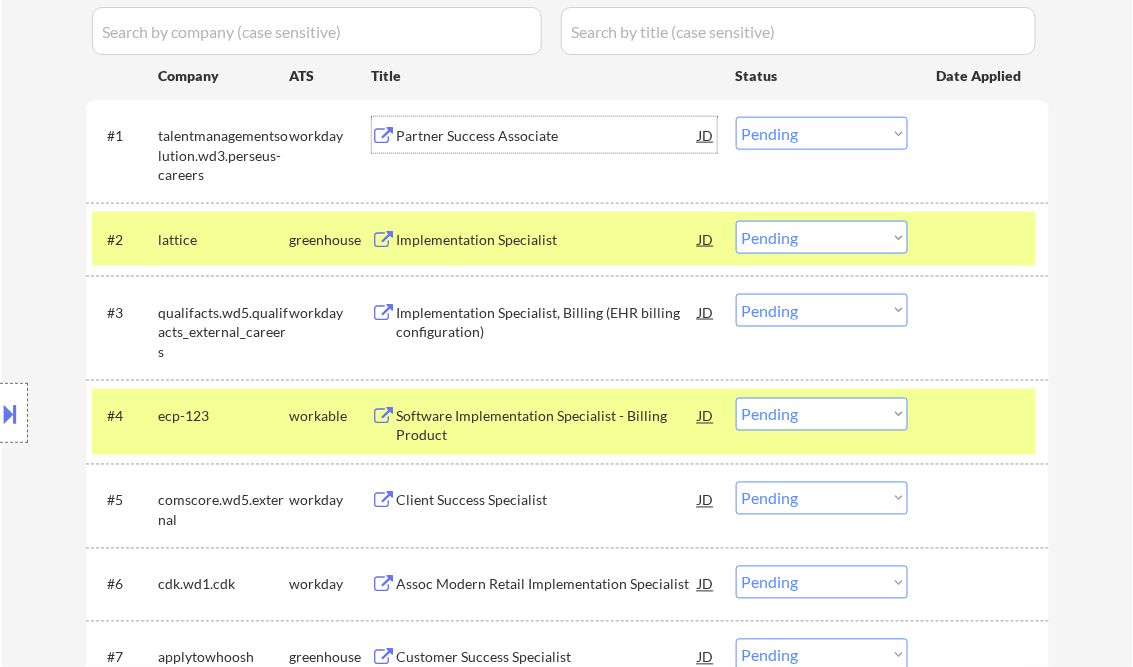 click on "Choose an option... Pending Applied Excluded (Questions) Excluded (Expired) Excluded (Location) Excluded (Bad Match) Excluded (Blocklist) Excluded (Salary) Excluded (Other)" at bounding box center (822, 133) 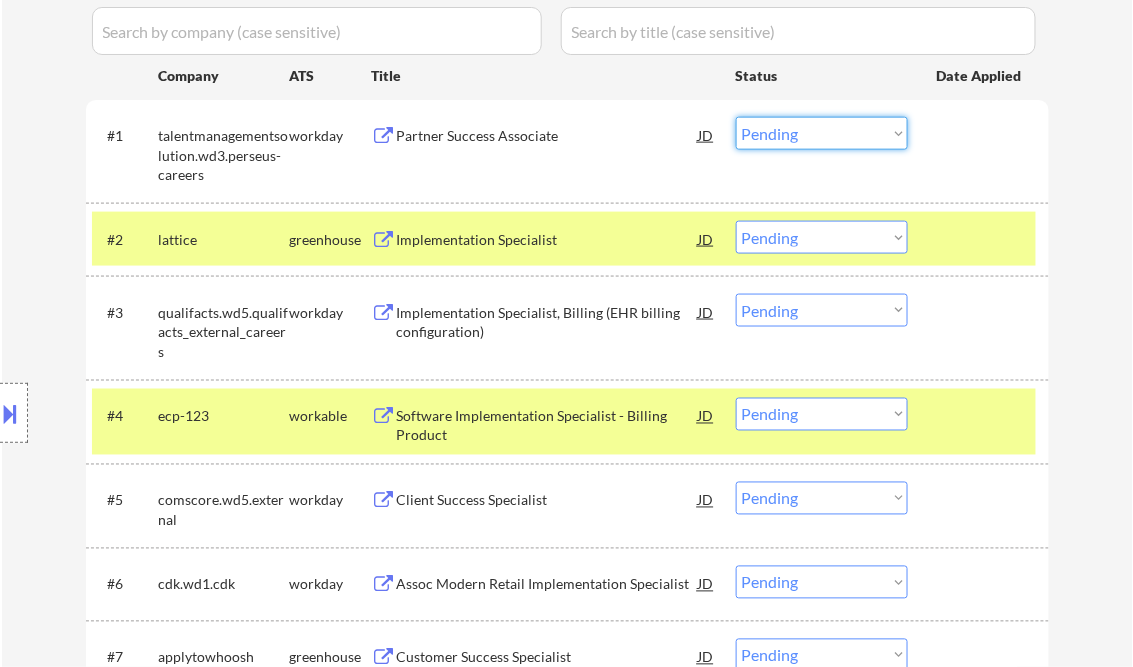 click on "Partner Success Associate" at bounding box center [548, 136] 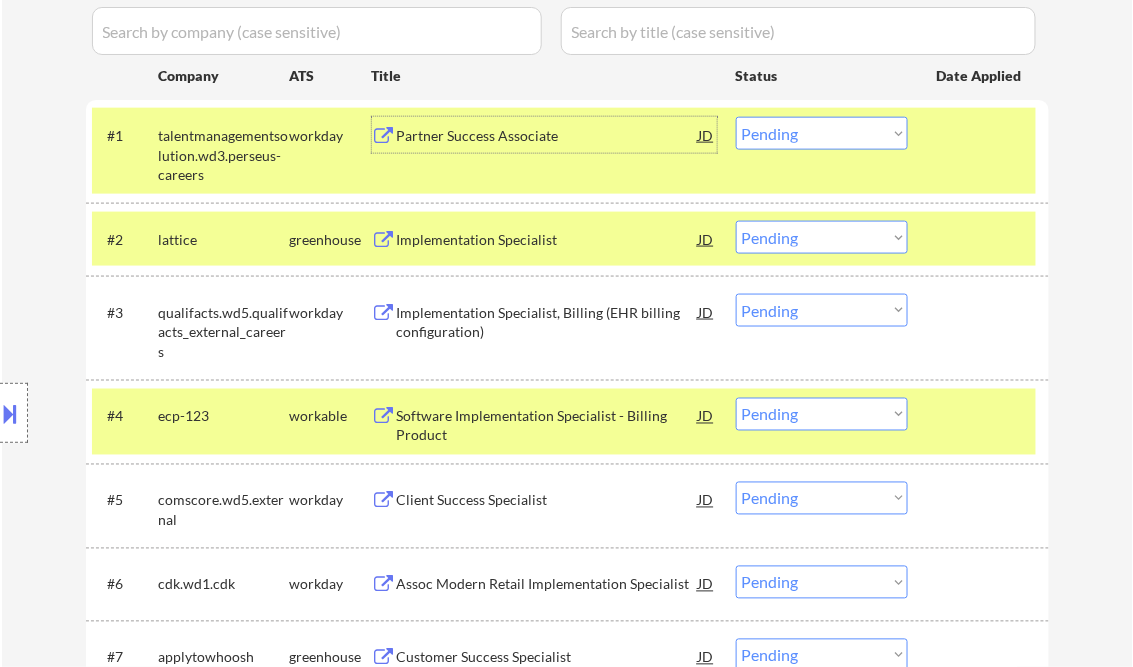 drag, startPoint x: 795, startPoint y: 135, endPoint x: 800, endPoint y: 148, distance: 13.928389 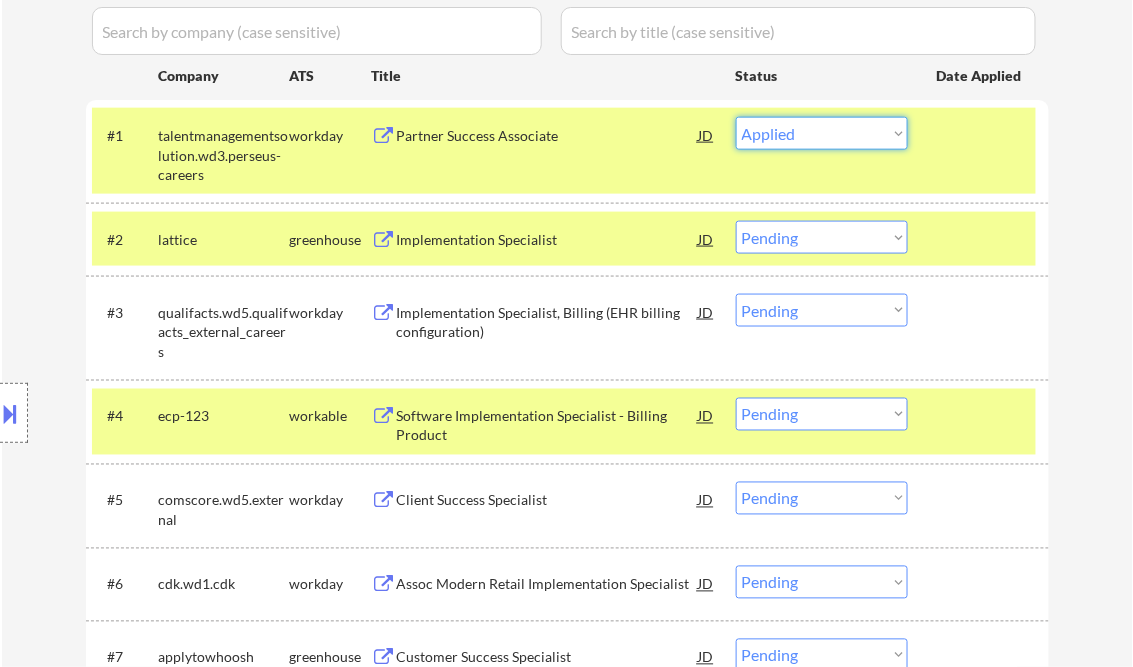 click on "Choose an option... Pending Applied Excluded (Questions) Excluded (Expired) Excluded (Location) Excluded (Bad Match) Excluded (Blocklist) Excluded (Salary) Excluded (Other)" at bounding box center (822, 133) 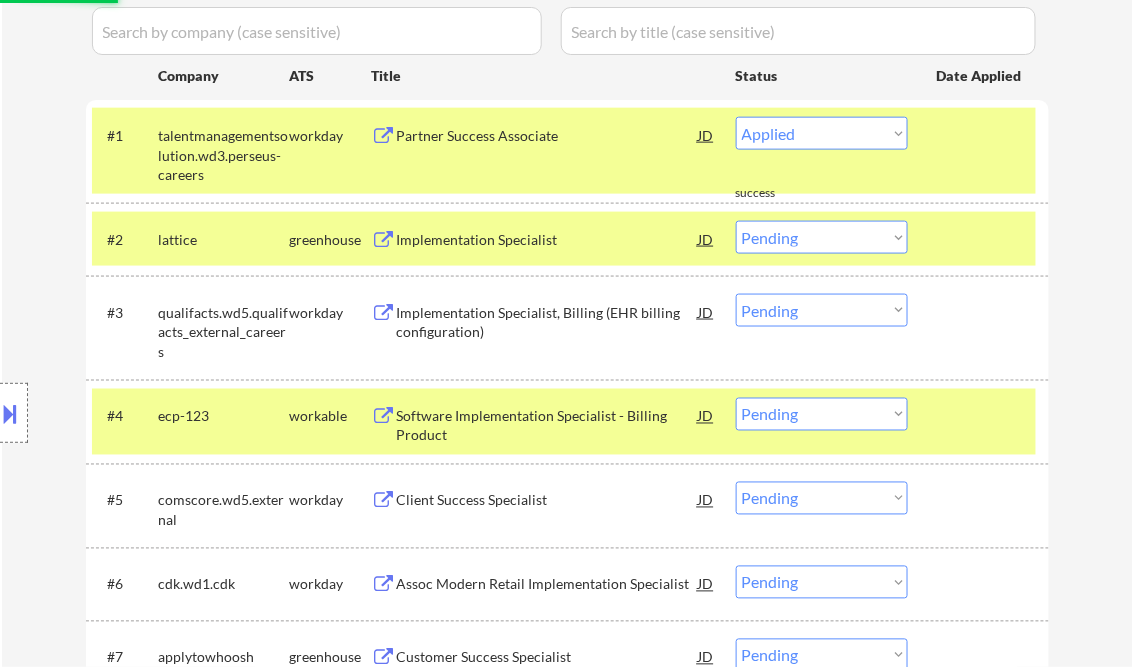 select on ""pending"" 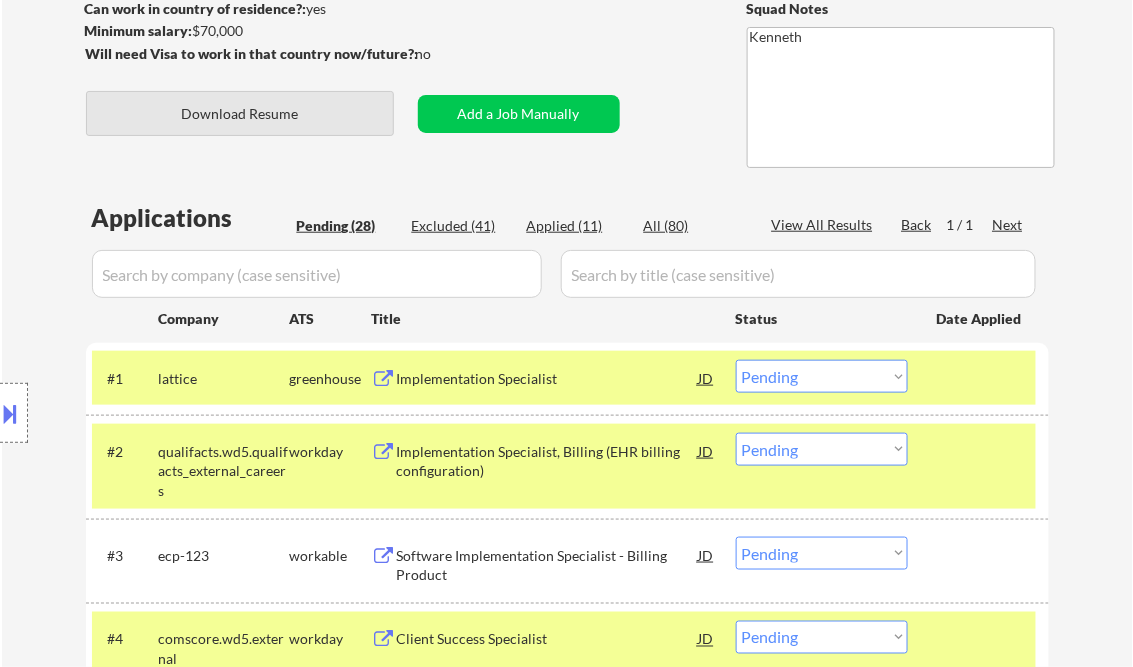 scroll, scrollTop: 240, scrollLeft: 0, axis: vertical 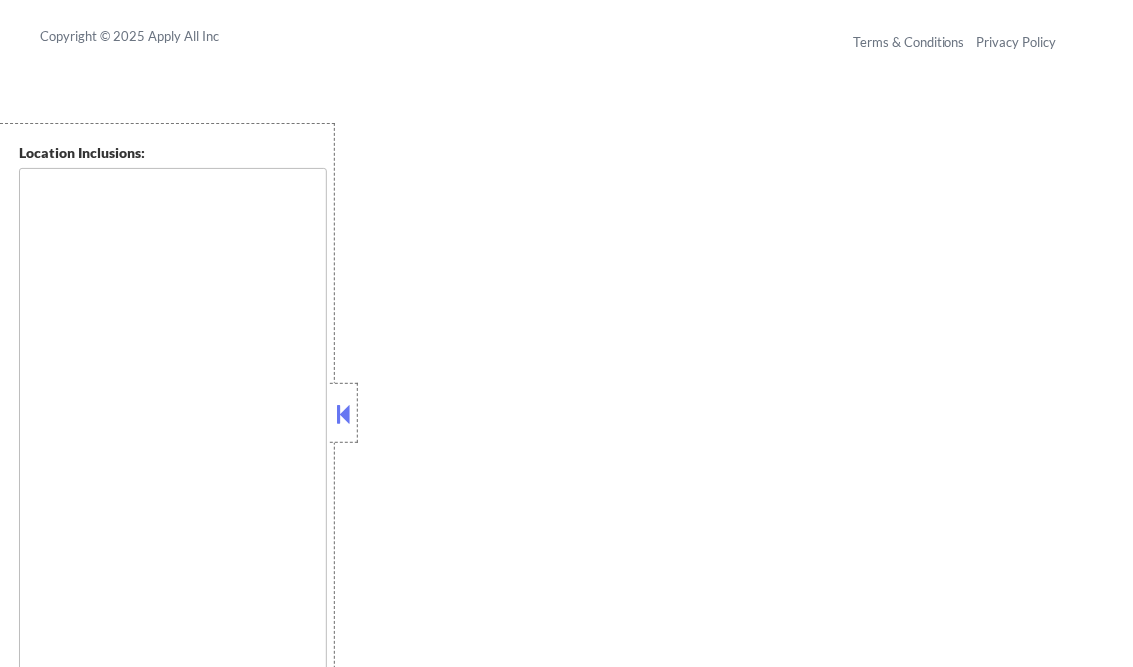 type on "remote" 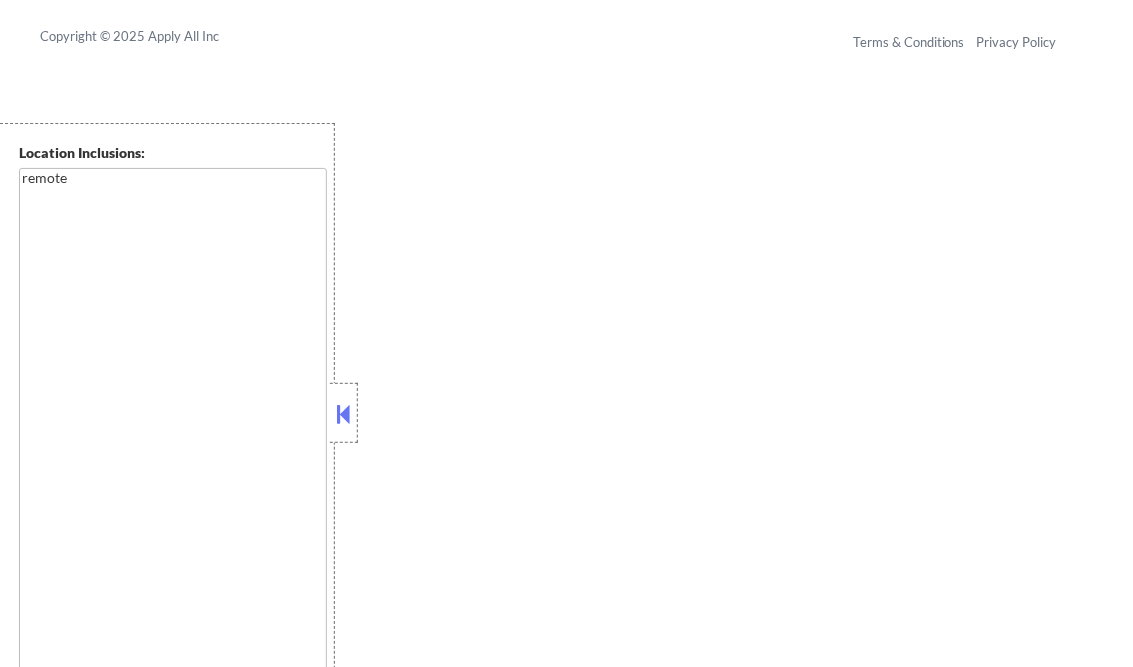 select on ""pending"" 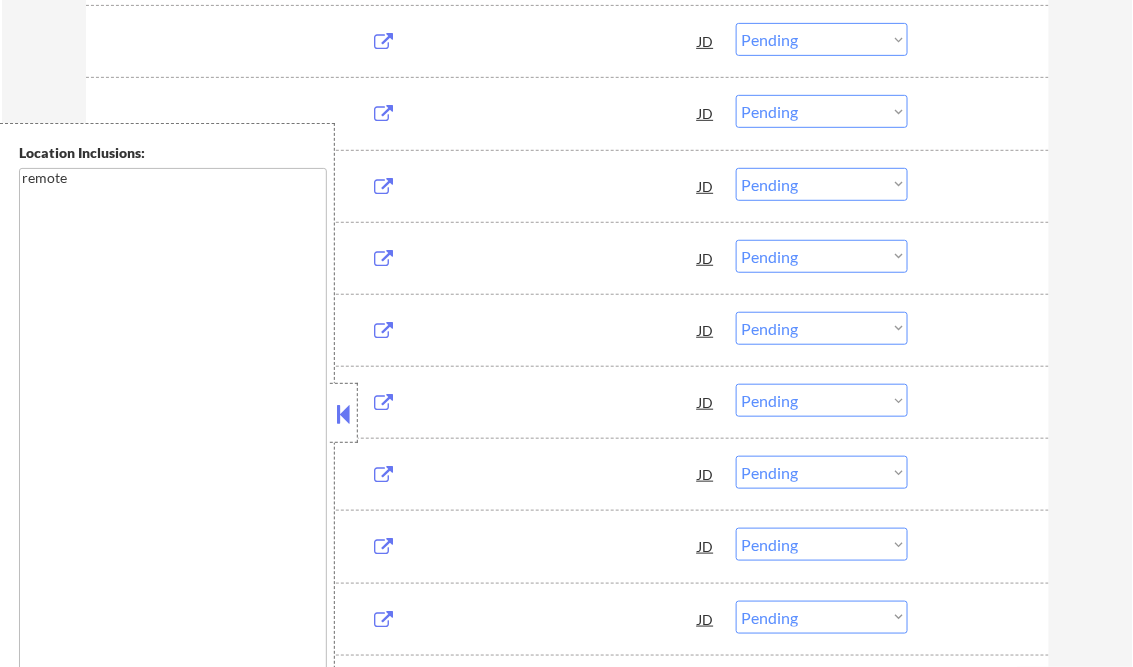 scroll, scrollTop: 2190, scrollLeft: 0, axis: vertical 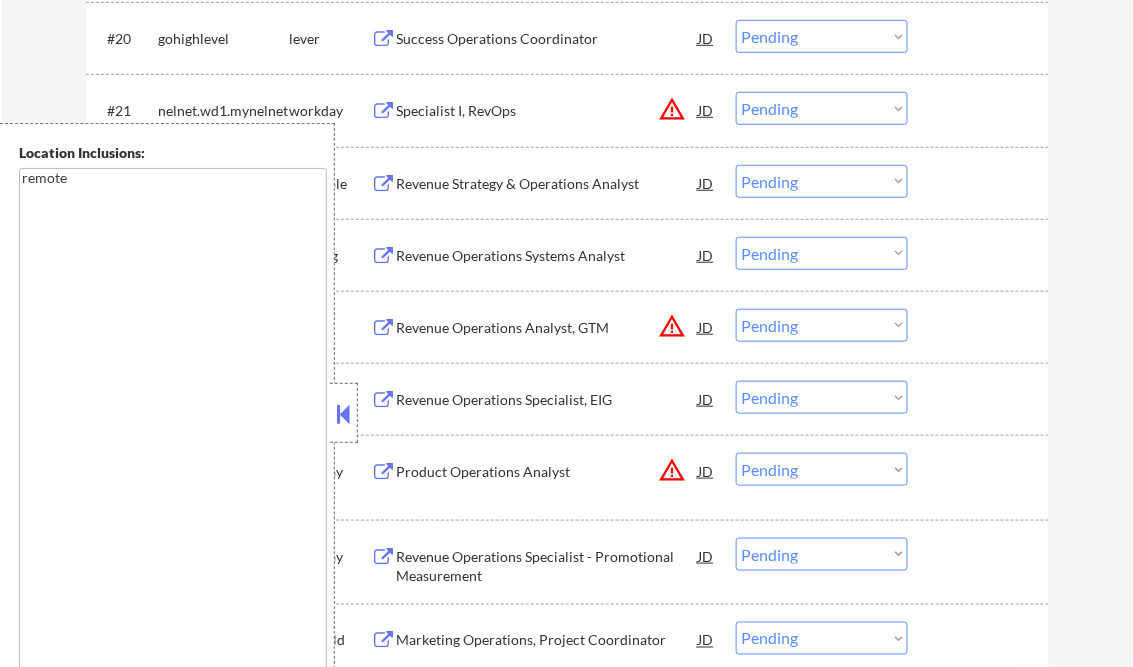click at bounding box center (344, 414) 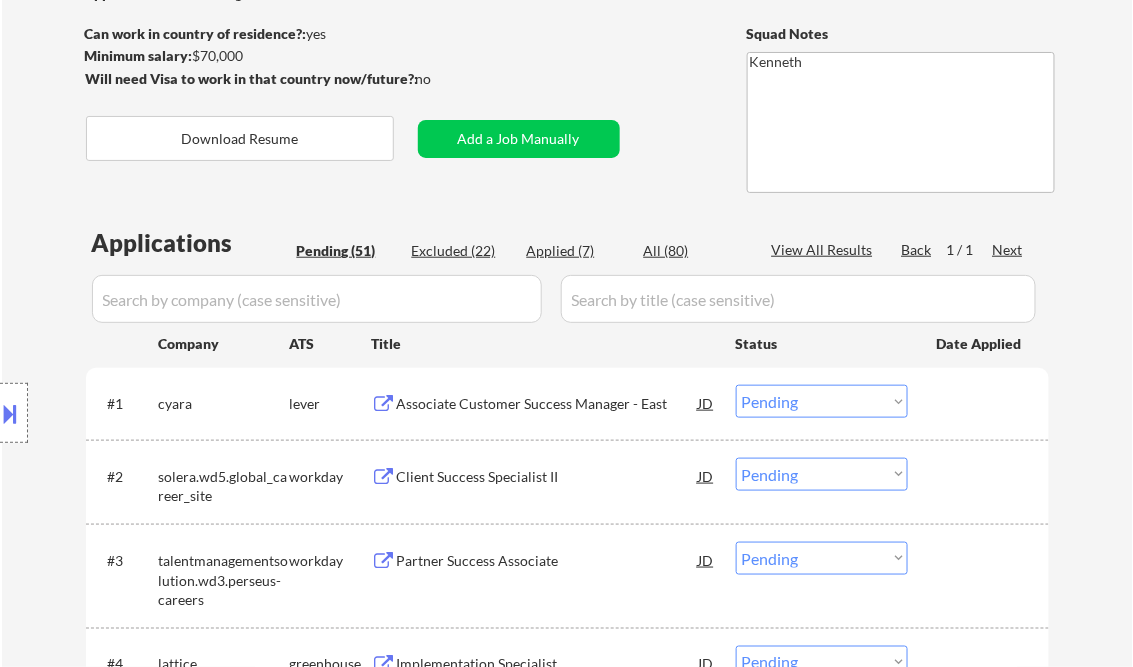 scroll, scrollTop: 0, scrollLeft: 0, axis: both 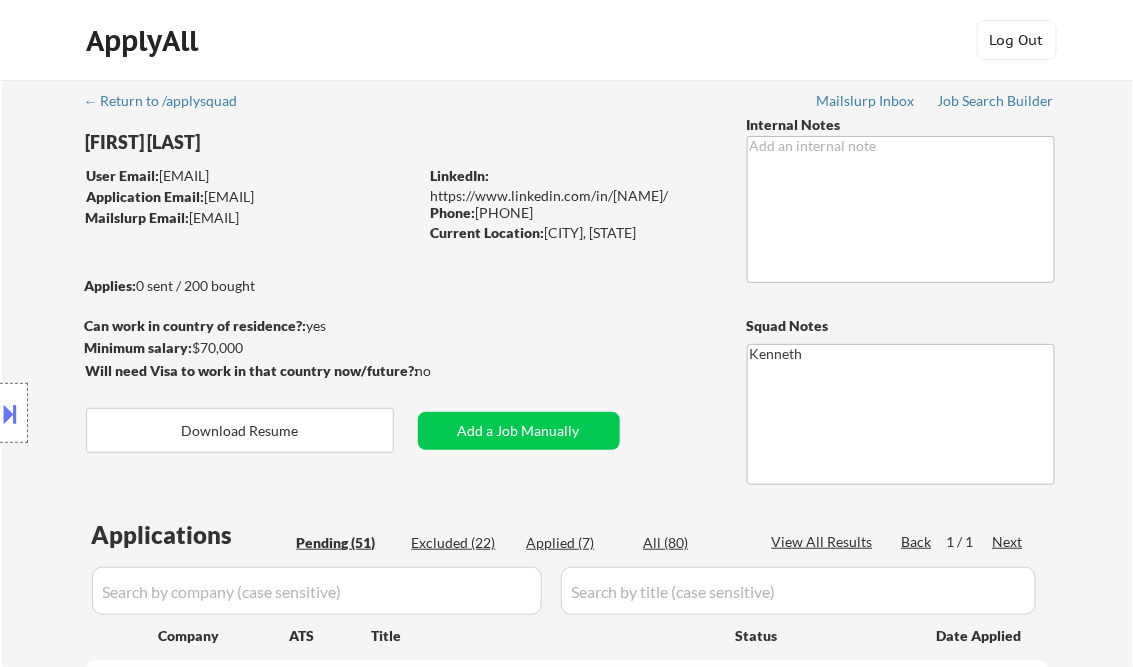 click on "Applied (7)" at bounding box center (577, 543) 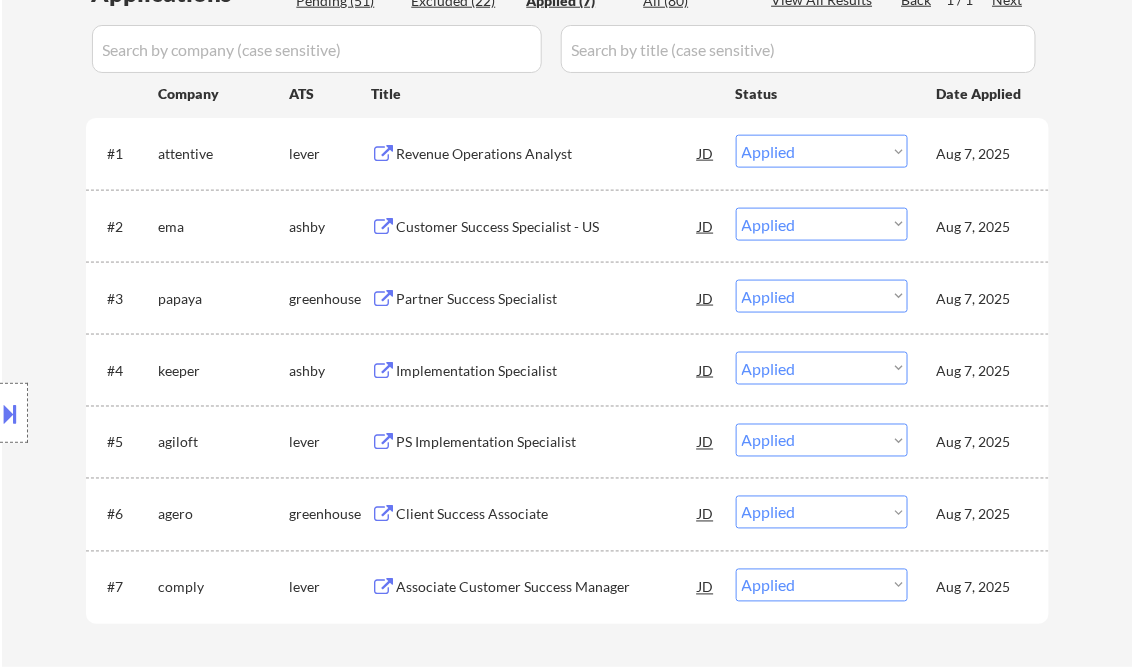 scroll, scrollTop: 560, scrollLeft: 0, axis: vertical 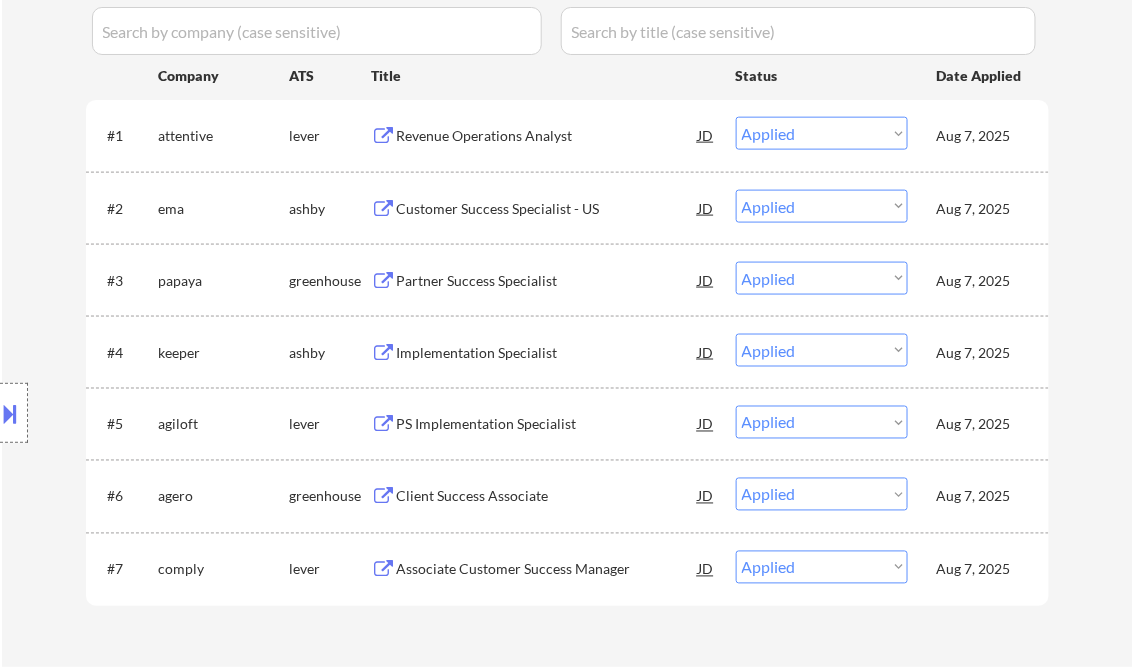 select on ""applied"" 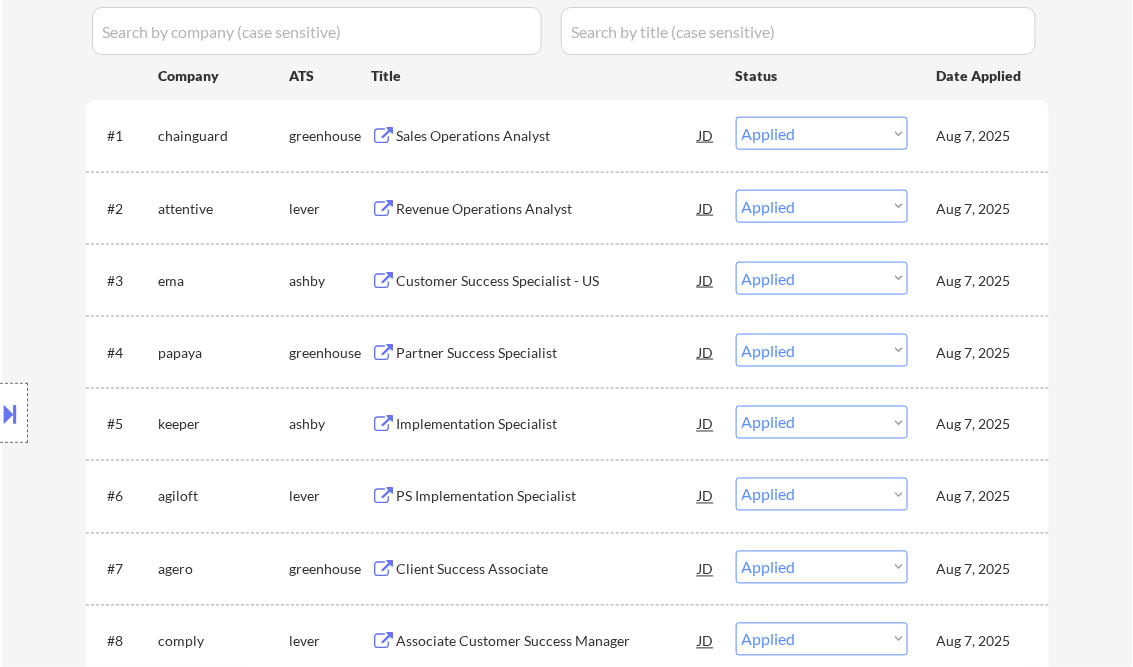 select on ""applied"" 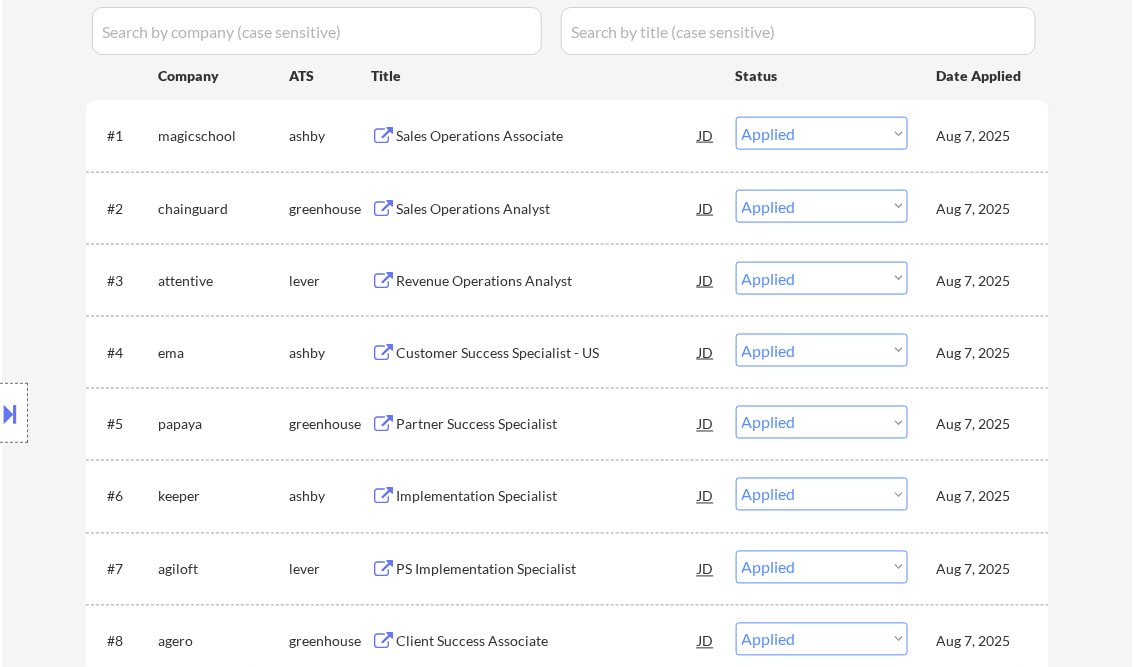 select on ""applied"" 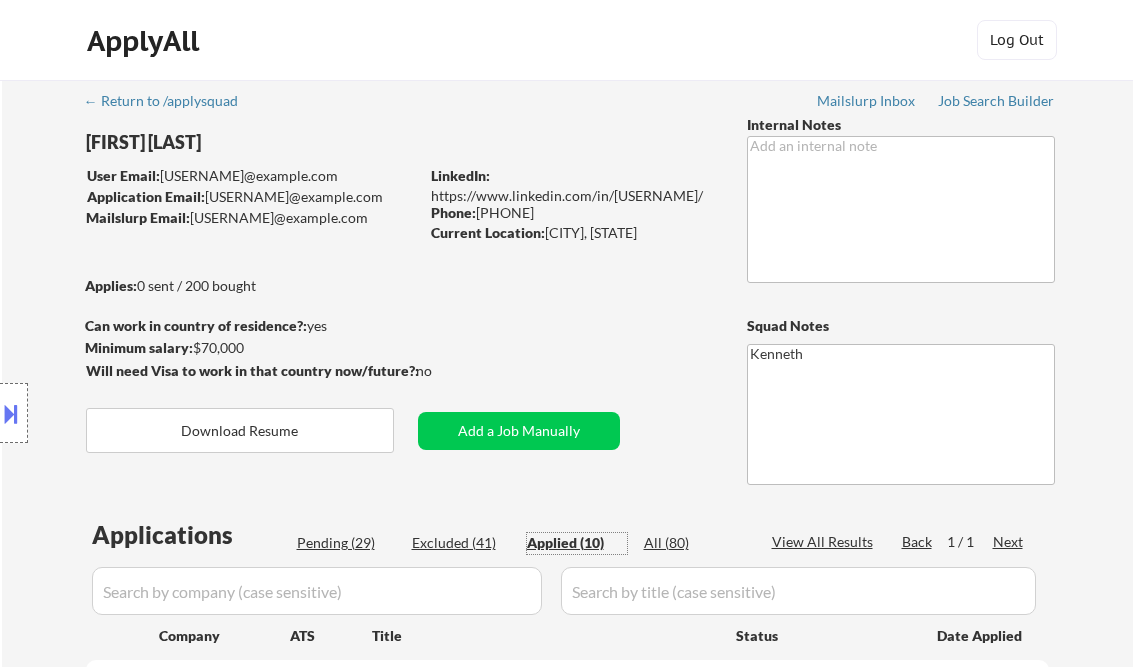 select on ""applied"" 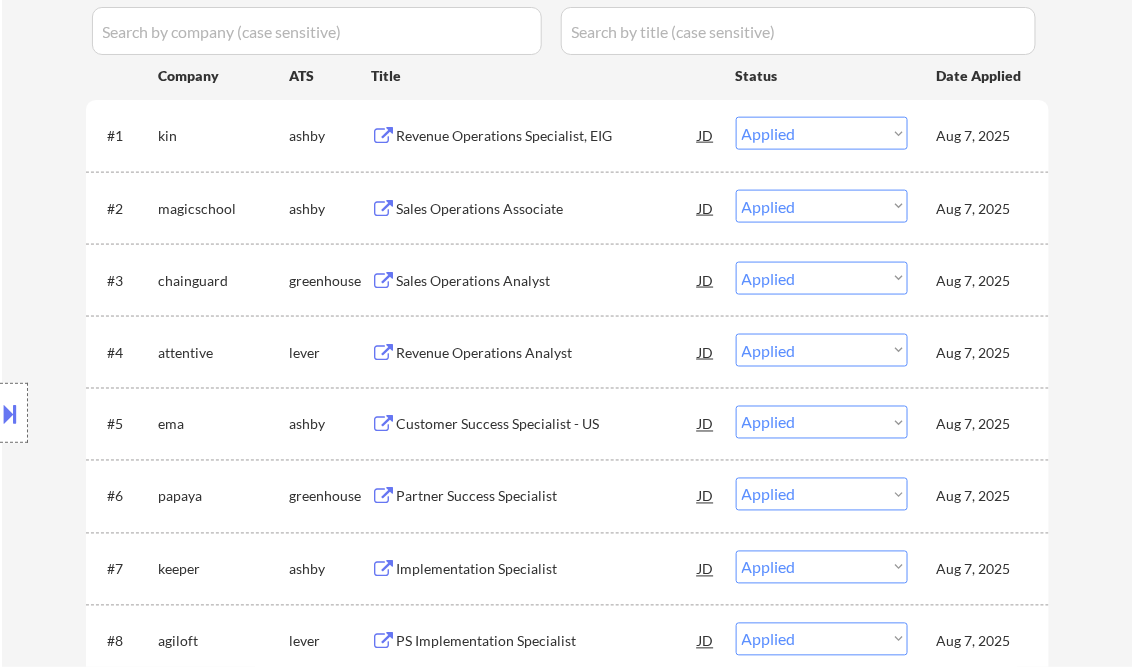 scroll, scrollTop: 400, scrollLeft: 0, axis: vertical 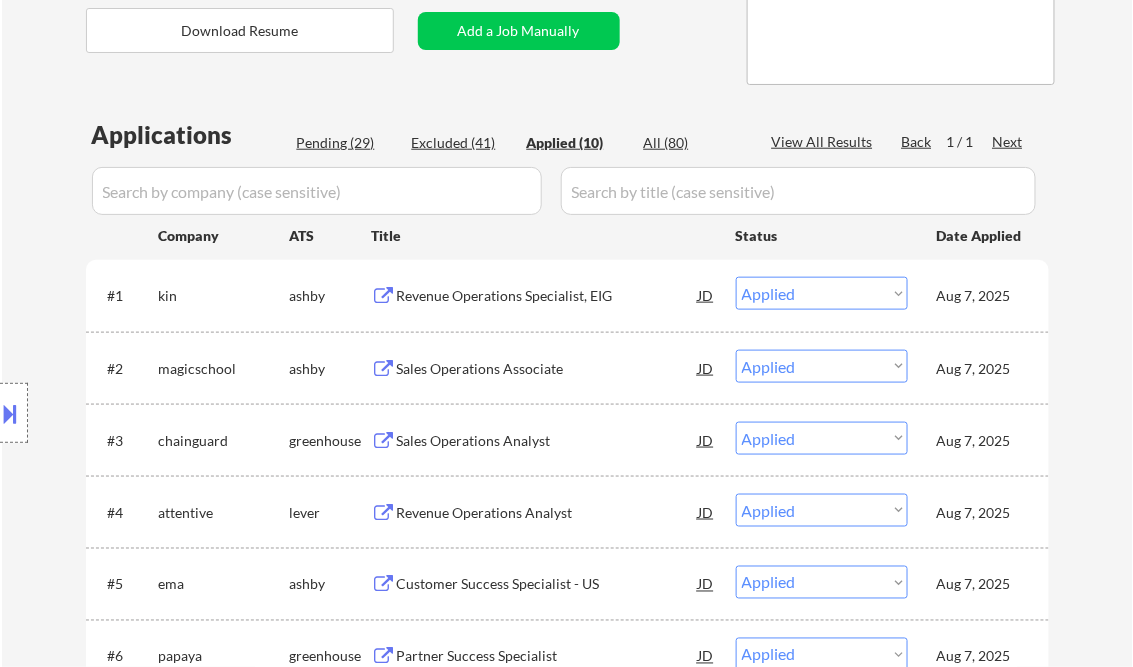 select on ""applied"" 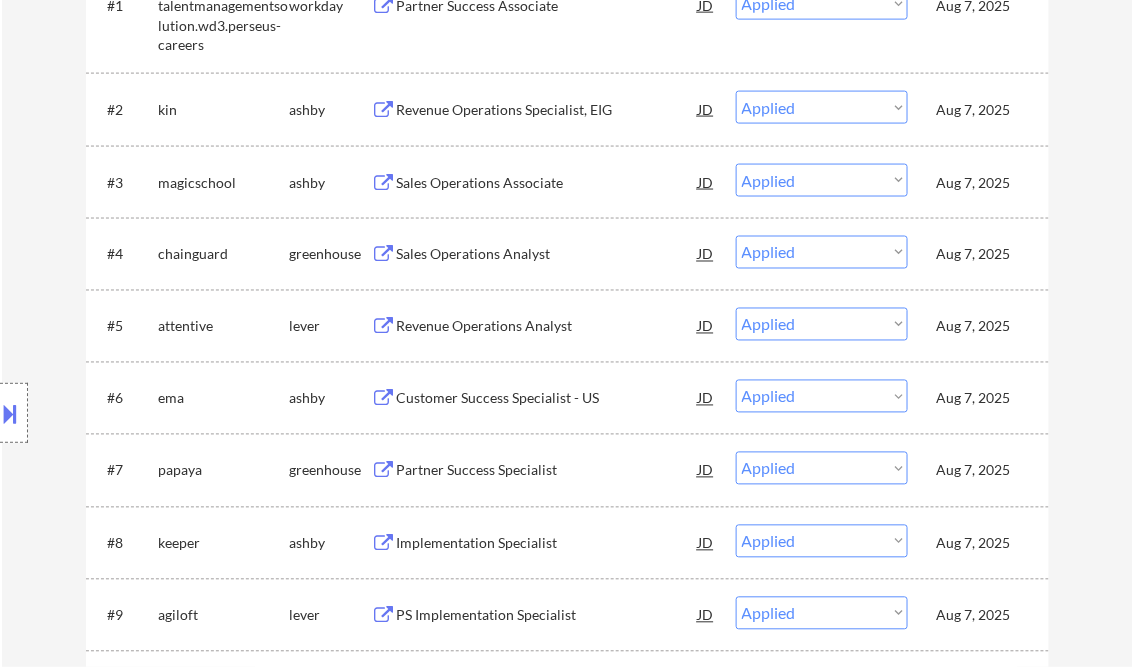 scroll, scrollTop: 720, scrollLeft: 0, axis: vertical 